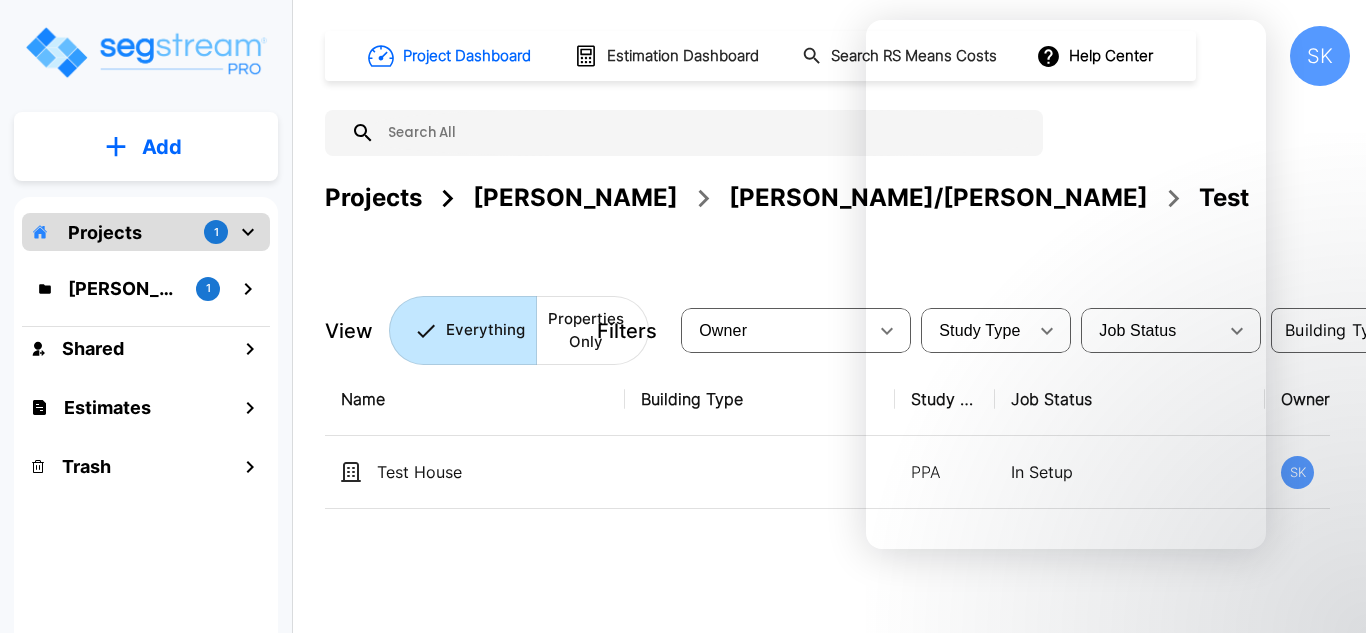 scroll, scrollTop: 0, scrollLeft: 0, axis: both 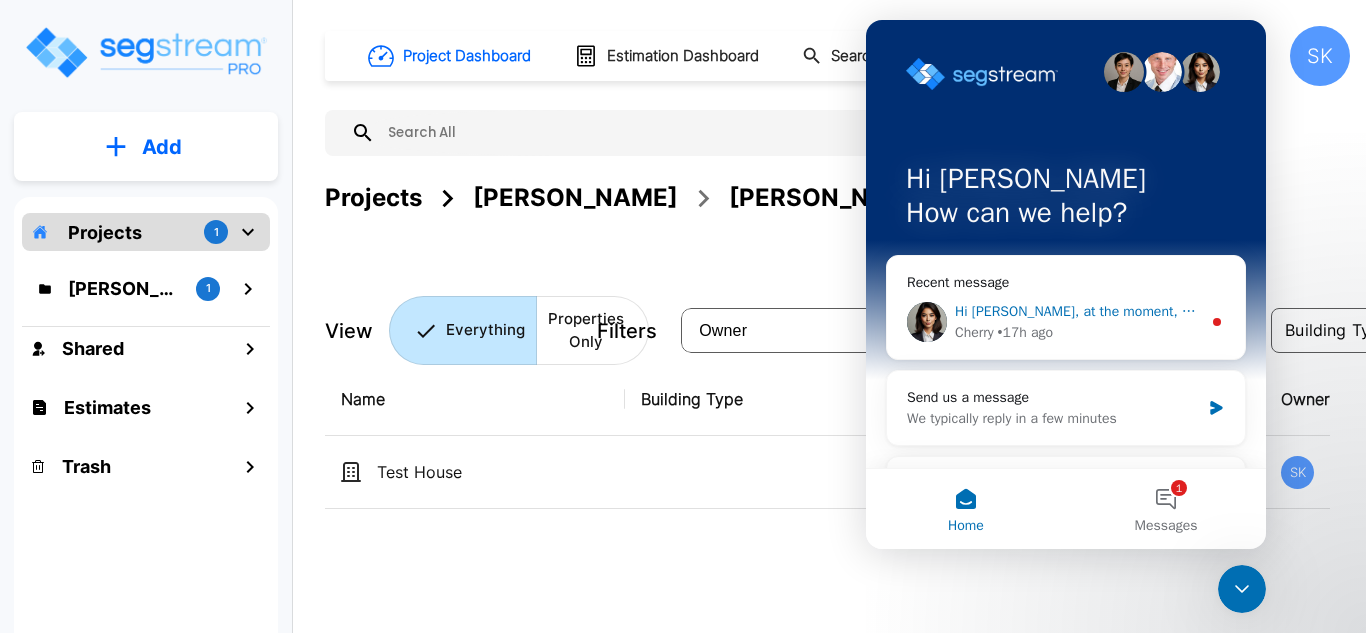 click on "Hi Steven, at the moment, we don’t offer an API — but we’re always thinking about new features and improvements. Could you share a bit more about what you’d like to use an API for? Cherry •  17h ago" at bounding box center (1066, 322) 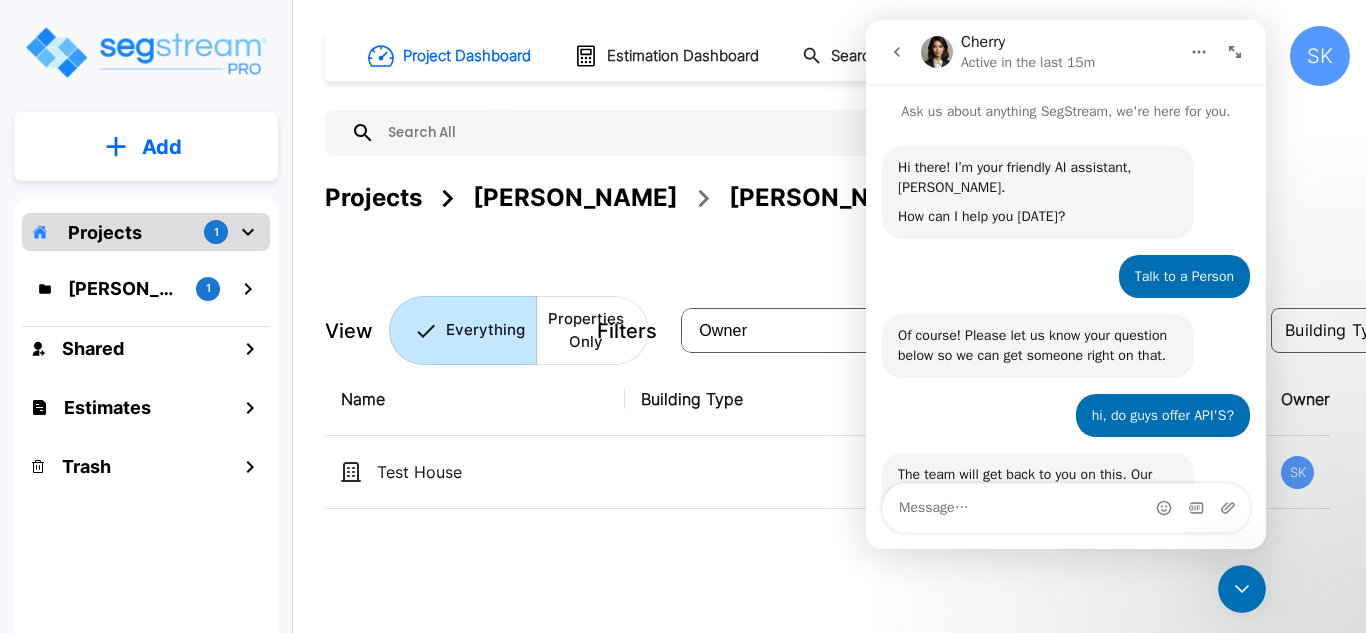 scroll, scrollTop: 3, scrollLeft: 0, axis: vertical 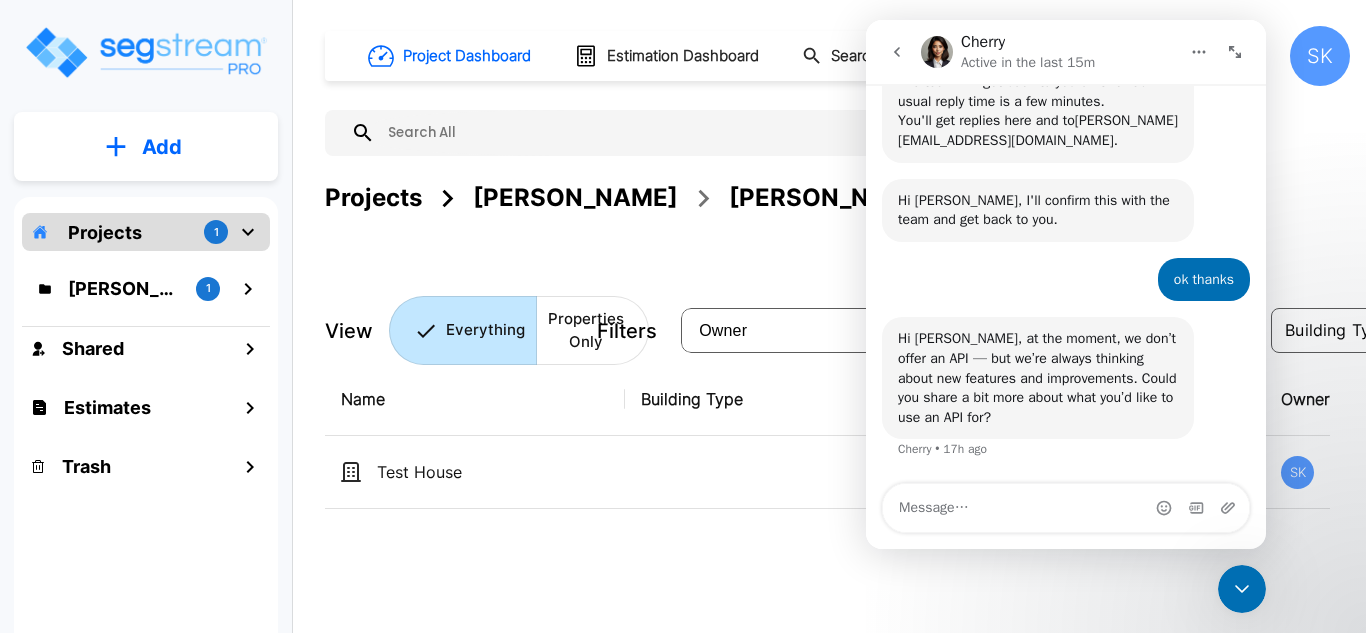 click at bounding box center [1066, 508] 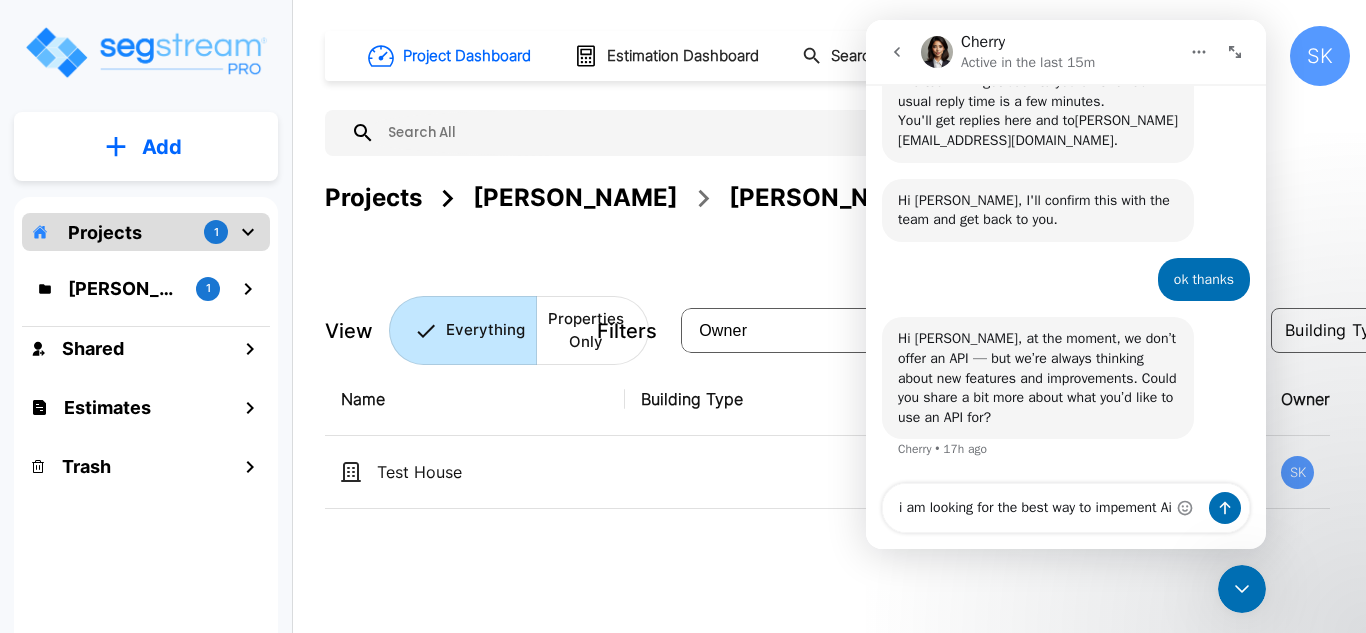 scroll, scrollTop: 410, scrollLeft: 0, axis: vertical 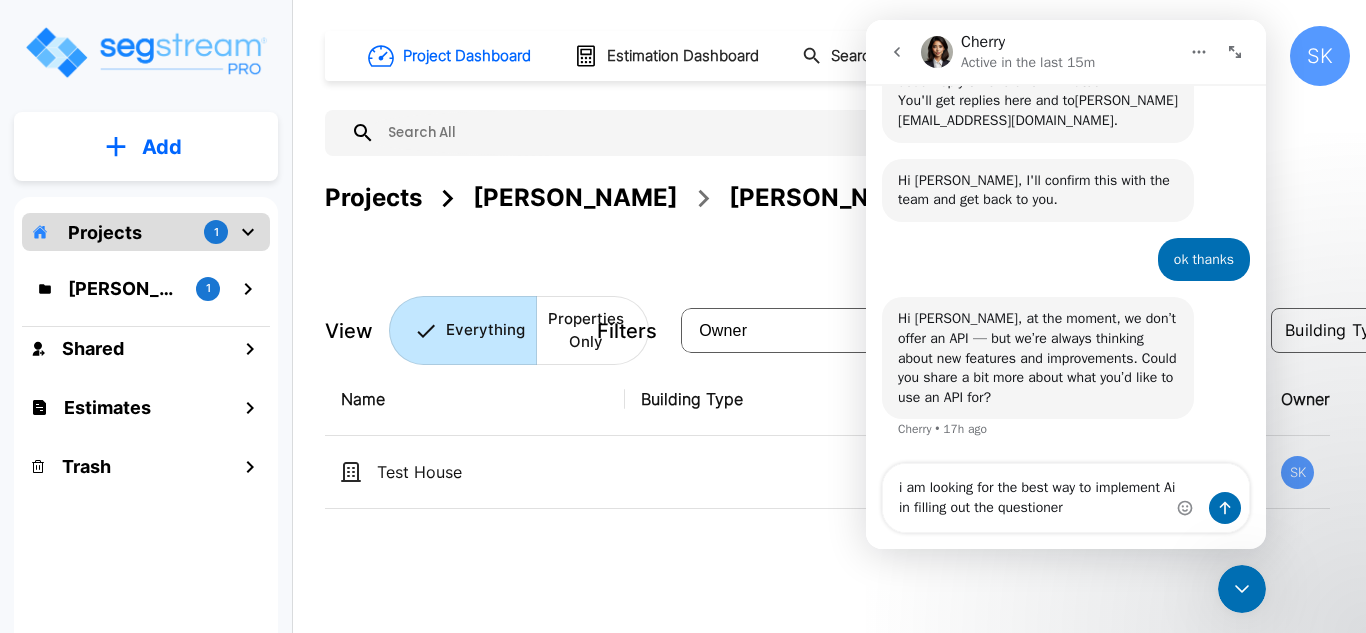 type on "i am looking for the best way to implement Ai in filling out the questioner" 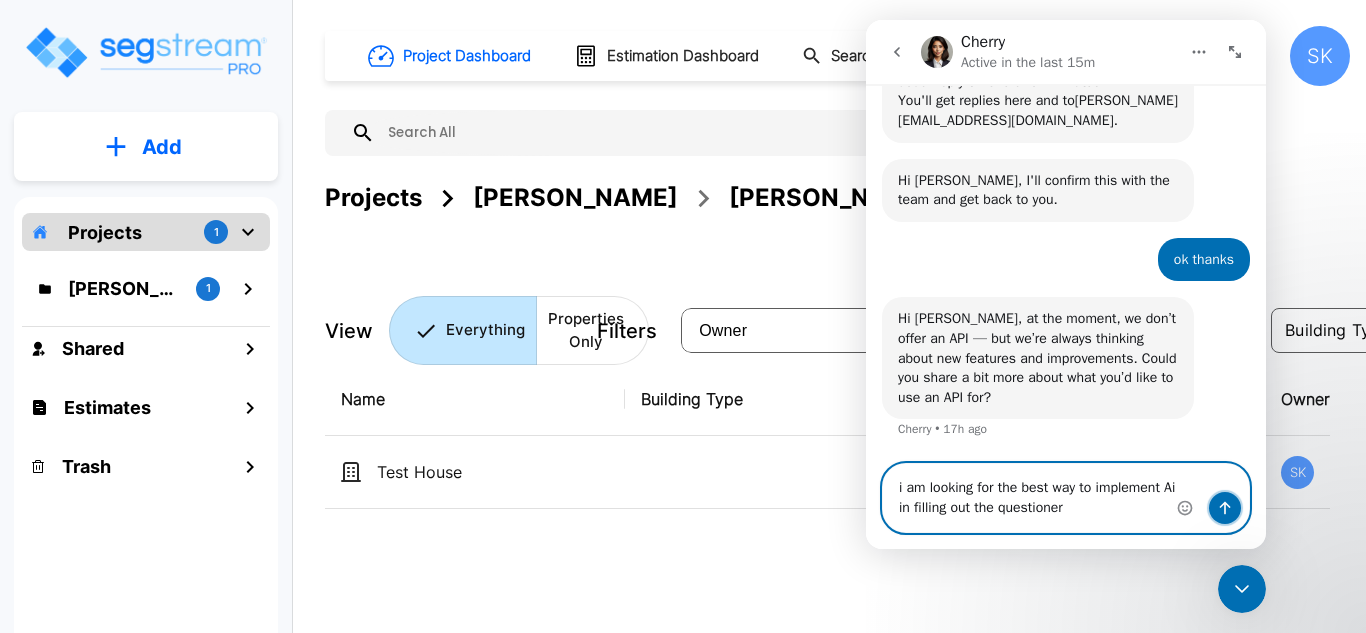 click 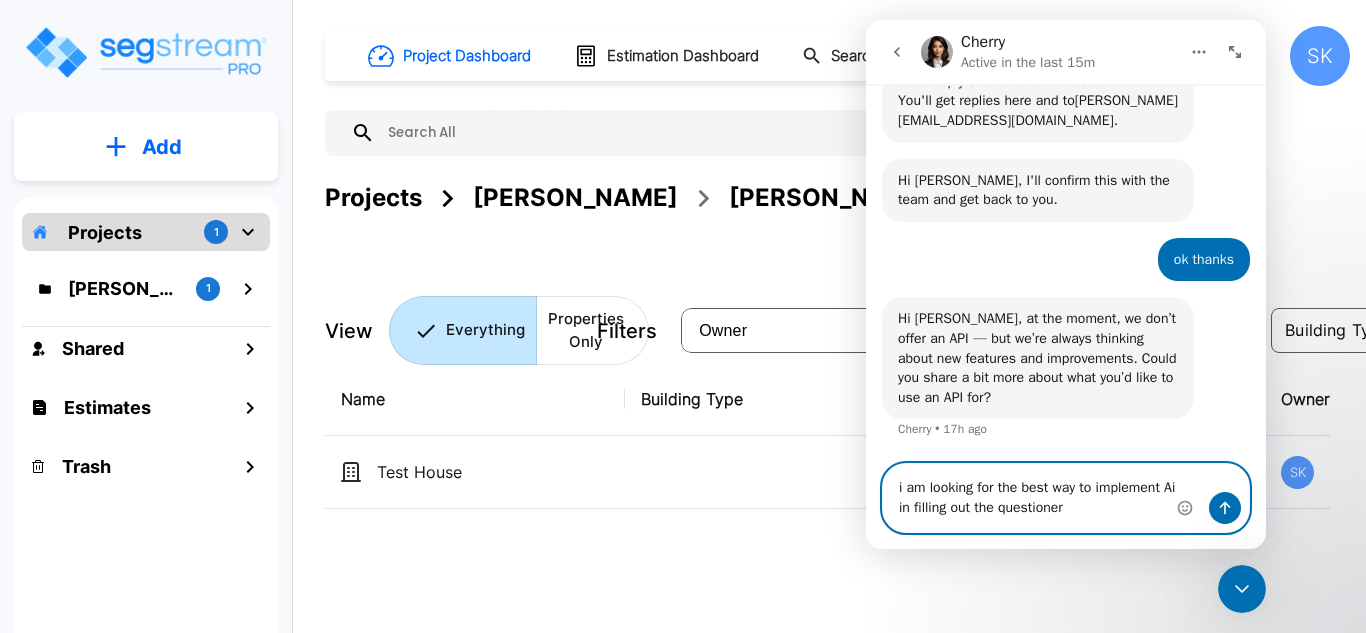 type 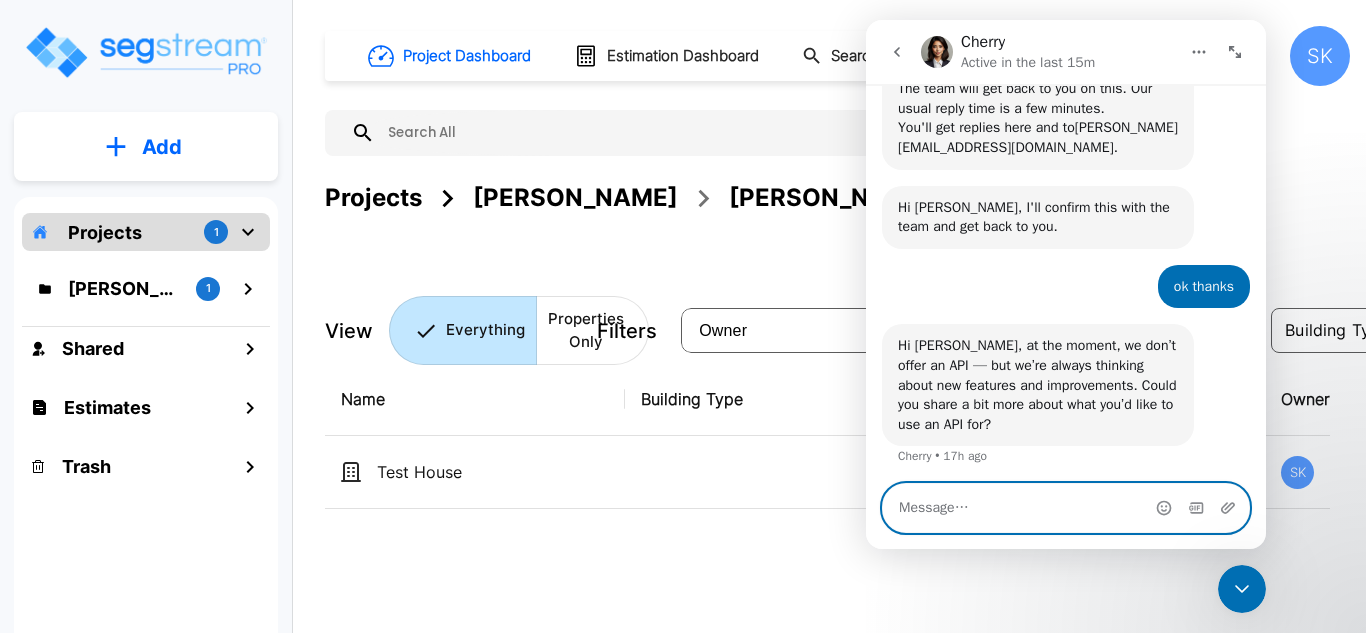 scroll, scrollTop: 523, scrollLeft: 0, axis: vertical 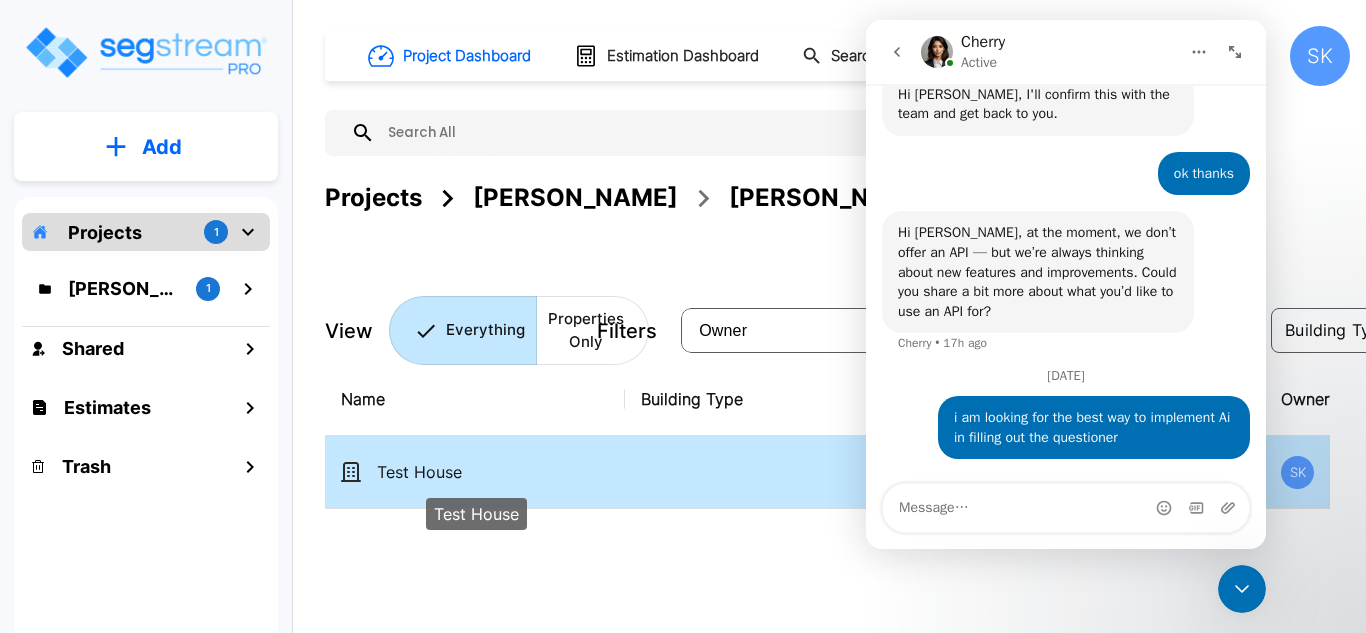 click on "Test House" at bounding box center [477, 472] 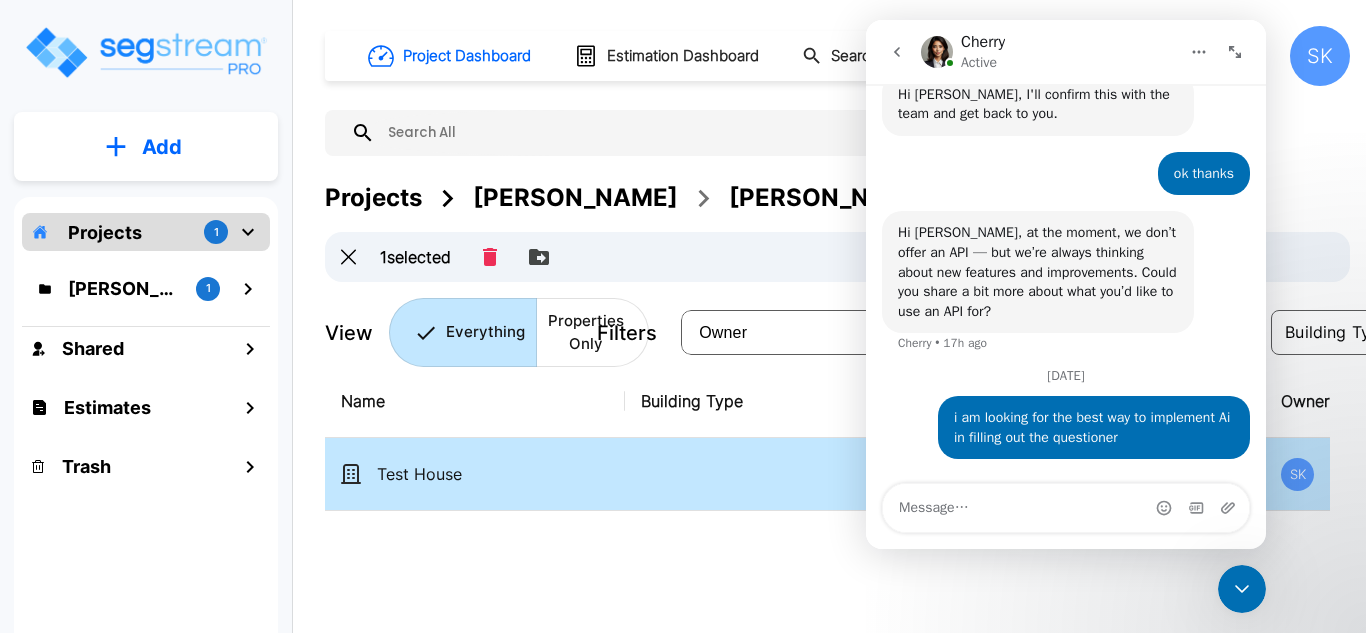 click on "Test House" at bounding box center [475, 474] 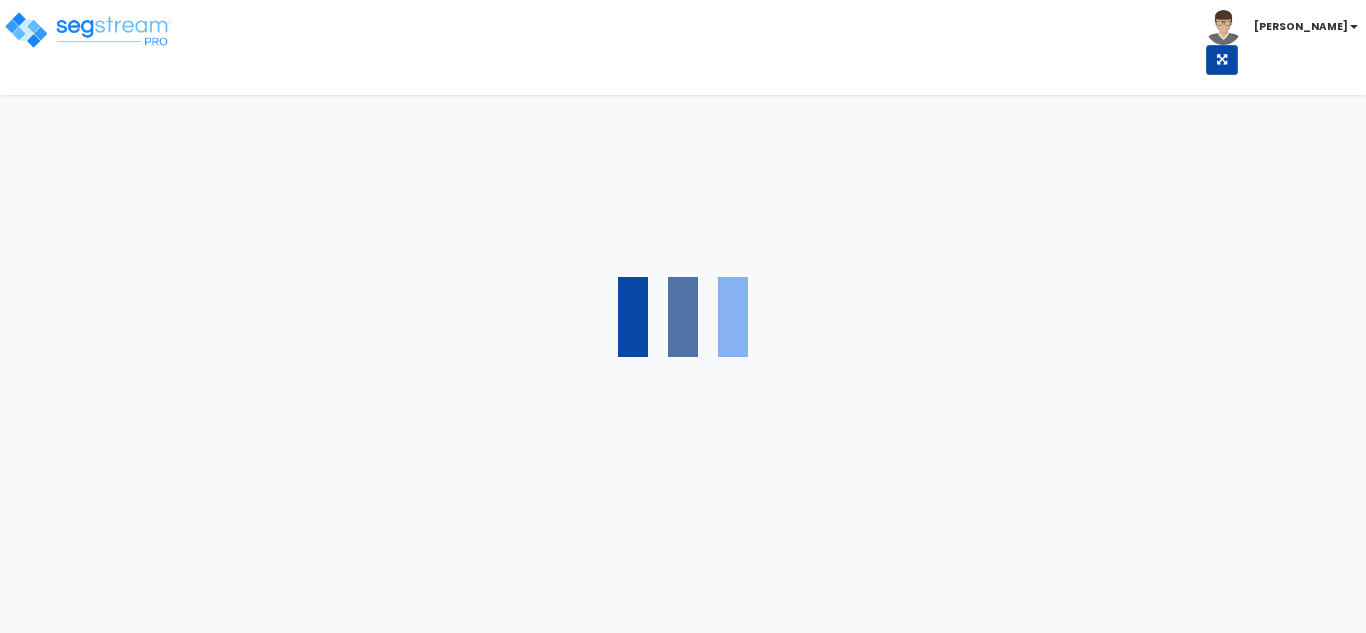 scroll, scrollTop: 0, scrollLeft: 0, axis: both 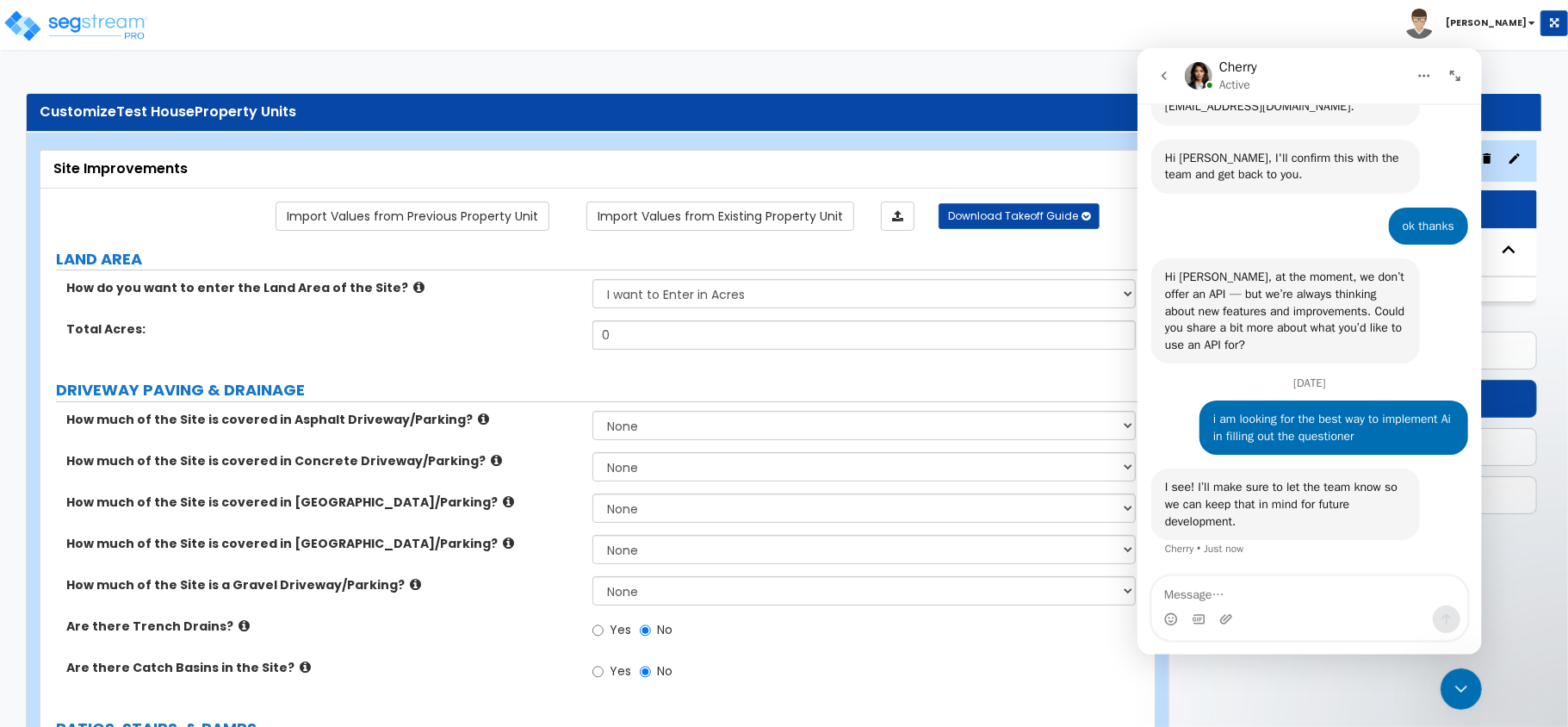 click 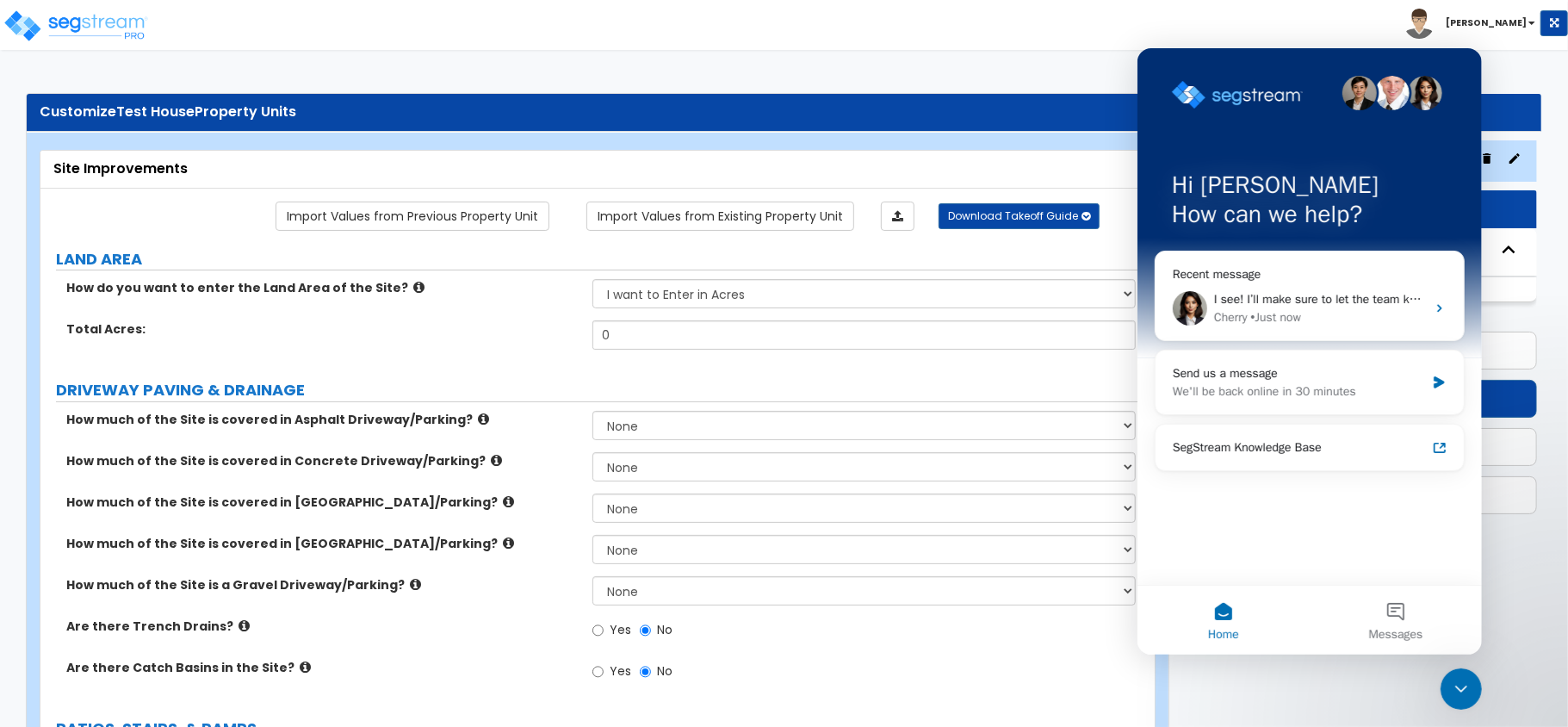click 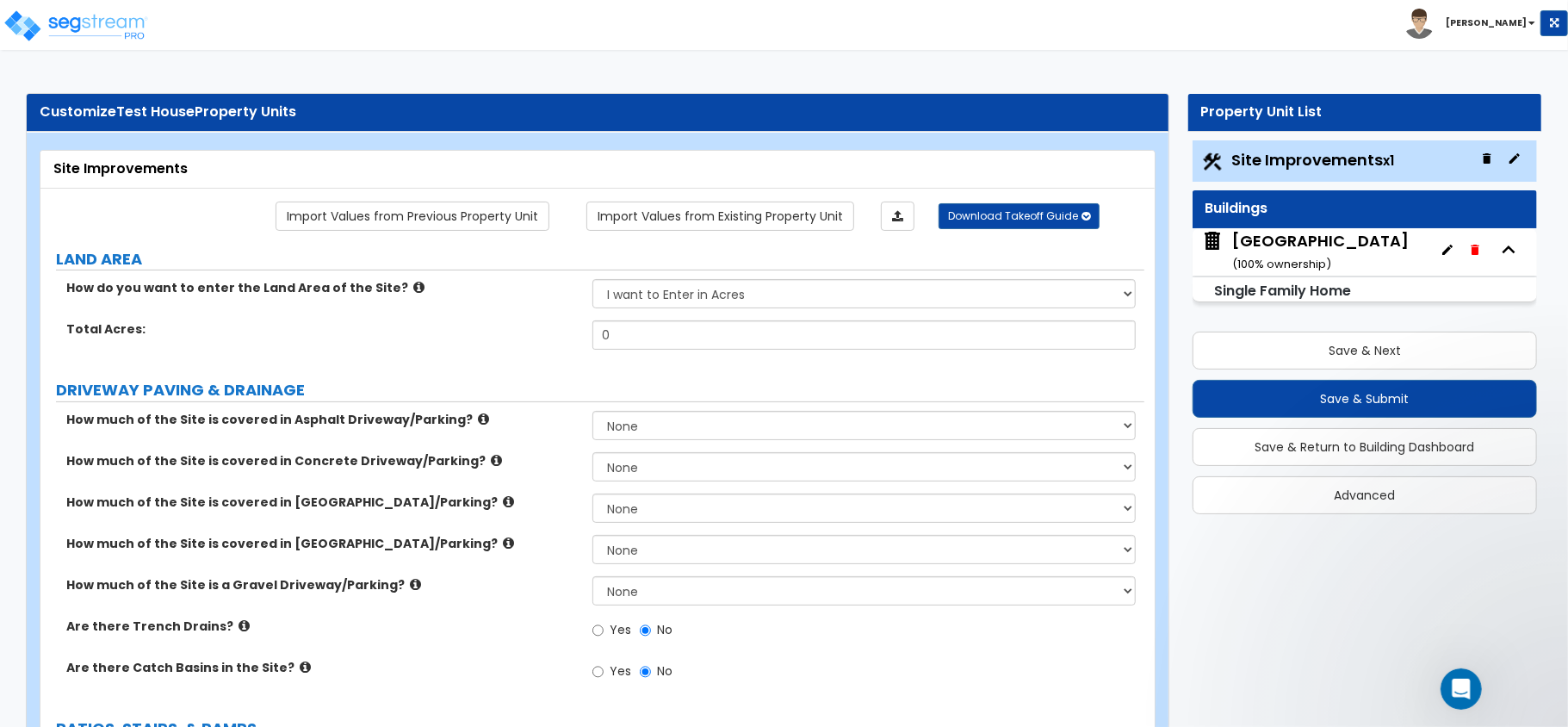 scroll, scrollTop: 0, scrollLeft: 0, axis: both 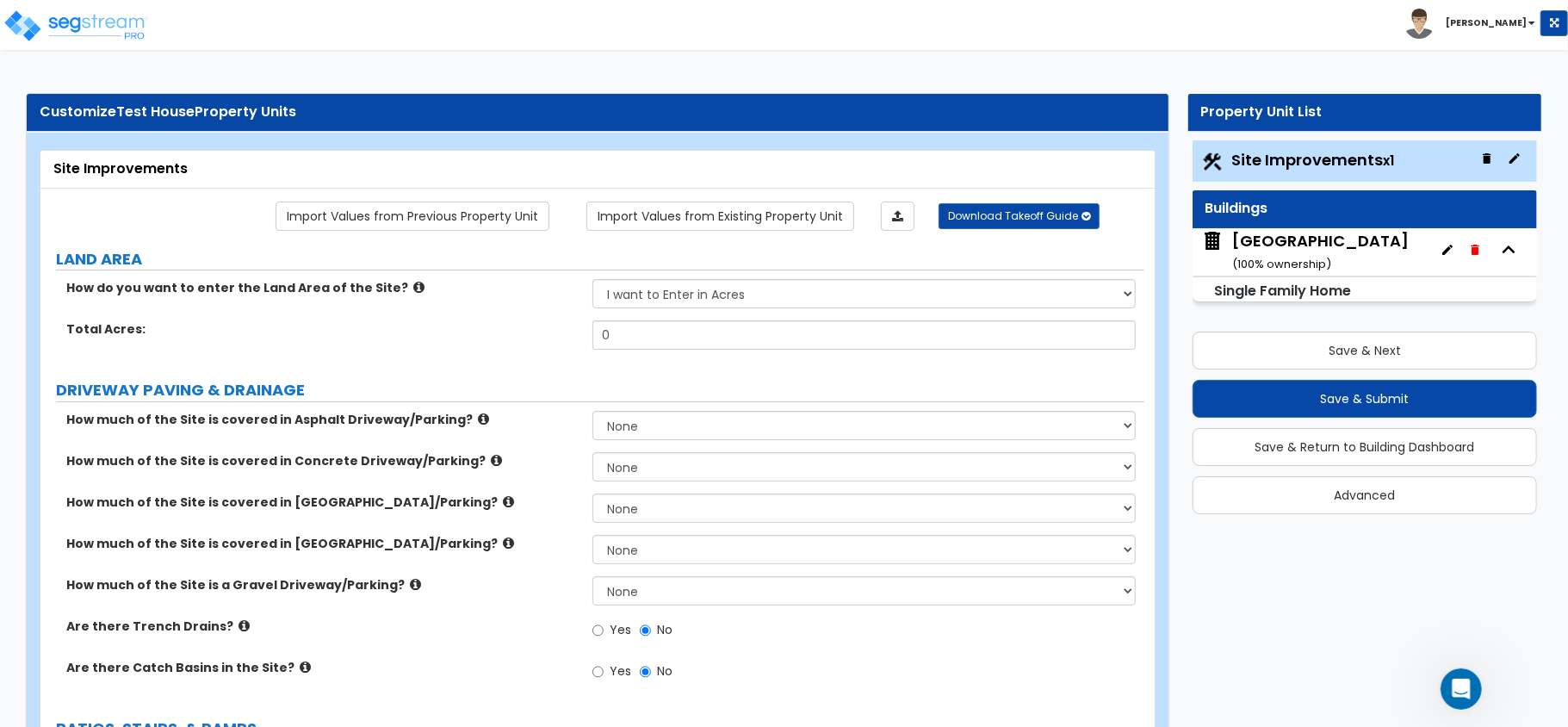 click on "[PERSON_NAME]" at bounding box center (1486, 22) 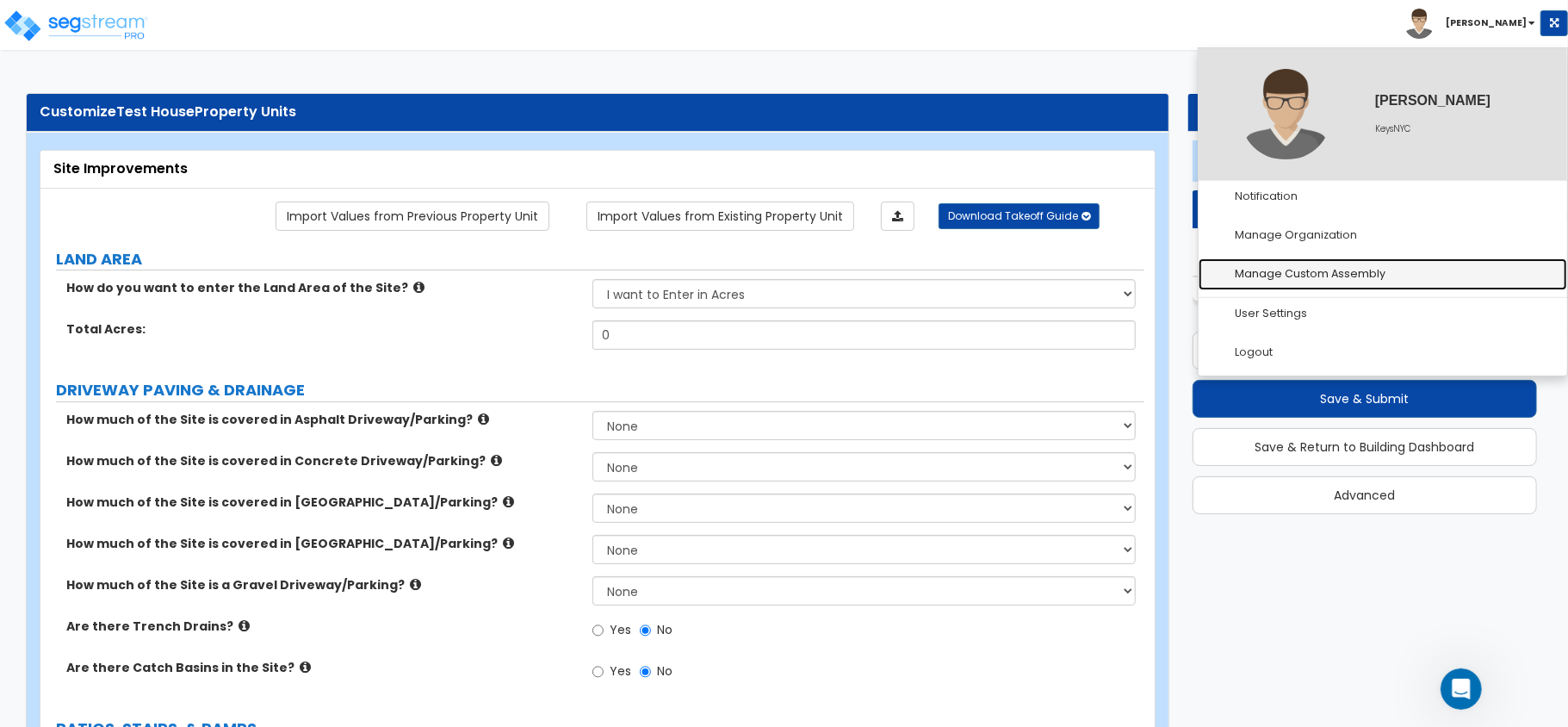 click on "Manage Custom Assembly" at bounding box center (1383, 274) 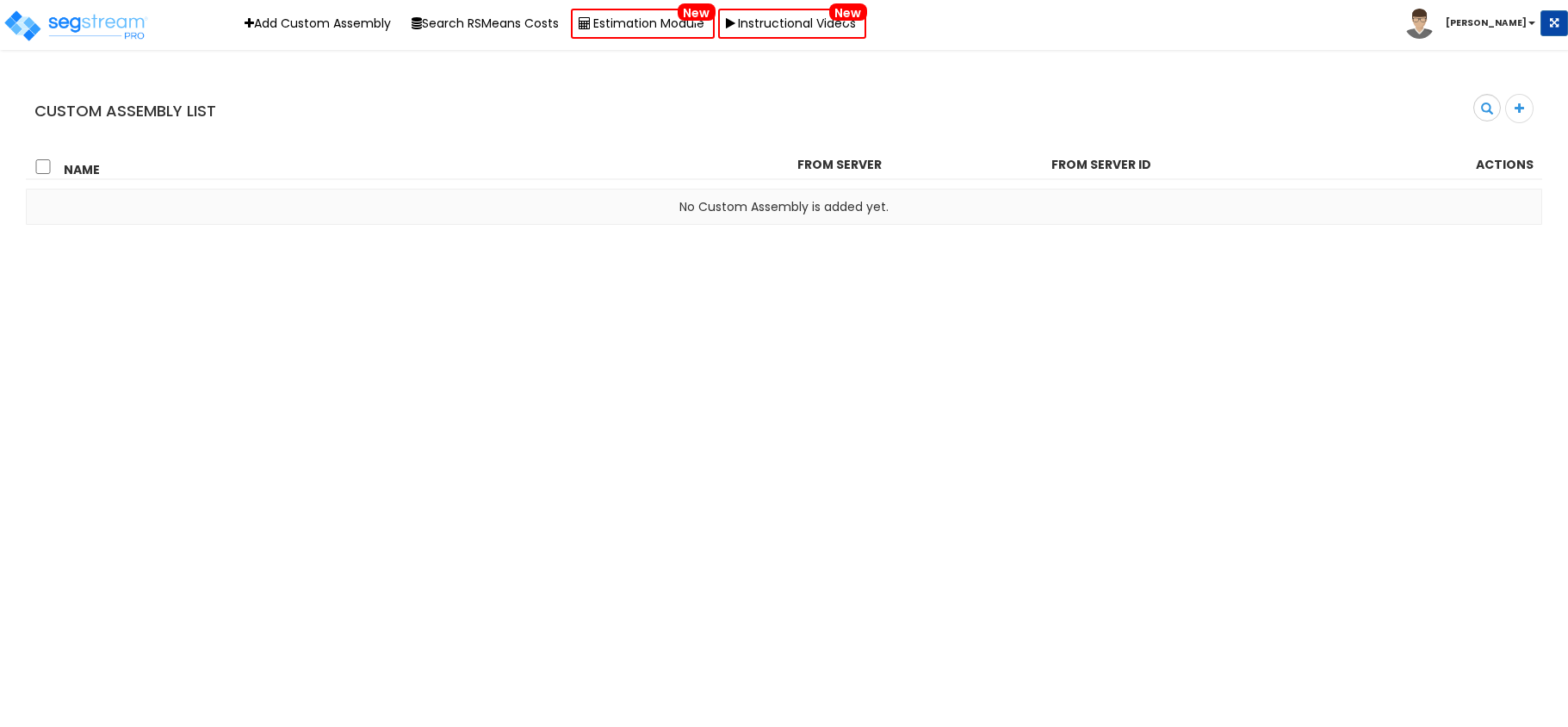 scroll, scrollTop: 0, scrollLeft: 0, axis: both 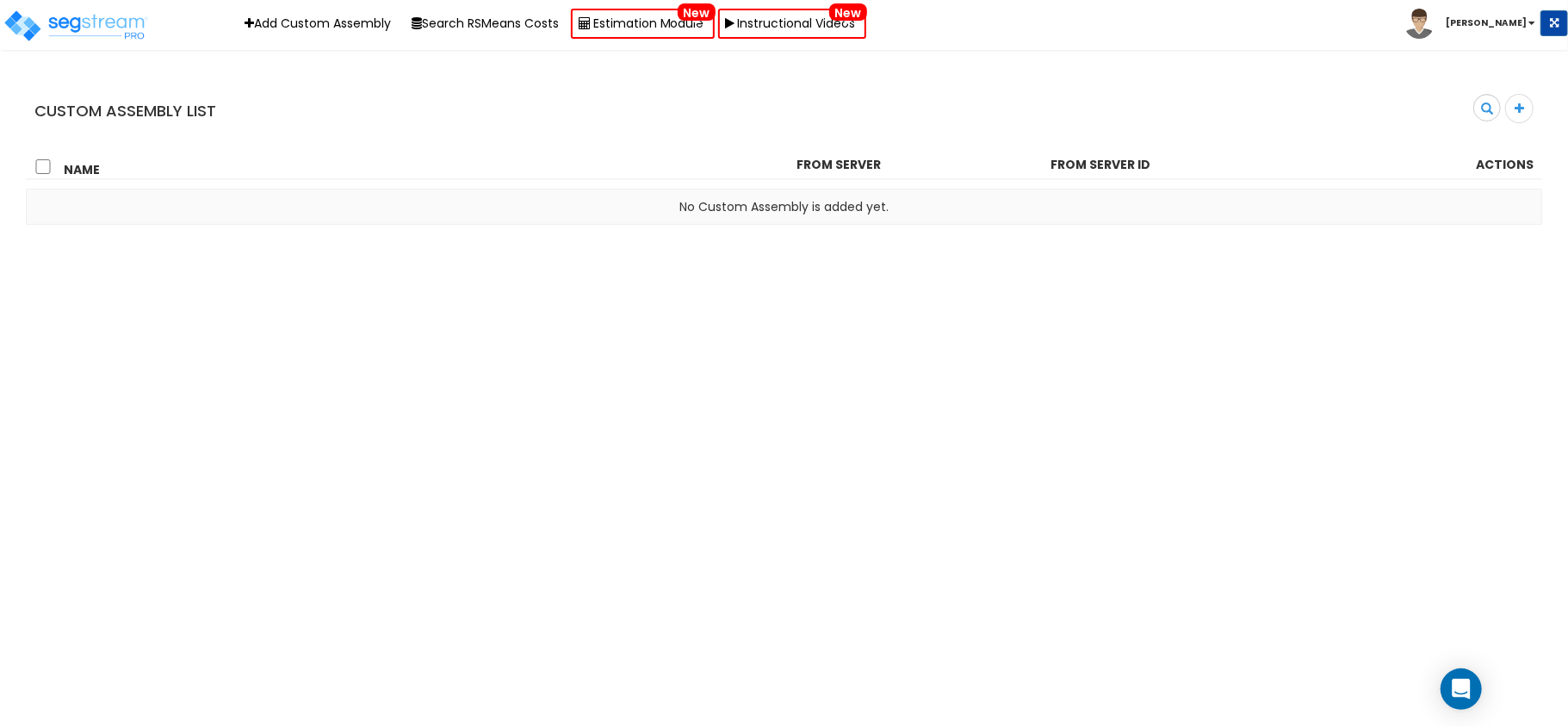 click on "Name" at bounding box center (403, 167) 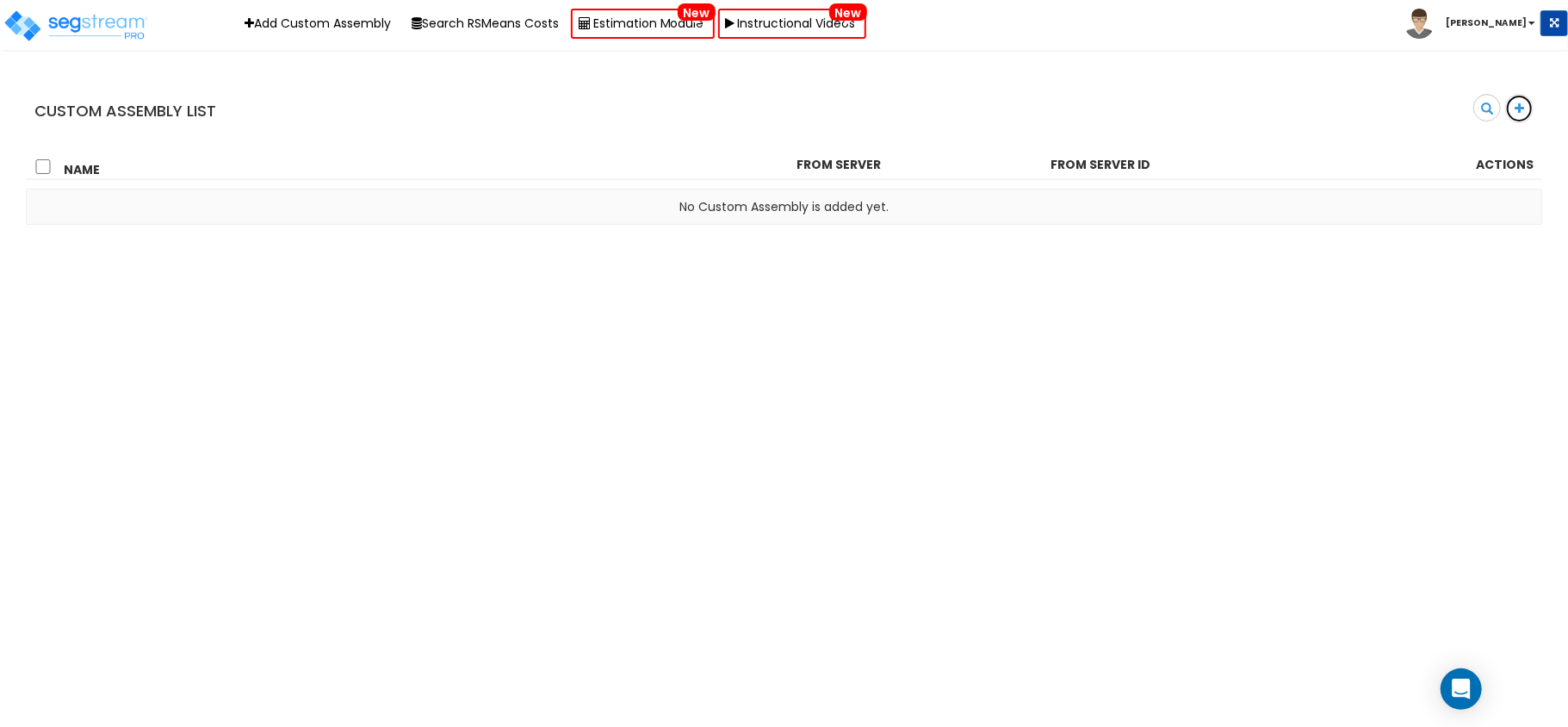 click at bounding box center (1519, 109) 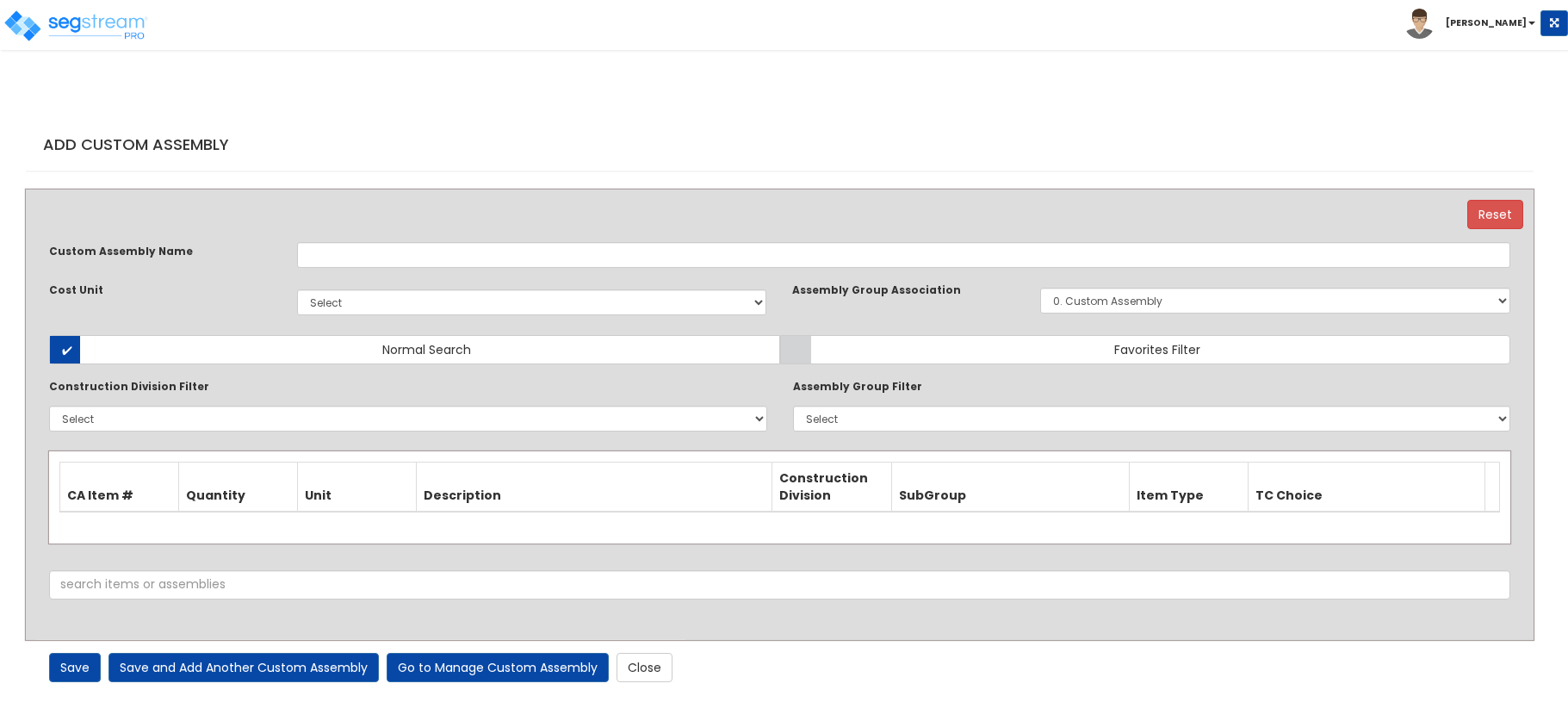 scroll, scrollTop: 0, scrollLeft: 0, axis: both 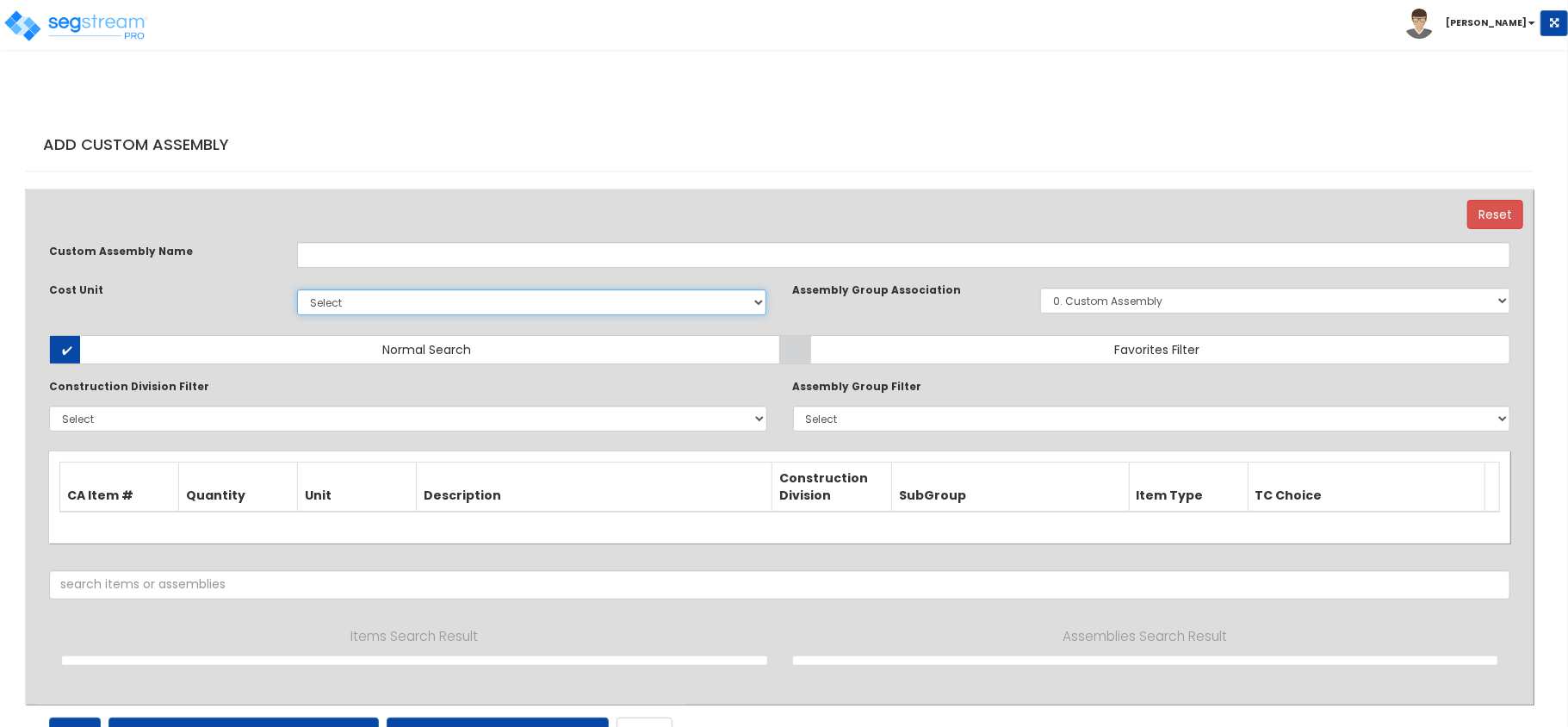 click on "Select
EA
TOT
SF
LF
SY
LS
CAR
EA TOT SF Ea LF SY Add Additional Cost Unit" at bounding box center (532, 302) 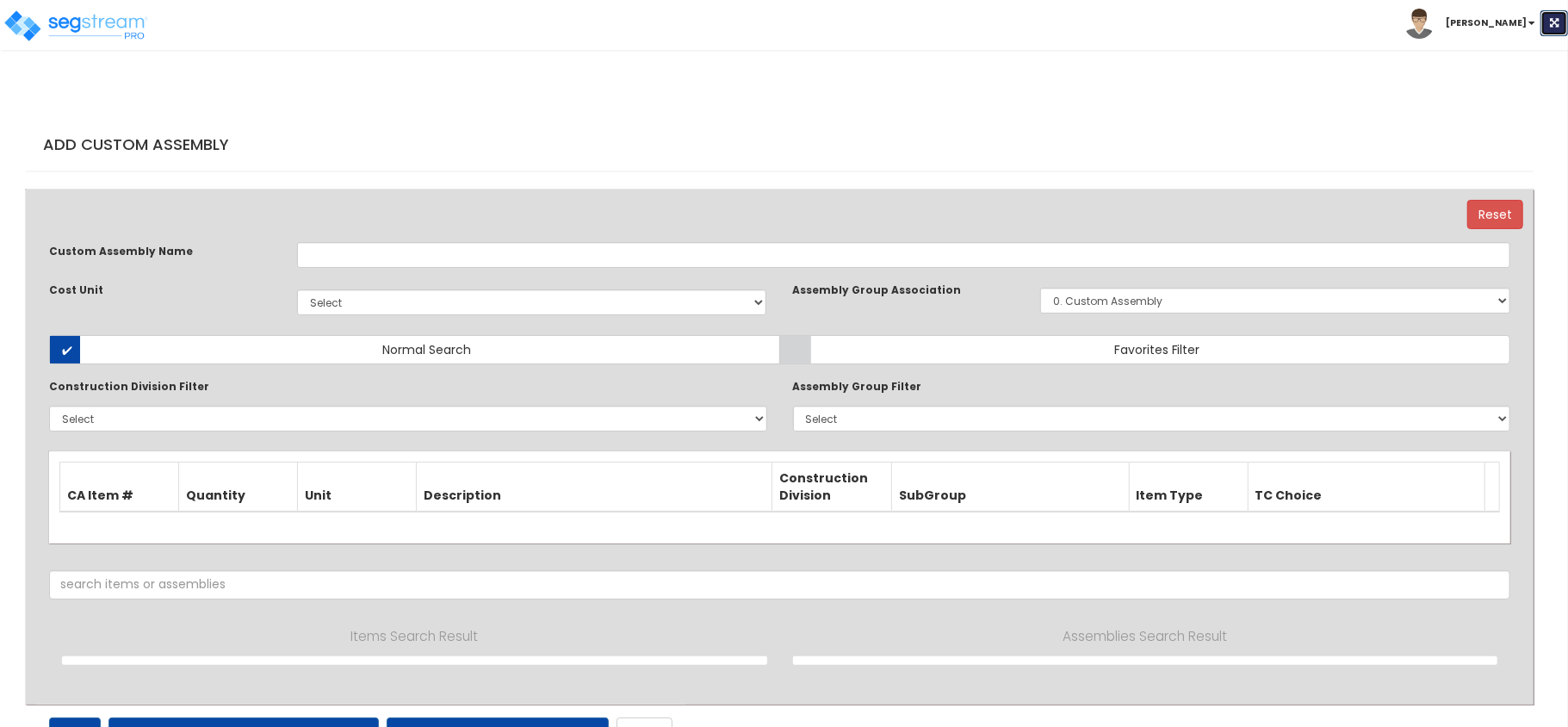 click at bounding box center (1554, 23) 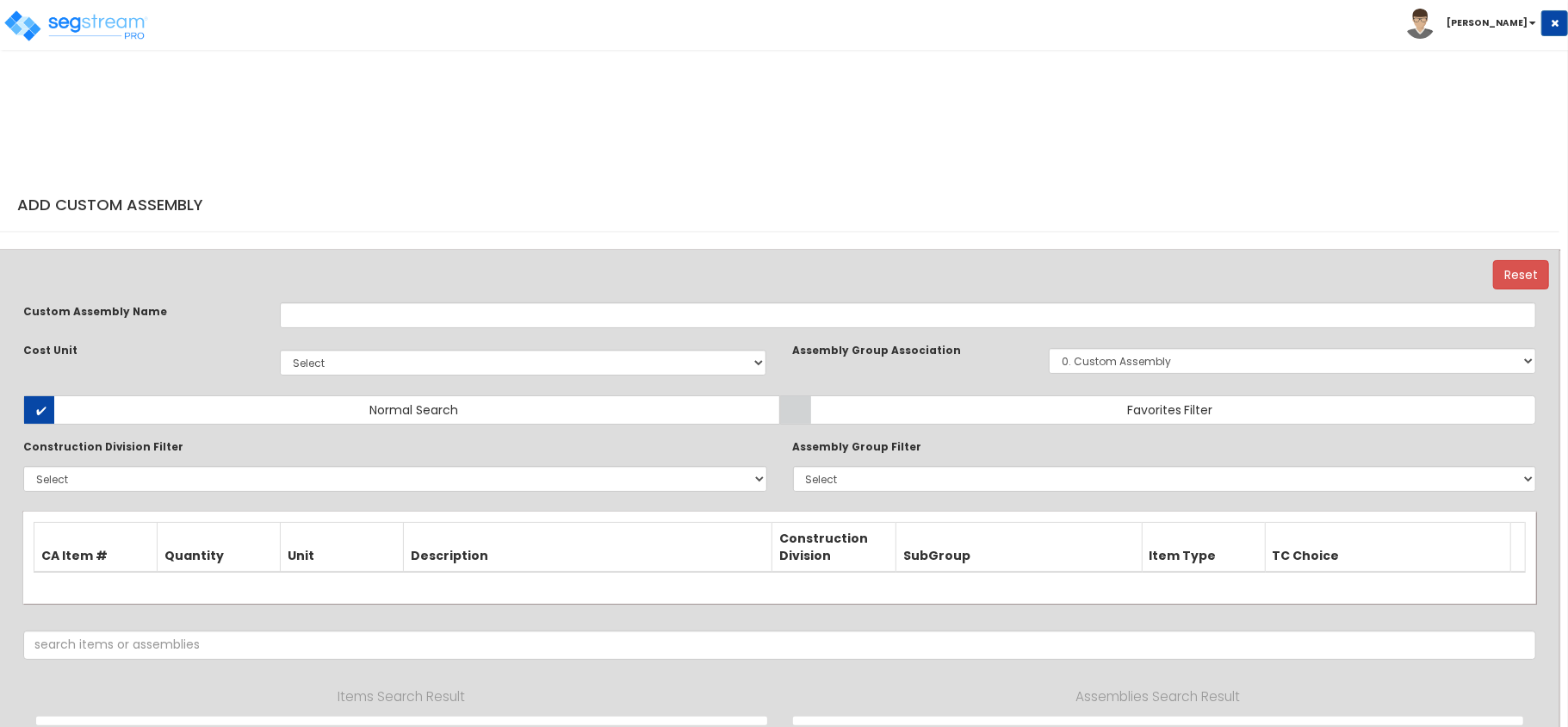 click on "Toggle navigation
Steven" at bounding box center [784, 25] 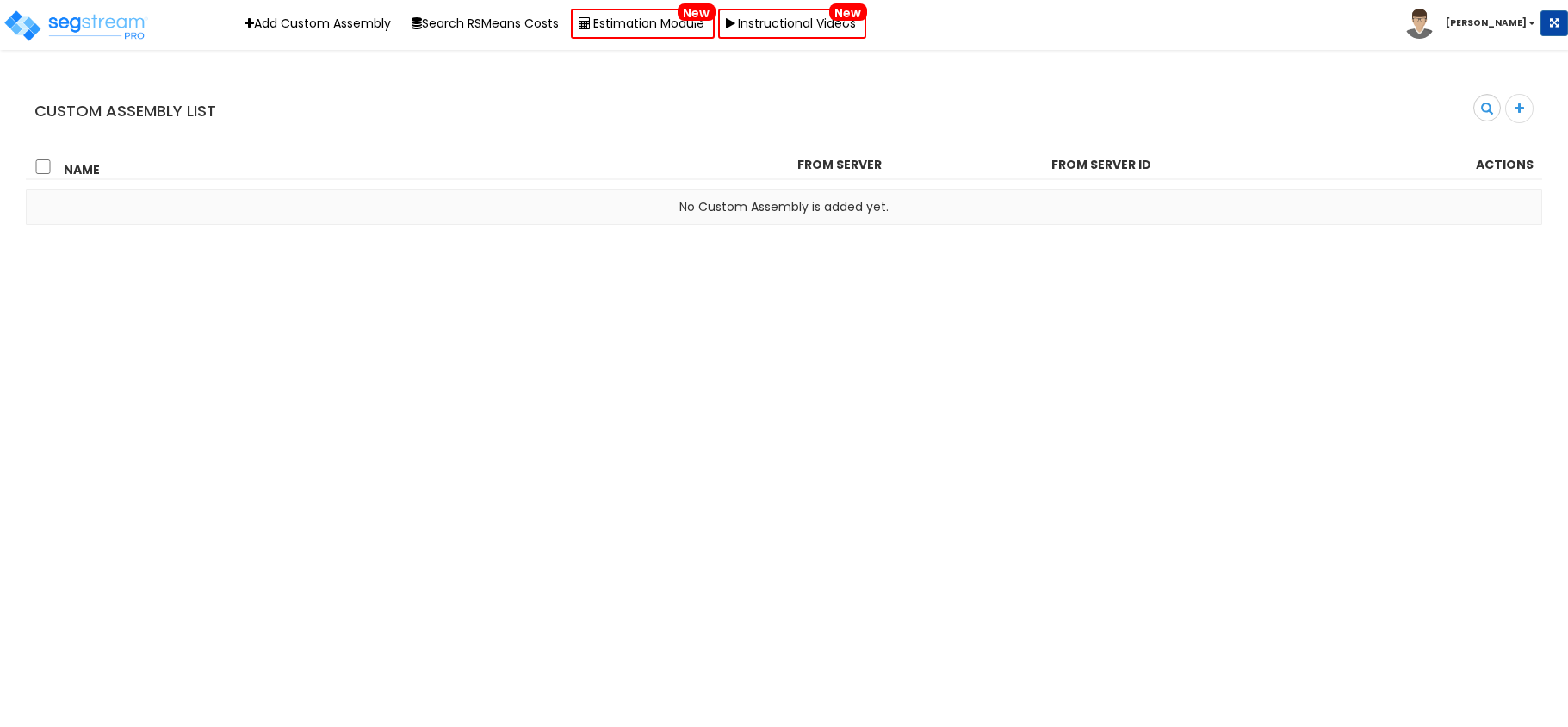 scroll, scrollTop: 0, scrollLeft: 0, axis: both 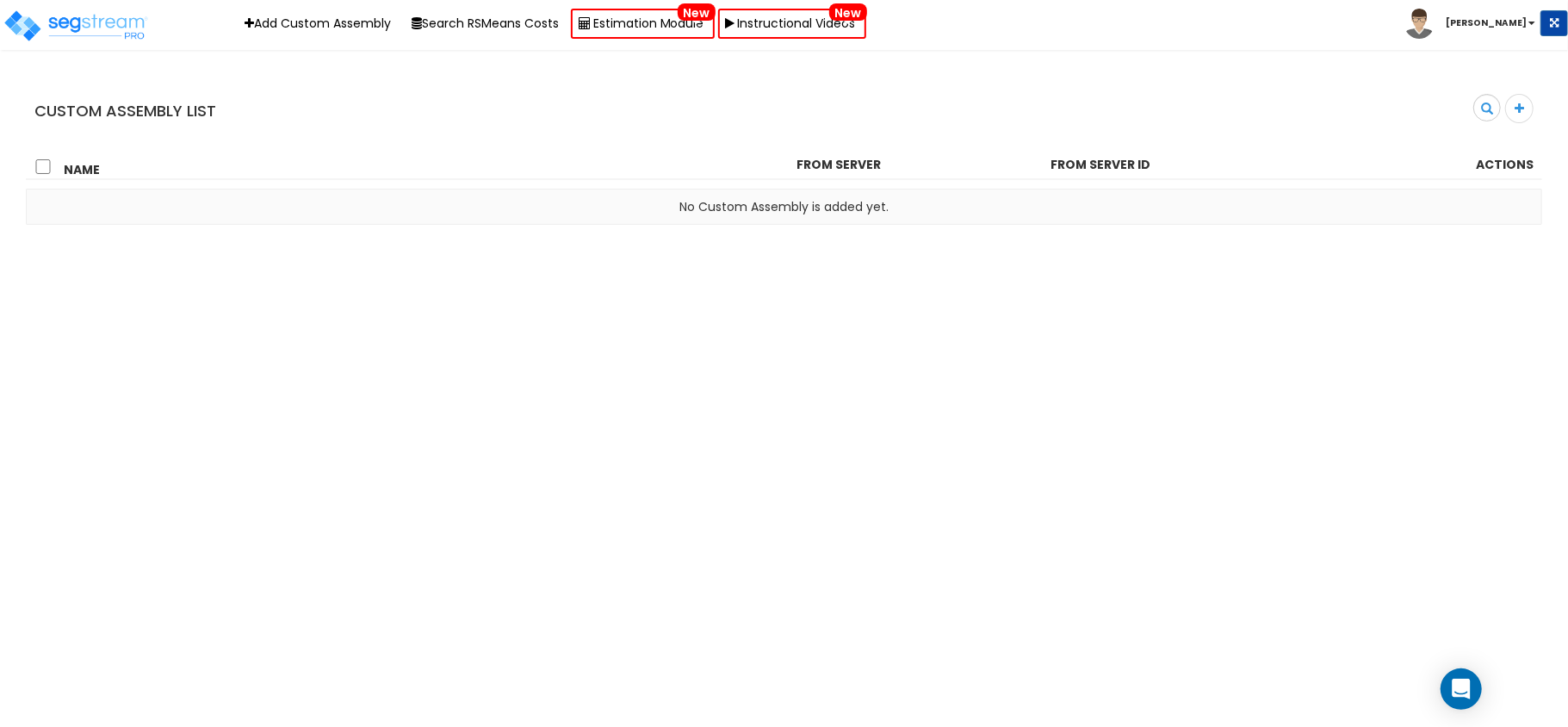 click on "[PERSON_NAME]" at bounding box center [1486, 22] 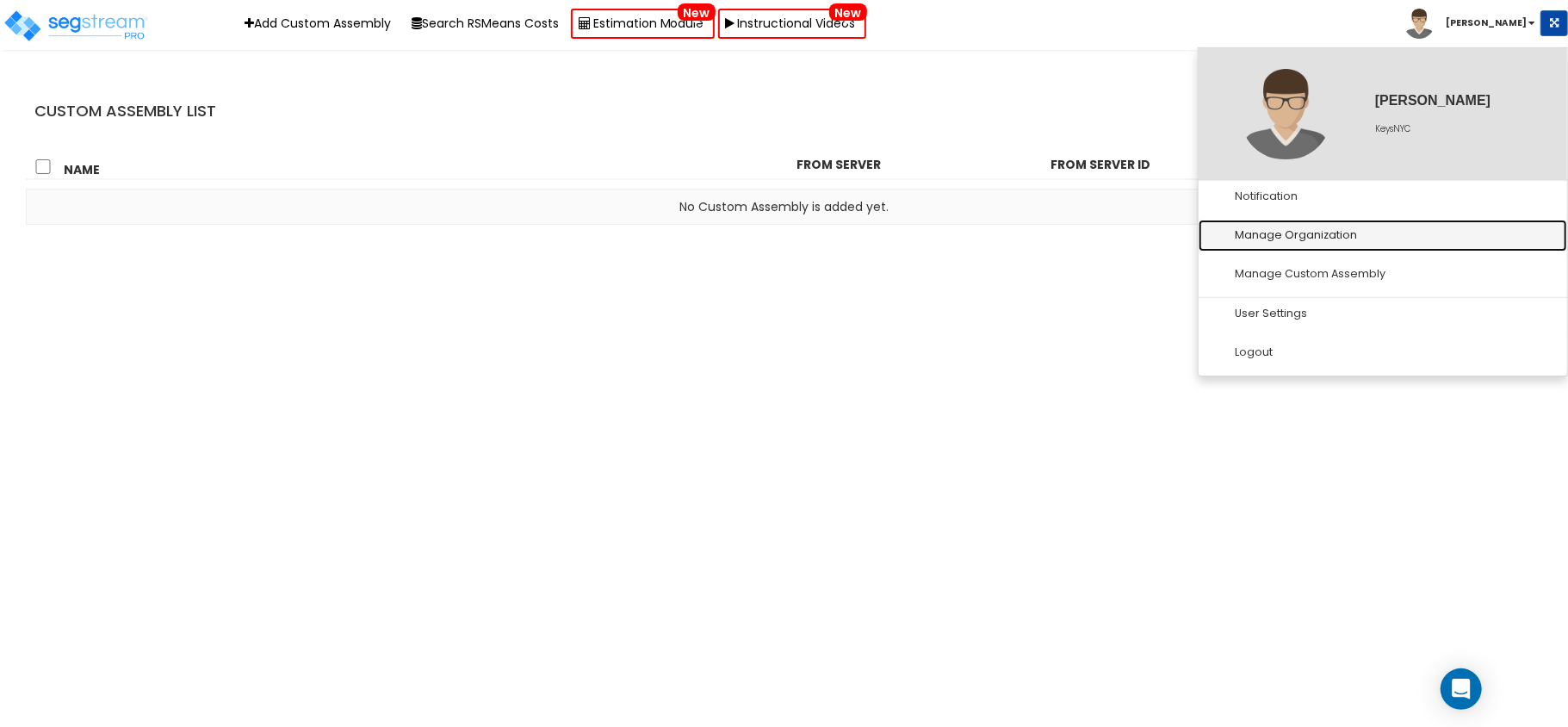 click on "Manage Organization" at bounding box center (1383, 235) 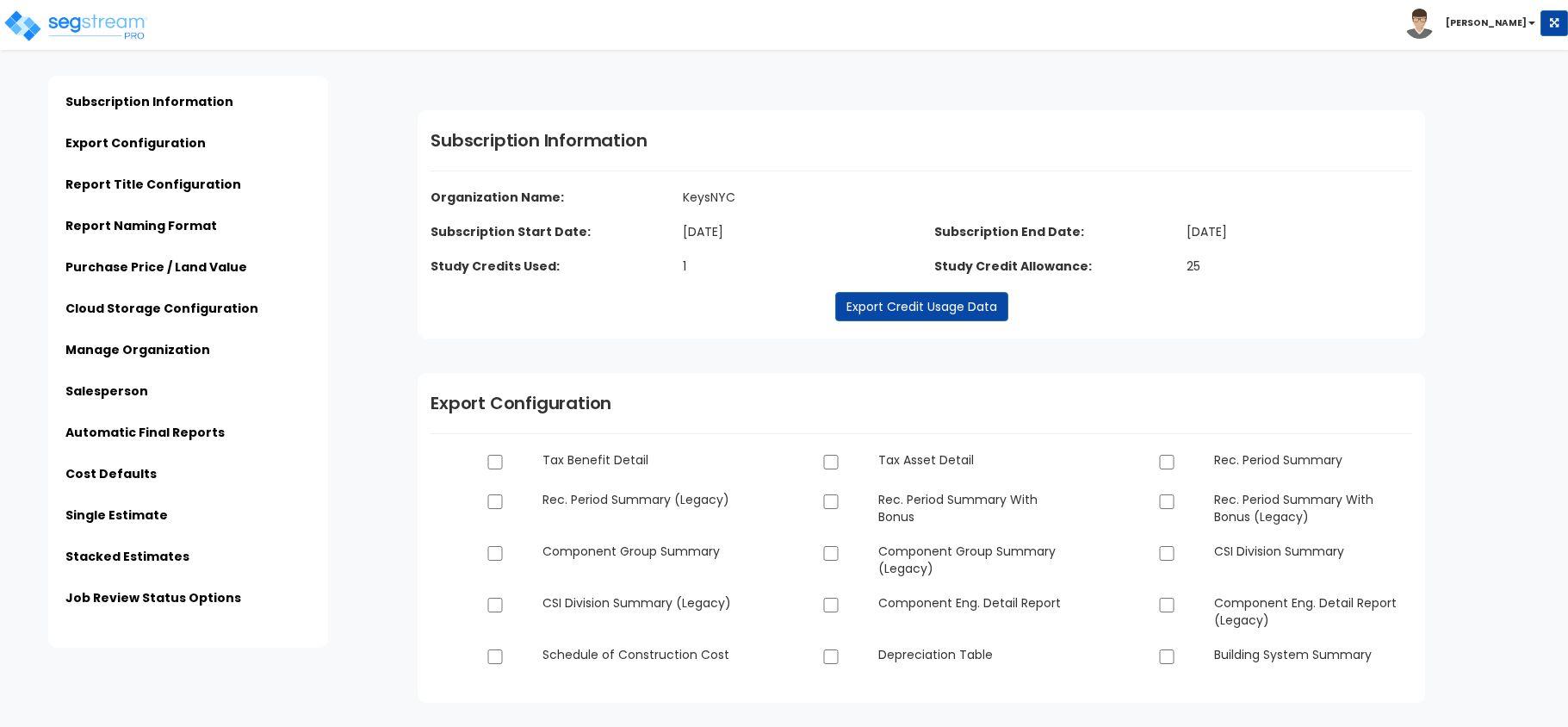 scroll, scrollTop: 0, scrollLeft: 0, axis: both 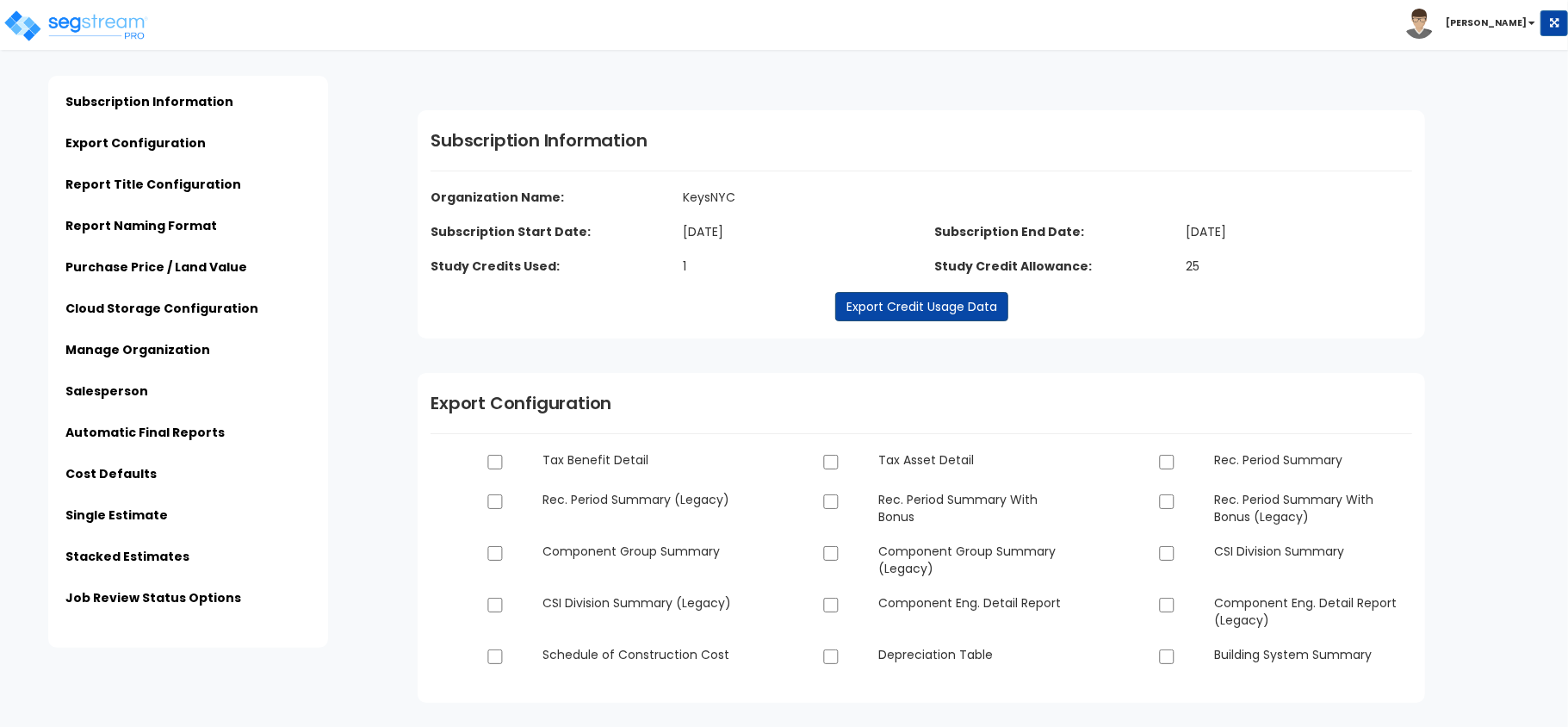 type on "KeysNYC" 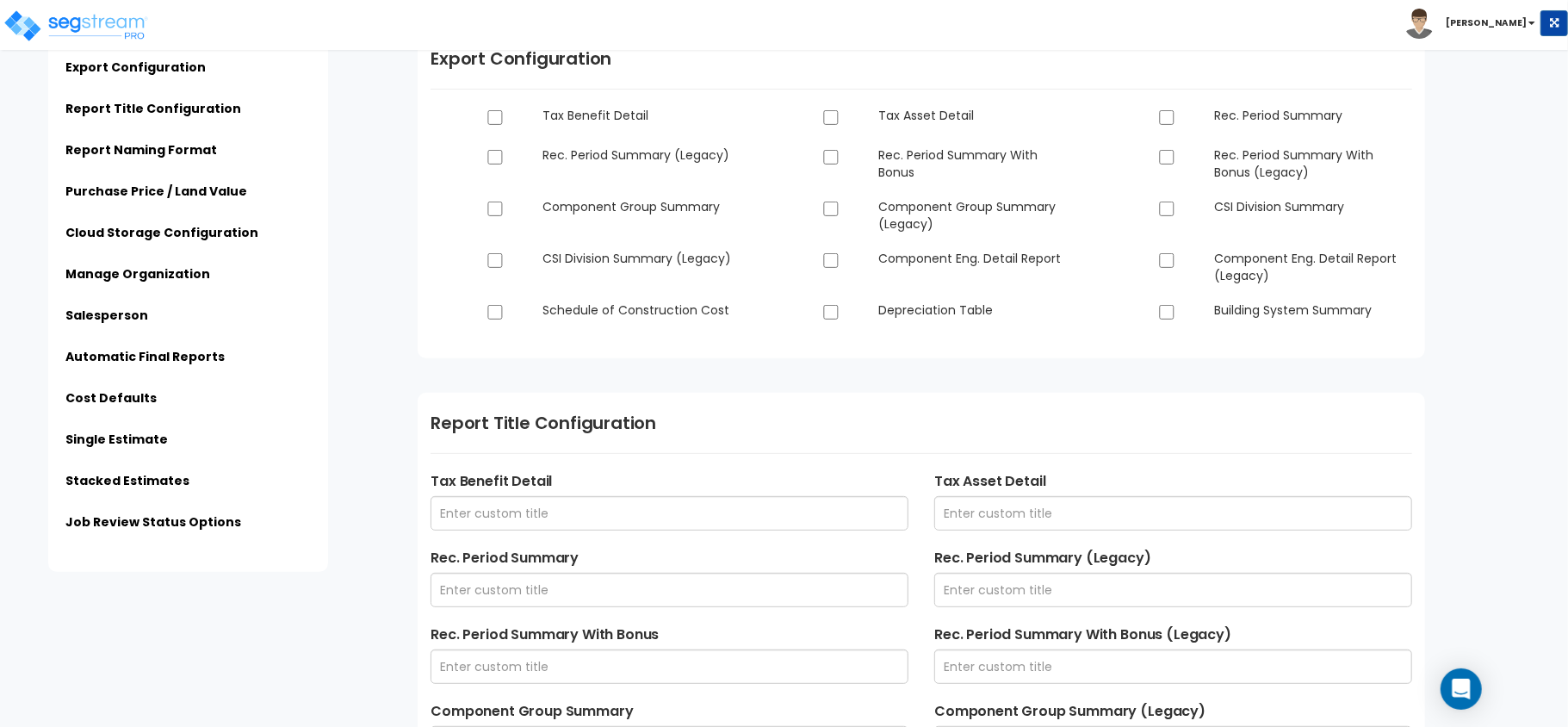 scroll, scrollTop: 229, scrollLeft: 0, axis: vertical 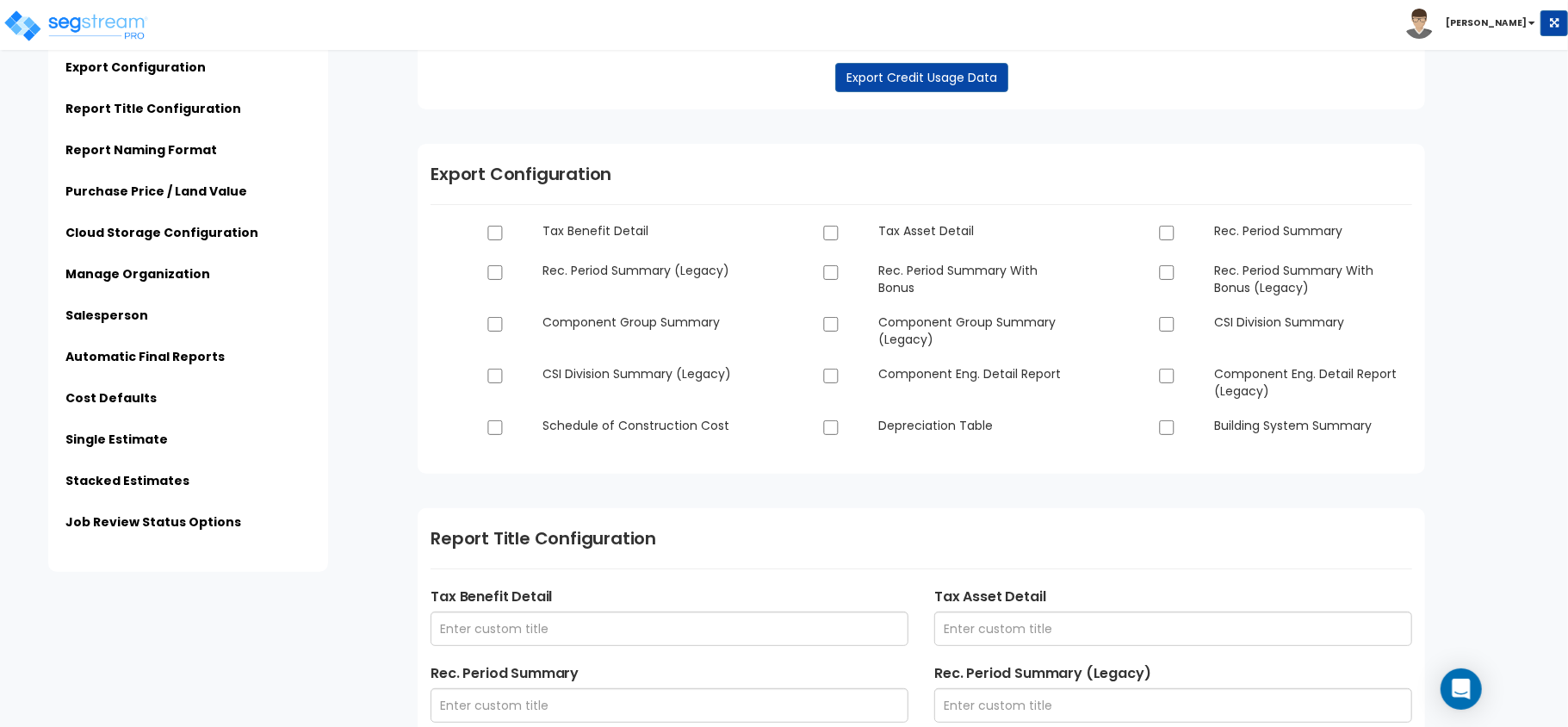click on "Tax Benefit Detail" at bounding box center [641, 231] 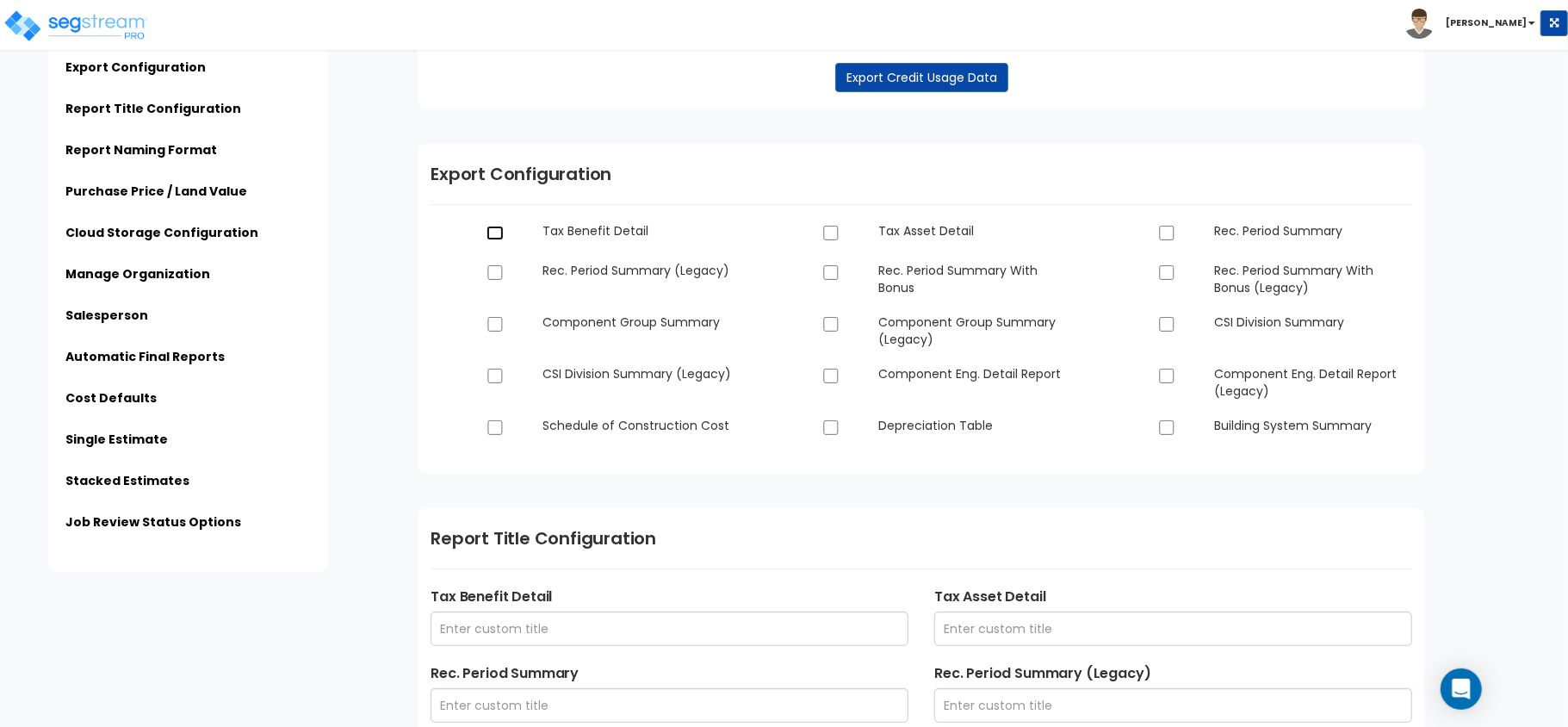 click at bounding box center (495, 233) 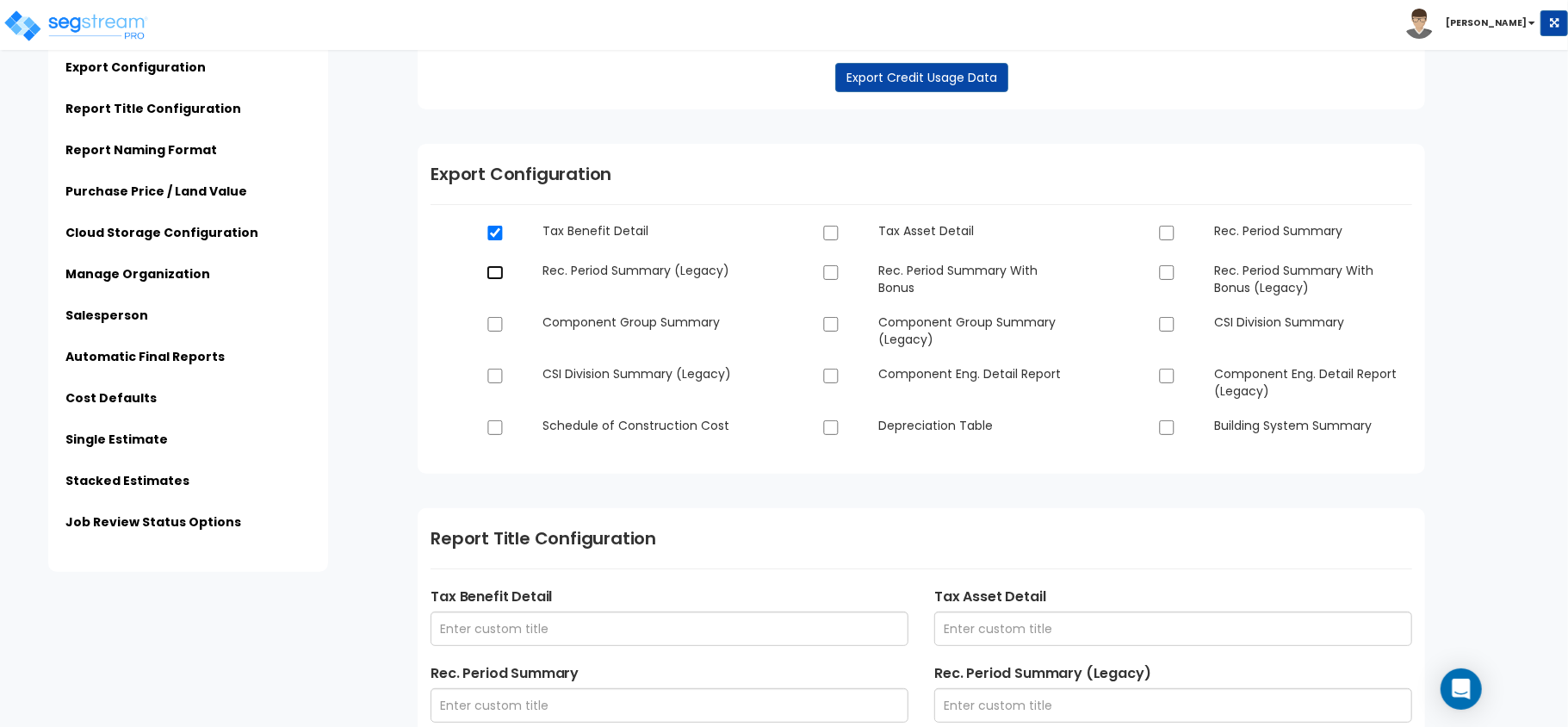 click at bounding box center [495, 272] 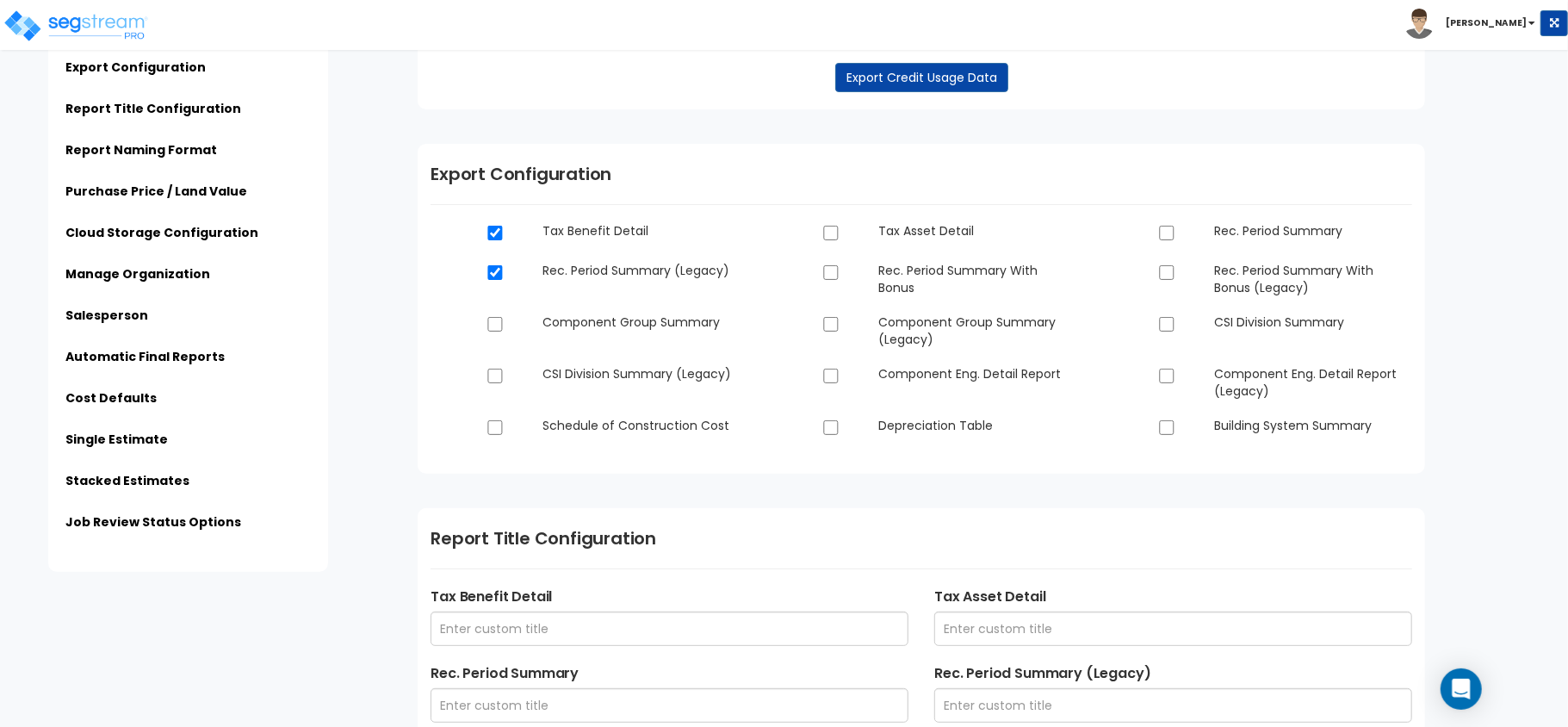click on "Component Group Summary" at bounding box center [586, 333] 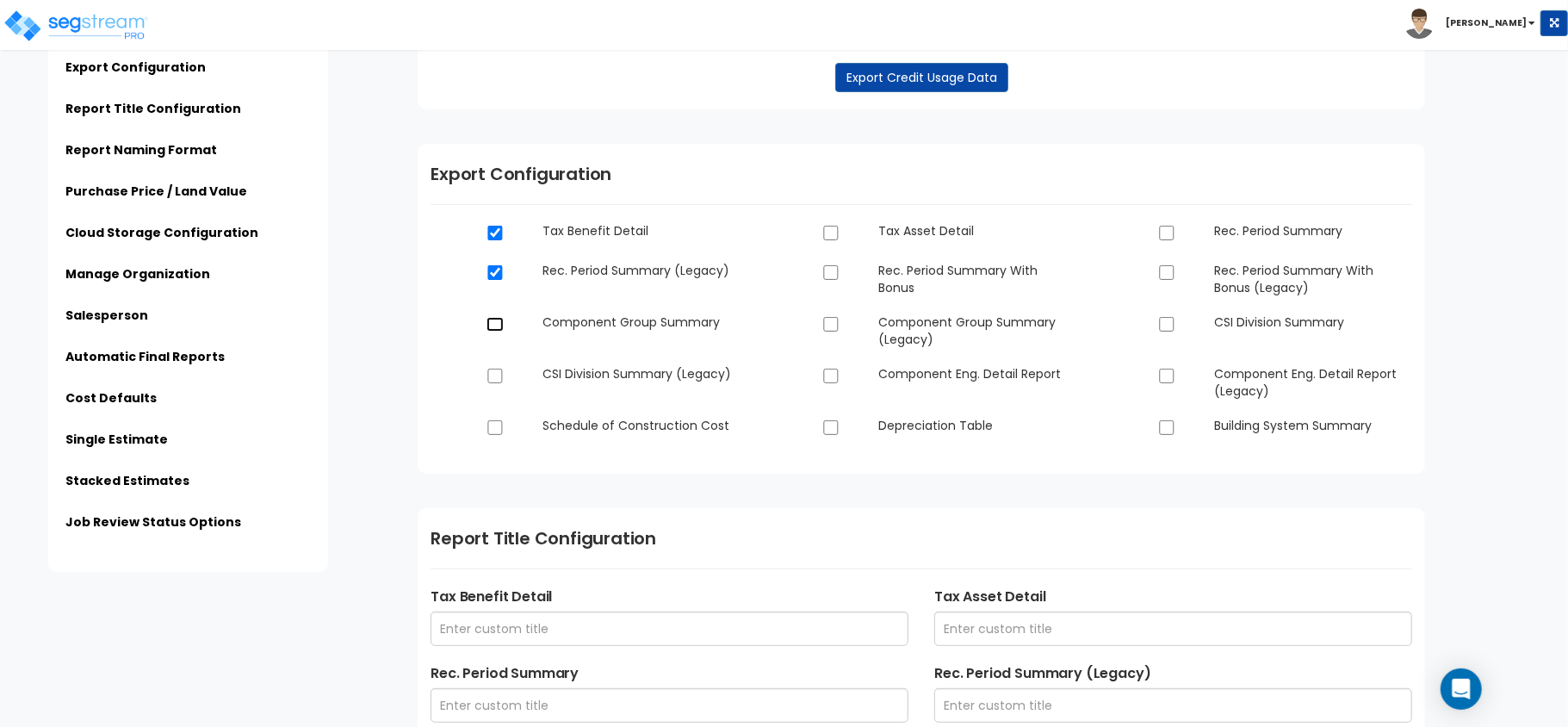 click at bounding box center (495, 324) 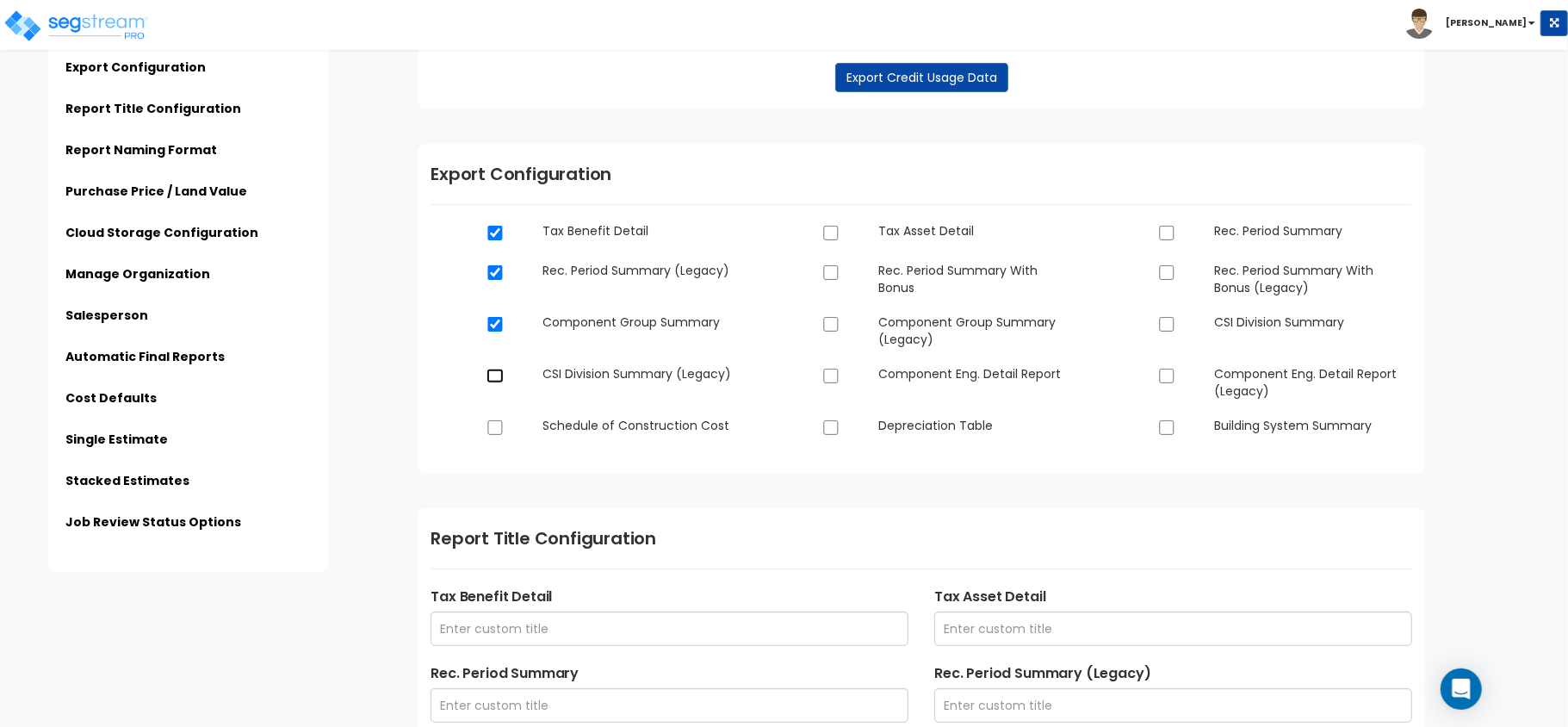 click at bounding box center (495, 376) 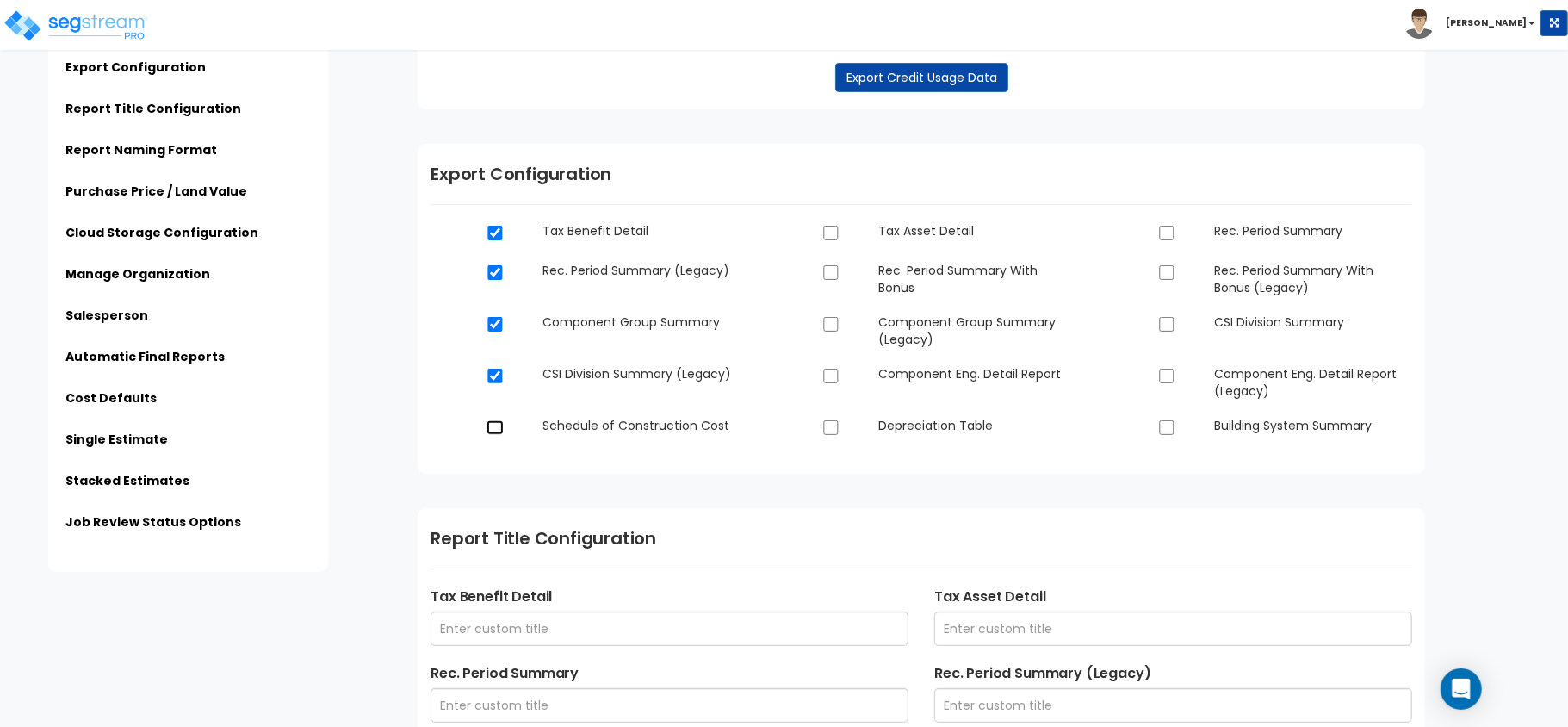 click at bounding box center (495, 427) 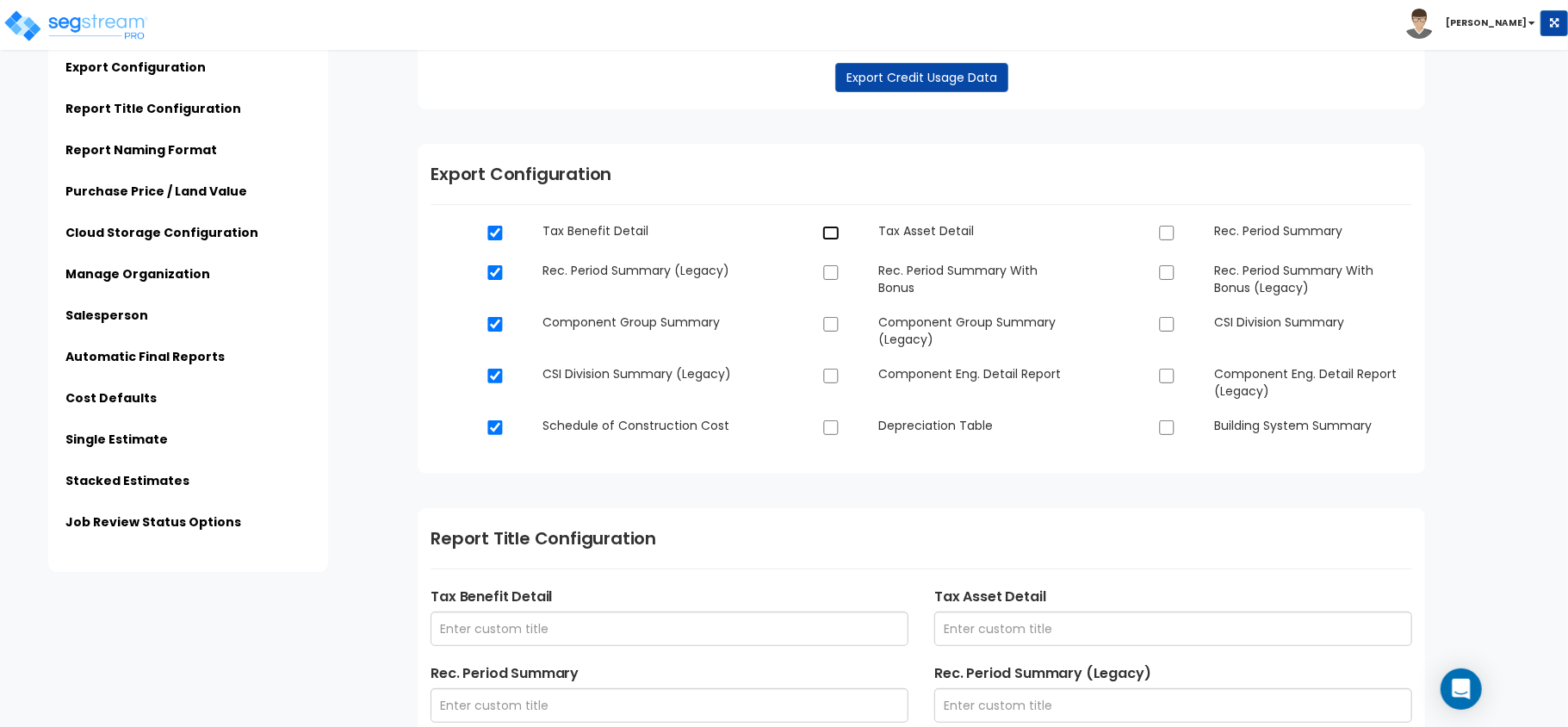 click at bounding box center (831, 233) 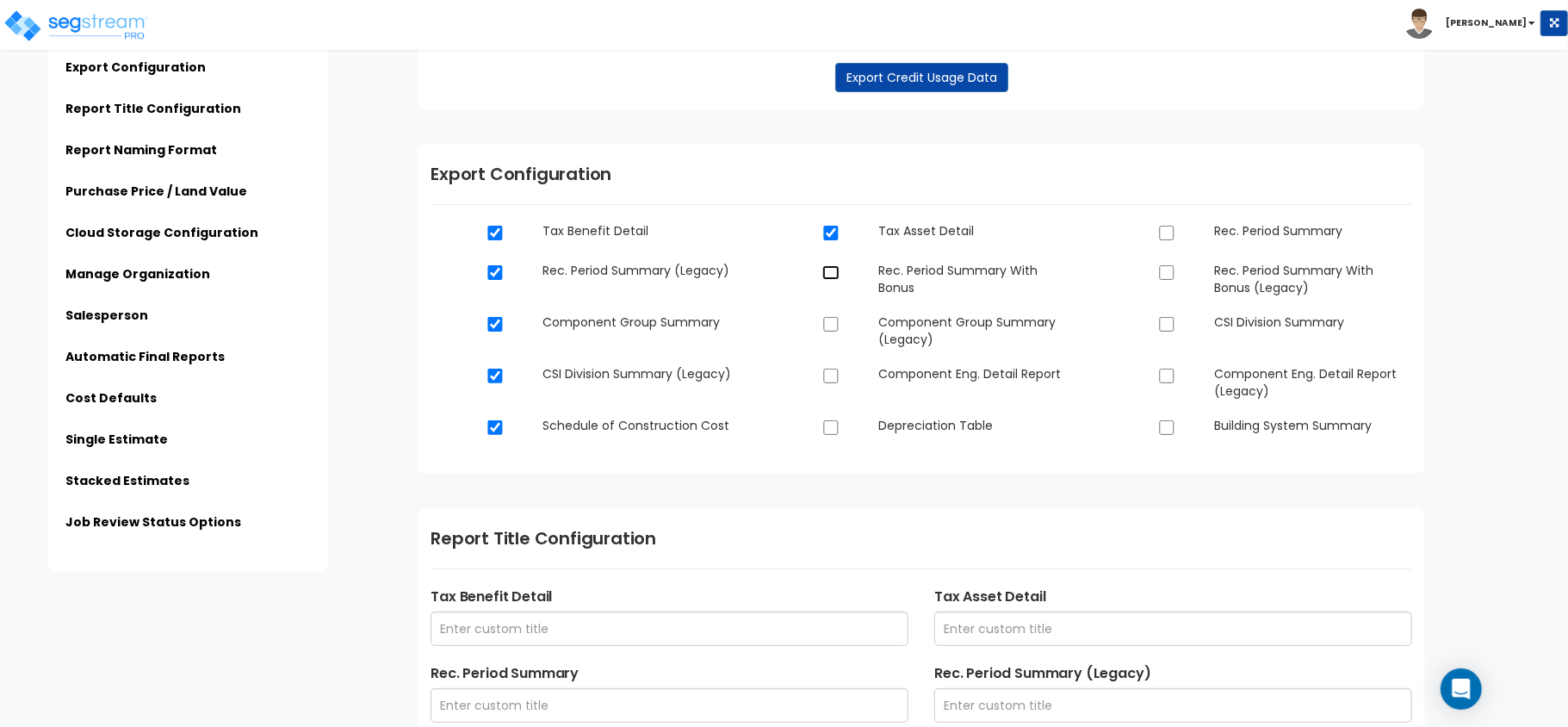 click at bounding box center [831, 272] 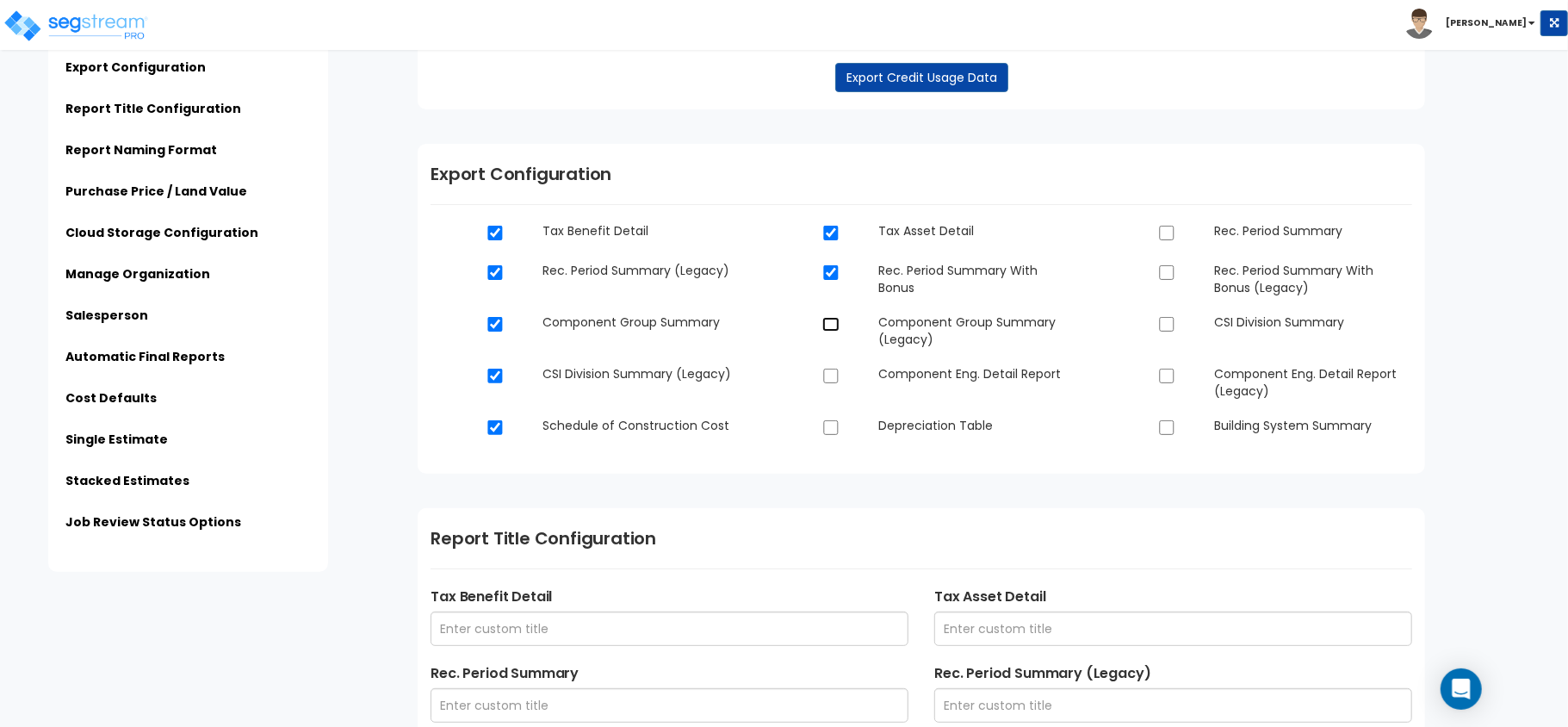 click at bounding box center [831, 324] 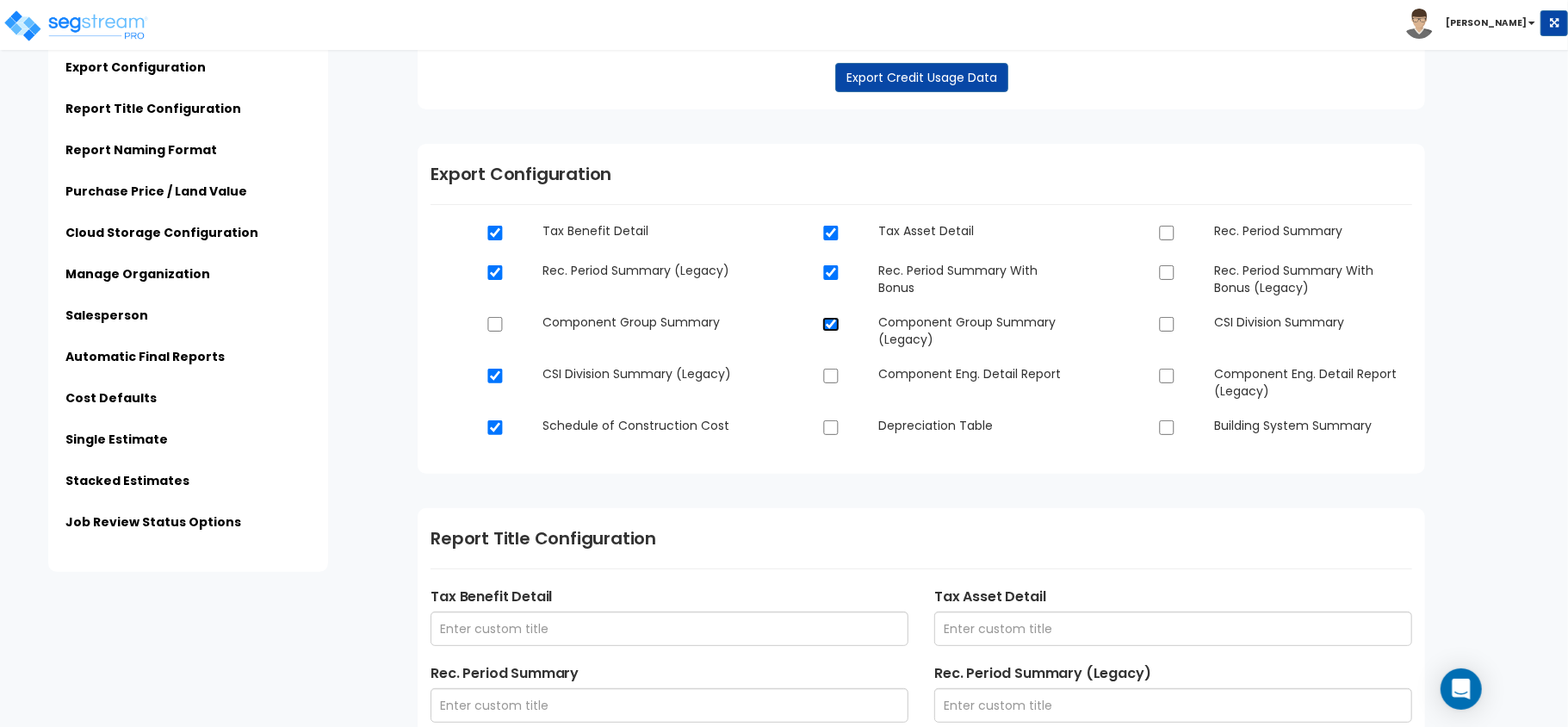 checkbox on "false" 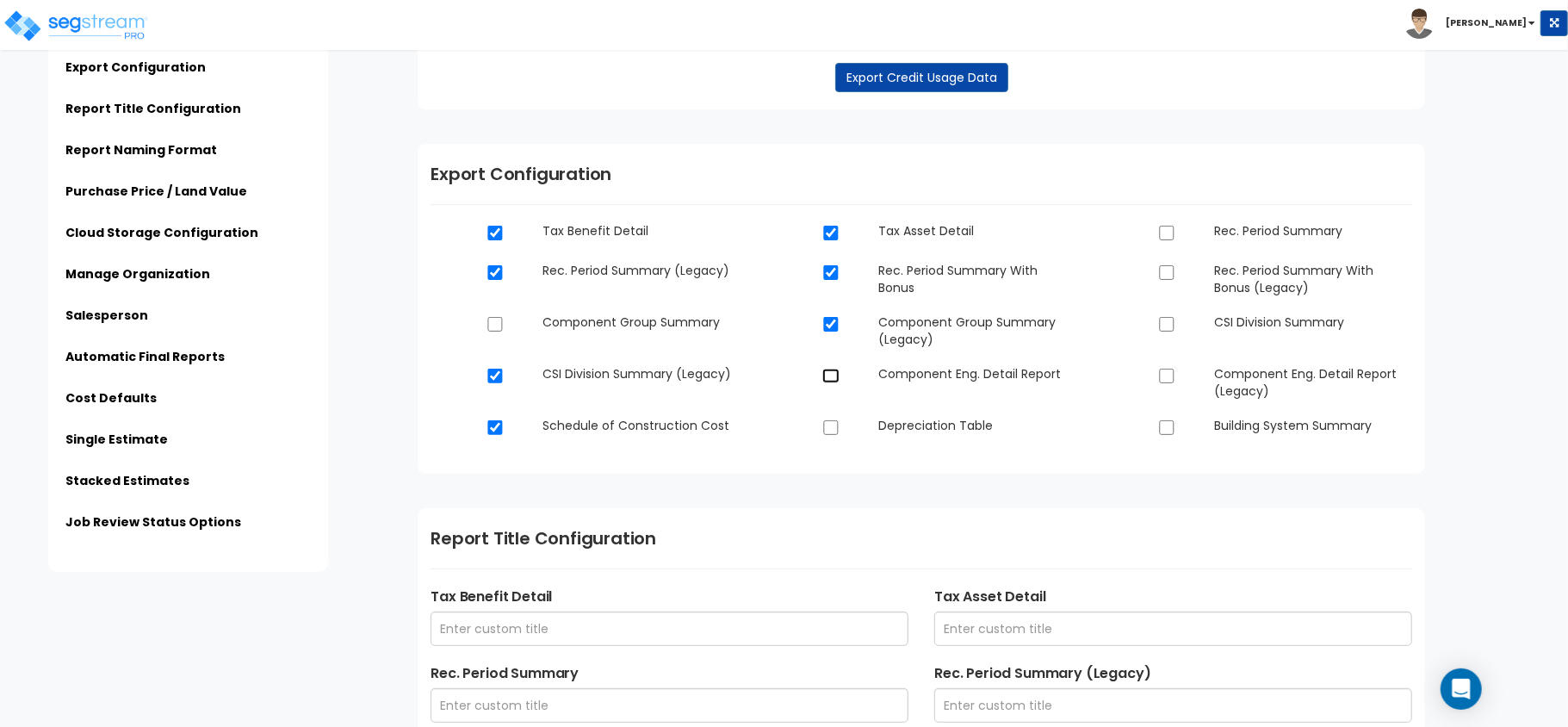 click at bounding box center (831, 376) 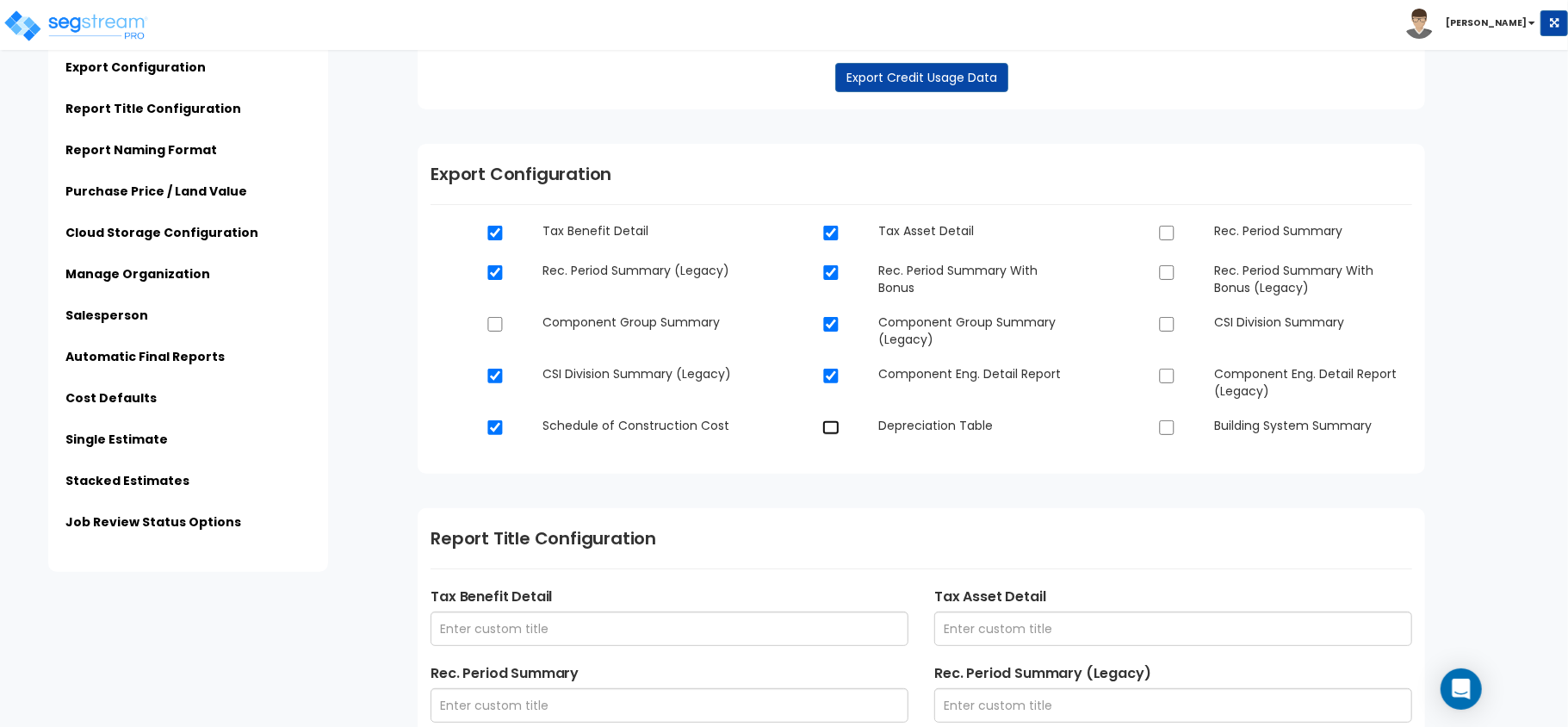click at bounding box center (831, 427) 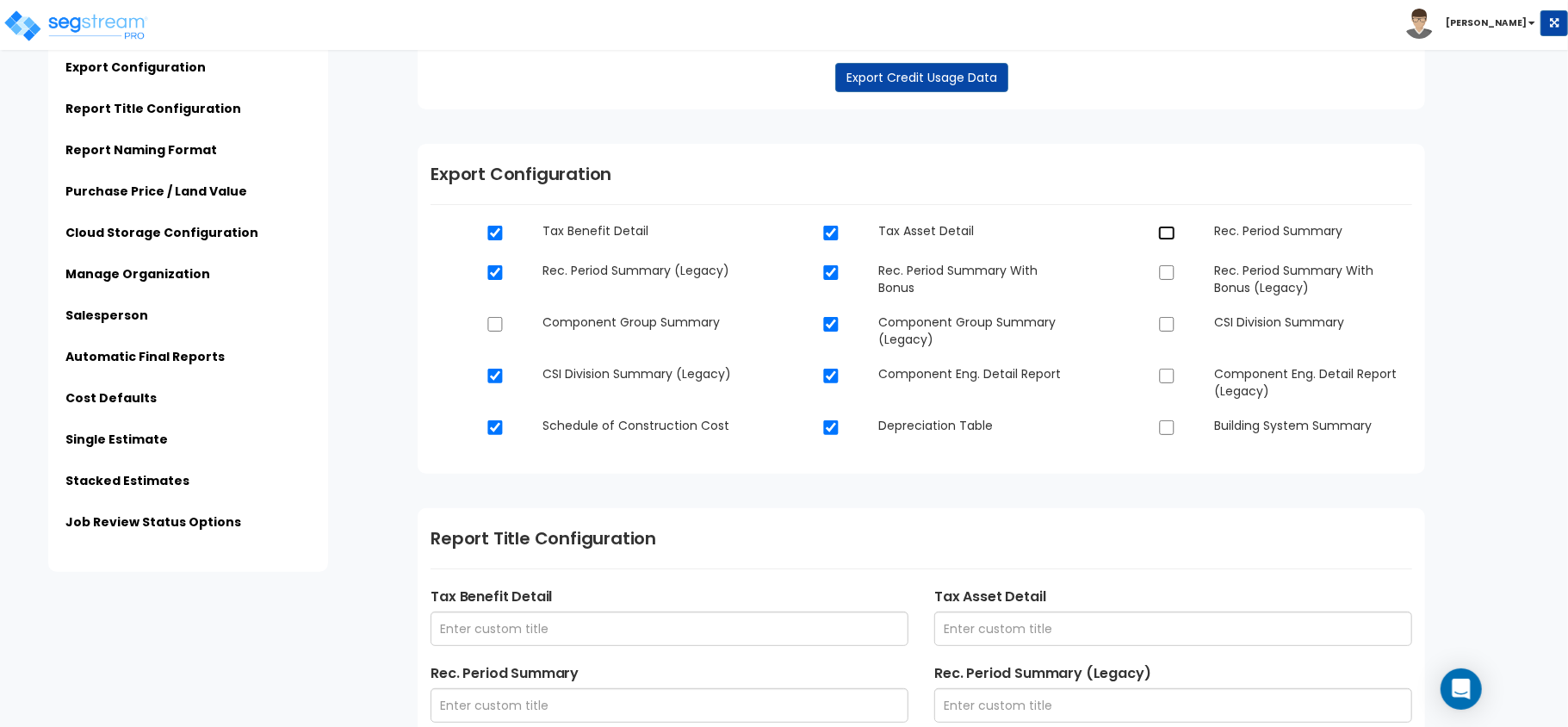 click at bounding box center [1167, 233] 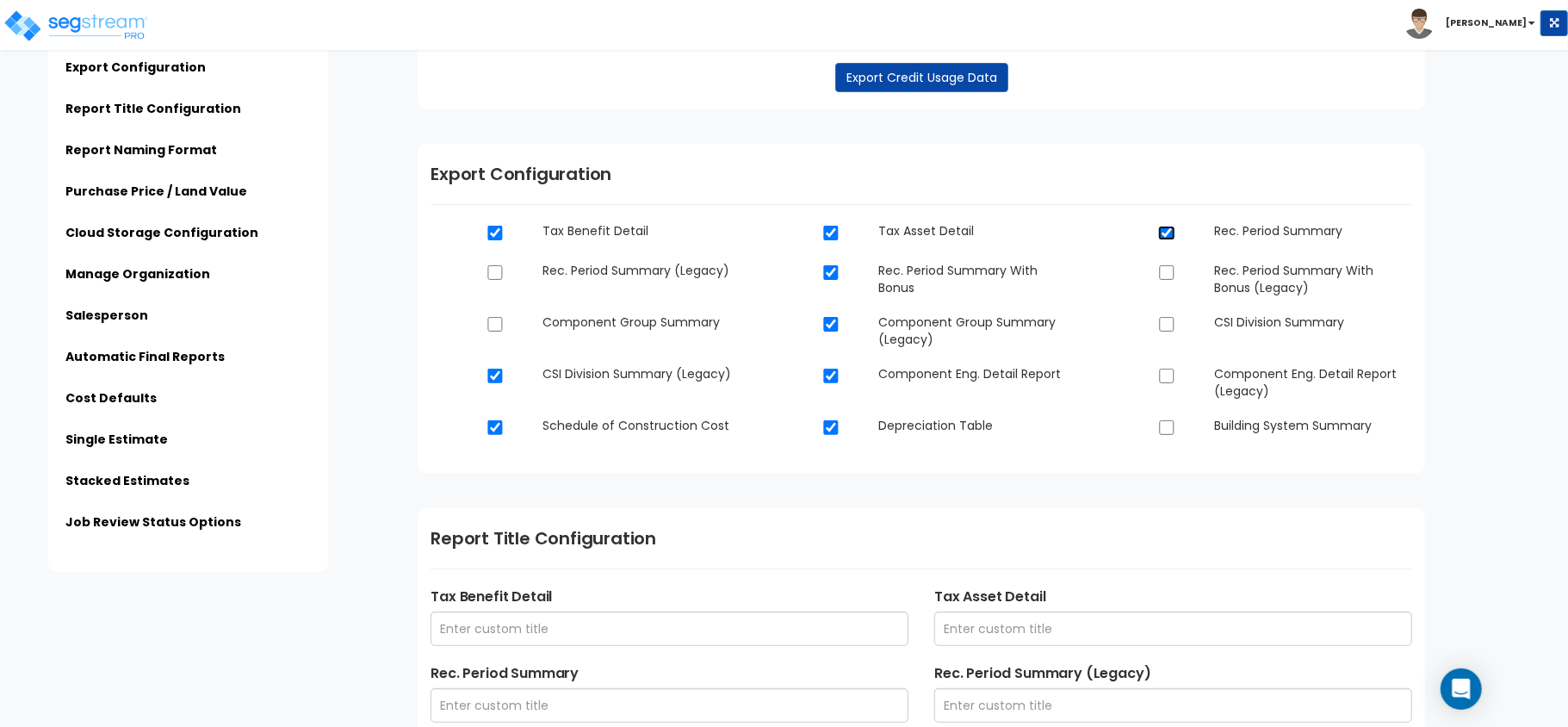 checkbox on "false" 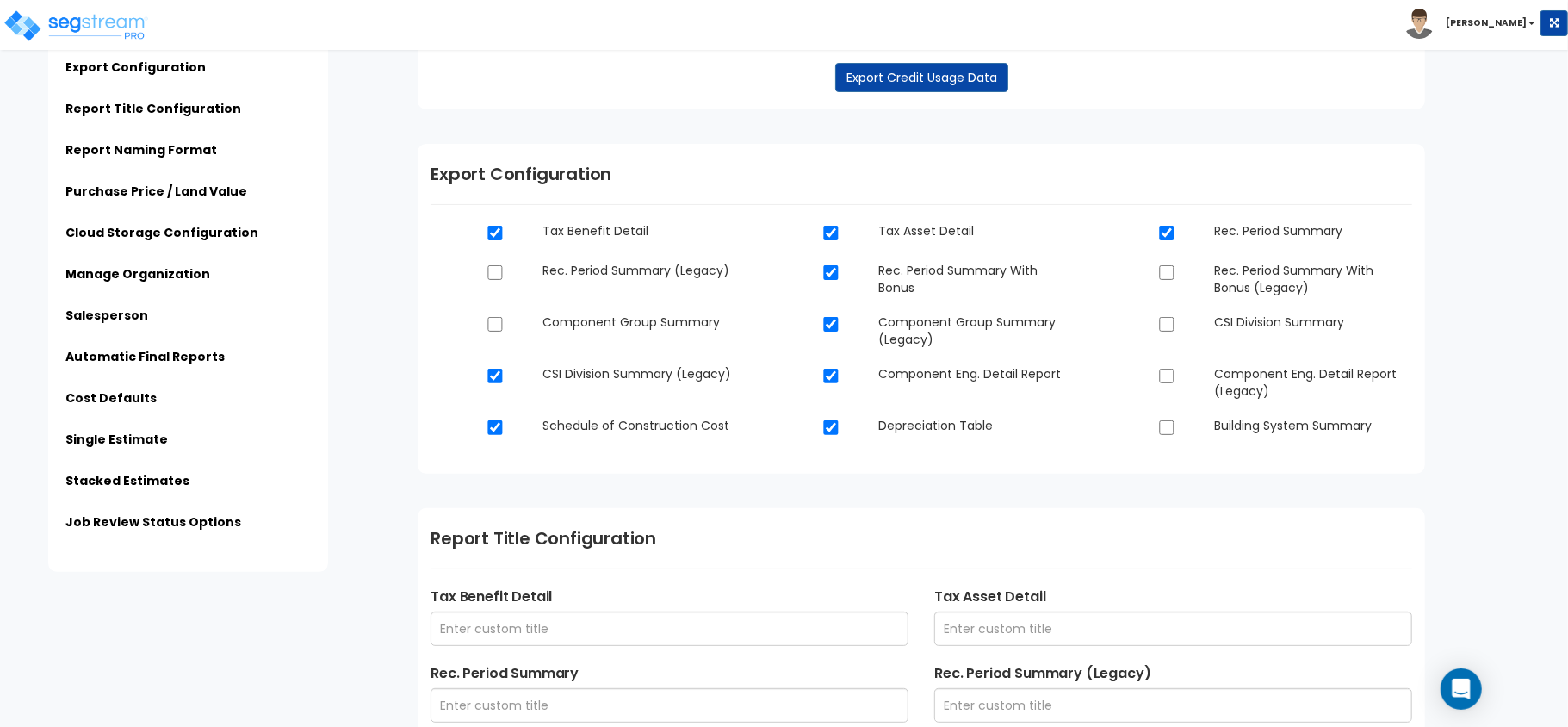 click on "Rec. Period Summary With Bonus (Legacy)" at bounding box center (1257, 279) 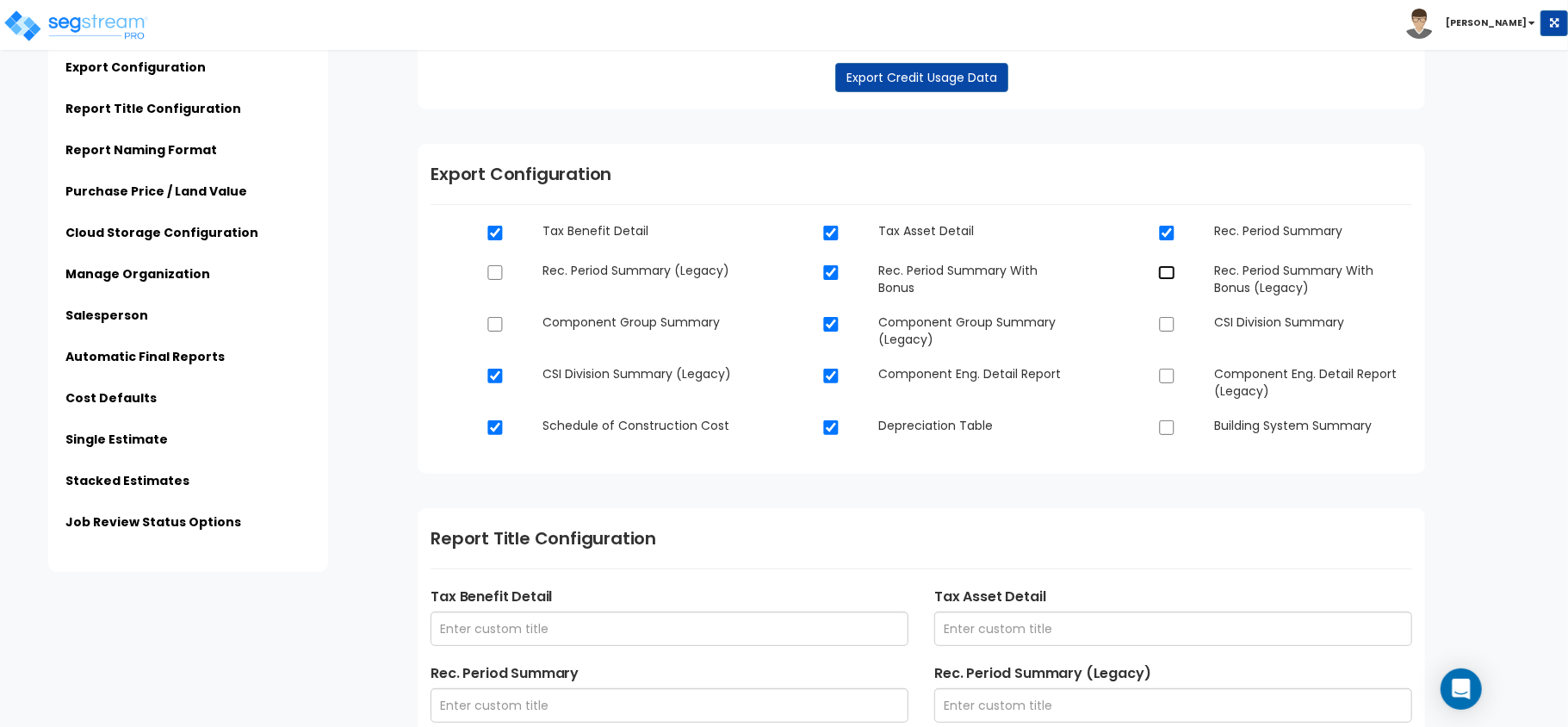 click at bounding box center [1167, 272] 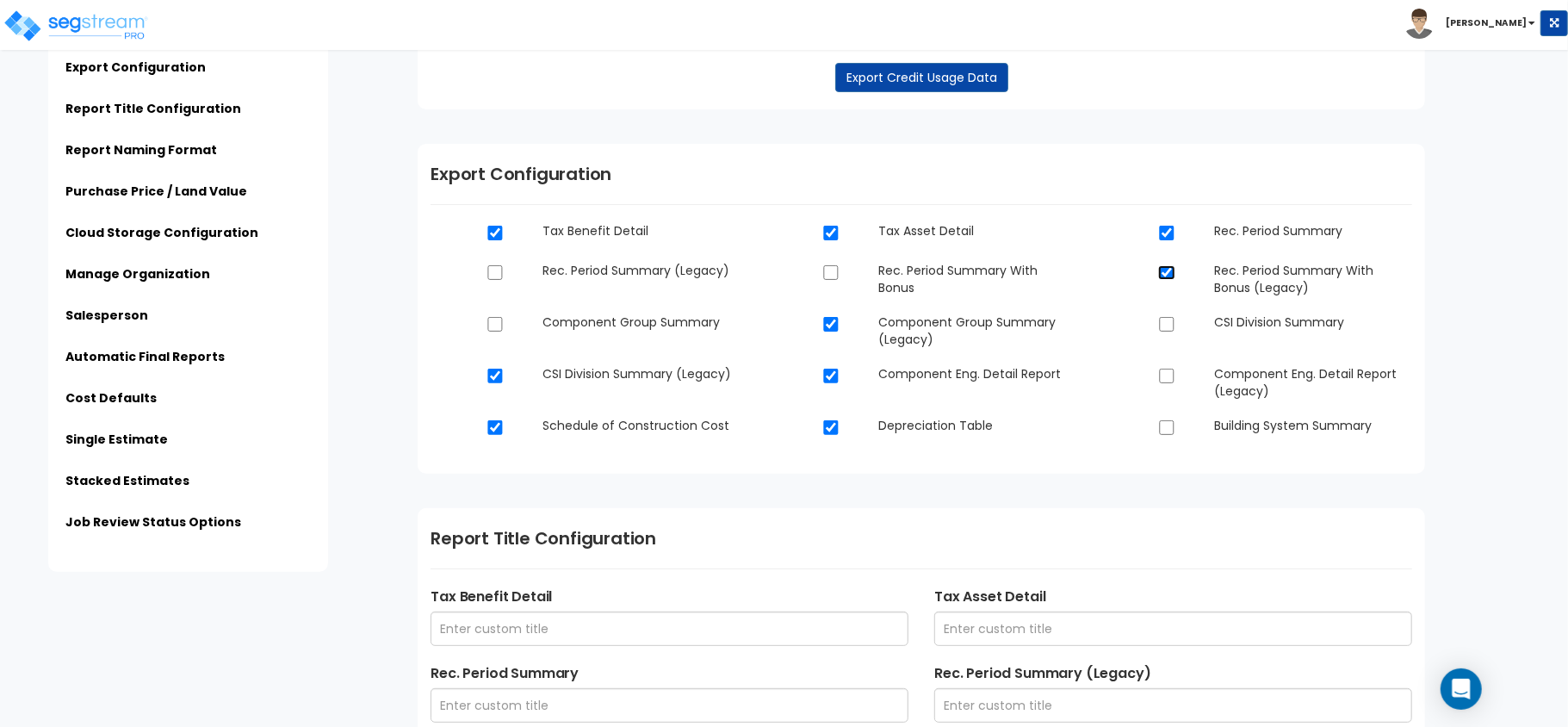 checkbox on "false" 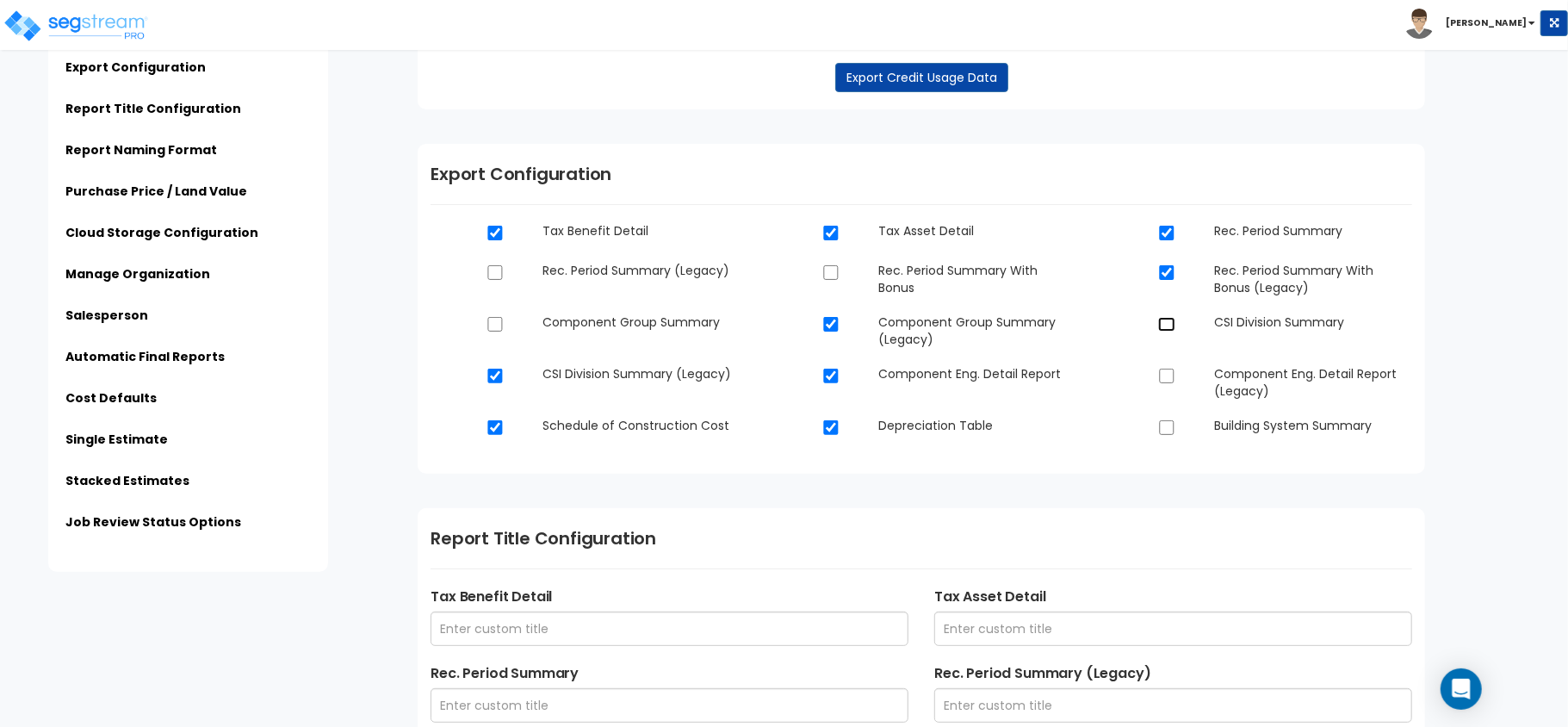 click at bounding box center [1167, 324] 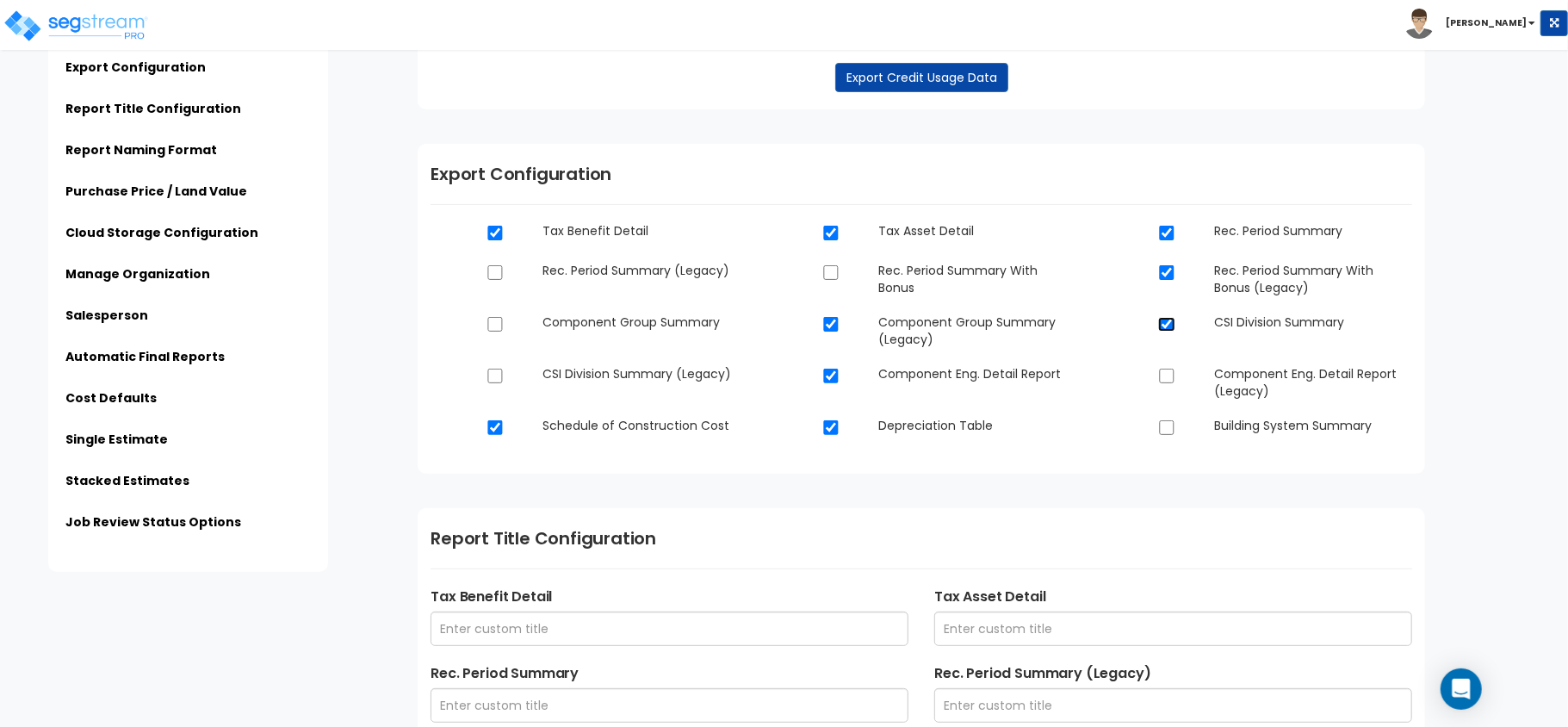 checkbox on "false" 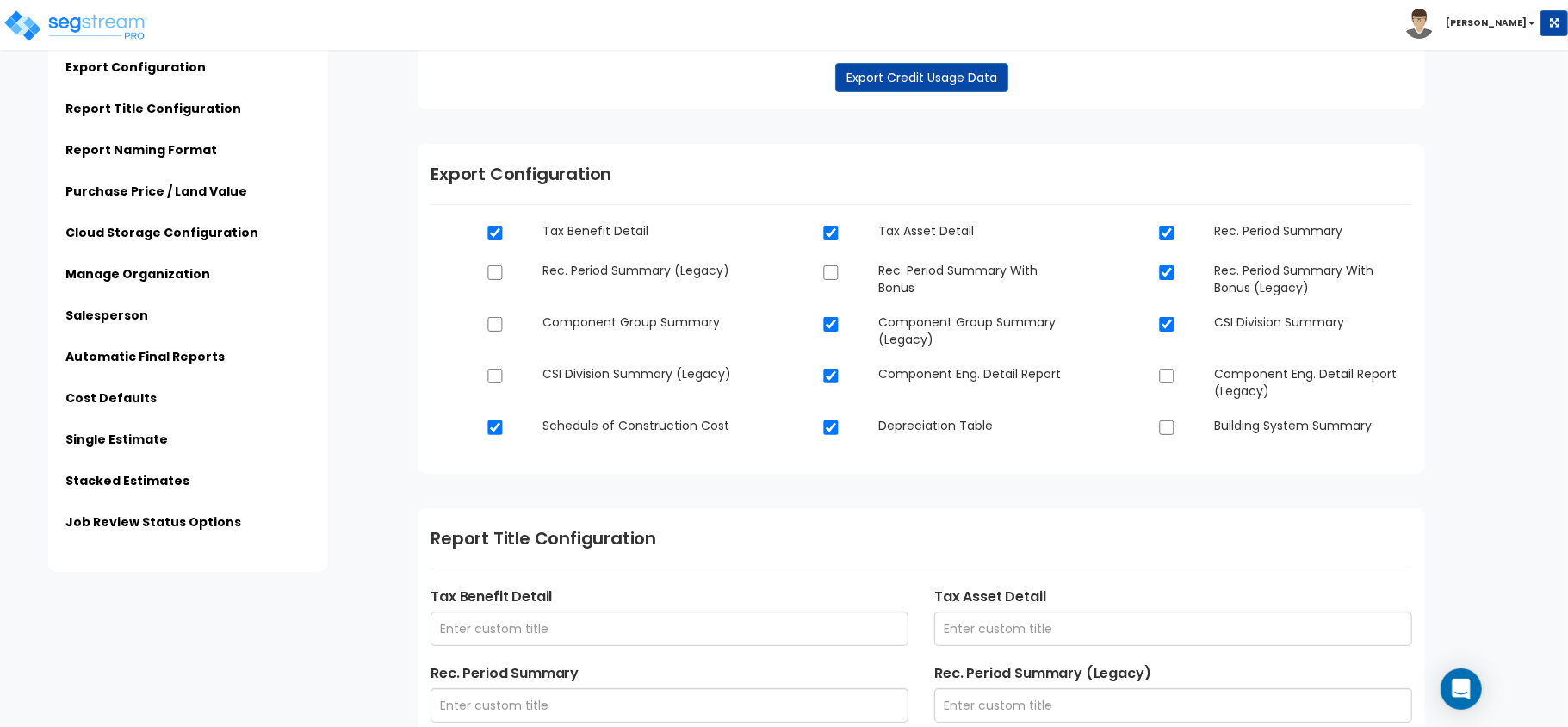click at bounding box center [1173, 376] 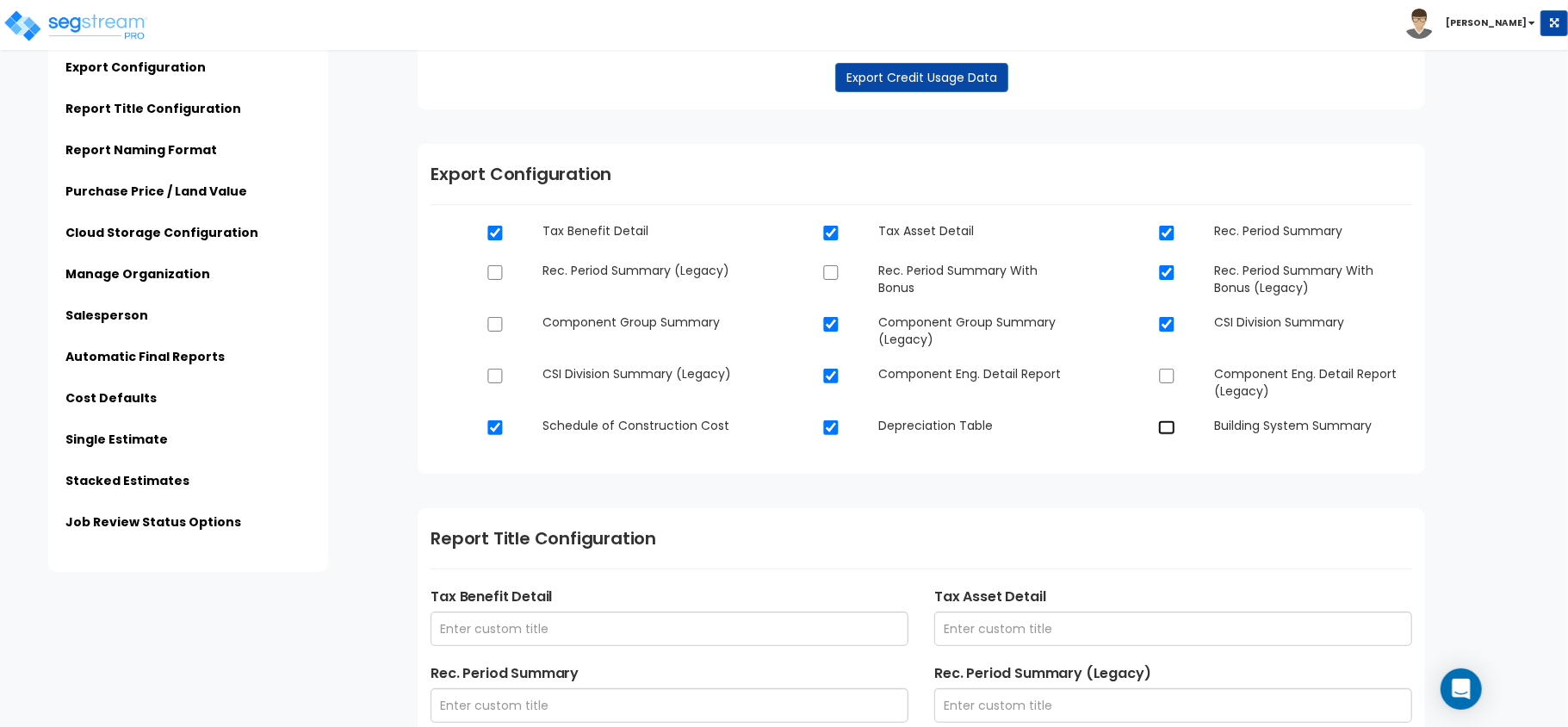 click at bounding box center (1167, 427) 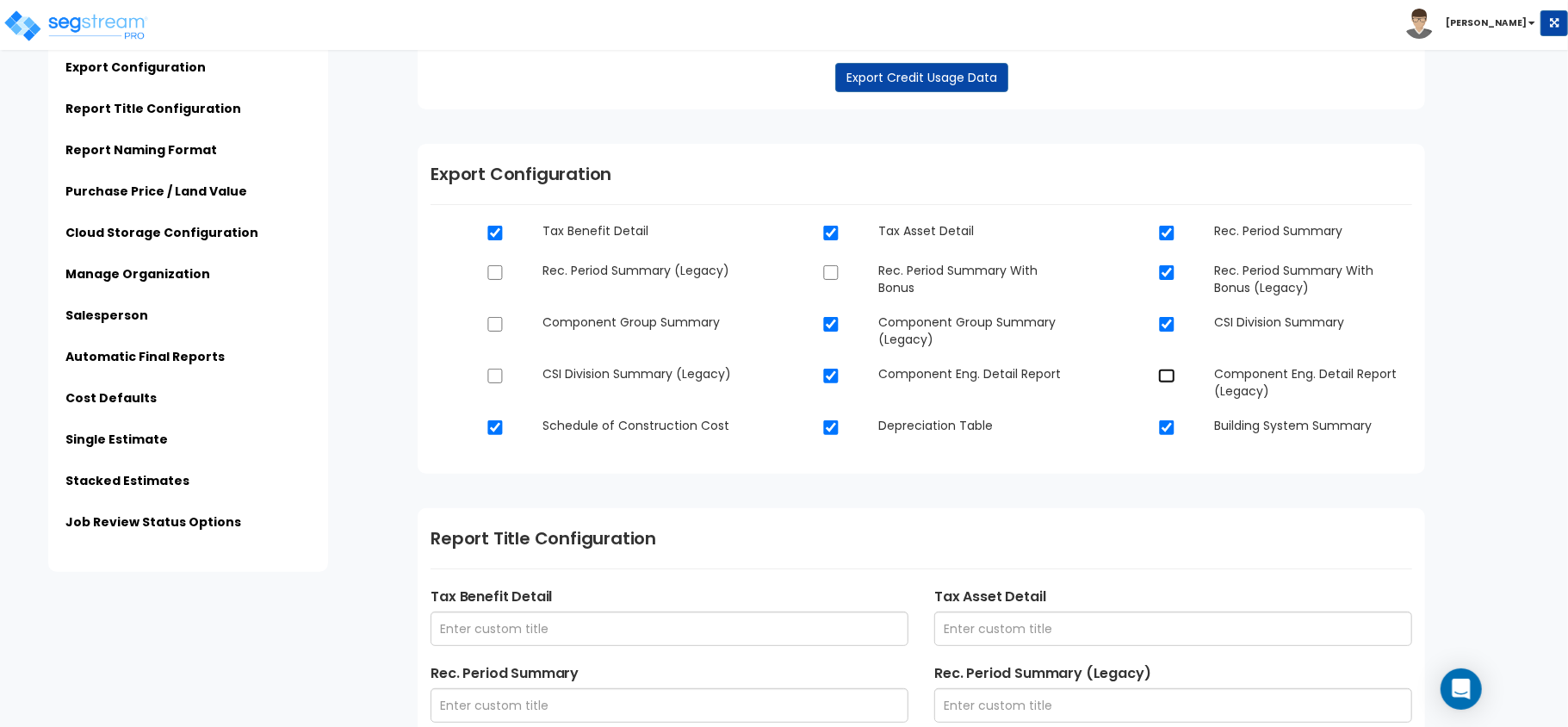 click at bounding box center (1167, 376) 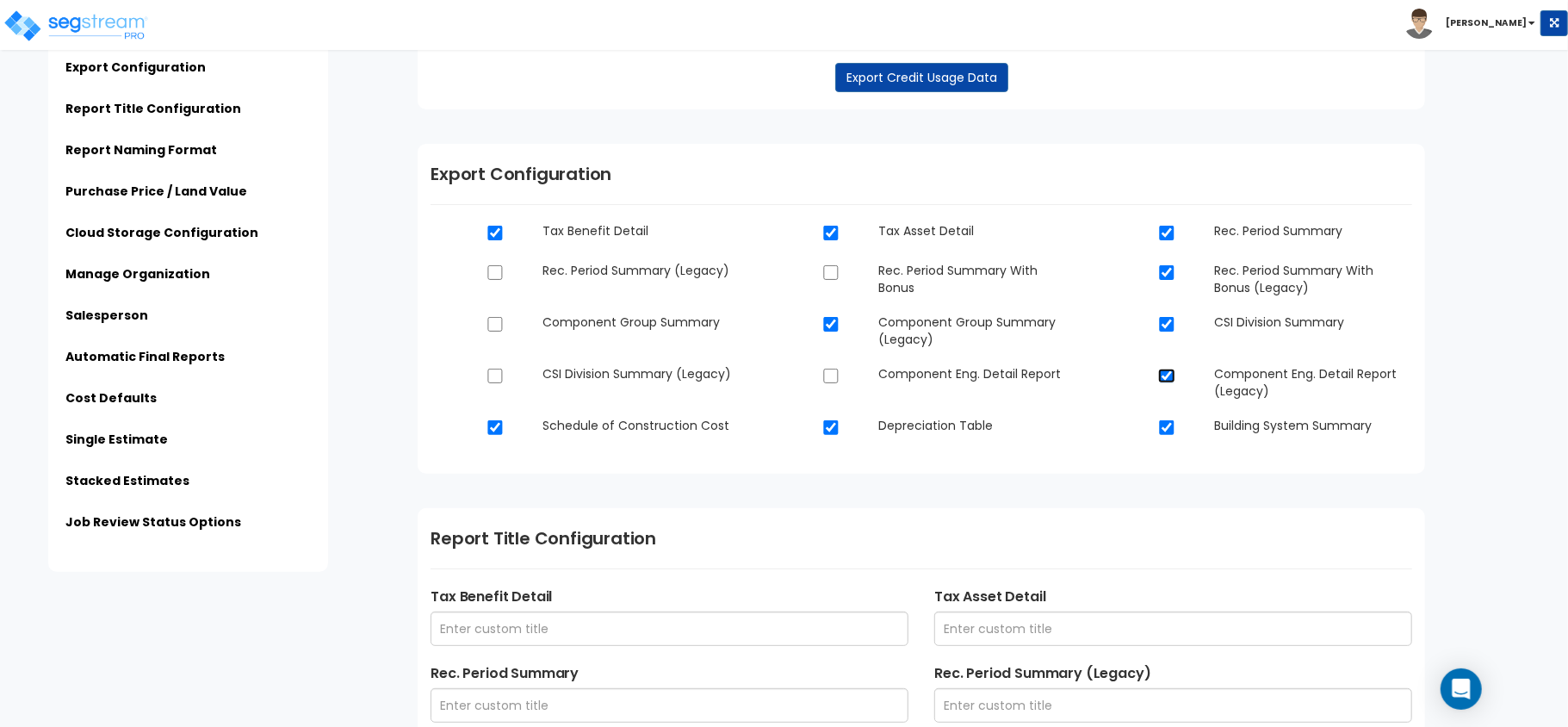 checkbox on "false" 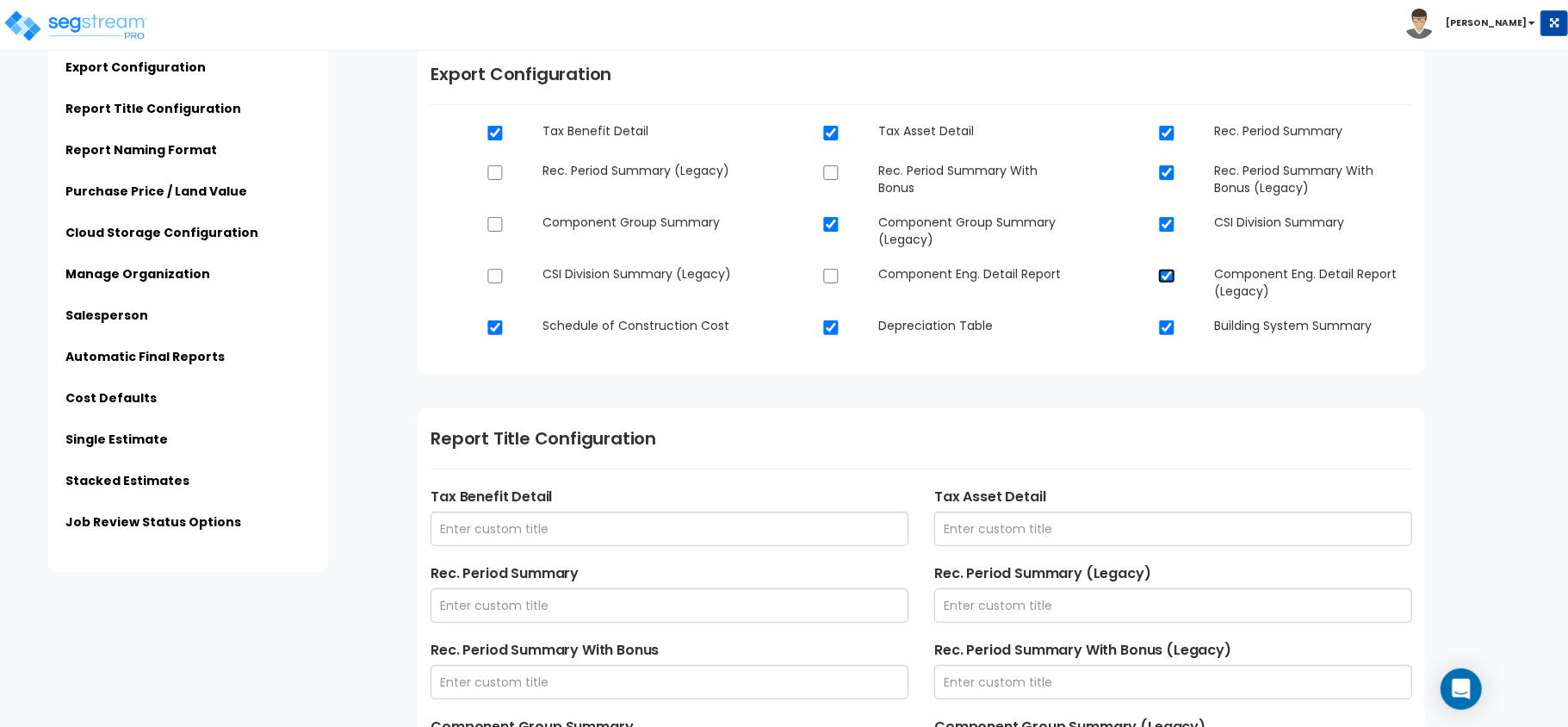 scroll, scrollTop: 574, scrollLeft: 0, axis: vertical 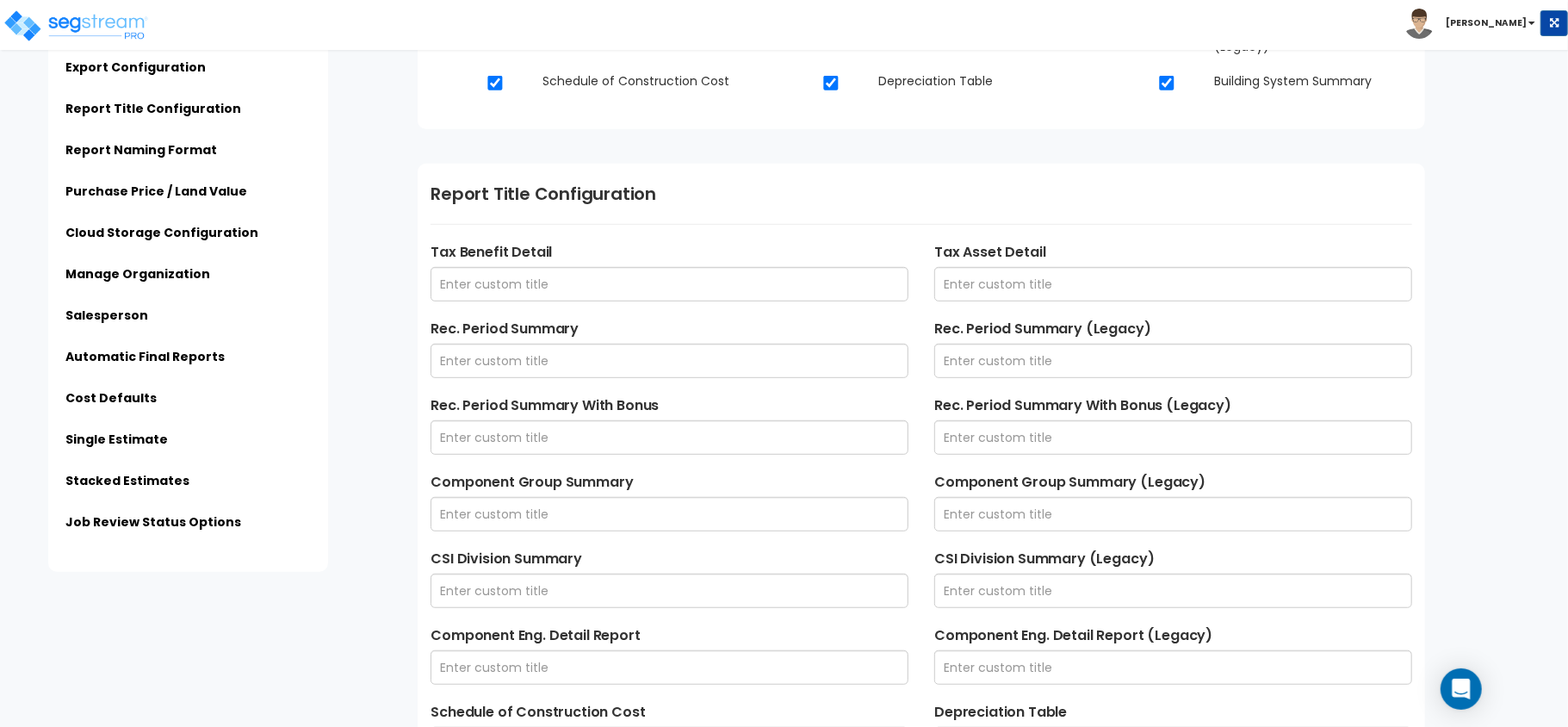 click on "Tax Benefit Detail" at bounding box center (669, 271) 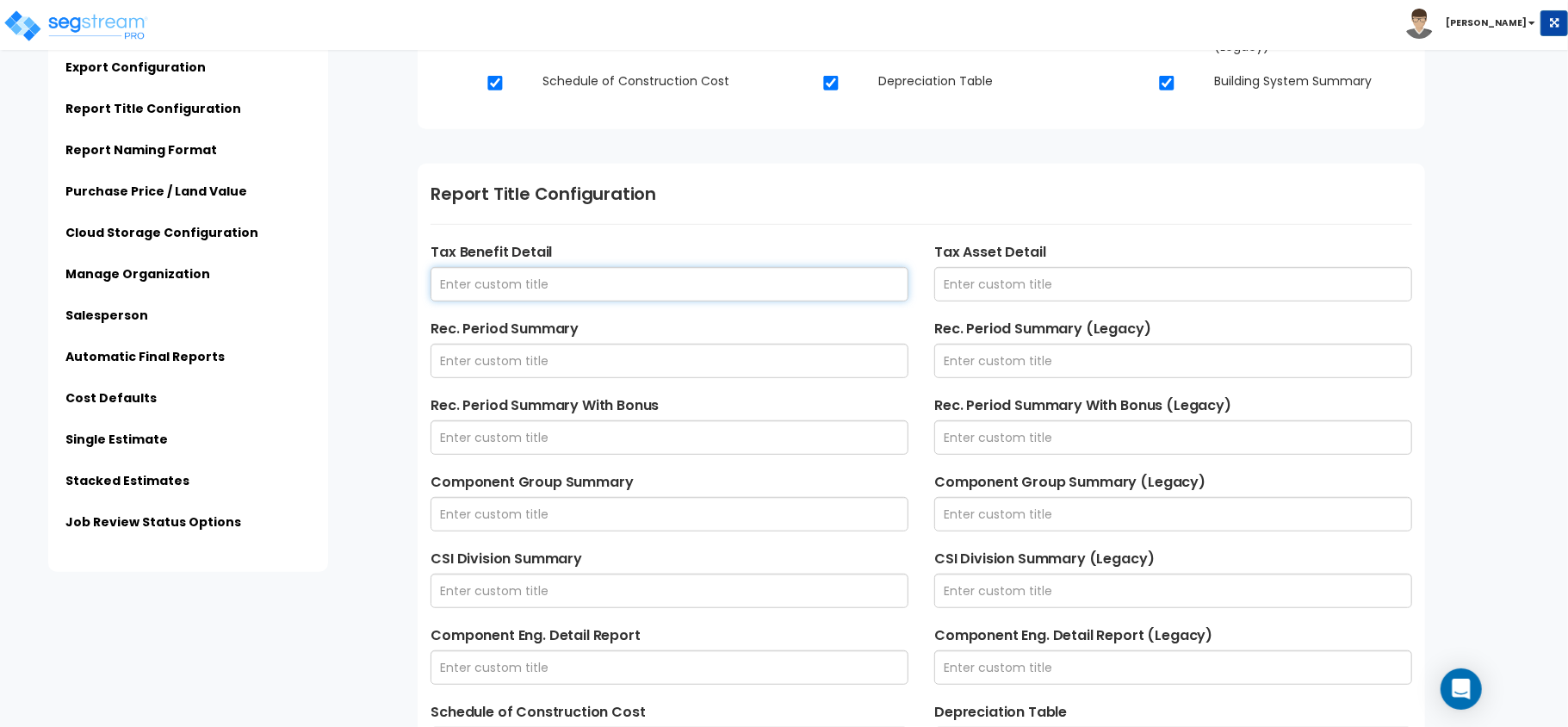 click at bounding box center [669, 284] 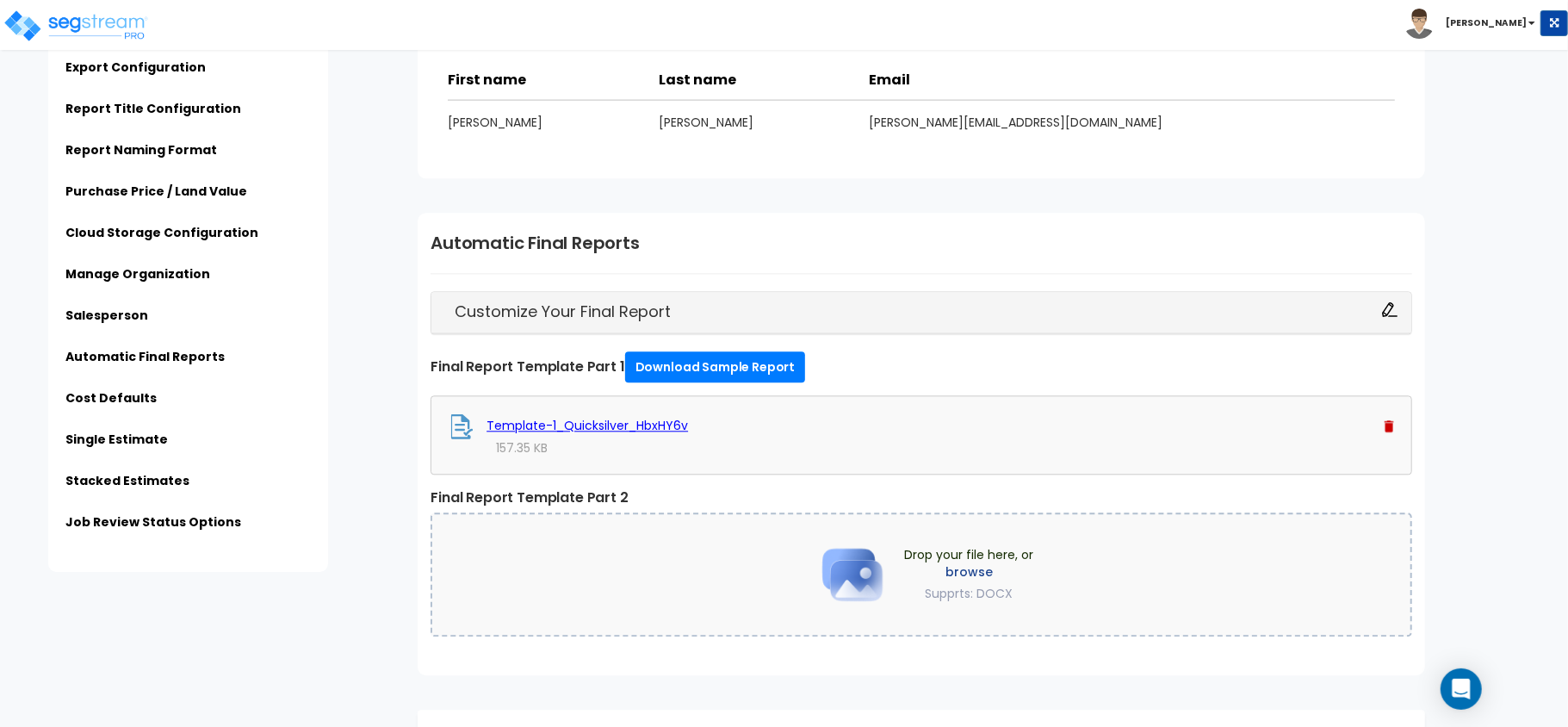 scroll, scrollTop: 2871, scrollLeft: 0, axis: vertical 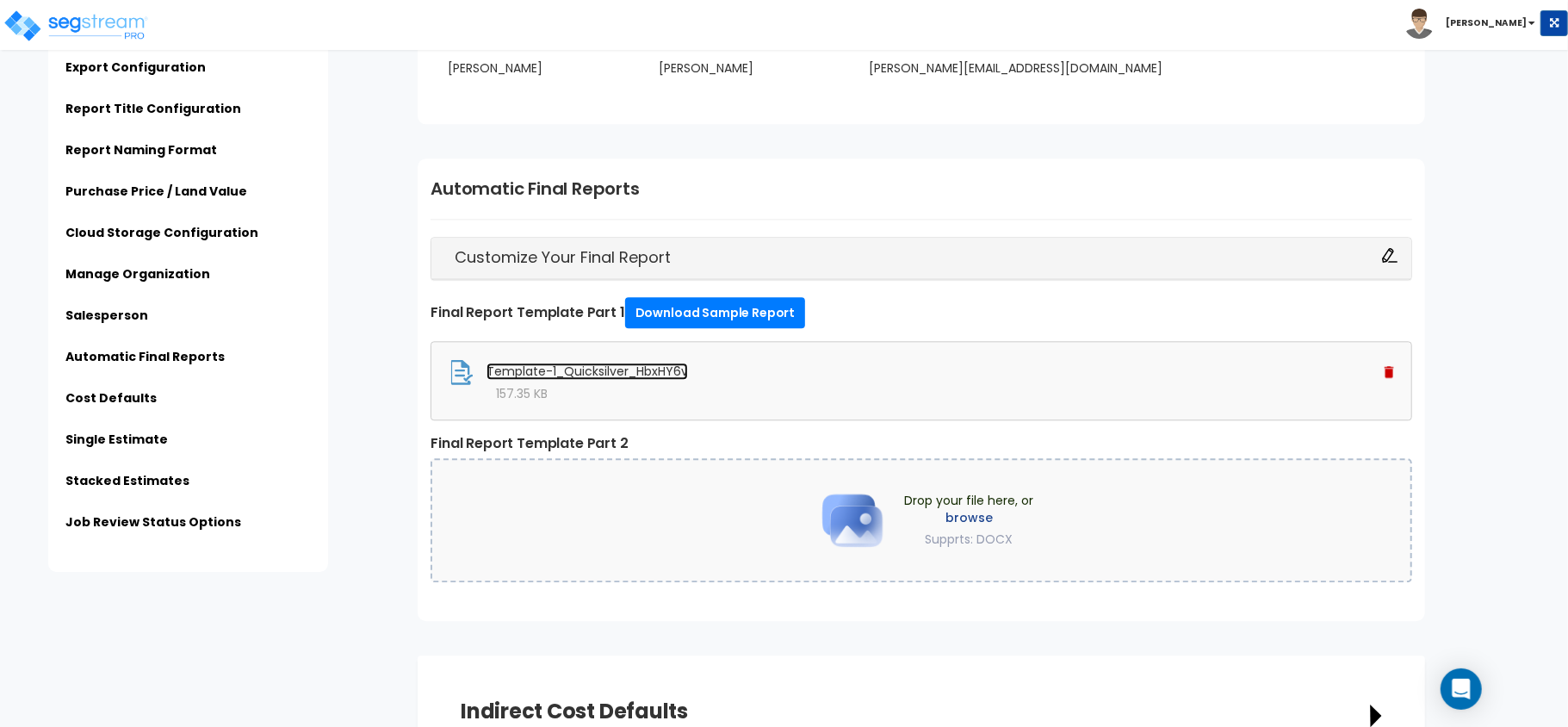 click on "Template-1_Quicksilver_HbxHY6v" at bounding box center (587, 371) 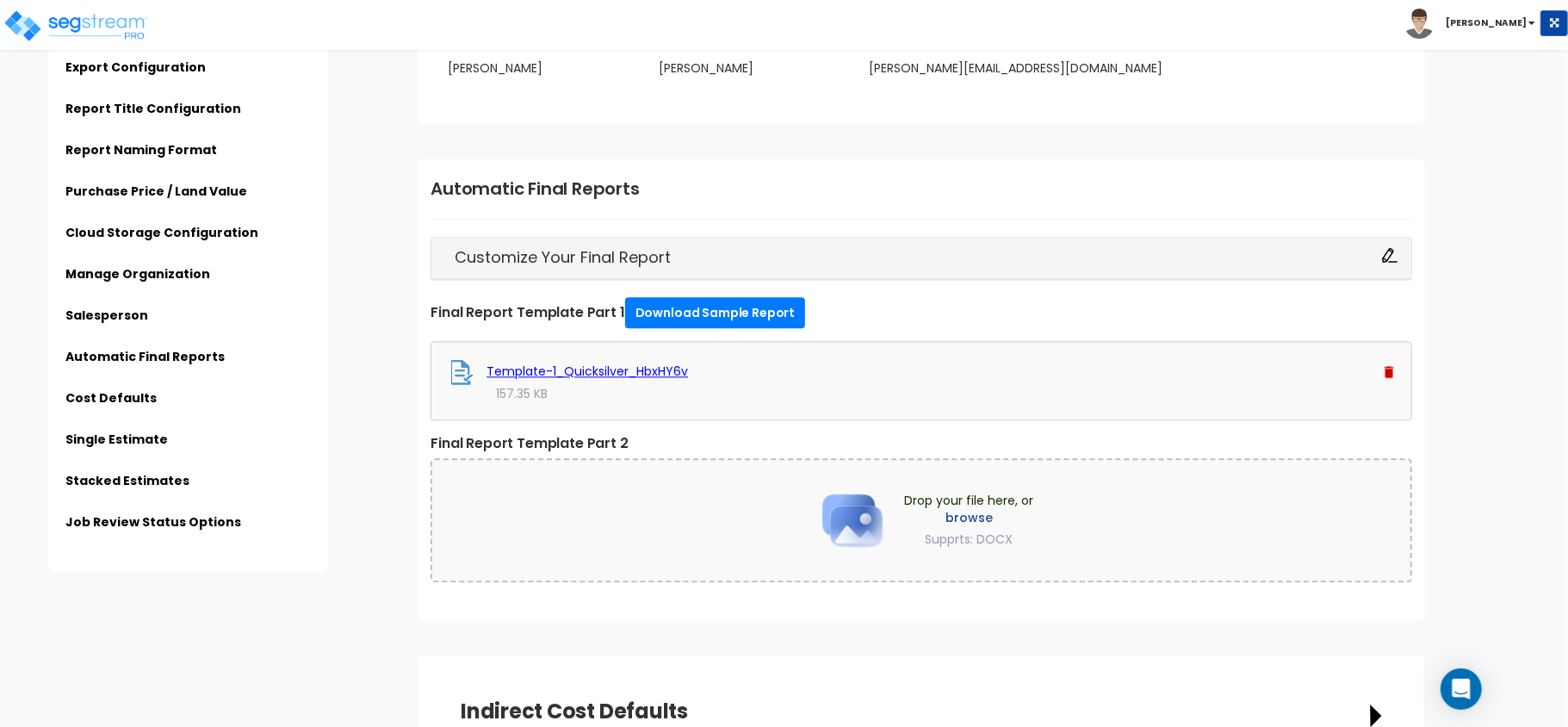 click on "Customize Your Final Report" at bounding box center [921, 258] 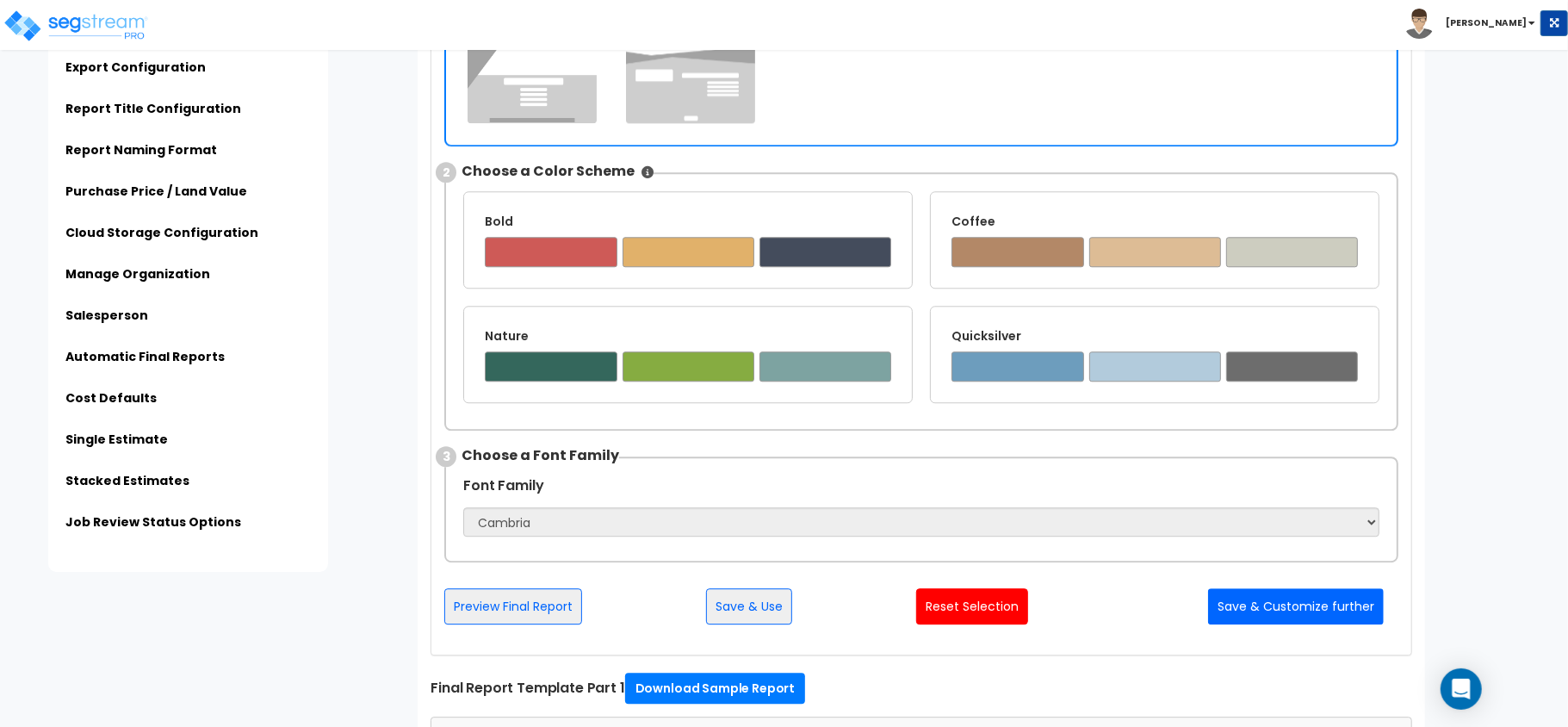 scroll, scrollTop: 3216, scrollLeft: 0, axis: vertical 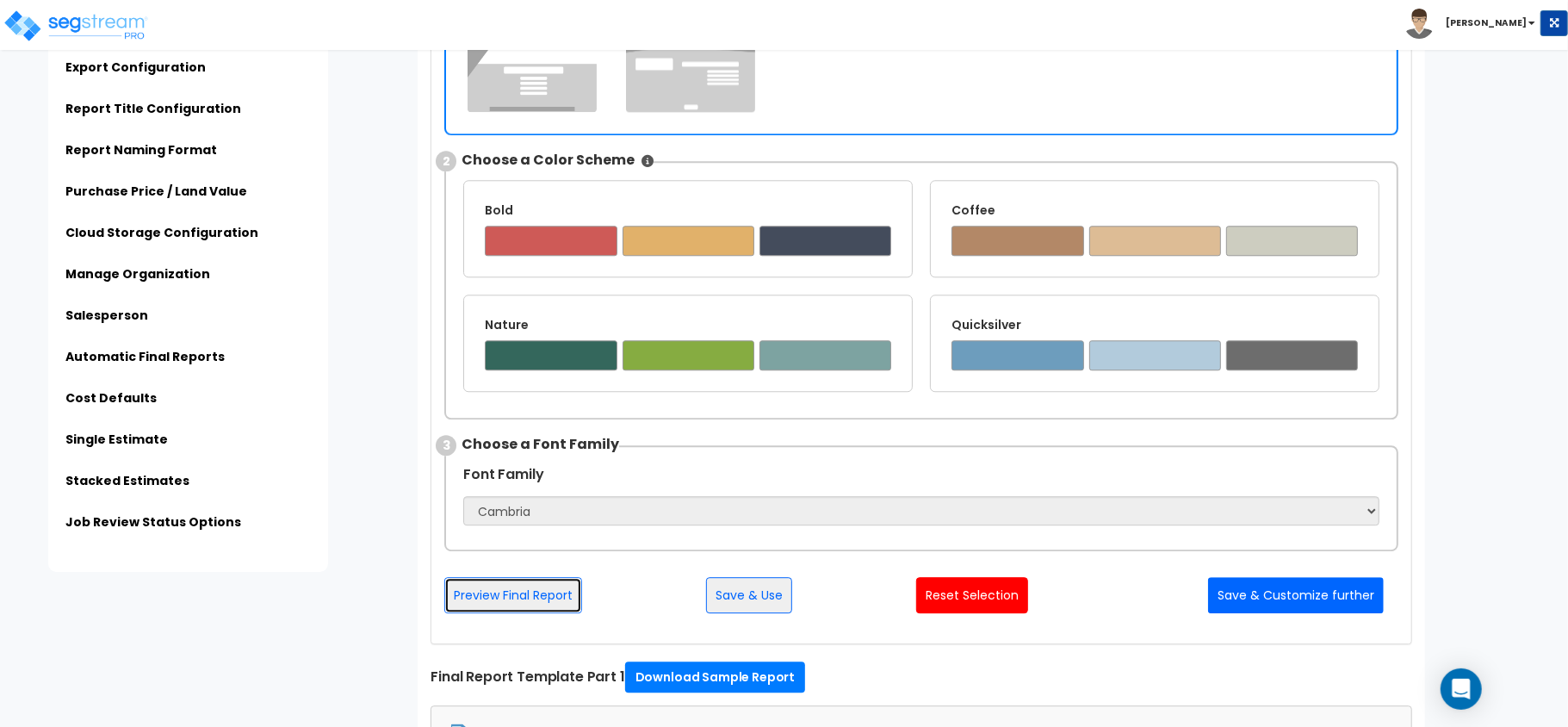 click on "Preview Final Report" at bounding box center (513, 595) 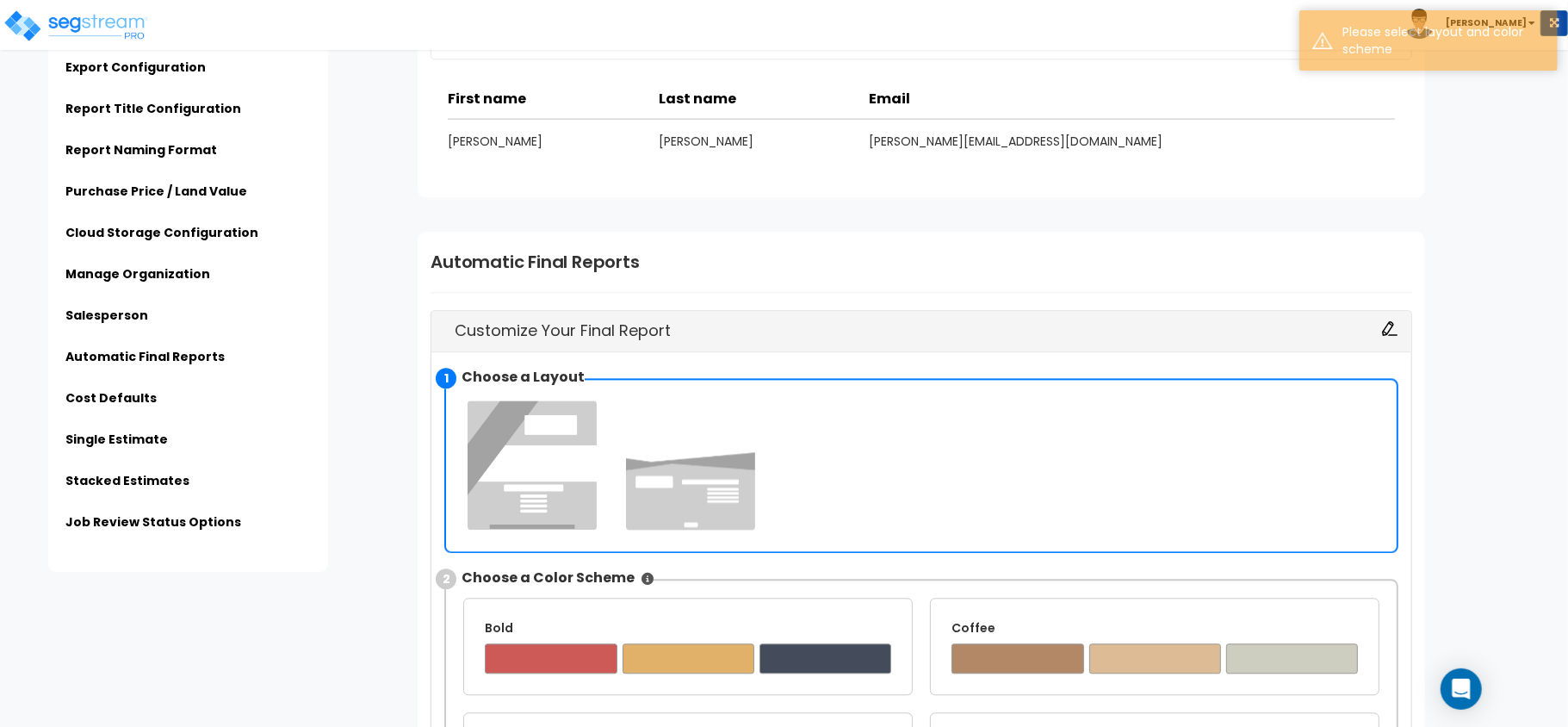 scroll, scrollTop: 2756, scrollLeft: 0, axis: vertical 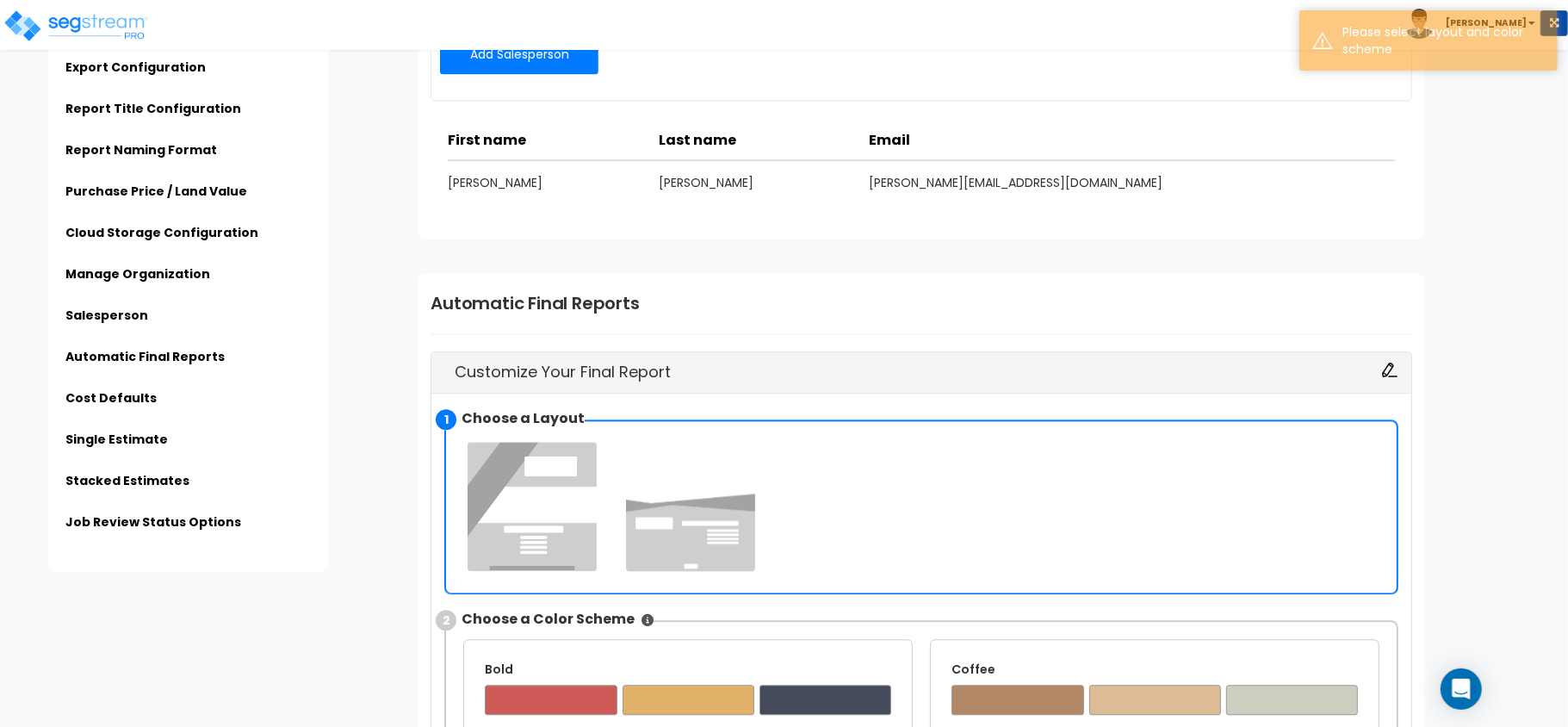click on "Customize Your Final Report" at bounding box center (921, 373) 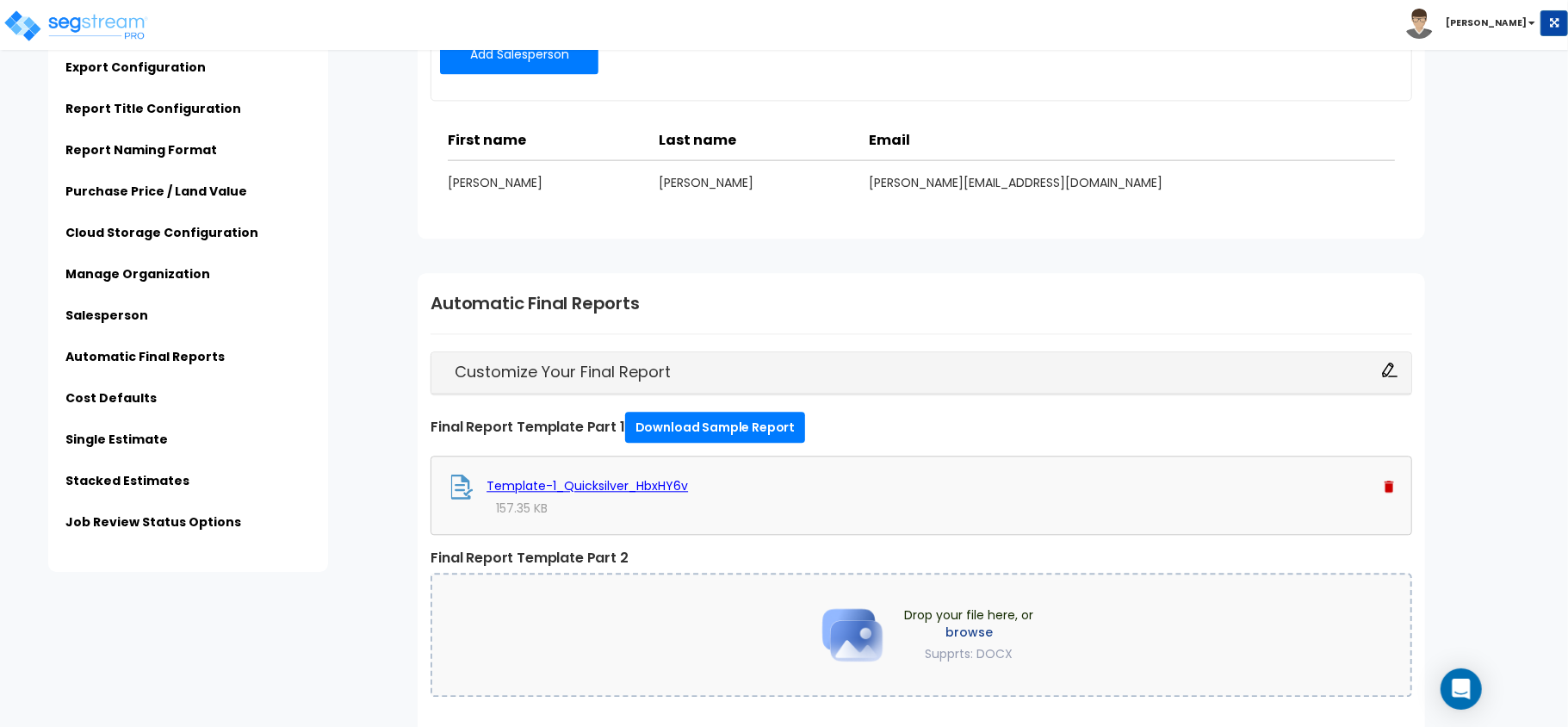 click on "Customize Your Final Report" at bounding box center (921, 373) 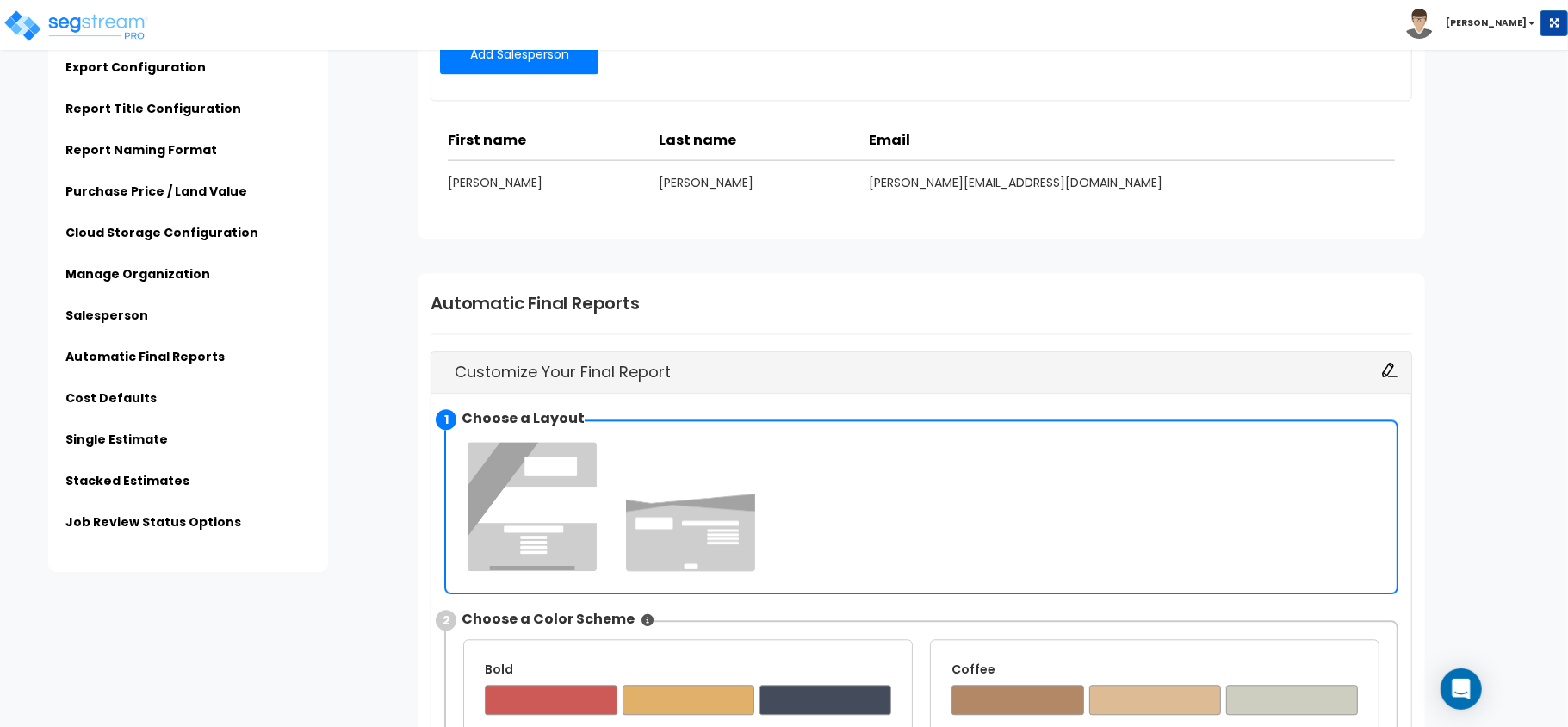 click on "✔" at bounding box center [531, 506] 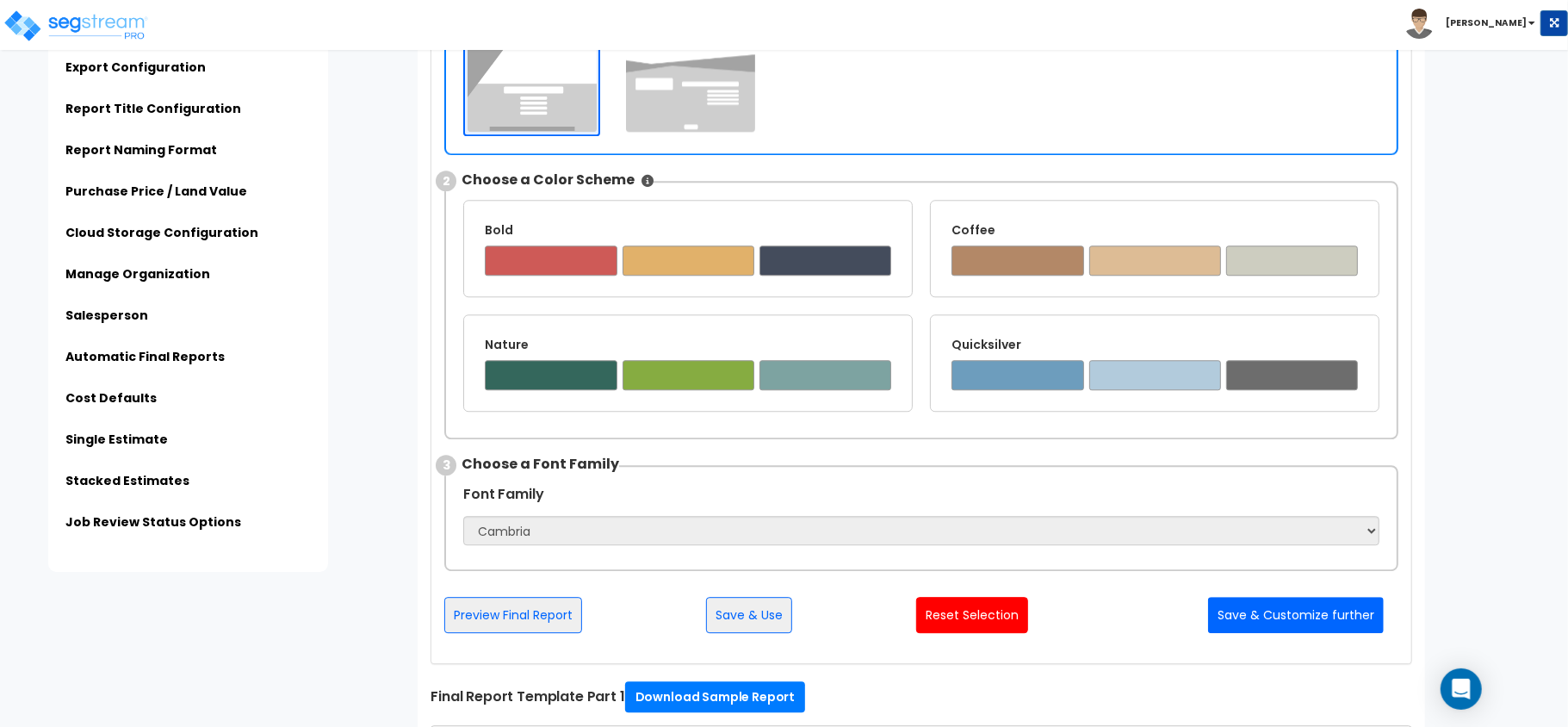 scroll, scrollTop: 3216, scrollLeft: 0, axis: vertical 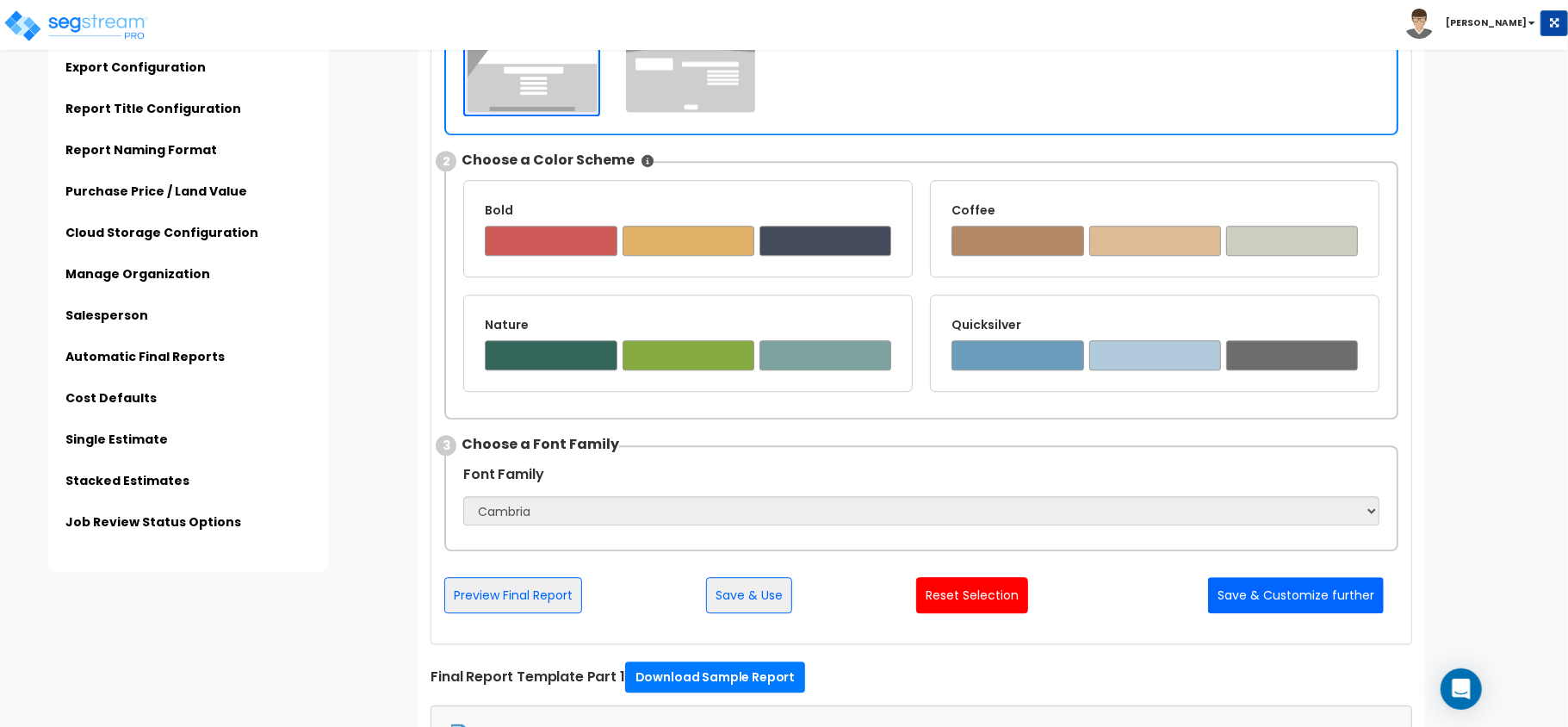 click on "Quicksilver
✔" at bounding box center (1155, 343) 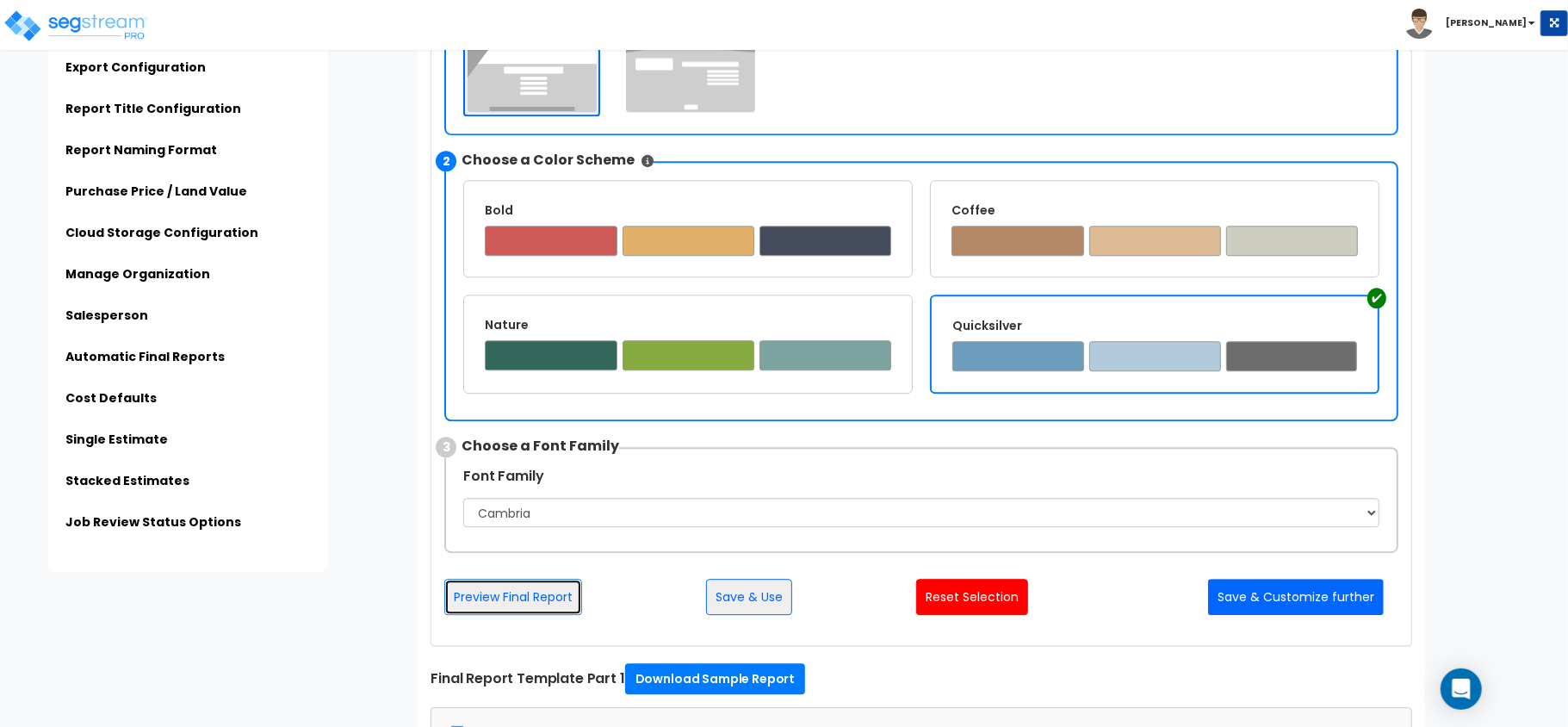 click on "Preview Final Report" at bounding box center (513, 597) 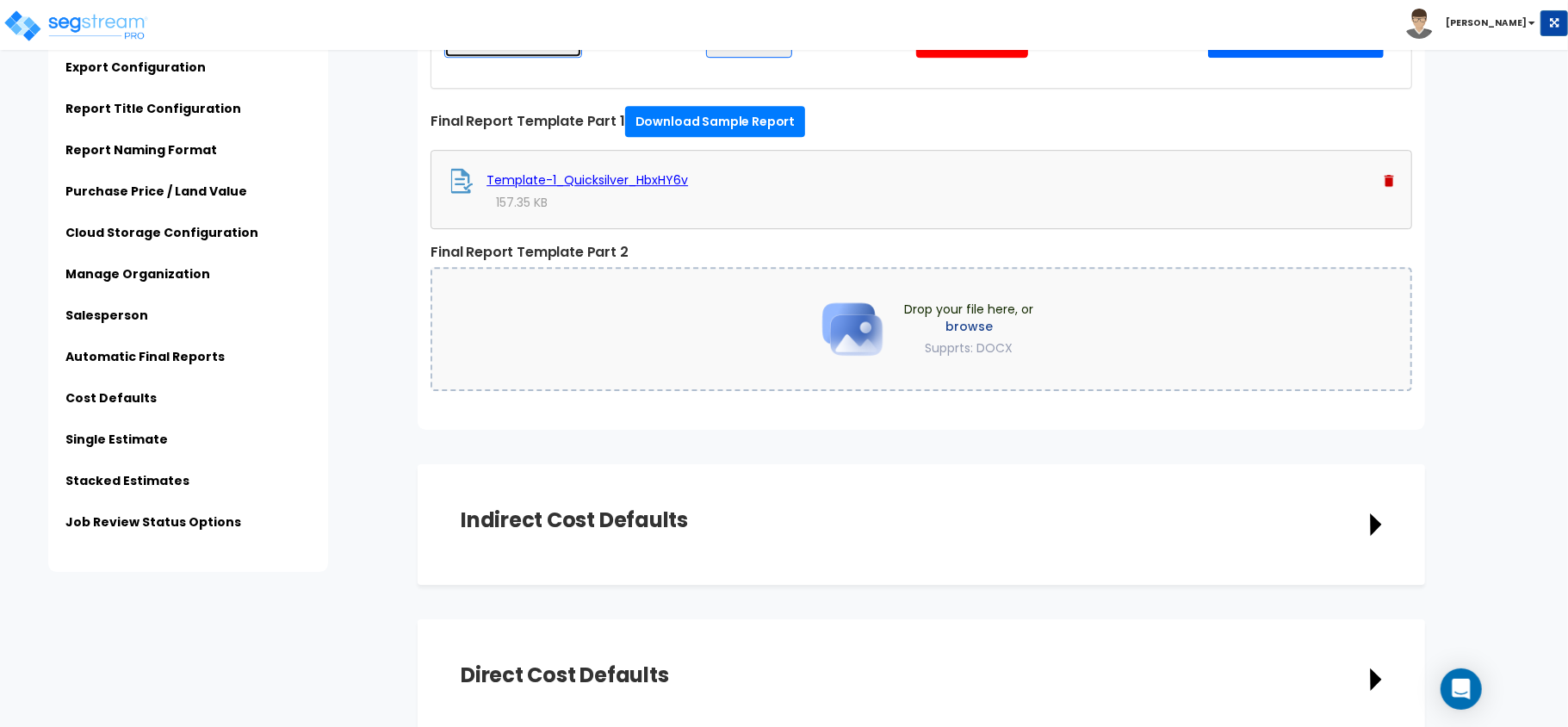 scroll, scrollTop: 3790, scrollLeft: 0, axis: vertical 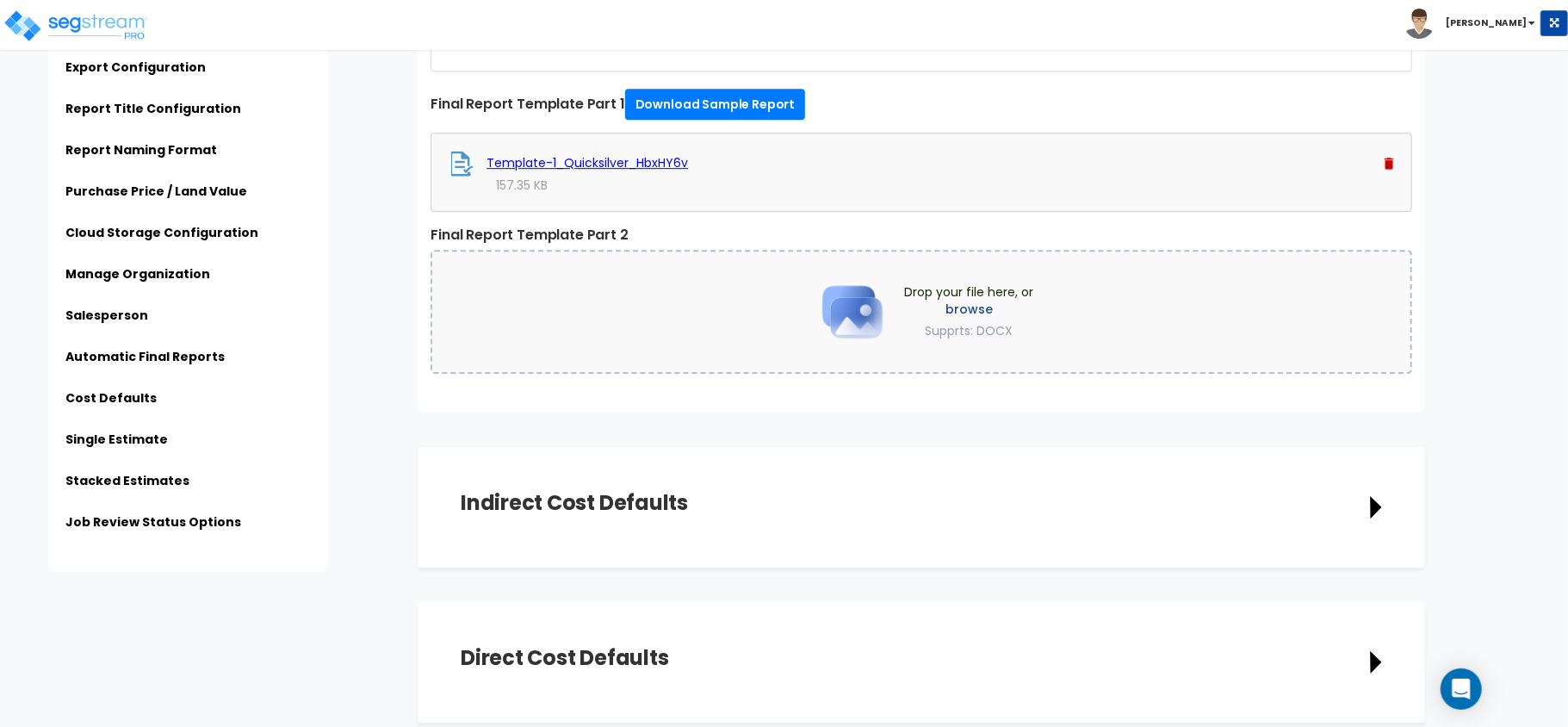 click on "browse" at bounding box center [969, 309] 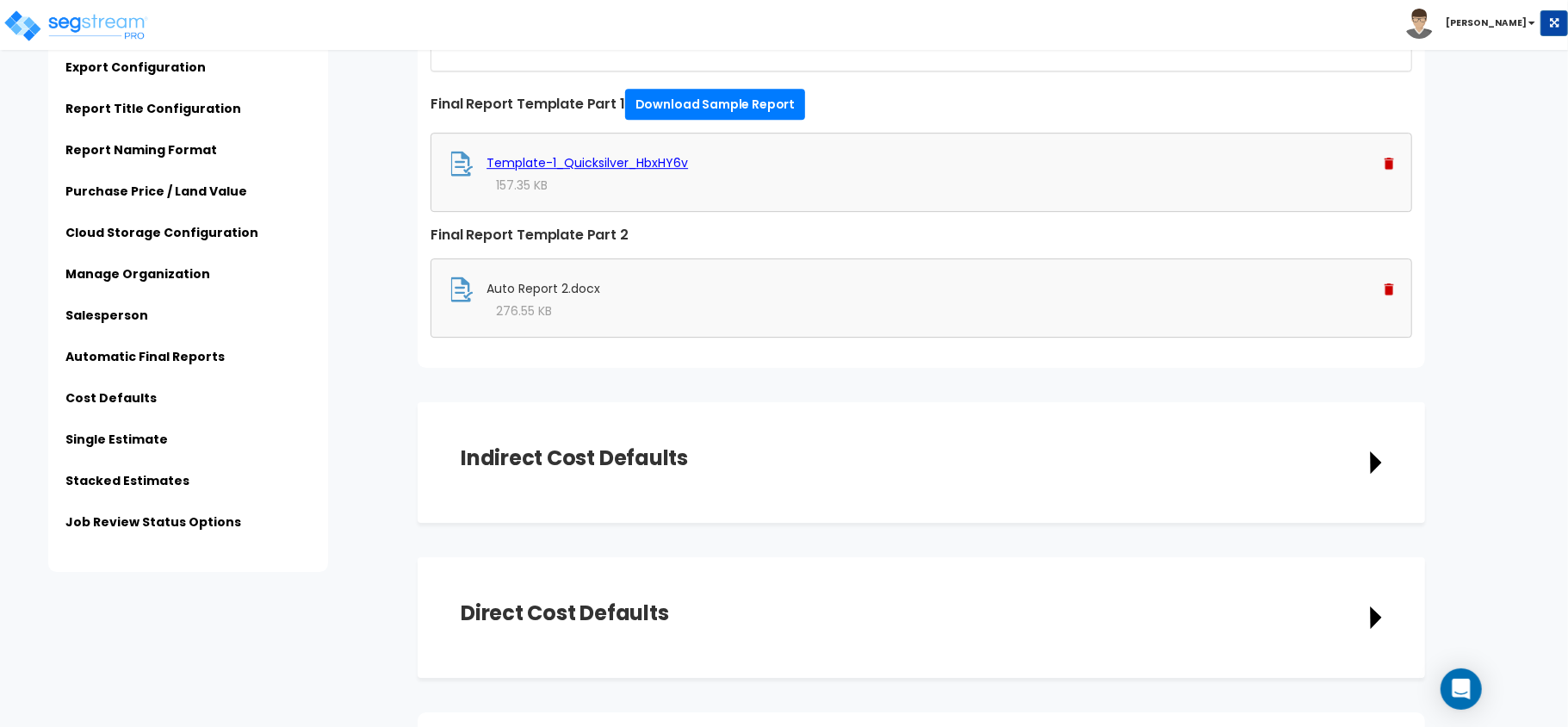 click on "276.55 KB" at bounding box center [921, 311] 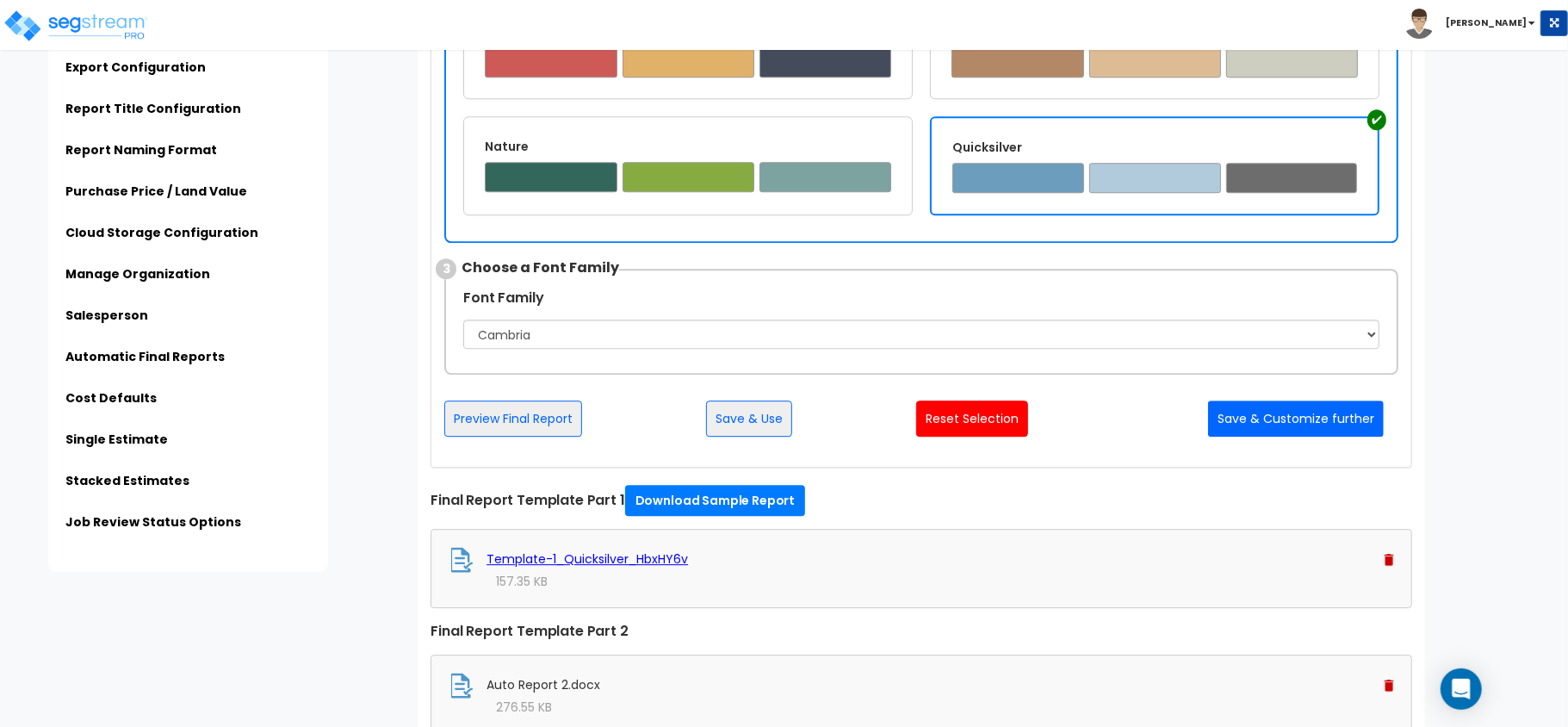 scroll, scrollTop: 3330, scrollLeft: 0, axis: vertical 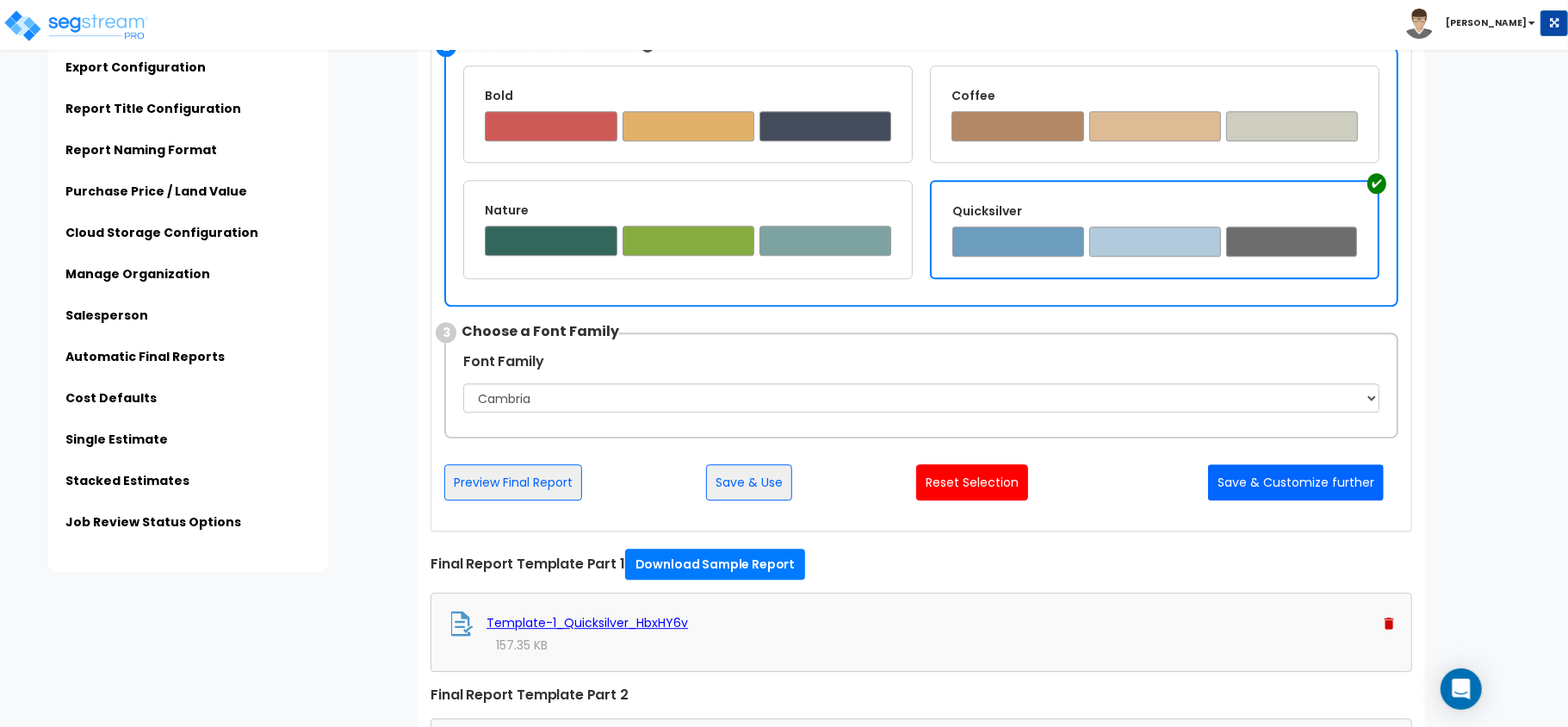 click on "Template-1_Quicksilver_HbxHY6v" at bounding box center (921, 624) 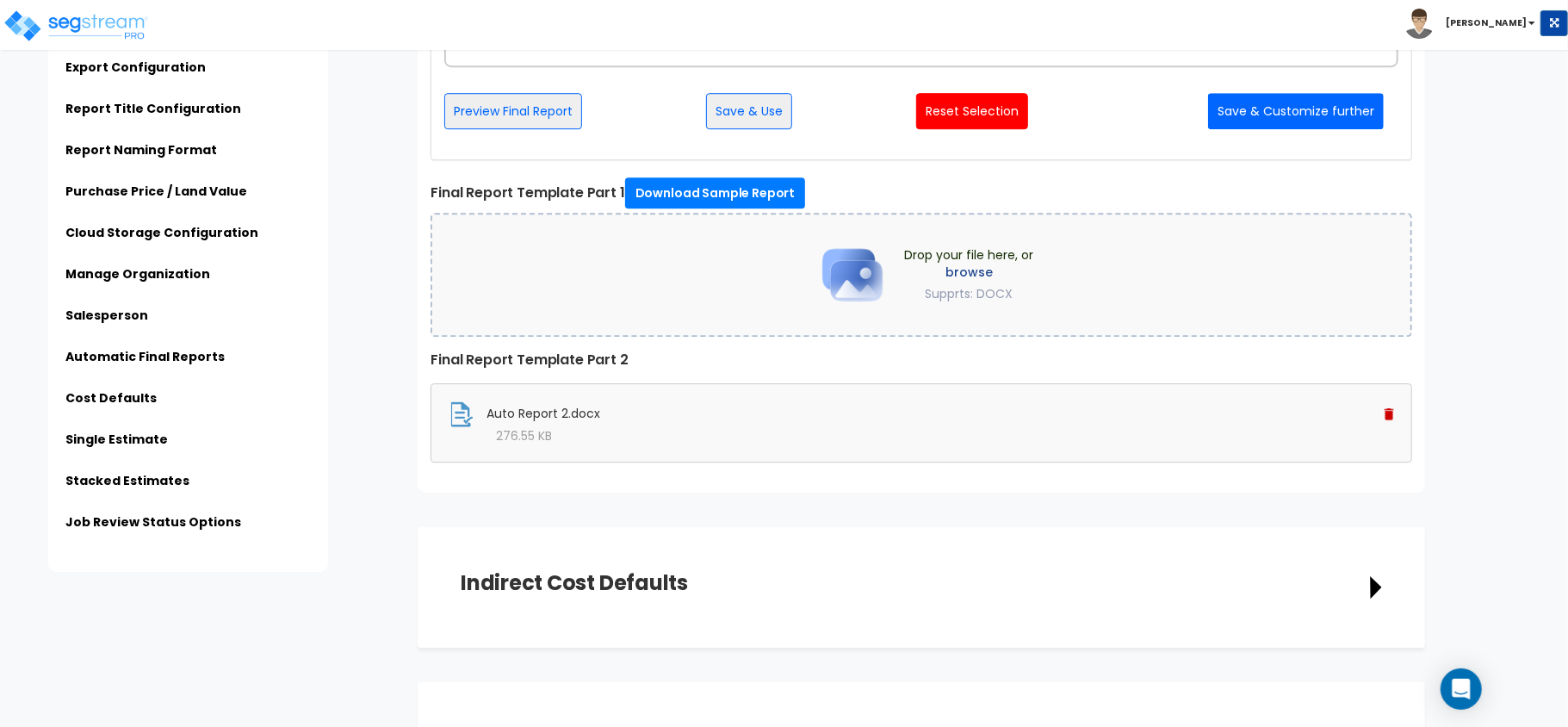 scroll, scrollTop: 3790, scrollLeft: 0, axis: vertical 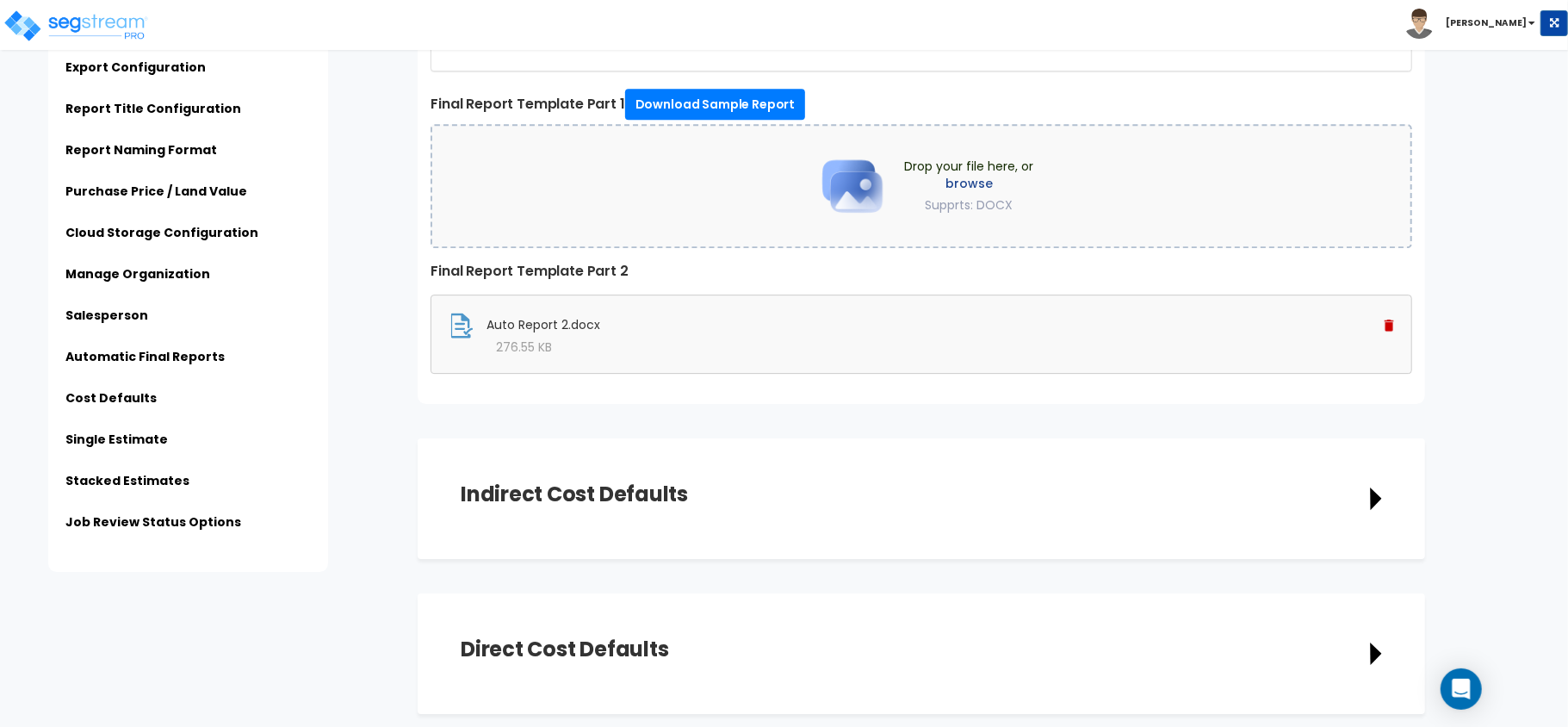 drag, startPoint x: 562, startPoint y: 358, endPoint x: 590, endPoint y: 387, distance: 40.31129 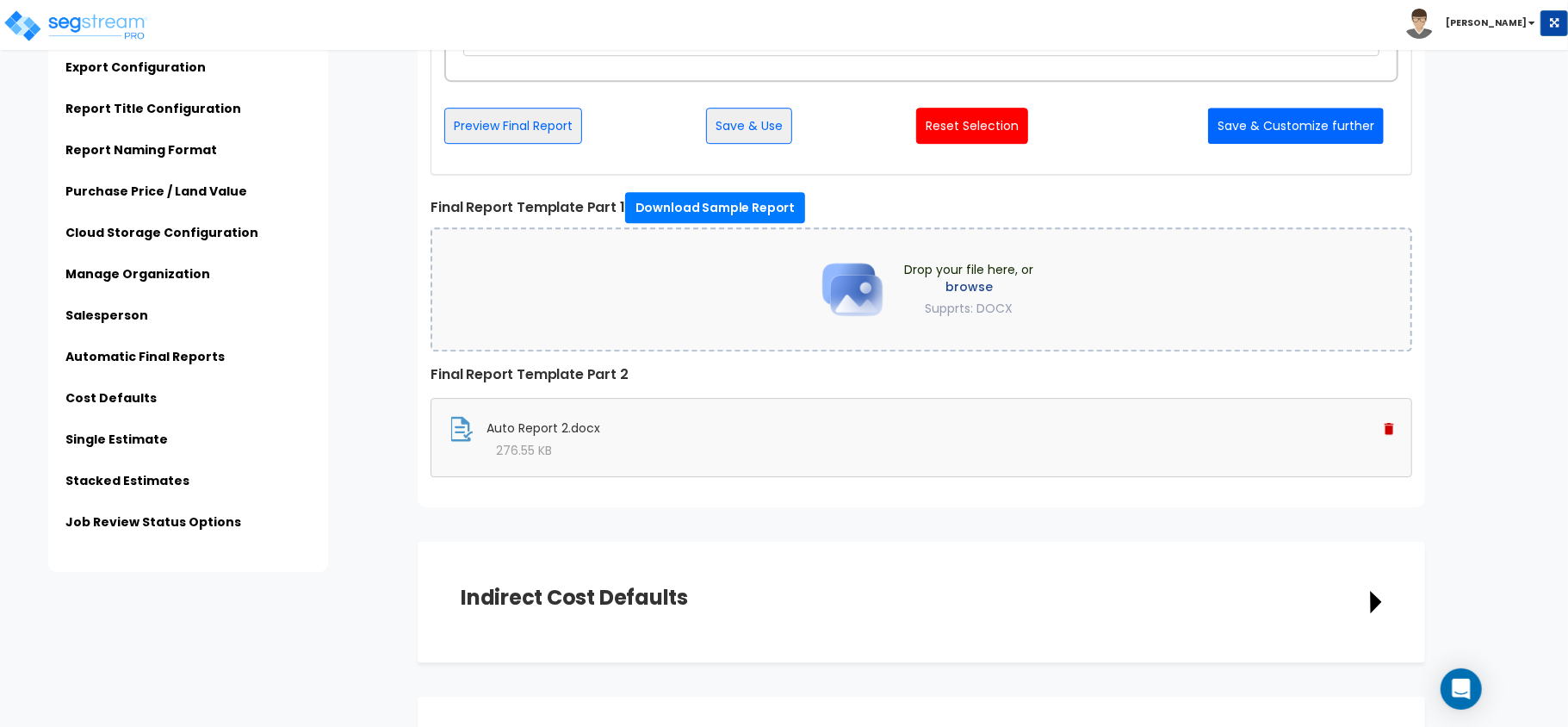 scroll, scrollTop: 3675, scrollLeft: 0, axis: vertical 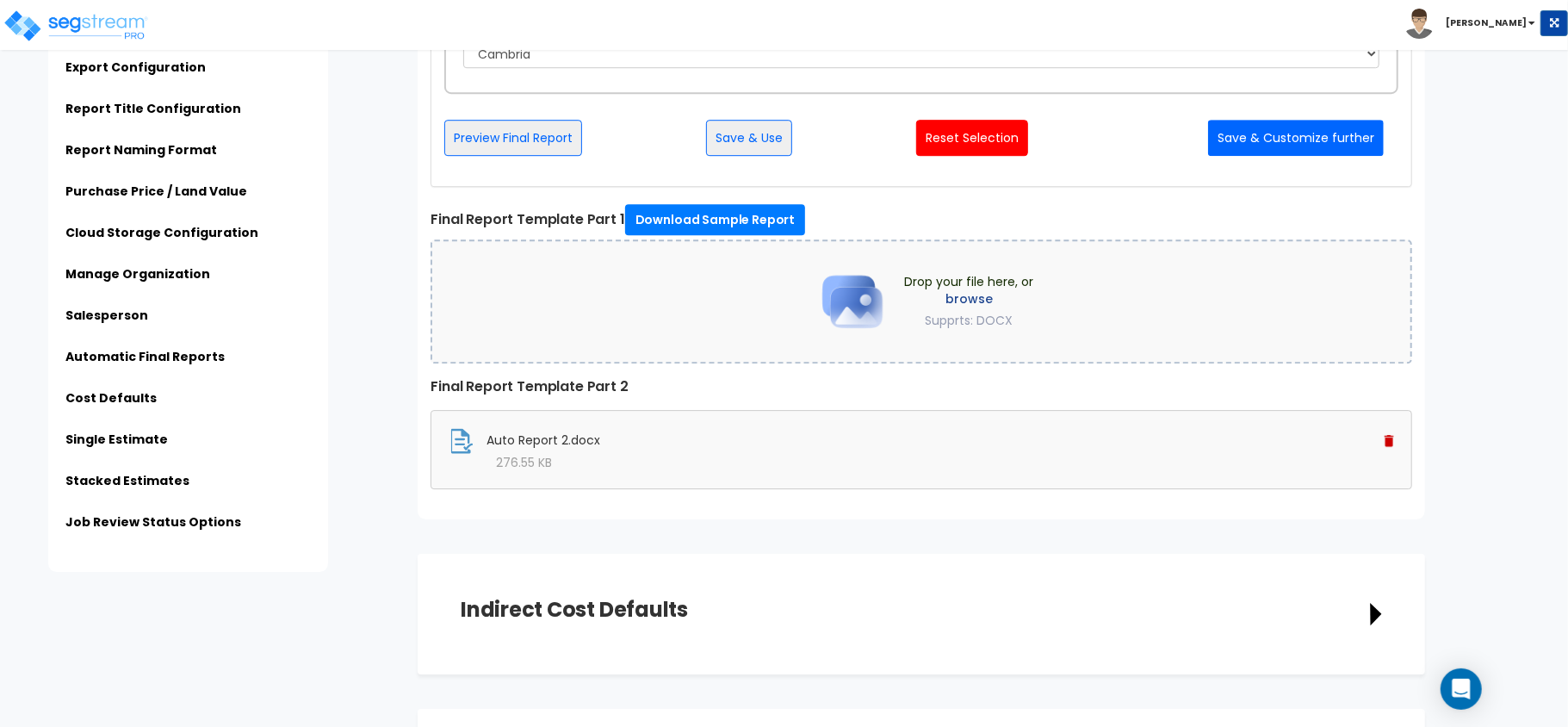 click on "browse" at bounding box center (969, 299) 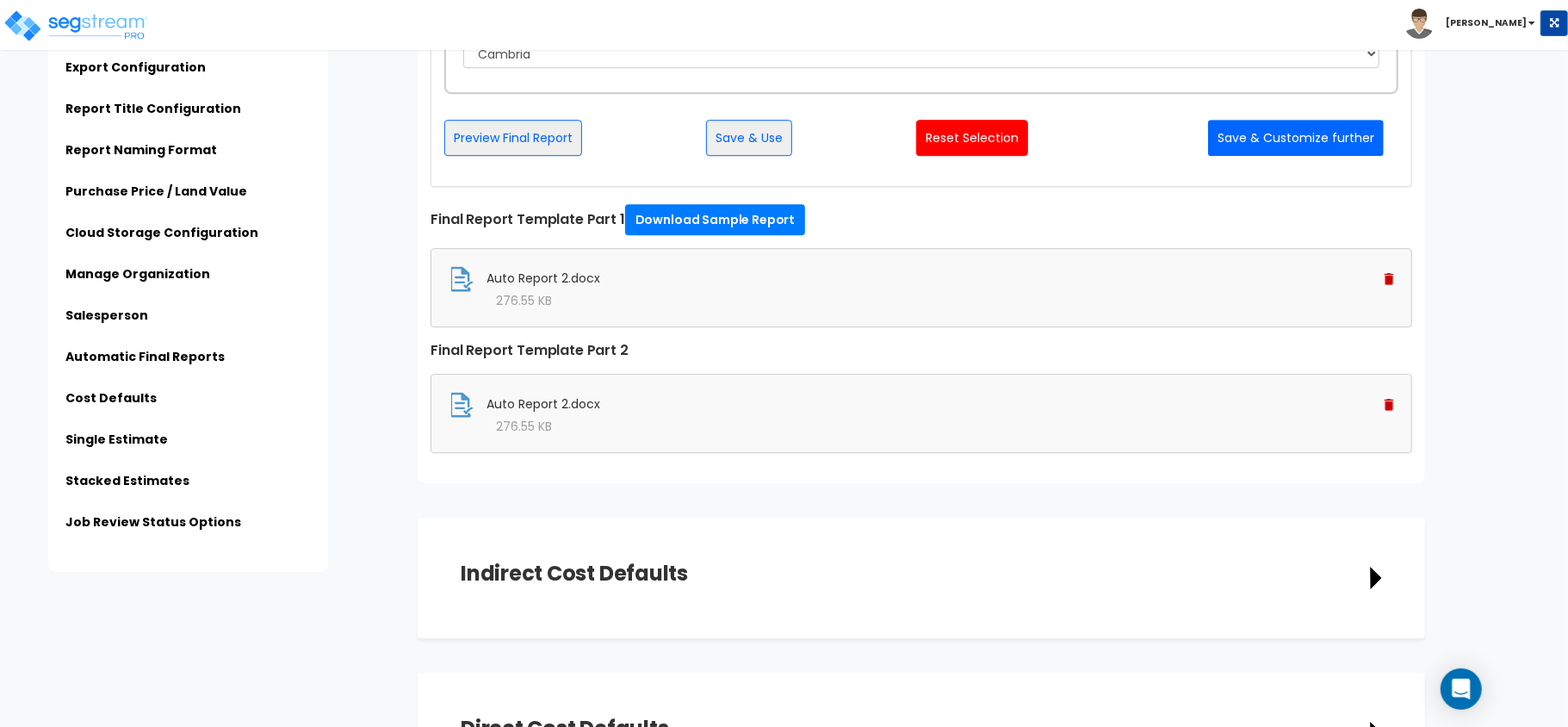click at bounding box center (1389, 405) 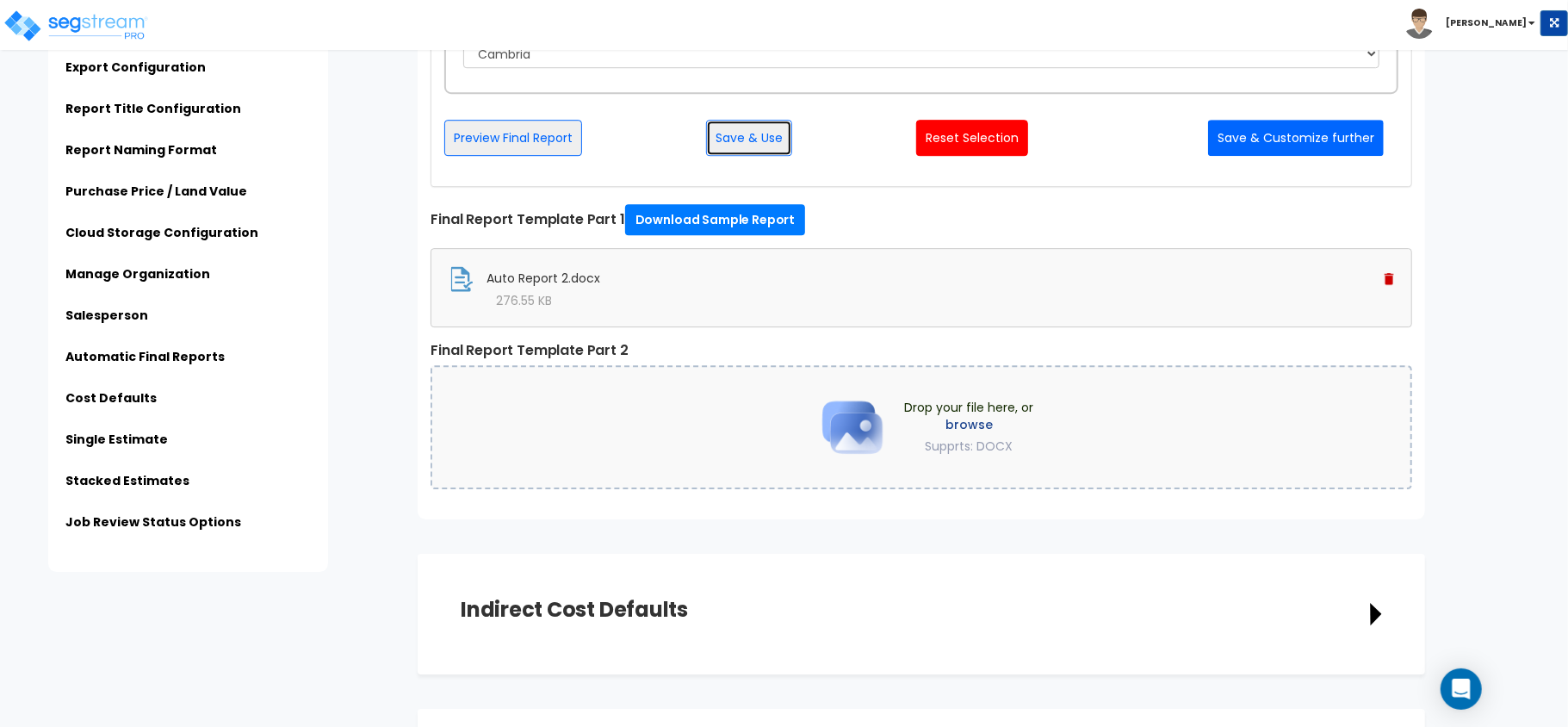 click on "Save & Use" at bounding box center [749, 138] 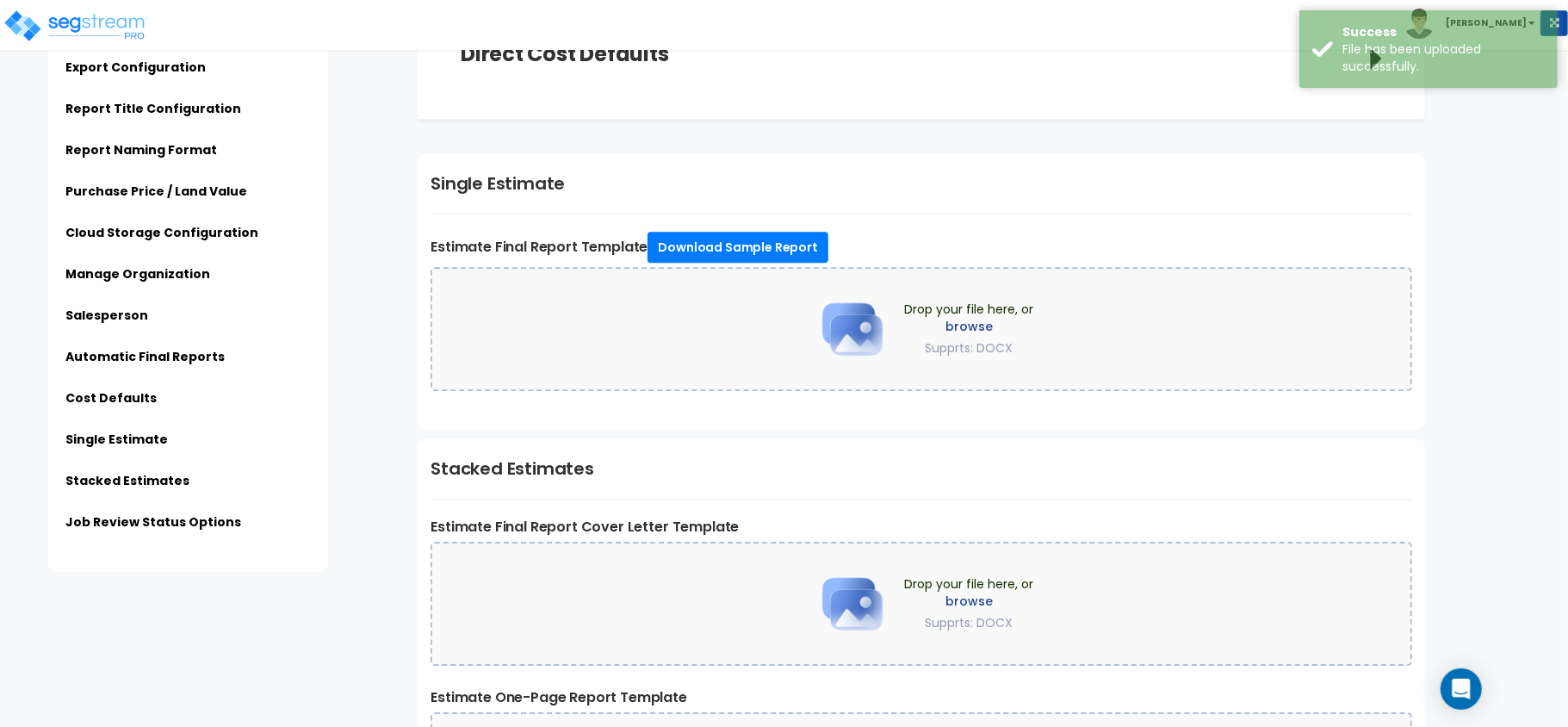scroll, scrollTop: 3674, scrollLeft: 0, axis: vertical 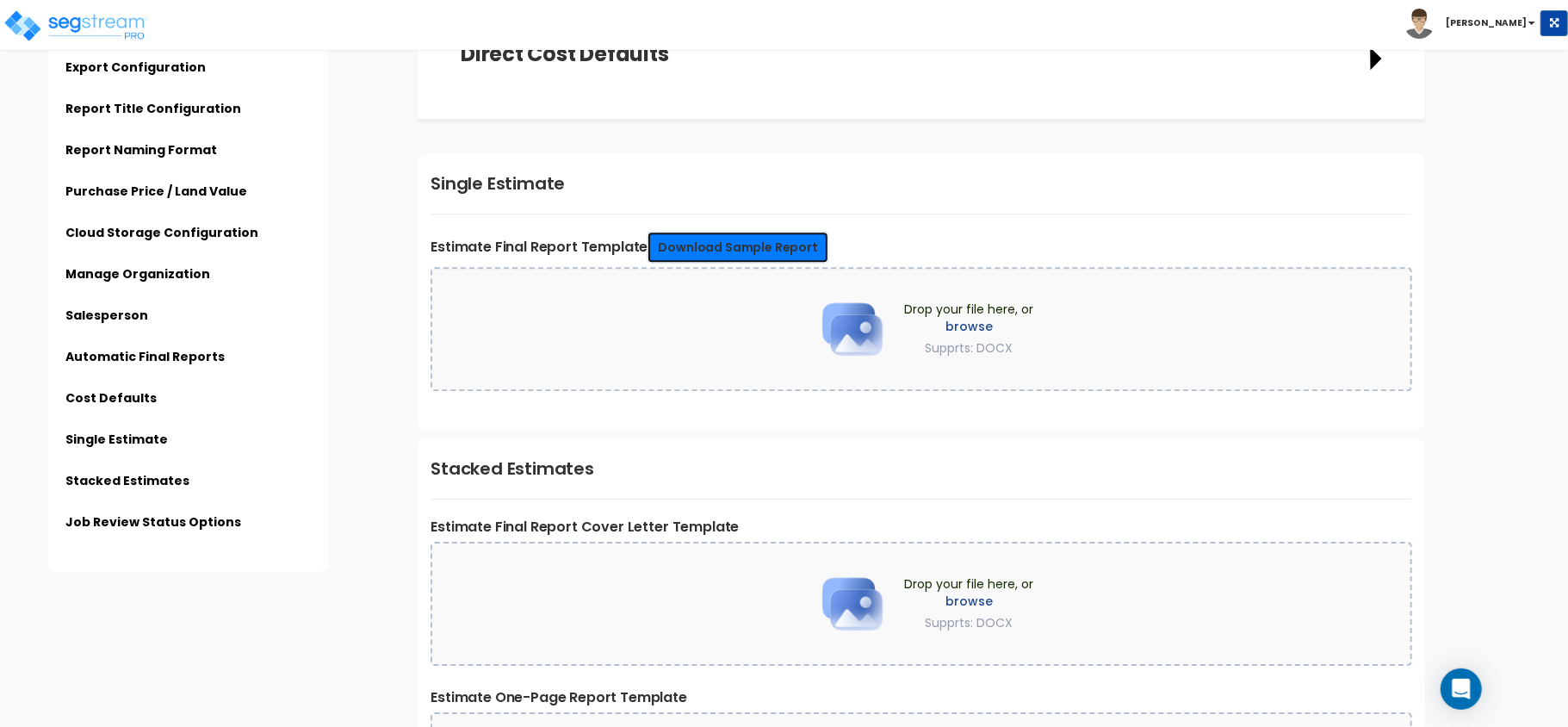 click on "Download Sample Report" at bounding box center [737, 247] 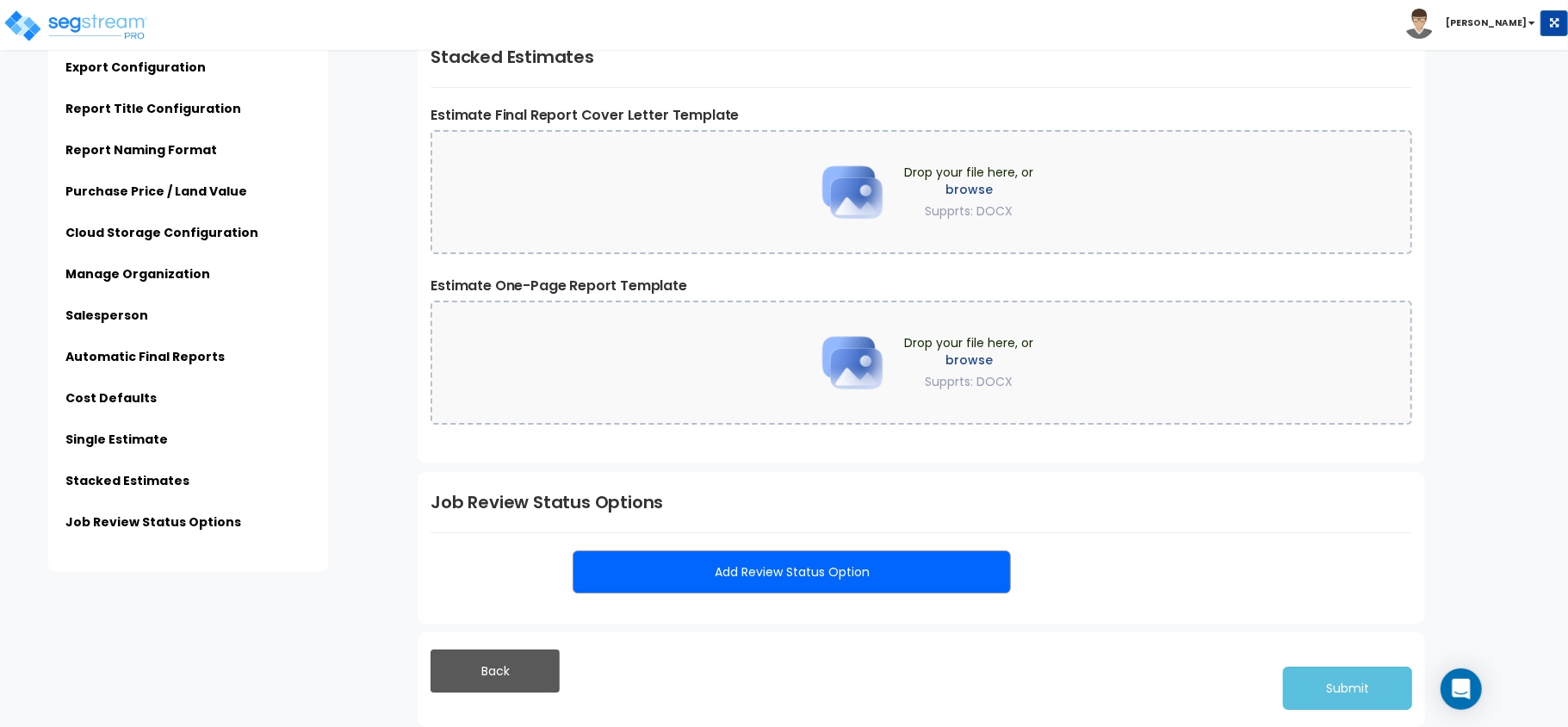scroll, scrollTop: 4097, scrollLeft: 0, axis: vertical 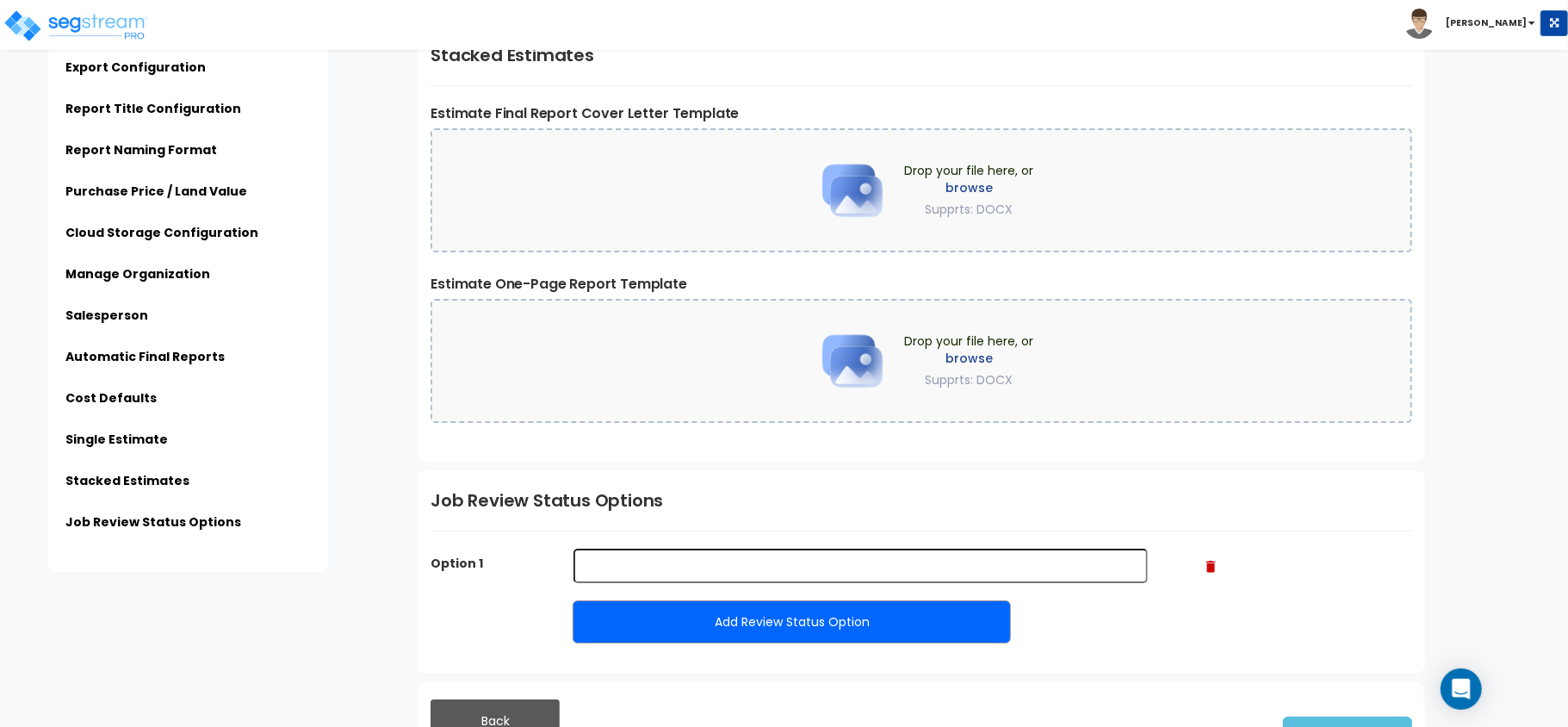 click on "Option 1" at bounding box center (860, 566) 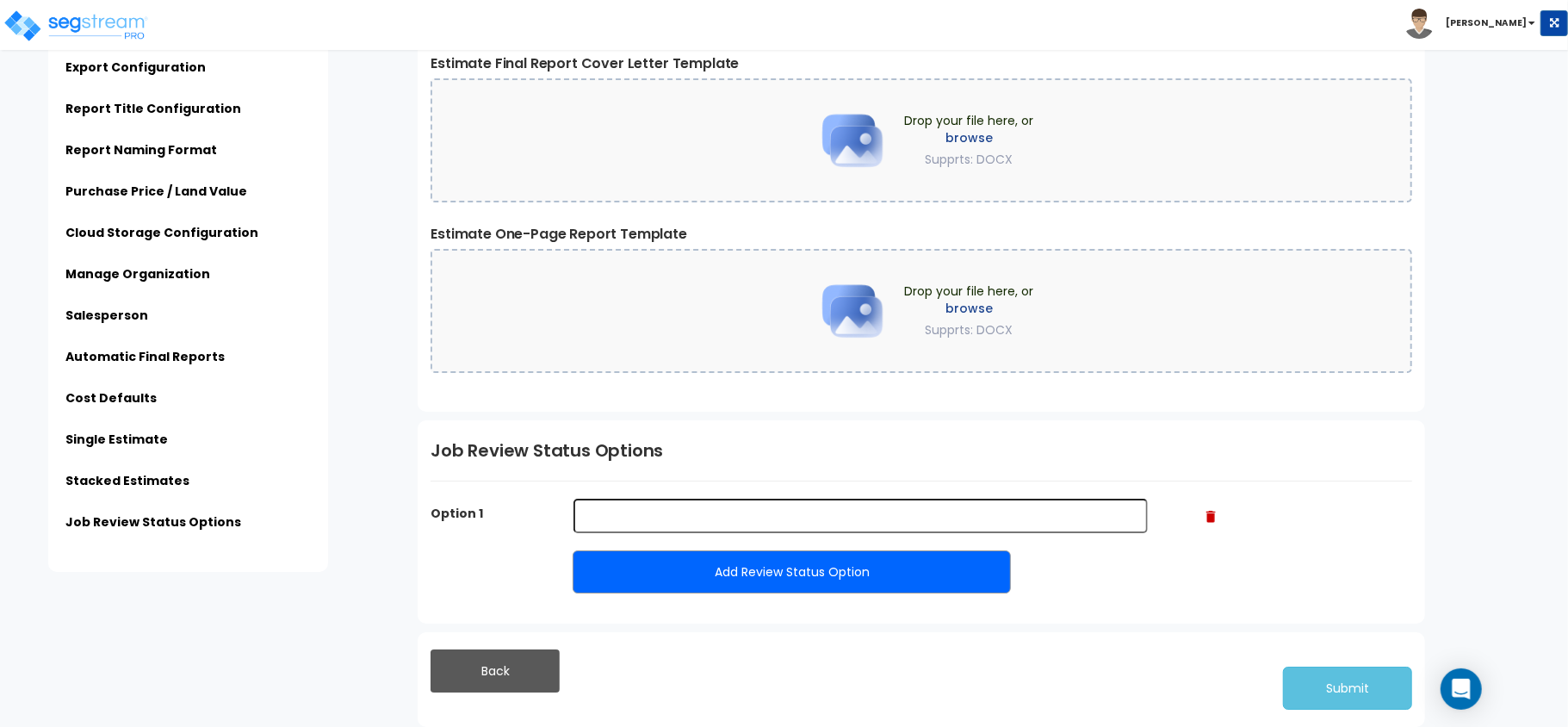 click at bounding box center (1211, 517) 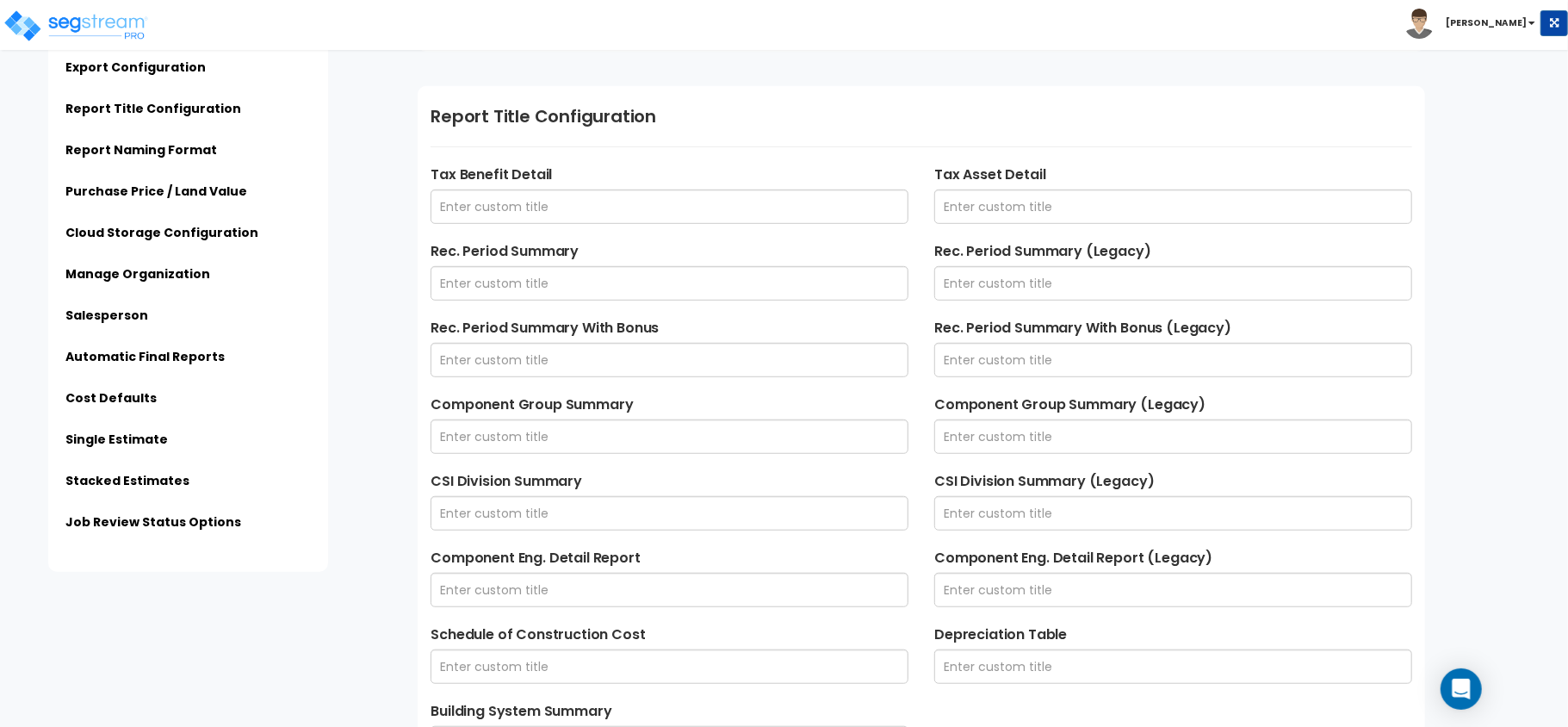 scroll, scrollTop: 0, scrollLeft: 0, axis: both 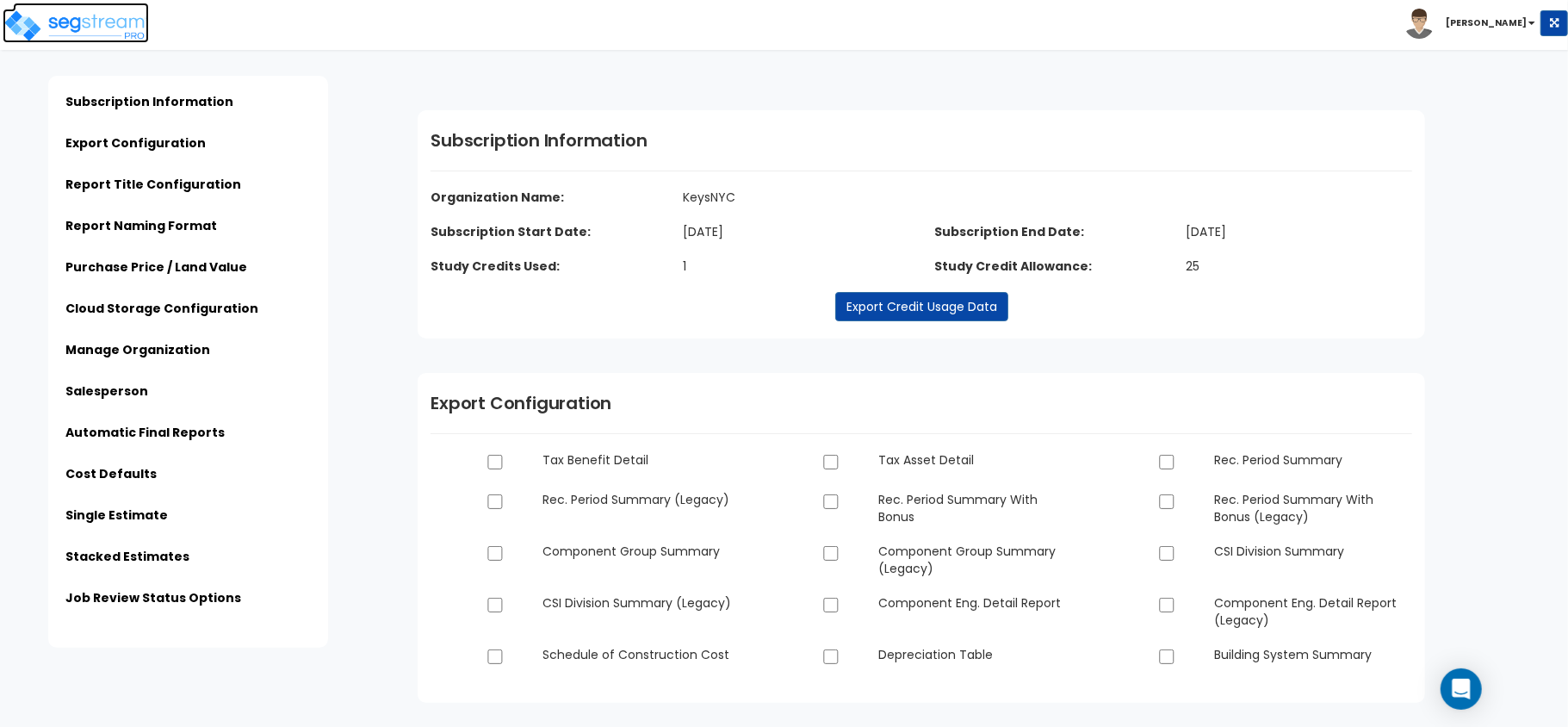 click at bounding box center [76, 26] 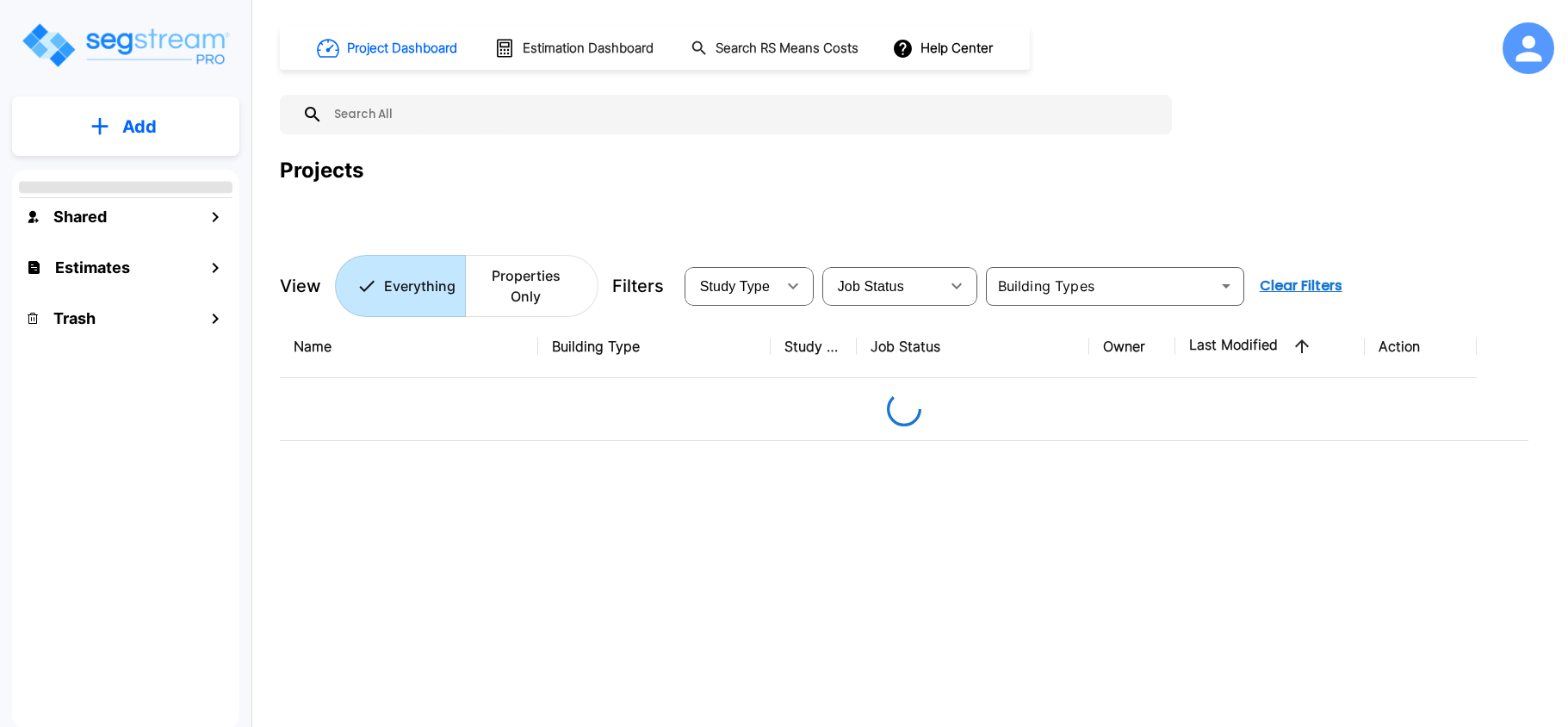 scroll, scrollTop: 0, scrollLeft: 0, axis: both 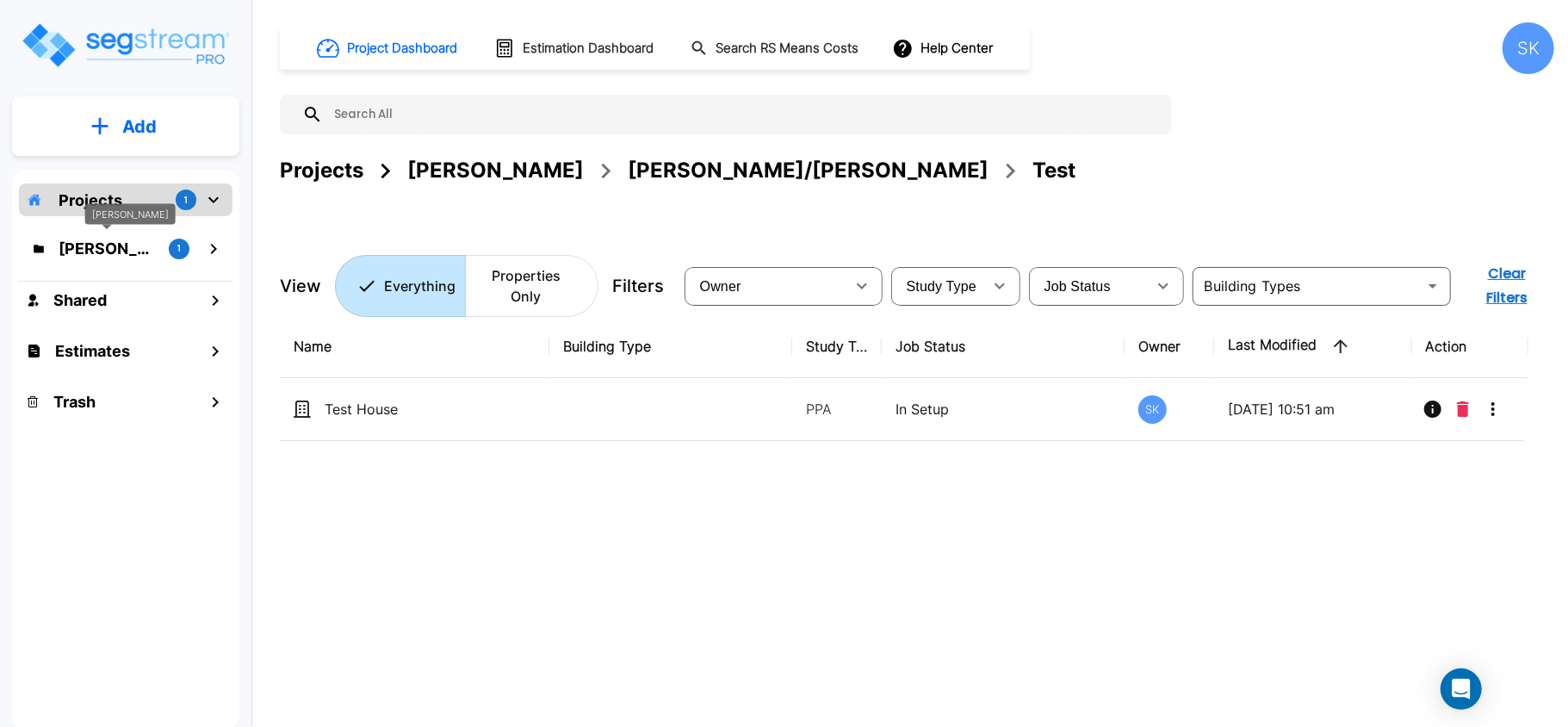 click on "Mendy" at bounding box center (107, 248) 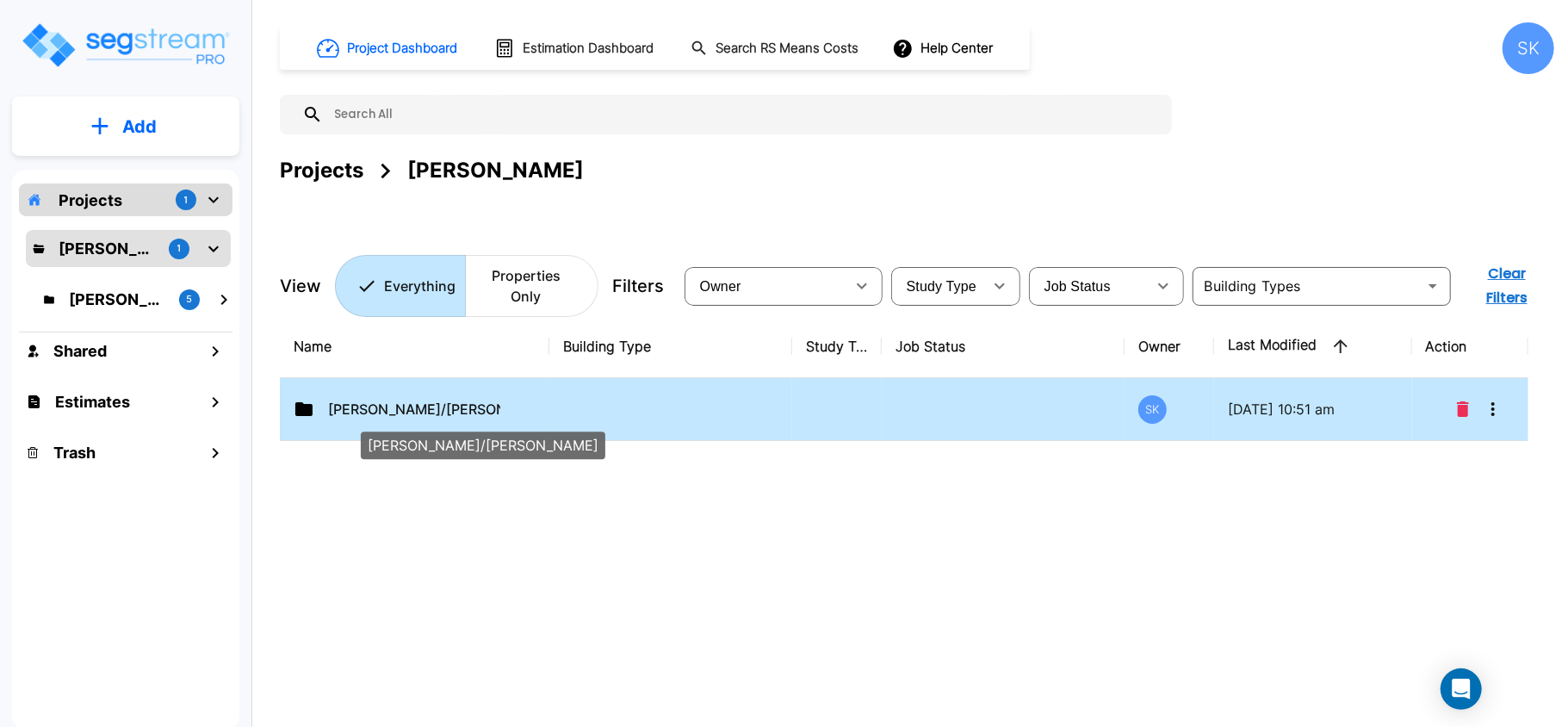click on "Mendy/Marvin" at bounding box center (414, 409) 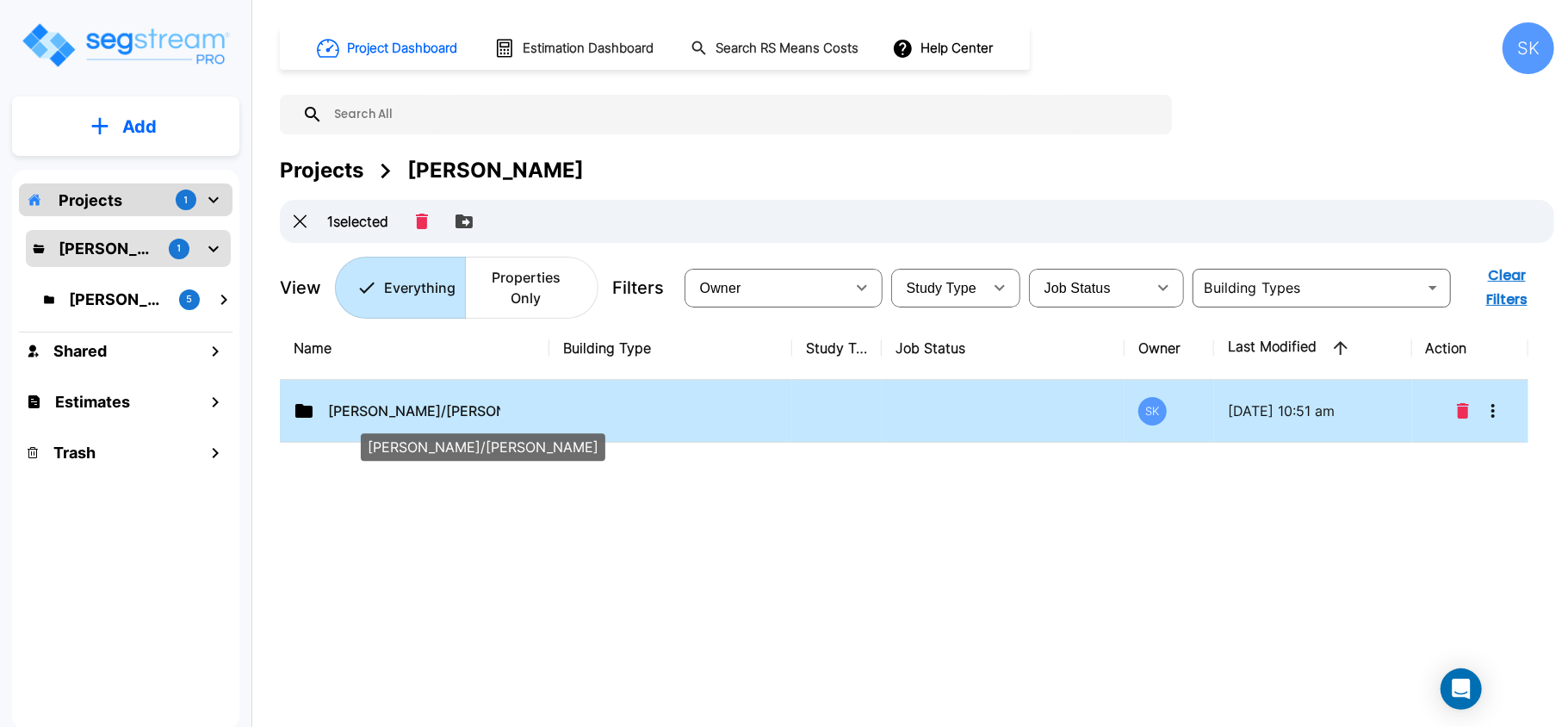 click on "Mendy/Marvin" at bounding box center [414, 411] 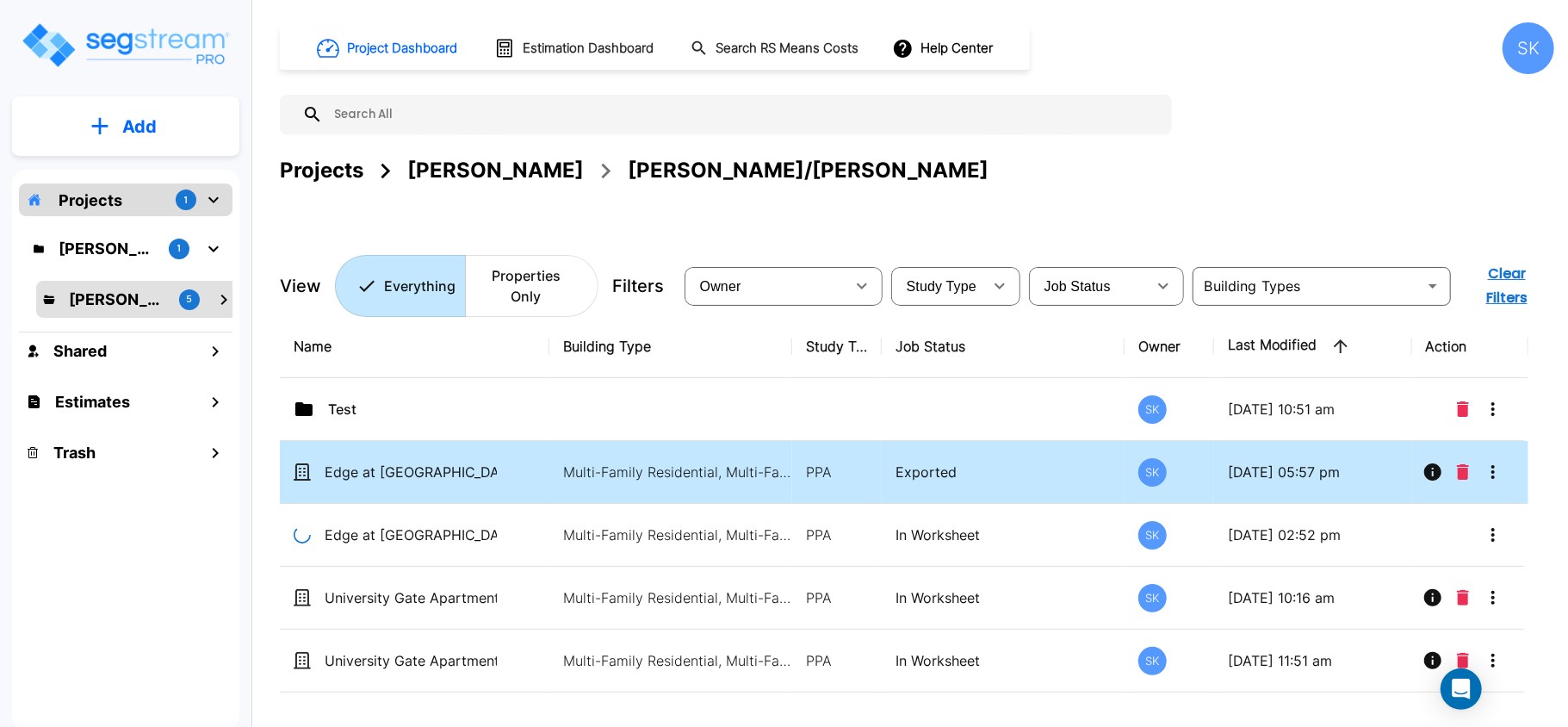 click on "Exported" at bounding box center [1003, 472] 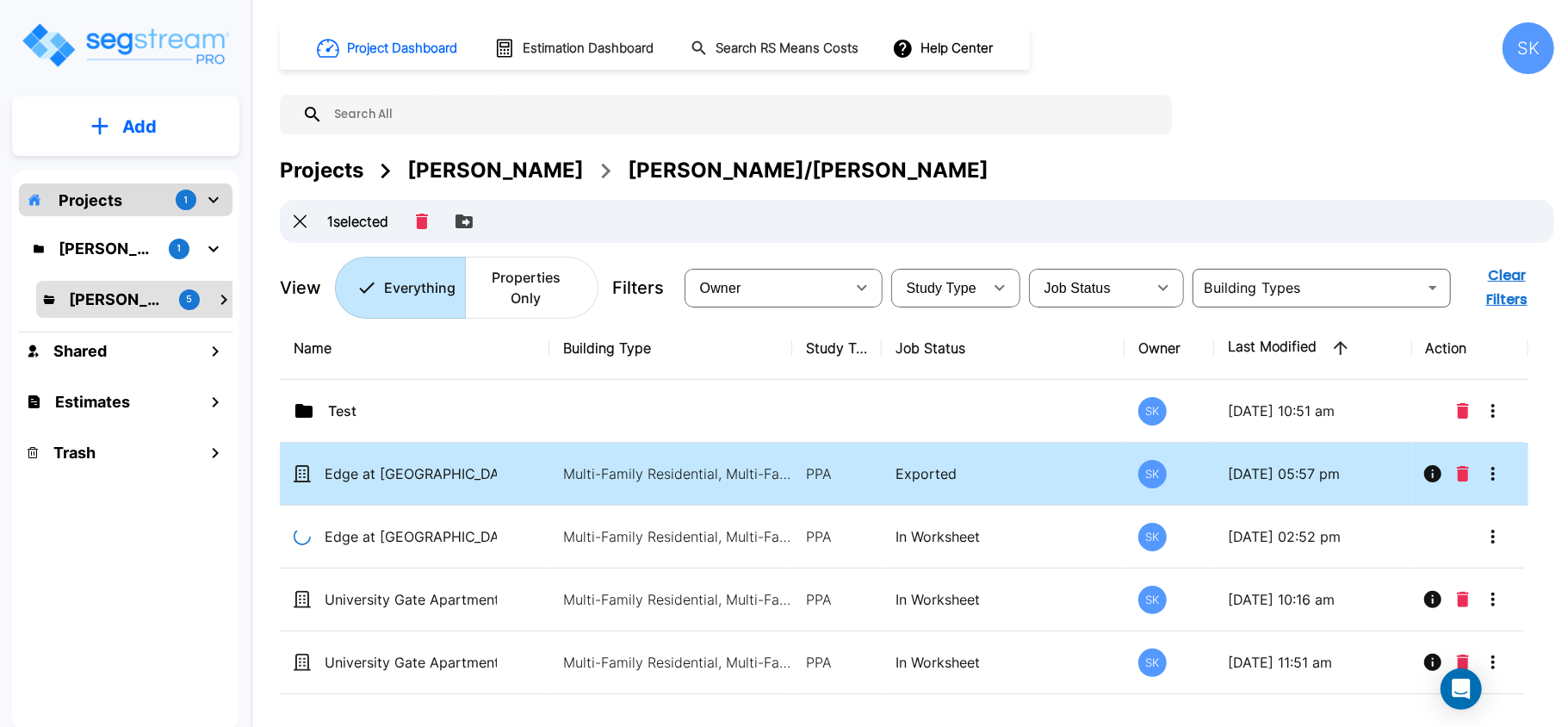click on "Exported" at bounding box center (1003, 474) 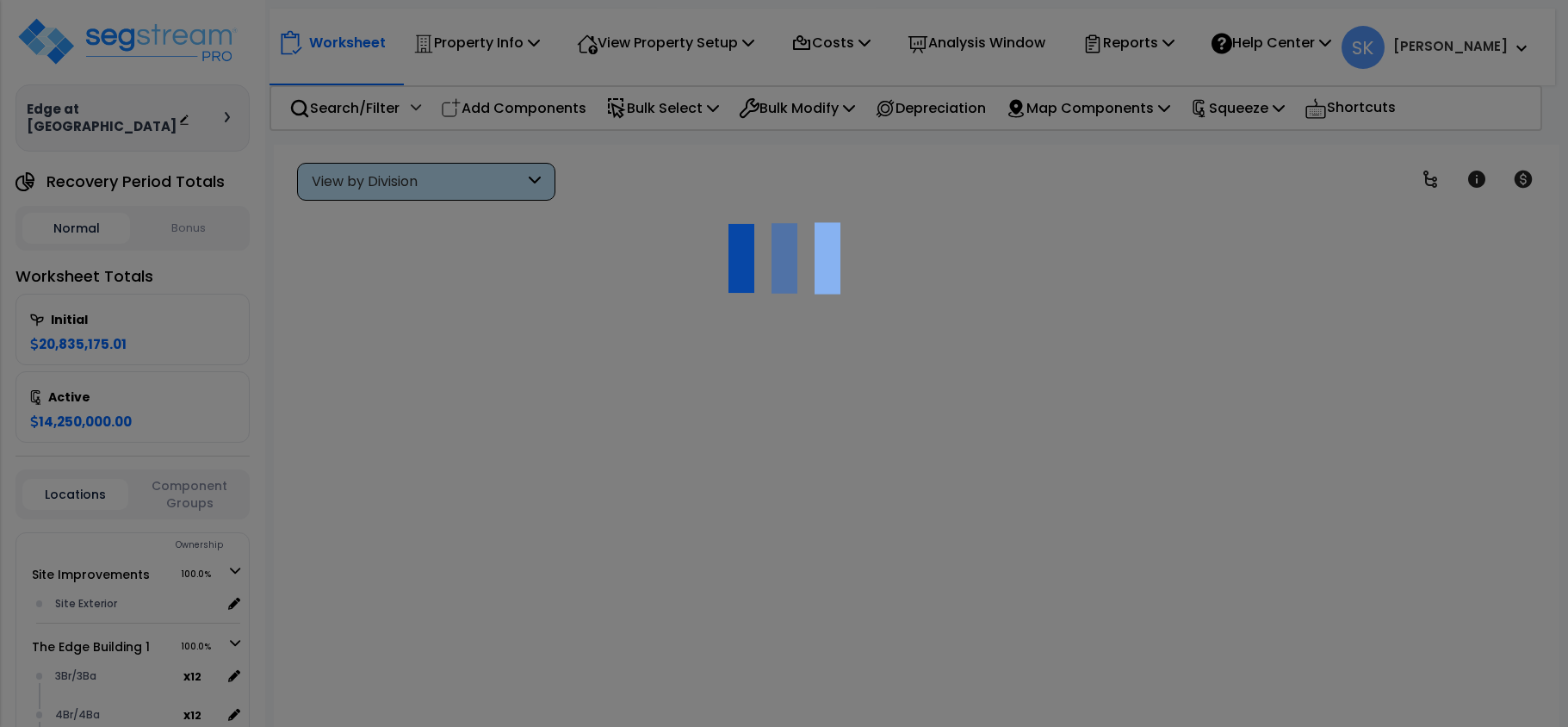 scroll, scrollTop: 0, scrollLeft: 0, axis: both 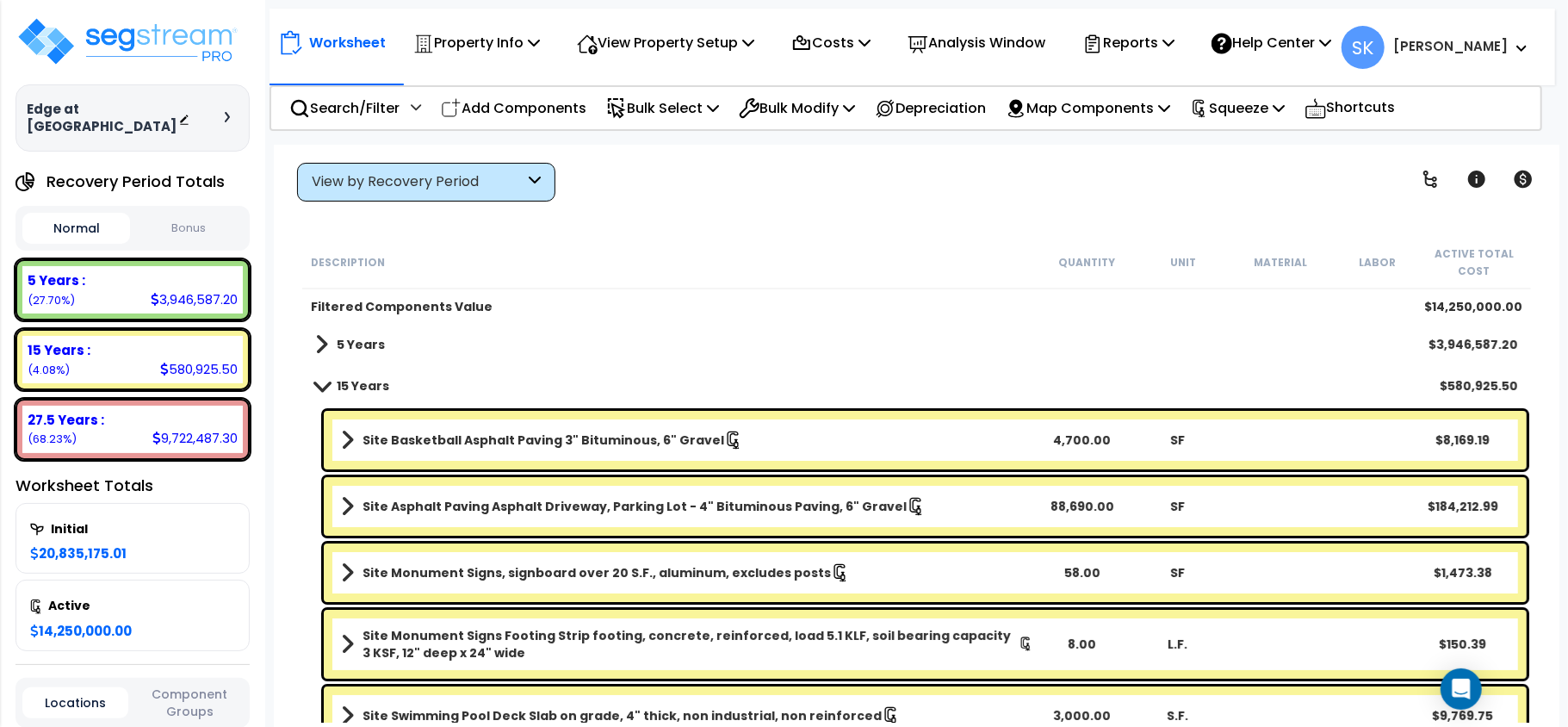 click on "Shortcuts" at bounding box center [1350, 108] 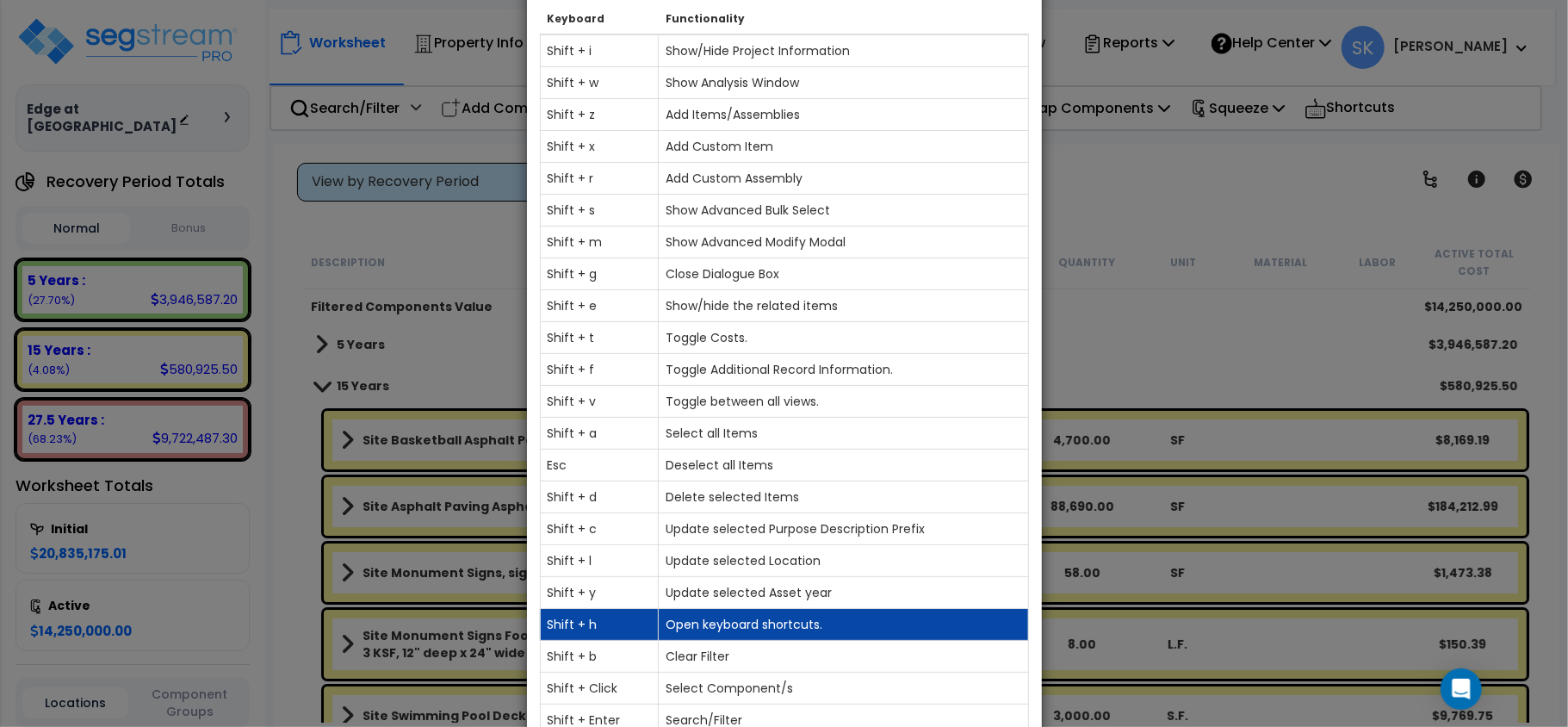 scroll, scrollTop: 210, scrollLeft: 0, axis: vertical 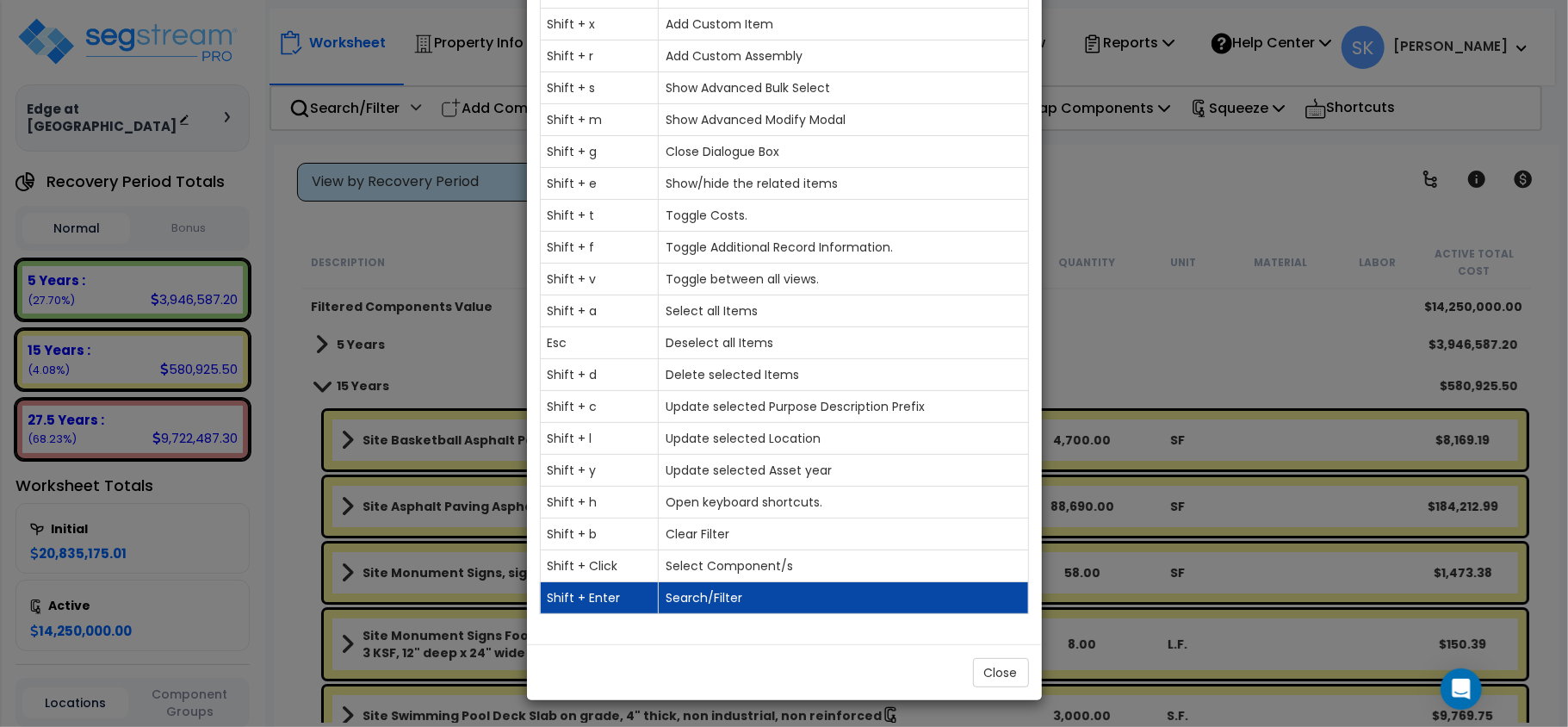 click on "Search/Filter" at bounding box center [843, 598] 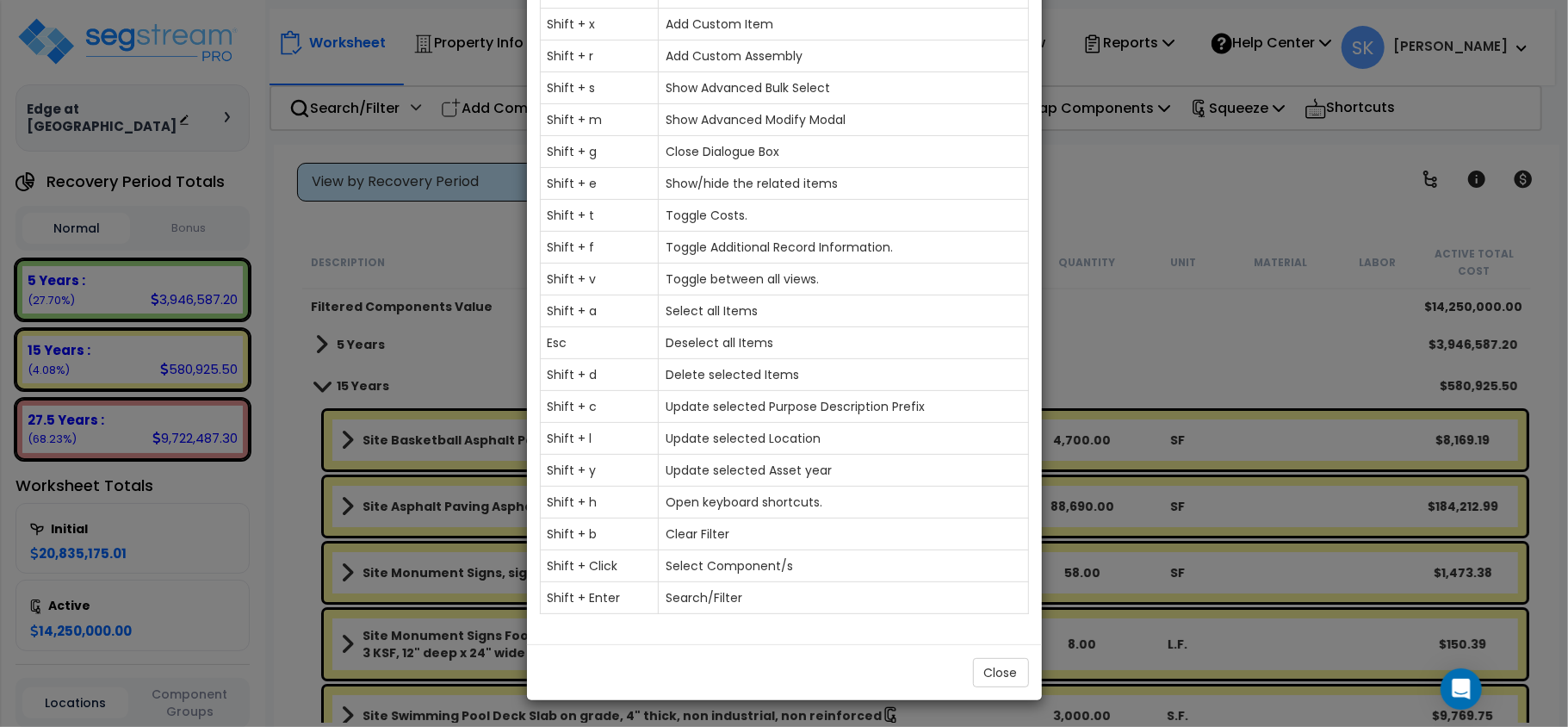 click on "×
Basic KeyBoard Shortcuts
Keyboard
Functionality
Shift + i
Show/Hide Project Information
Shift + w
Show Analysis Window
Shift + z
Add Items/Assemblies" at bounding box center [784, 364] 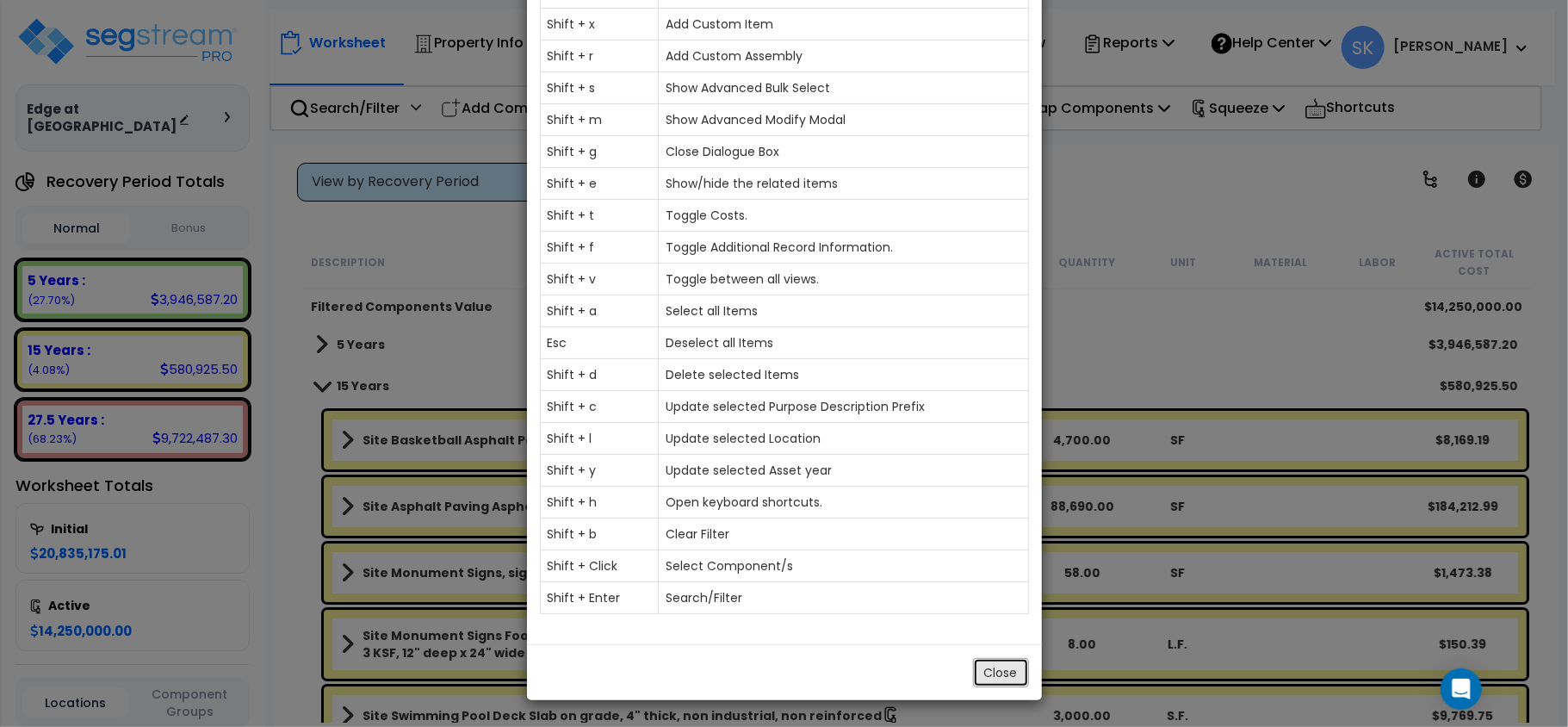 drag, startPoint x: 999, startPoint y: 670, endPoint x: 1002, endPoint y: 662, distance: 8.544004 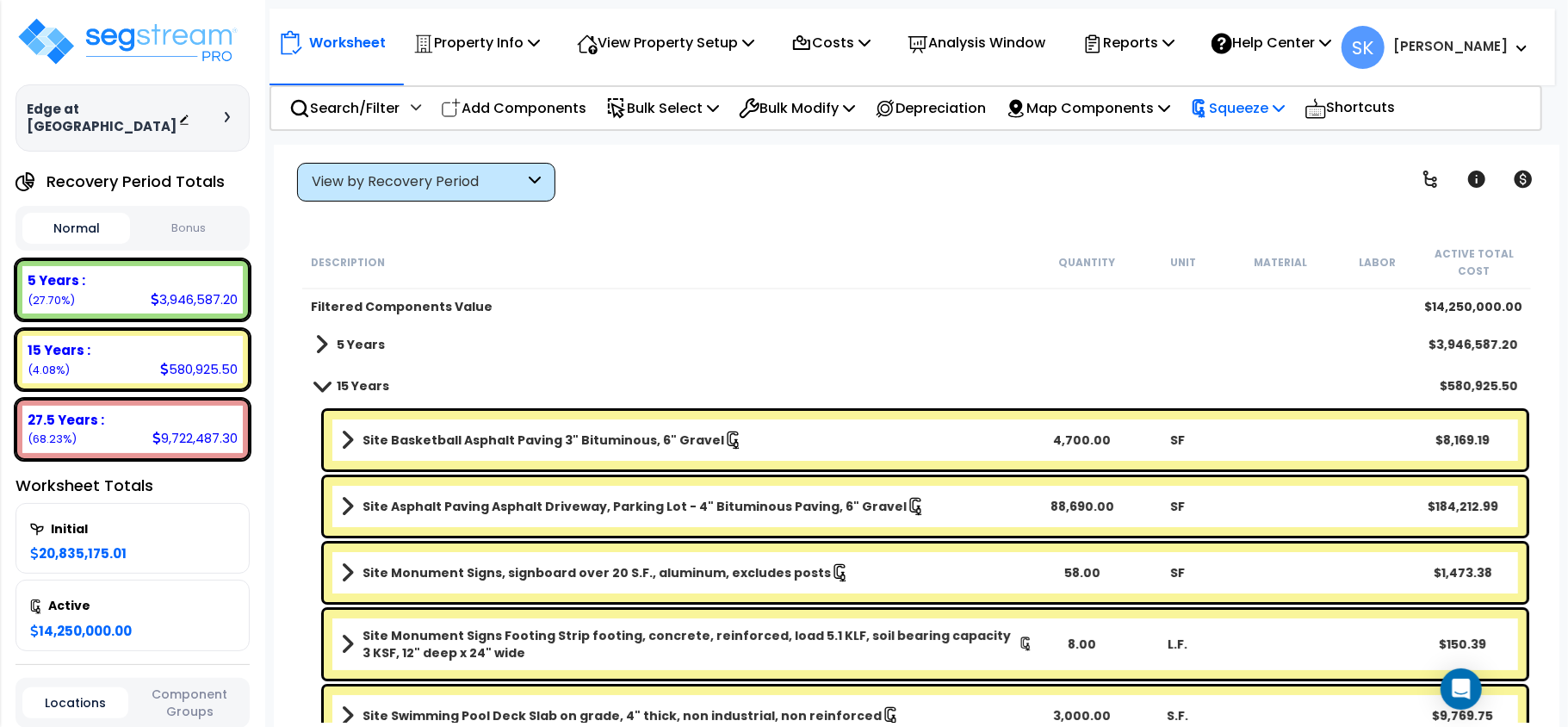 click on "Squeeze" at bounding box center (1237, 108) 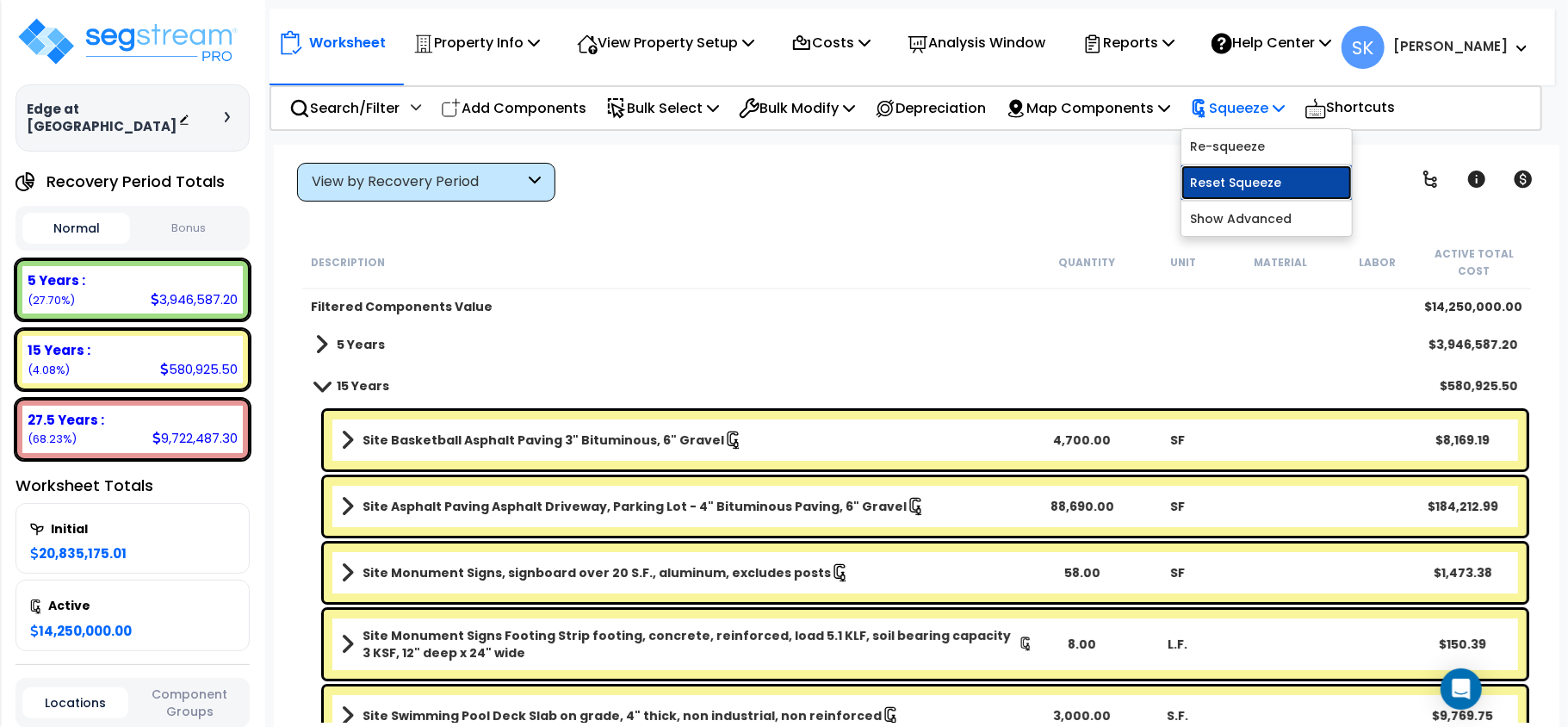 click on "Reset Squeeze" at bounding box center (1267, 183) 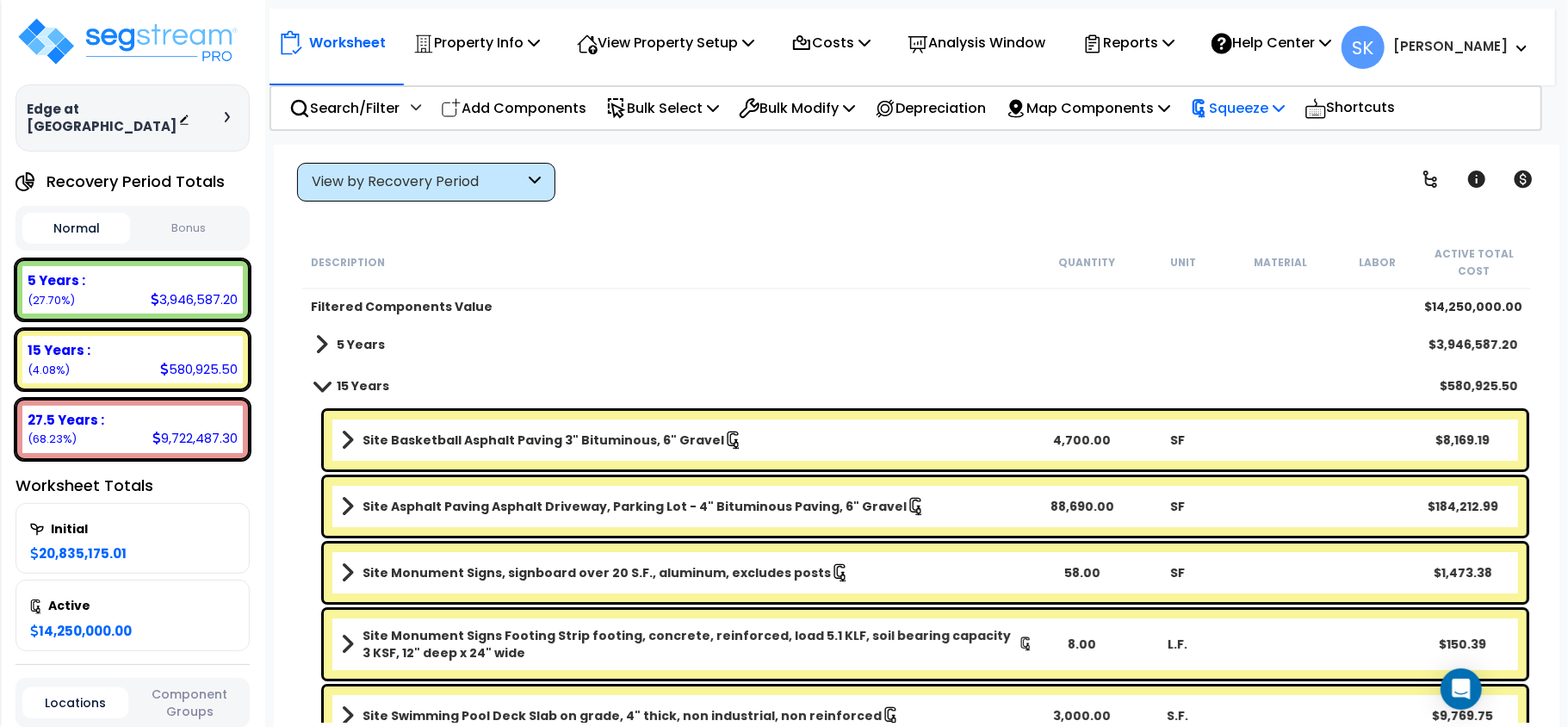 click on "Squeeze" at bounding box center (1237, 108) 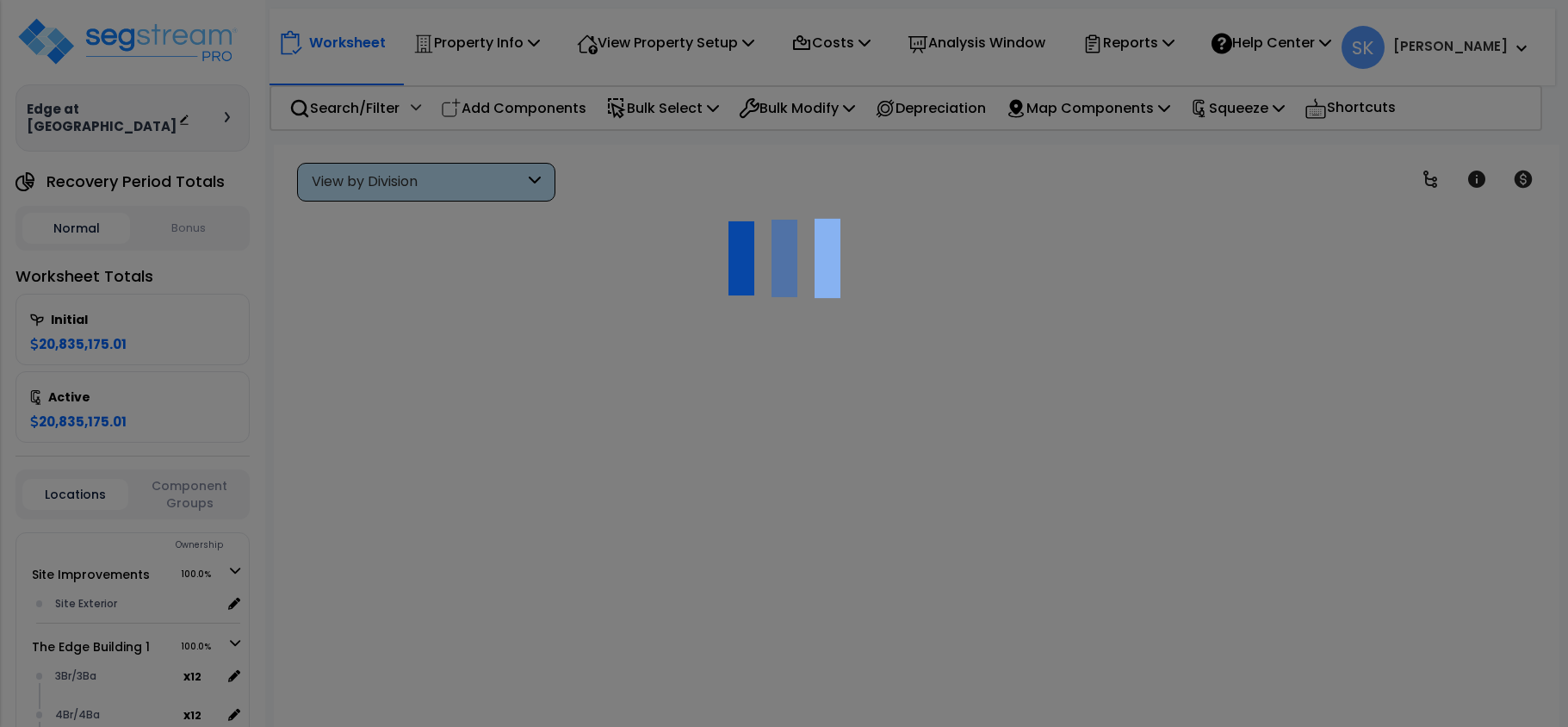 scroll, scrollTop: 0, scrollLeft: 0, axis: both 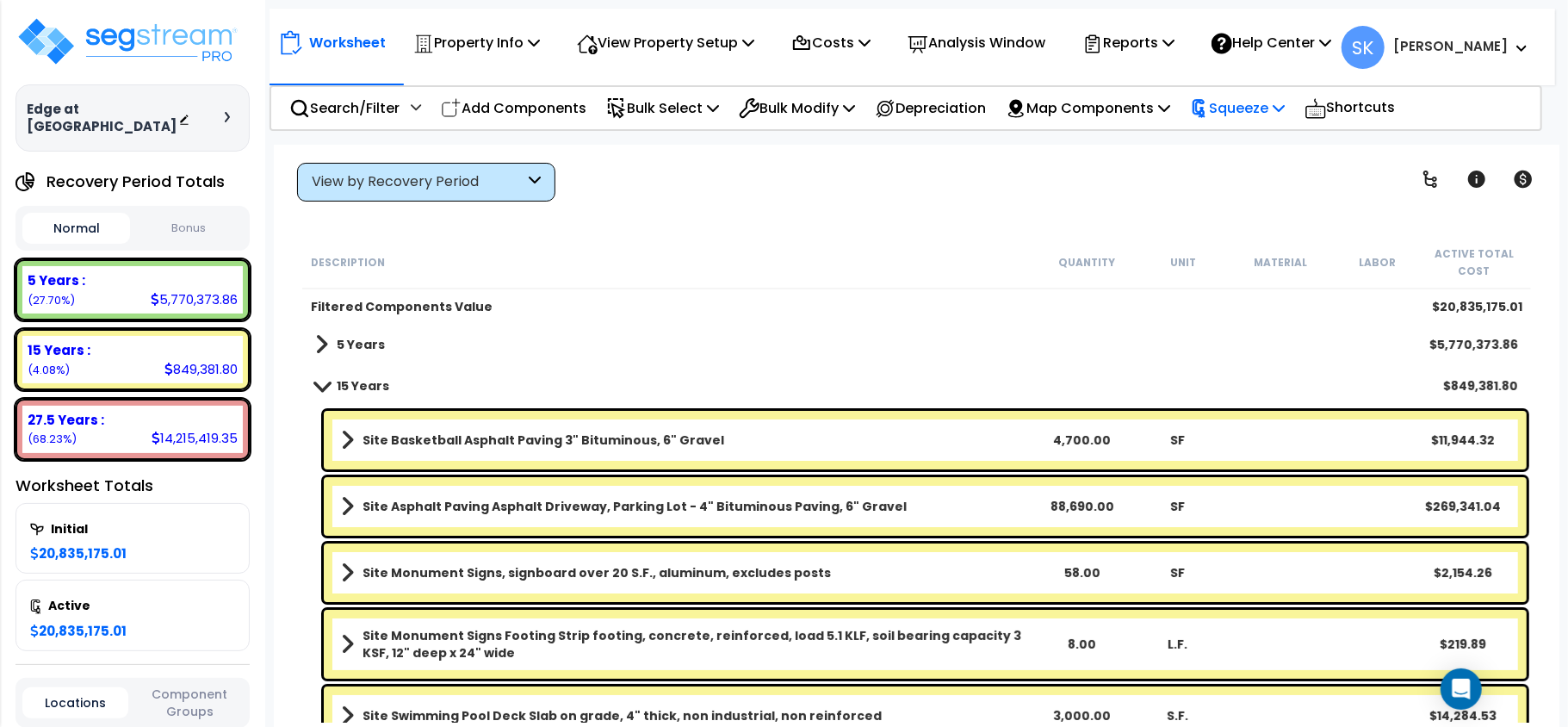 click on "Squeeze" at bounding box center [1237, 108] 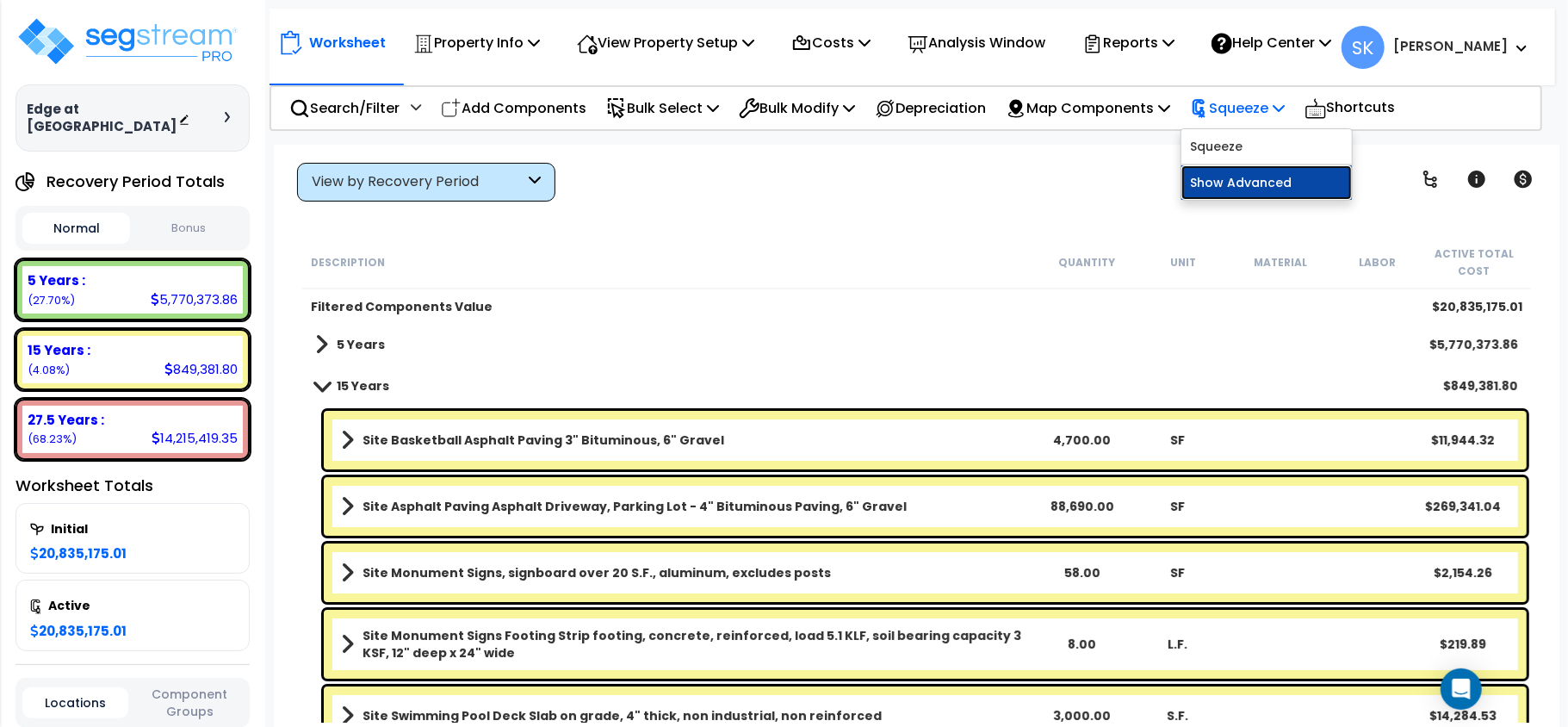 click on "Show Advanced" at bounding box center (1267, 183) 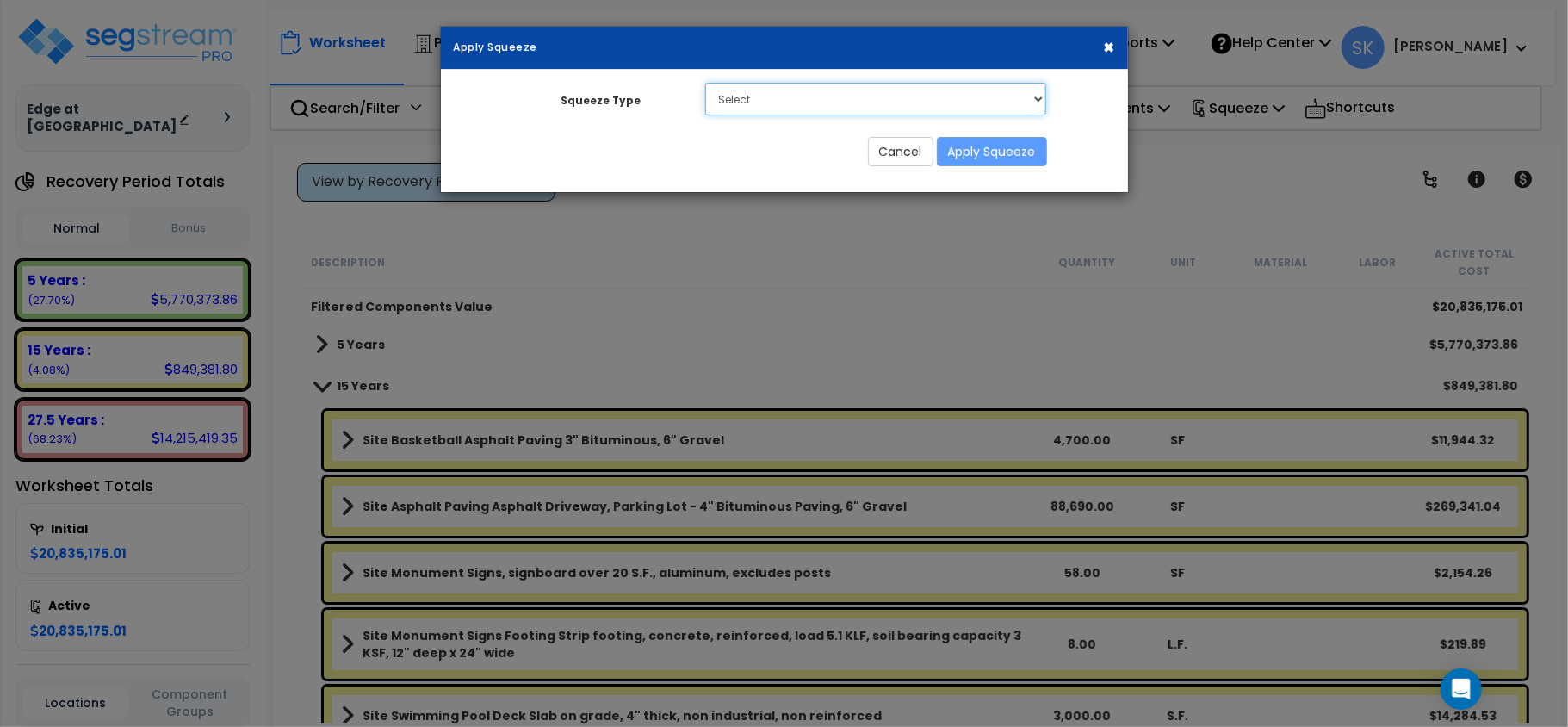 click on "Select
1. Squeeze Entire Worksheet
2. Squeeze by Takeoff Cost
3. Squeeze by Uniformat/Assembly Group" at bounding box center (876, 99) 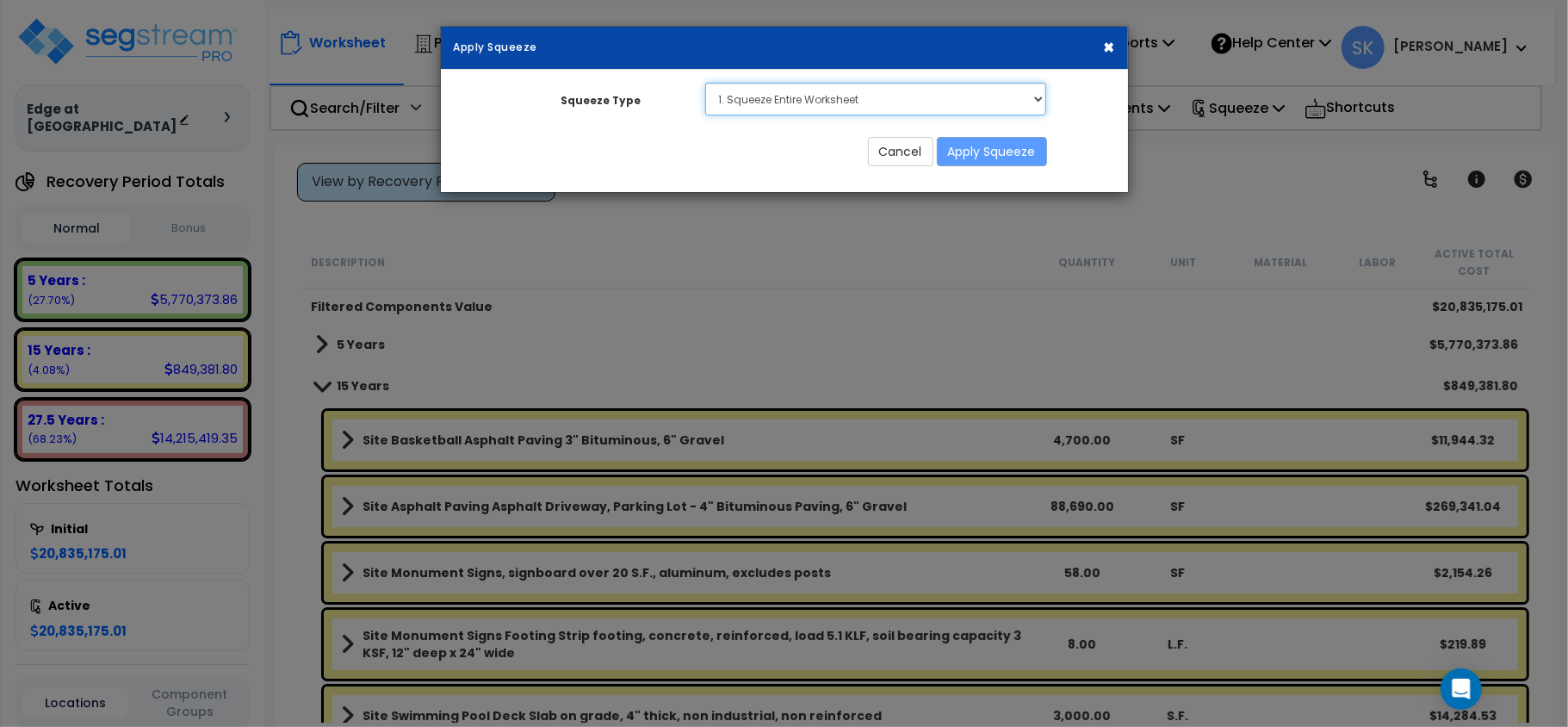click on "Select
1. Squeeze Entire Worksheet
2. Squeeze by Takeoff Cost
3. Squeeze by Uniformat/Assembly Group" at bounding box center [876, 99] 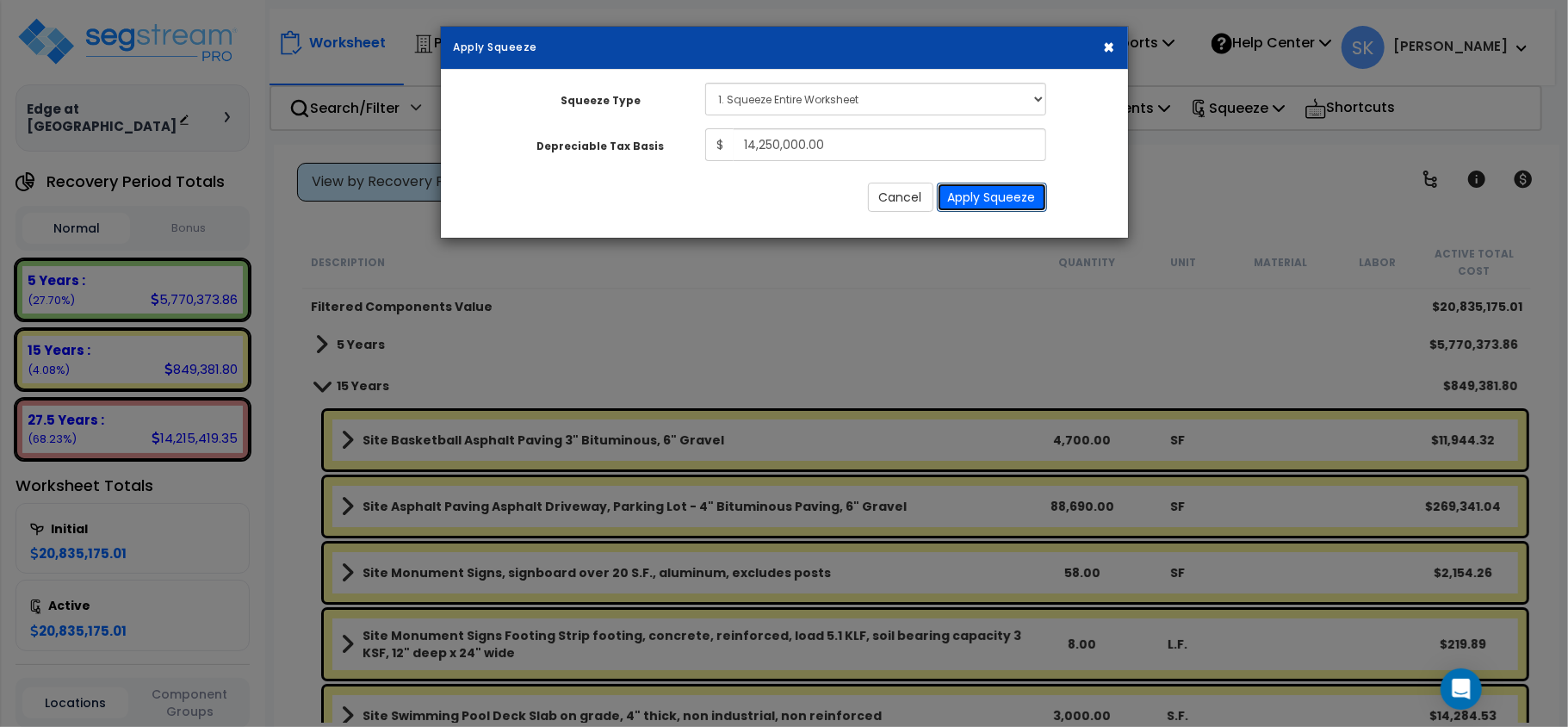 click on "Apply Squeeze" at bounding box center [992, 197] 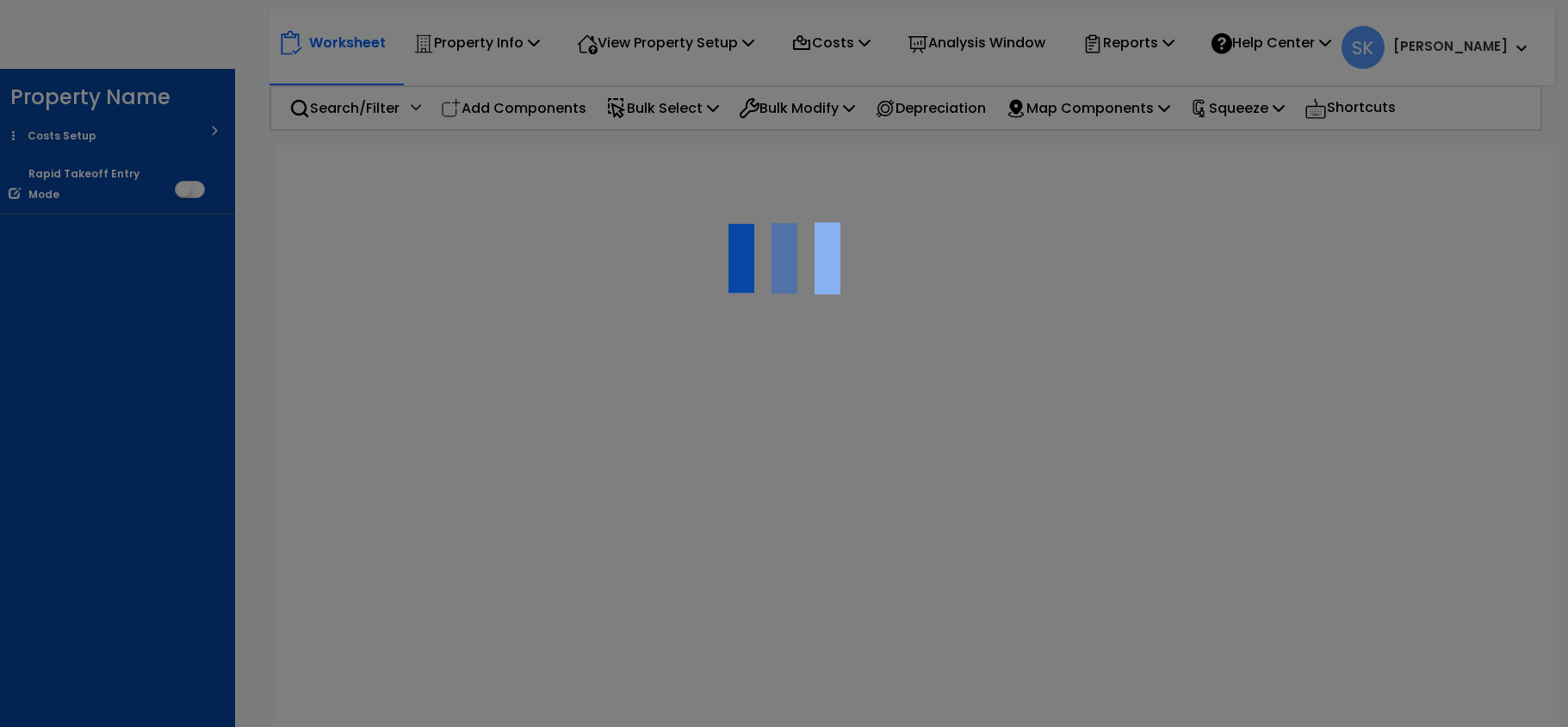 scroll, scrollTop: 0, scrollLeft: 0, axis: both 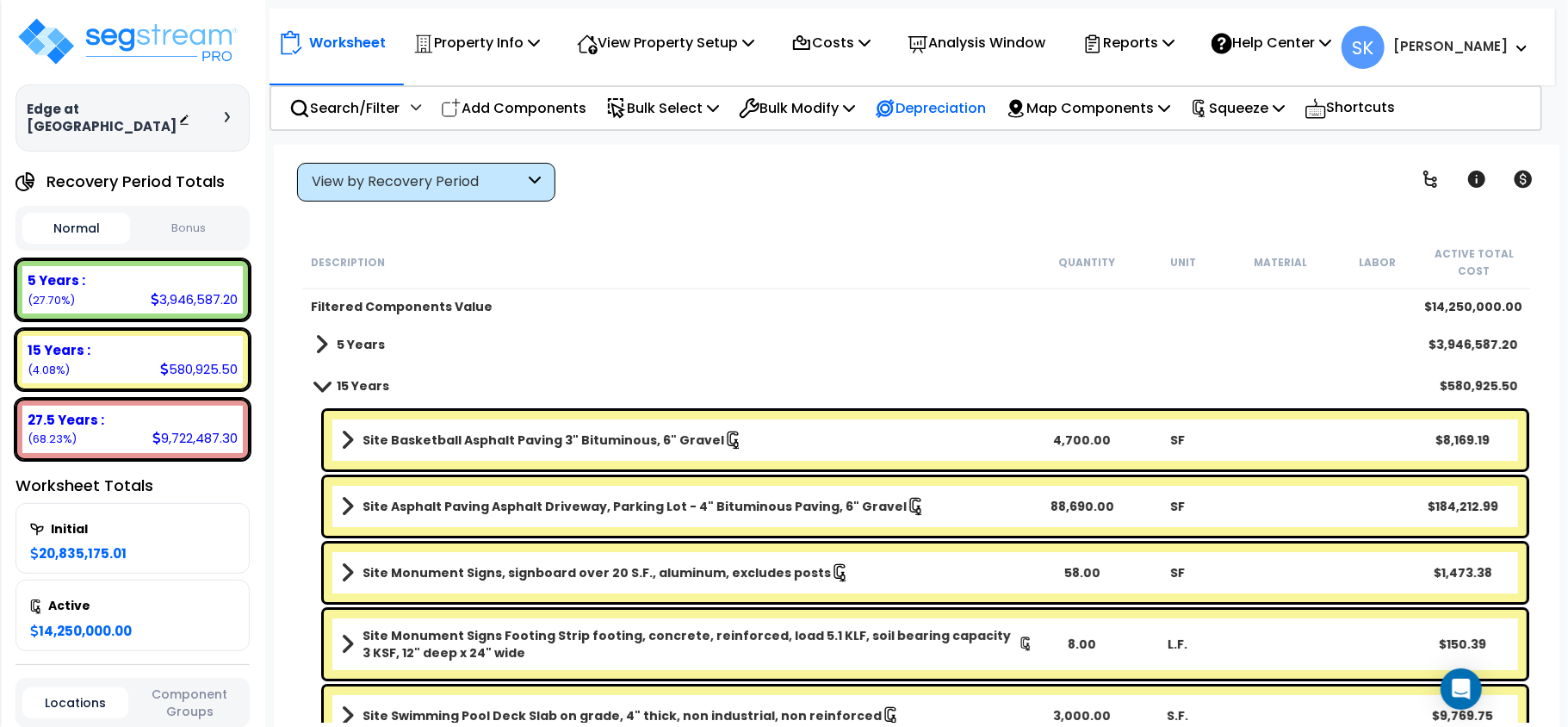 click on "Depreciation" at bounding box center [930, 108] 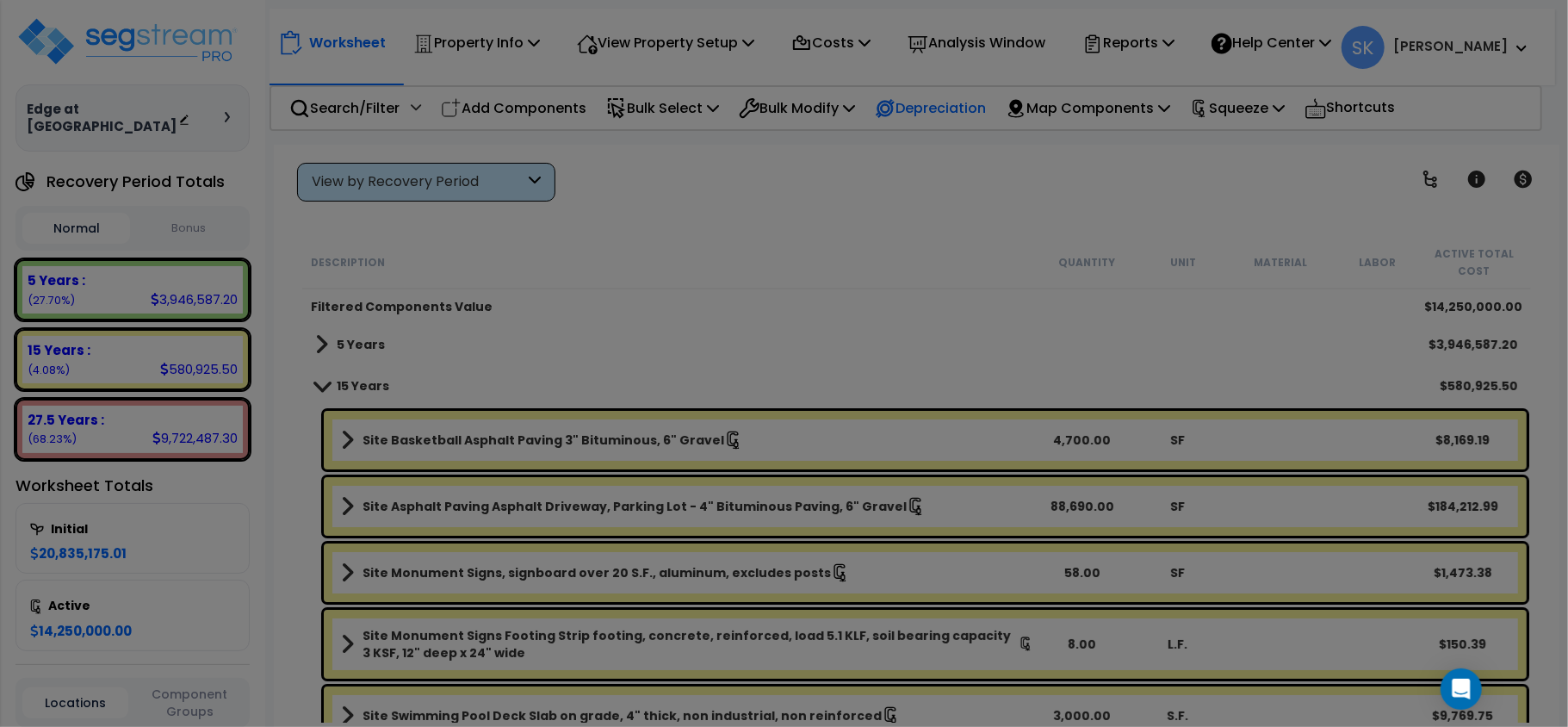 click at bounding box center [784, 364] 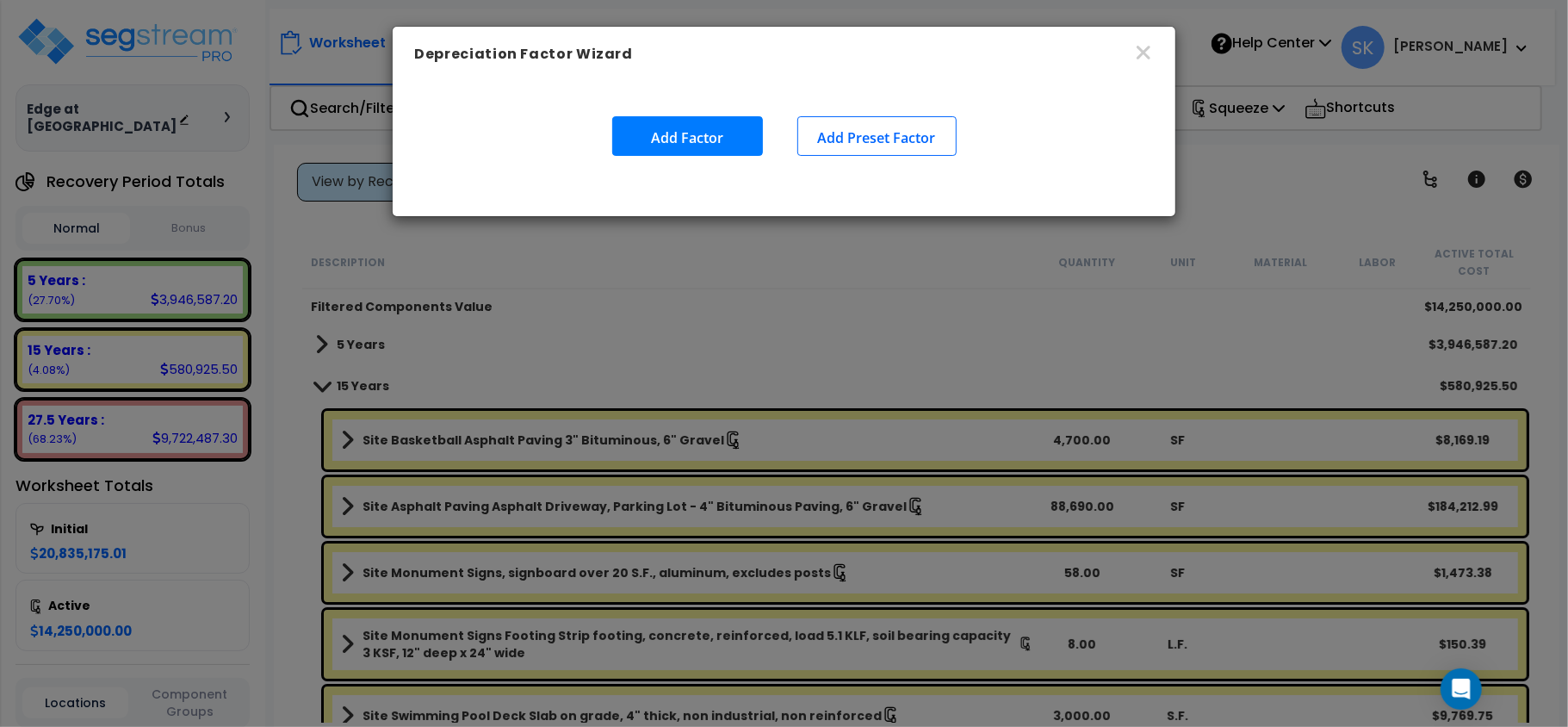 click on "Add Factor" at bounding box center (687, 136) 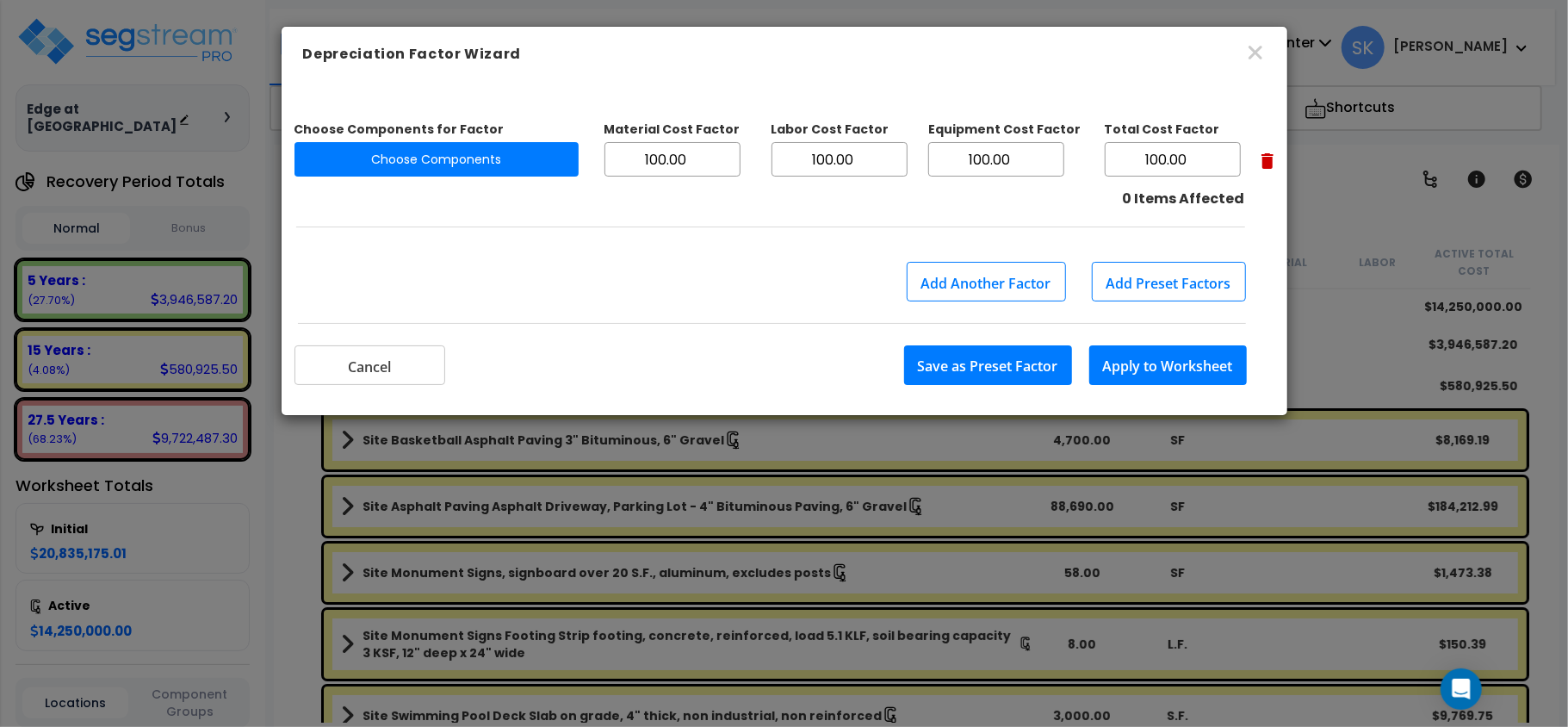 click on "Choose Components for Factor
Choose Components
Material Cost Factor
100.00
Labor Cost Factor
100.00
Equipment Cost Factor
100.00
Total Cost Factor
100.00" at bounding box center (784, 151) 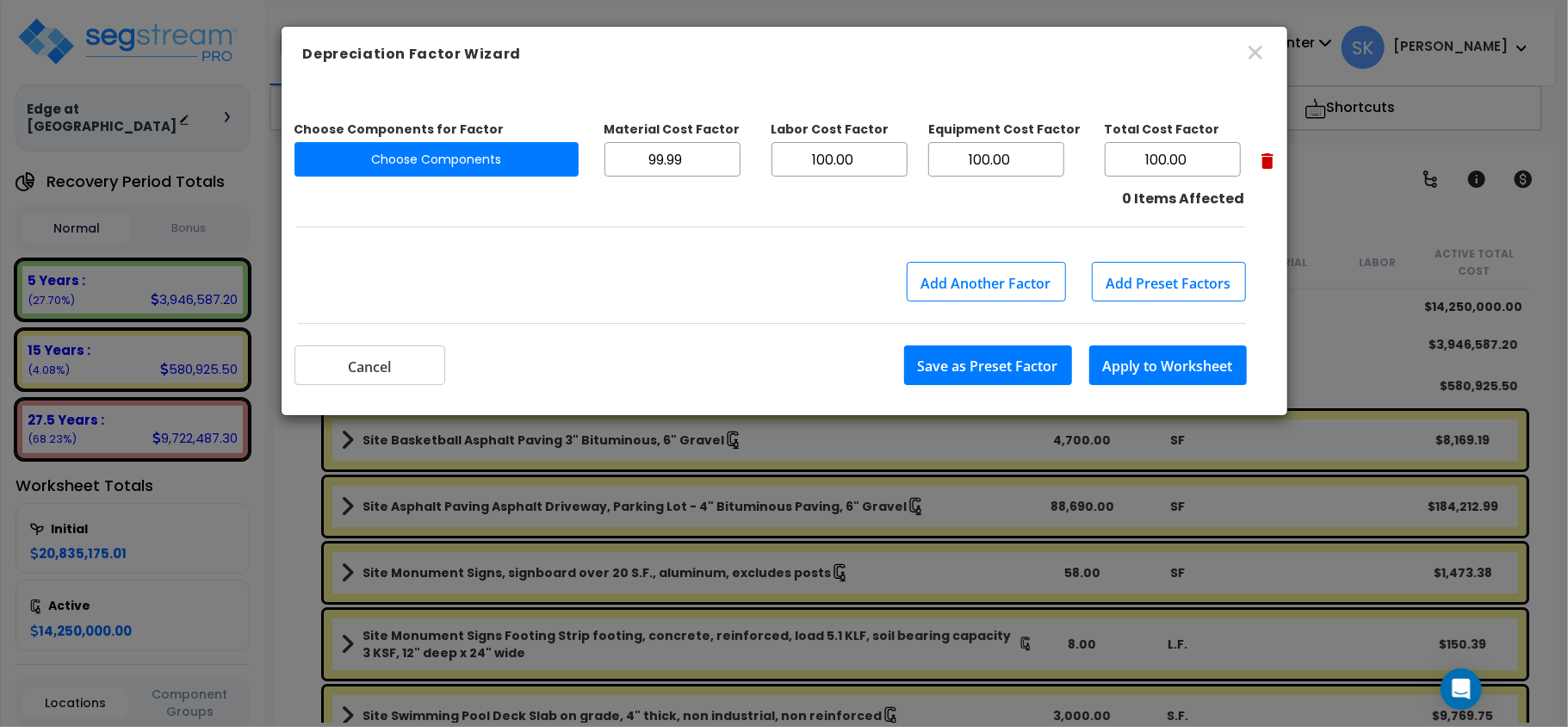 click on "99.99" at bounding box center (672, 159) 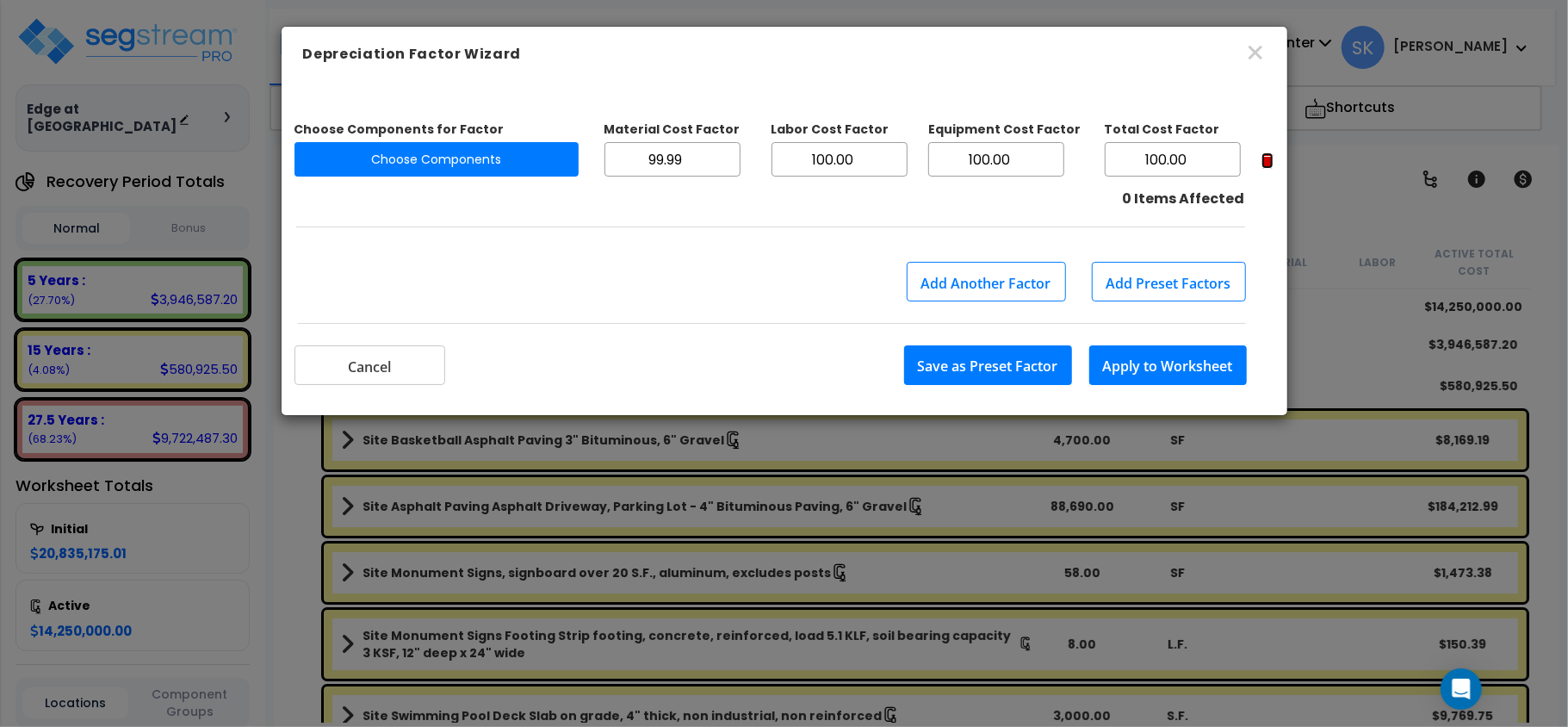 click 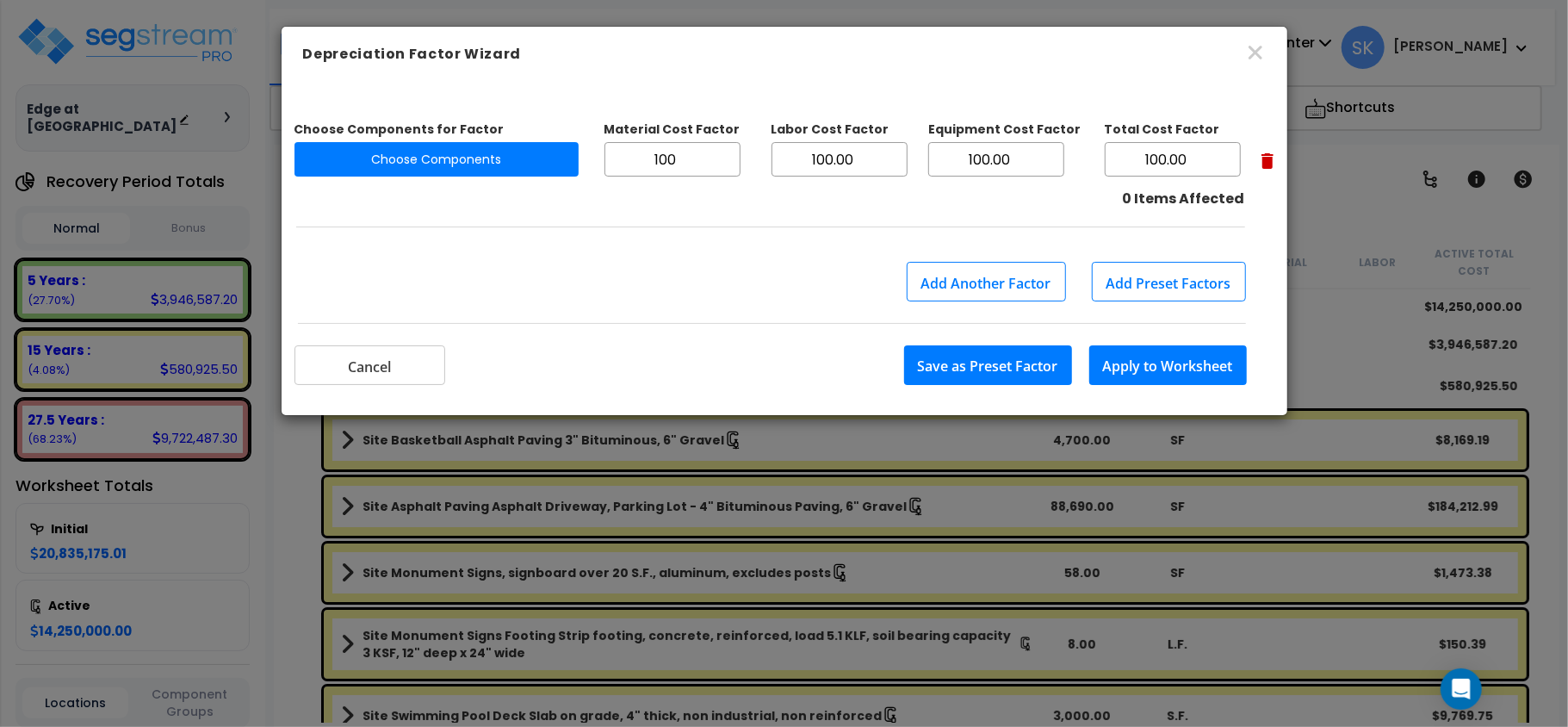 type on "100" 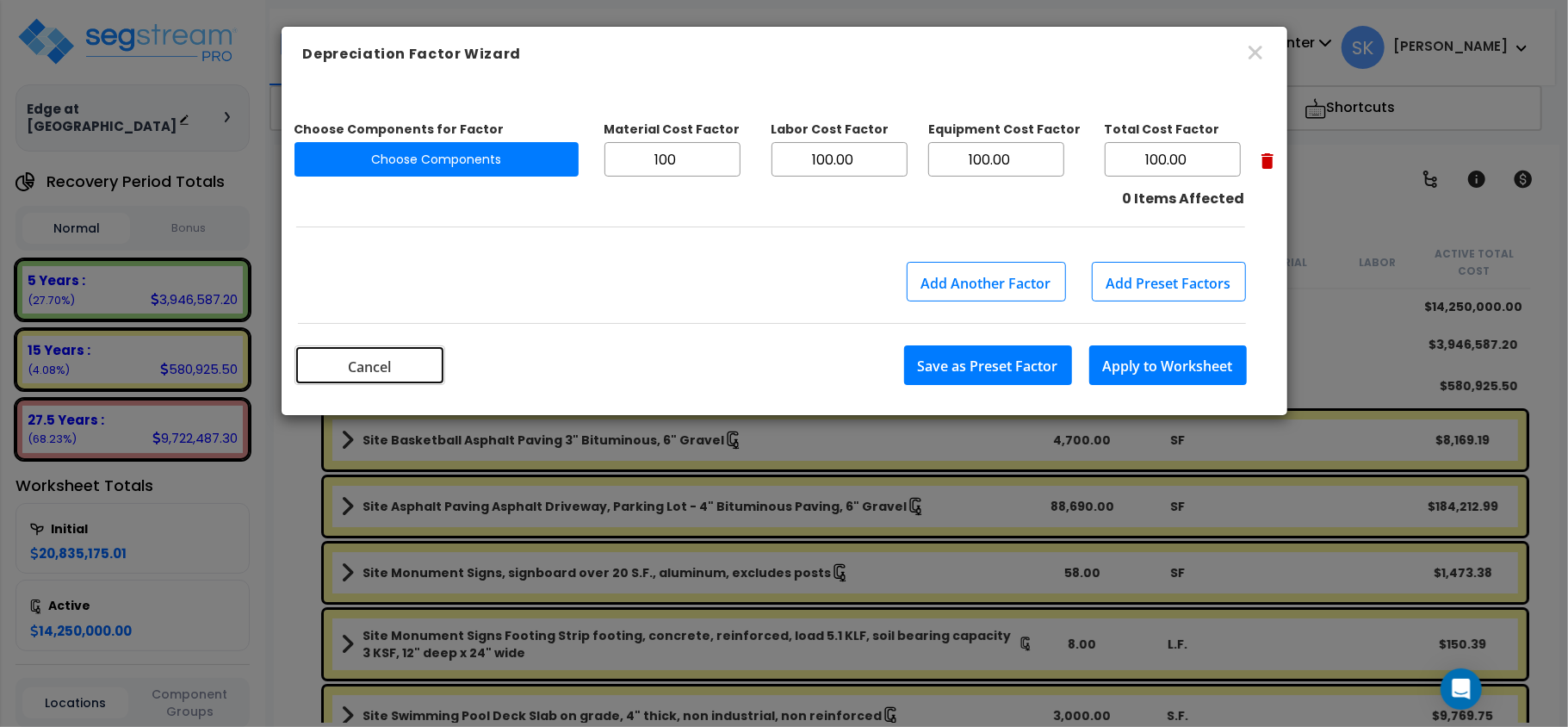 click on "Cancel" at bounding box center (369, 365) 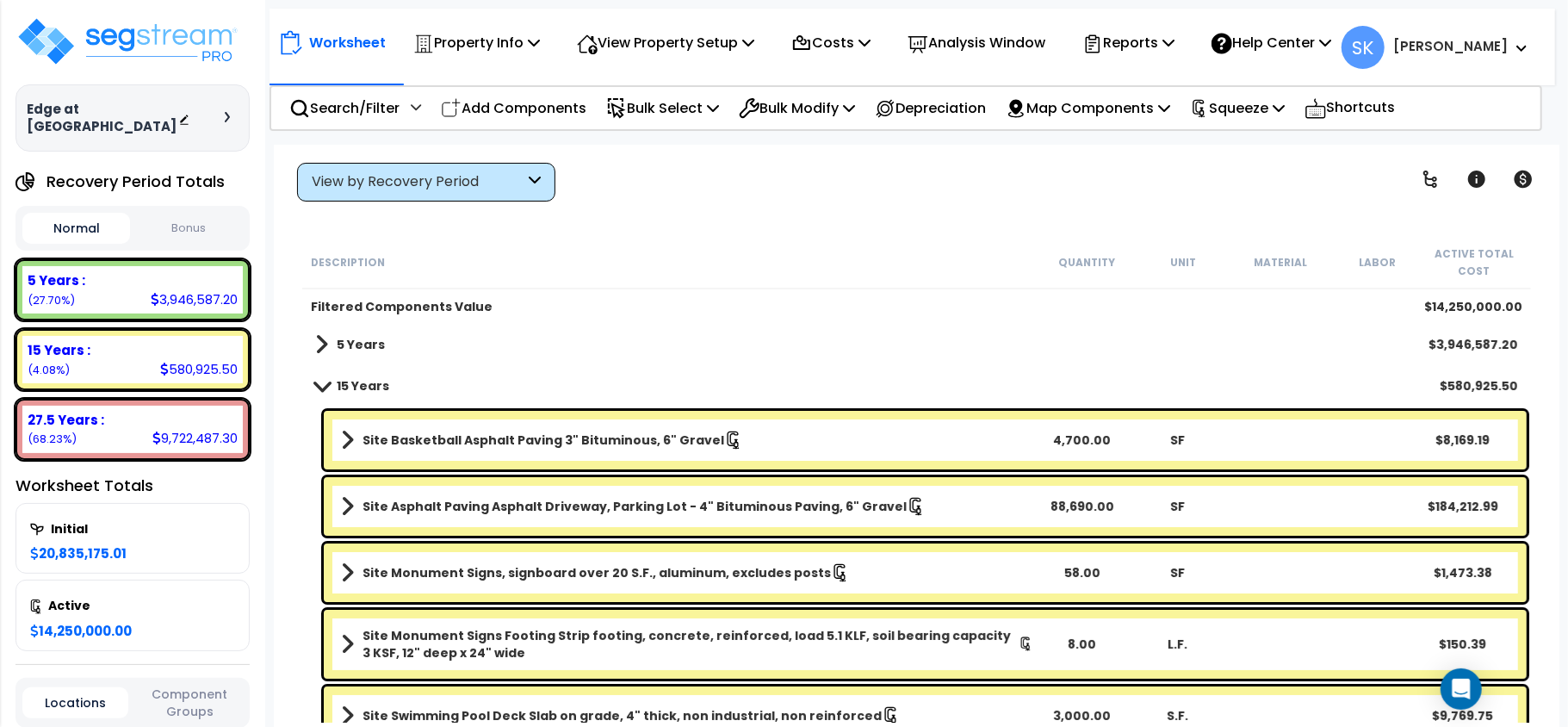 click on "View by Recovery Period" at bounding box center [426, 182] 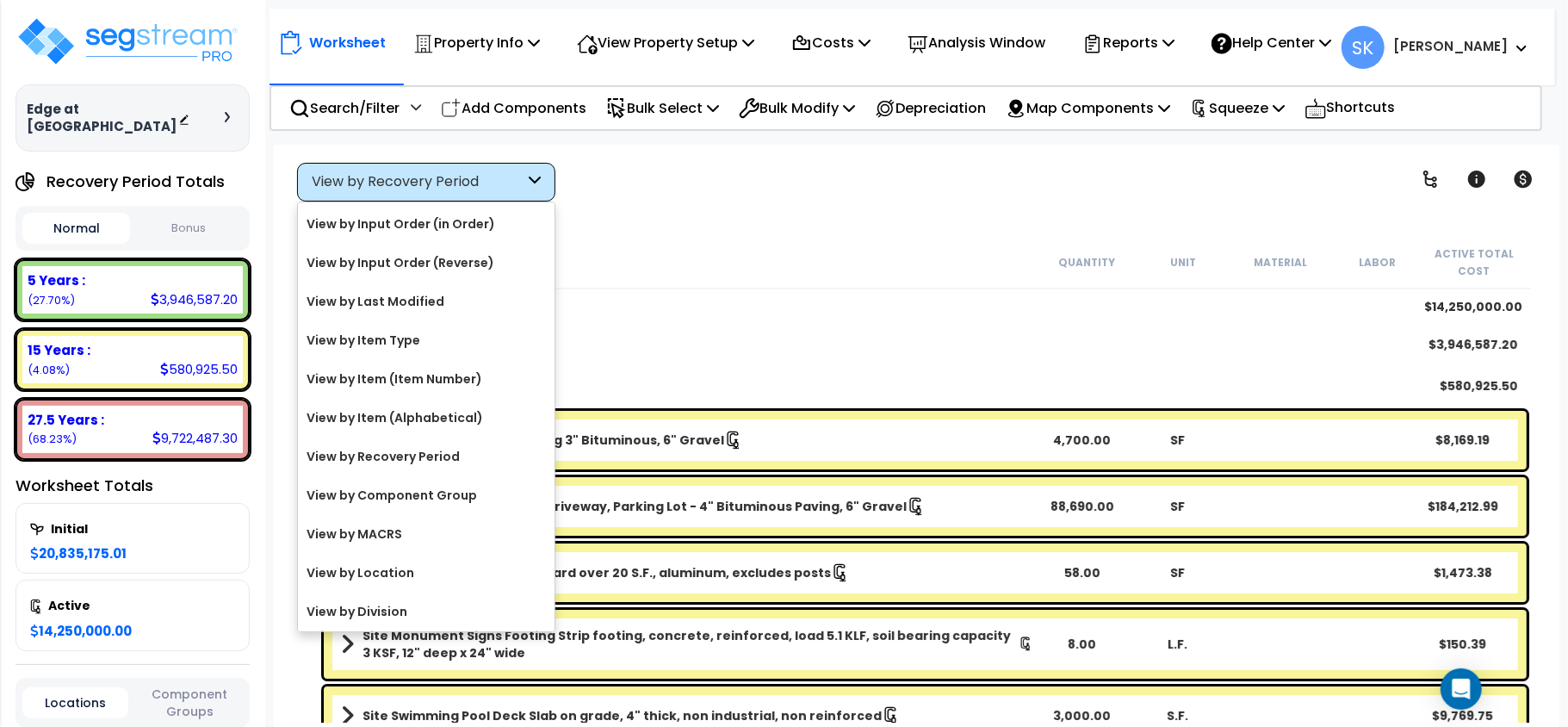 click on "View by Recovery Period" at bounding box center (426, 182) 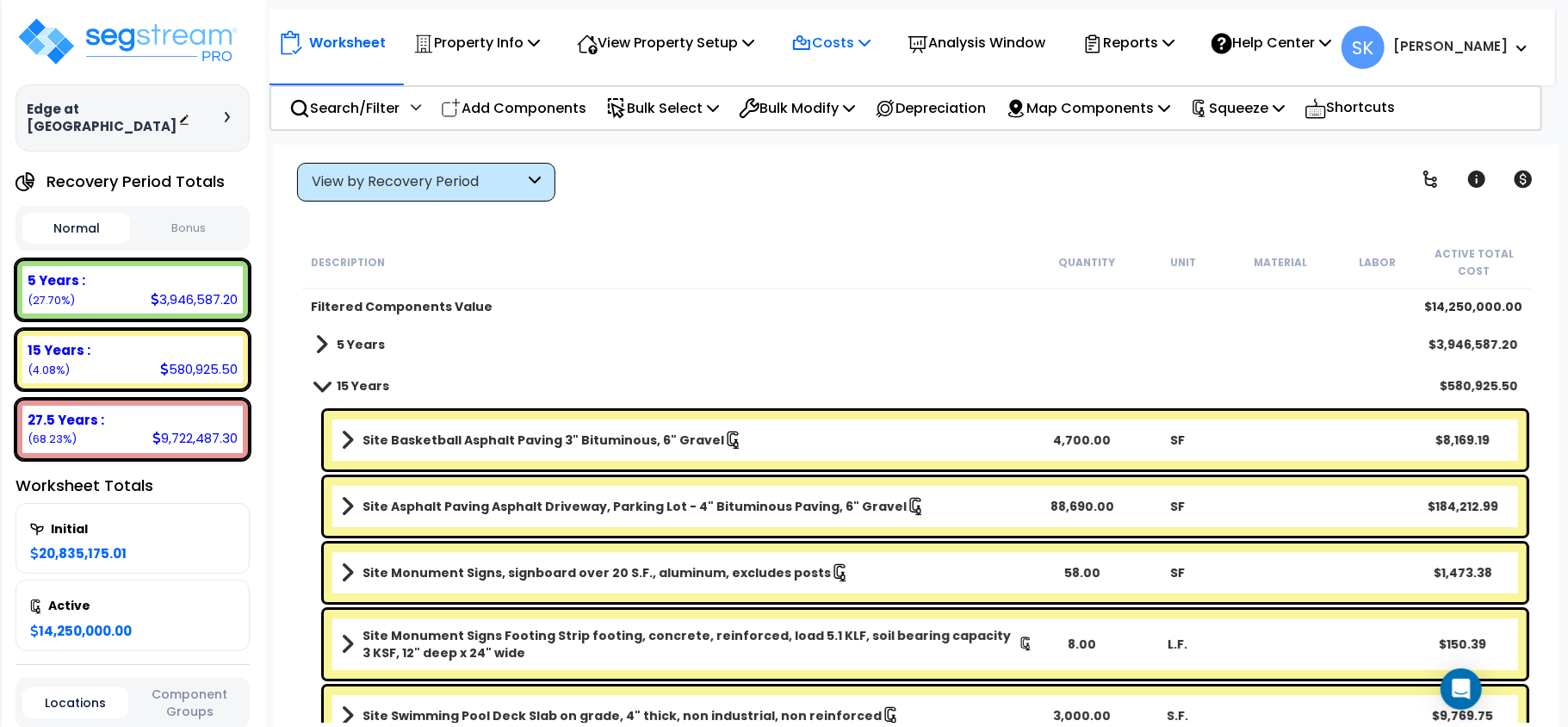 click on "Costs" at bounding box center (831, 42) 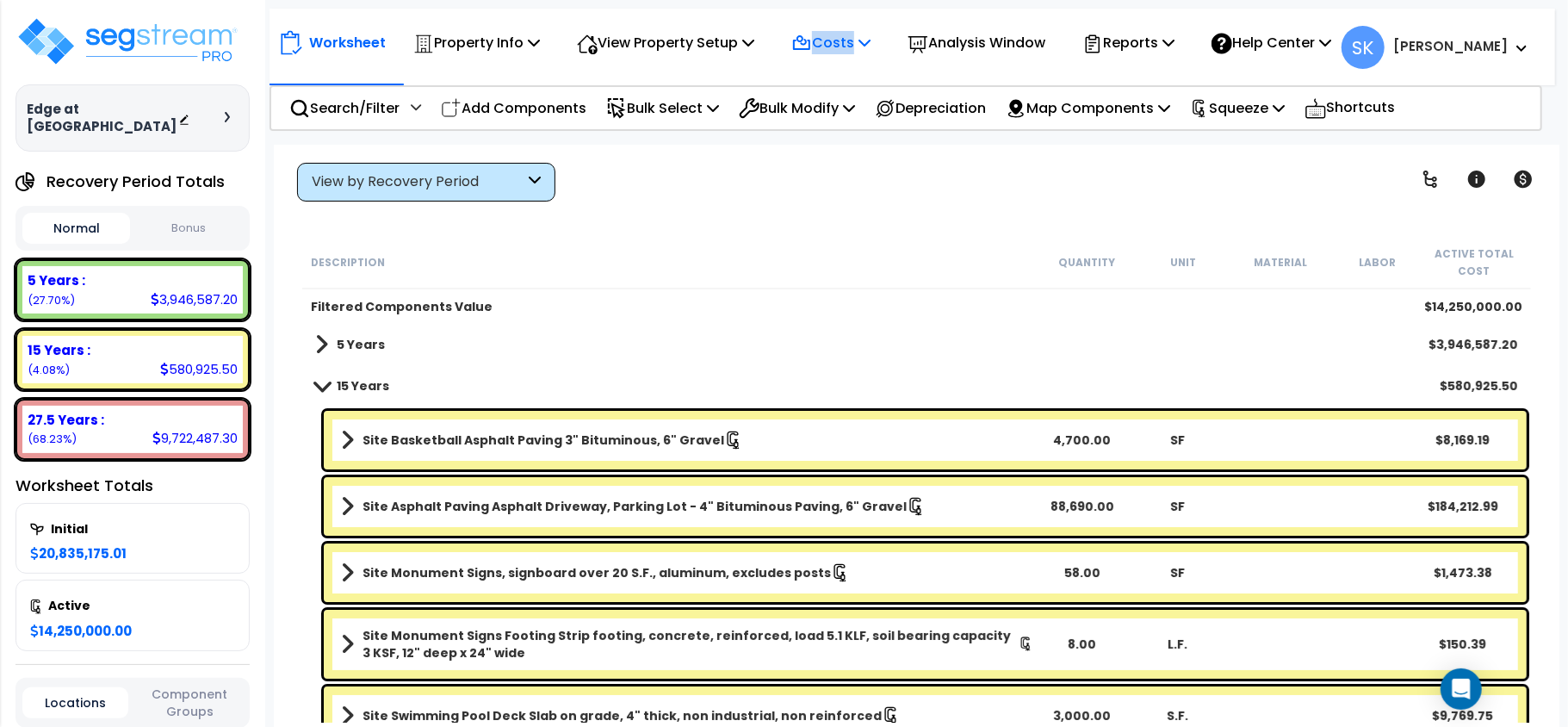 click on "Costs" at bounding box center [831, 42] 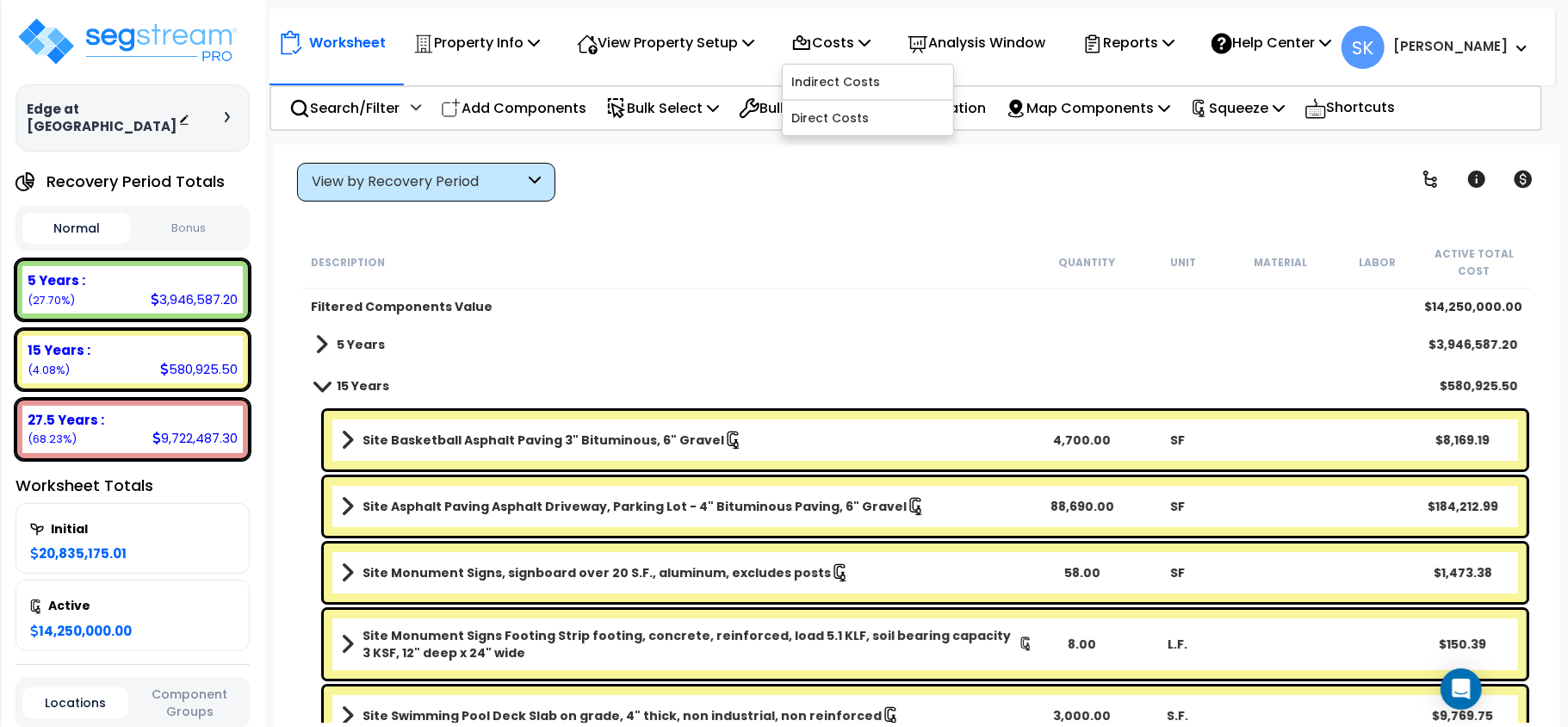 click on "Worksheet
Property Info
Property Setup
Add Property Unit
Template property
Clone property" at bounding box center [916, 508] 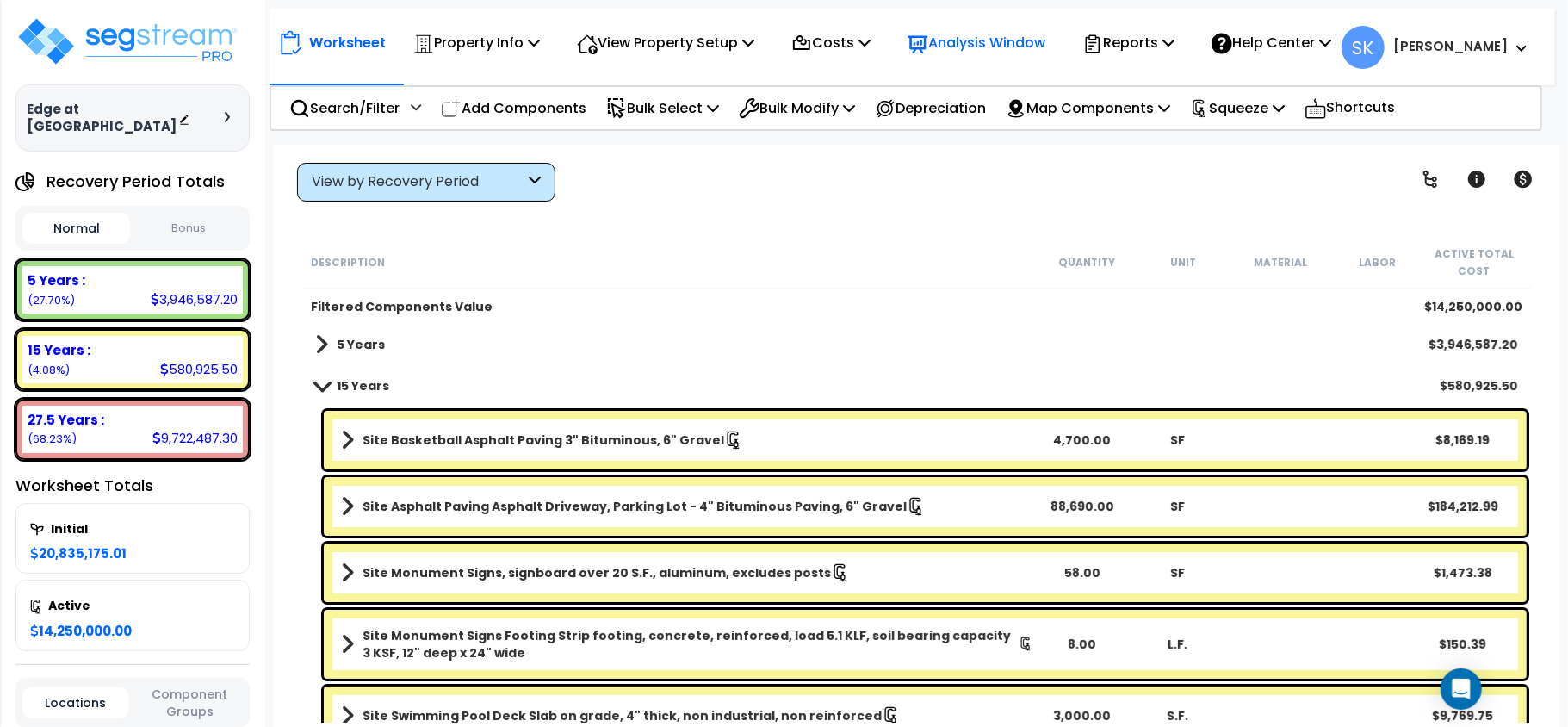 click on "Analysis Window" at bounding box center (976, 42) 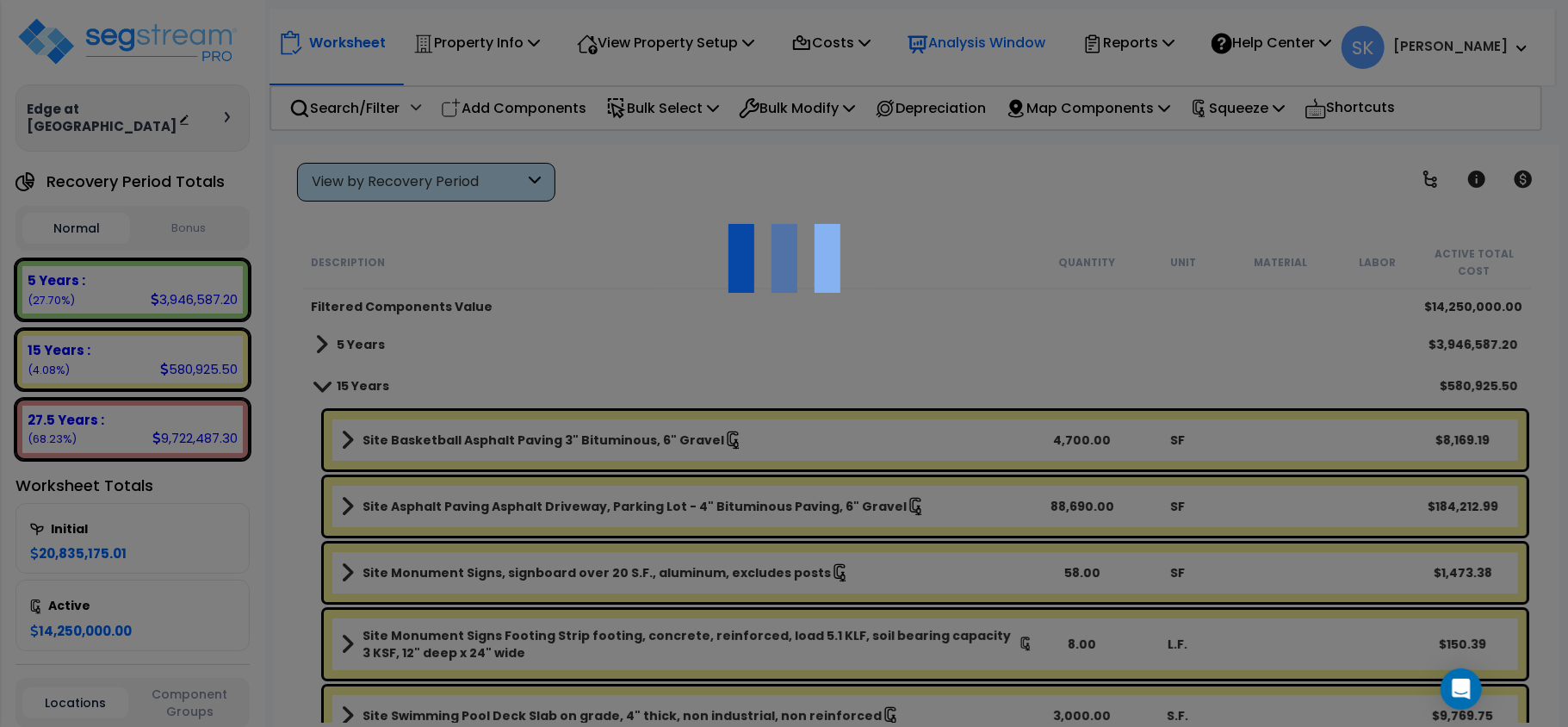 click at bounding box center (784, 364) 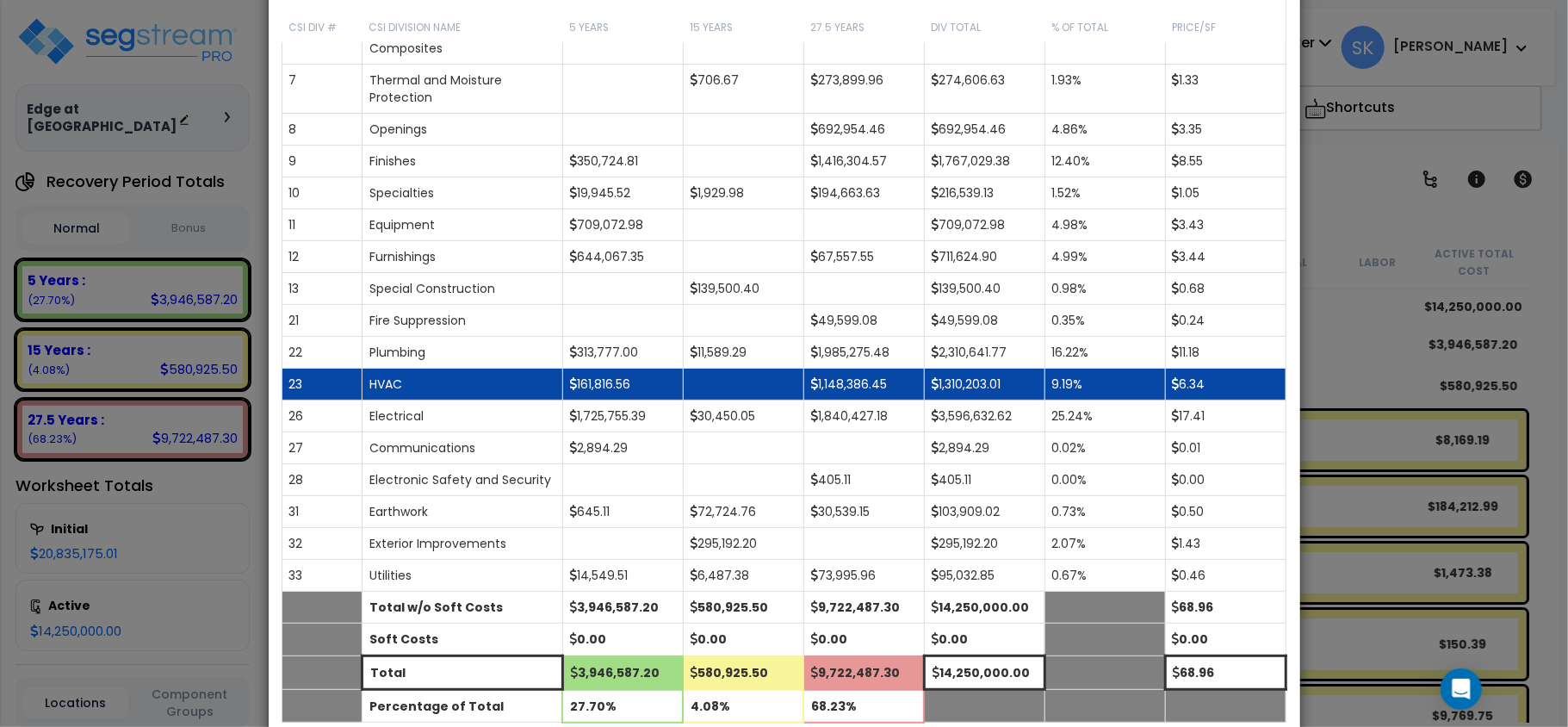 scroll, scrollTop: 287, scrollLeft: 0, axis: vertical 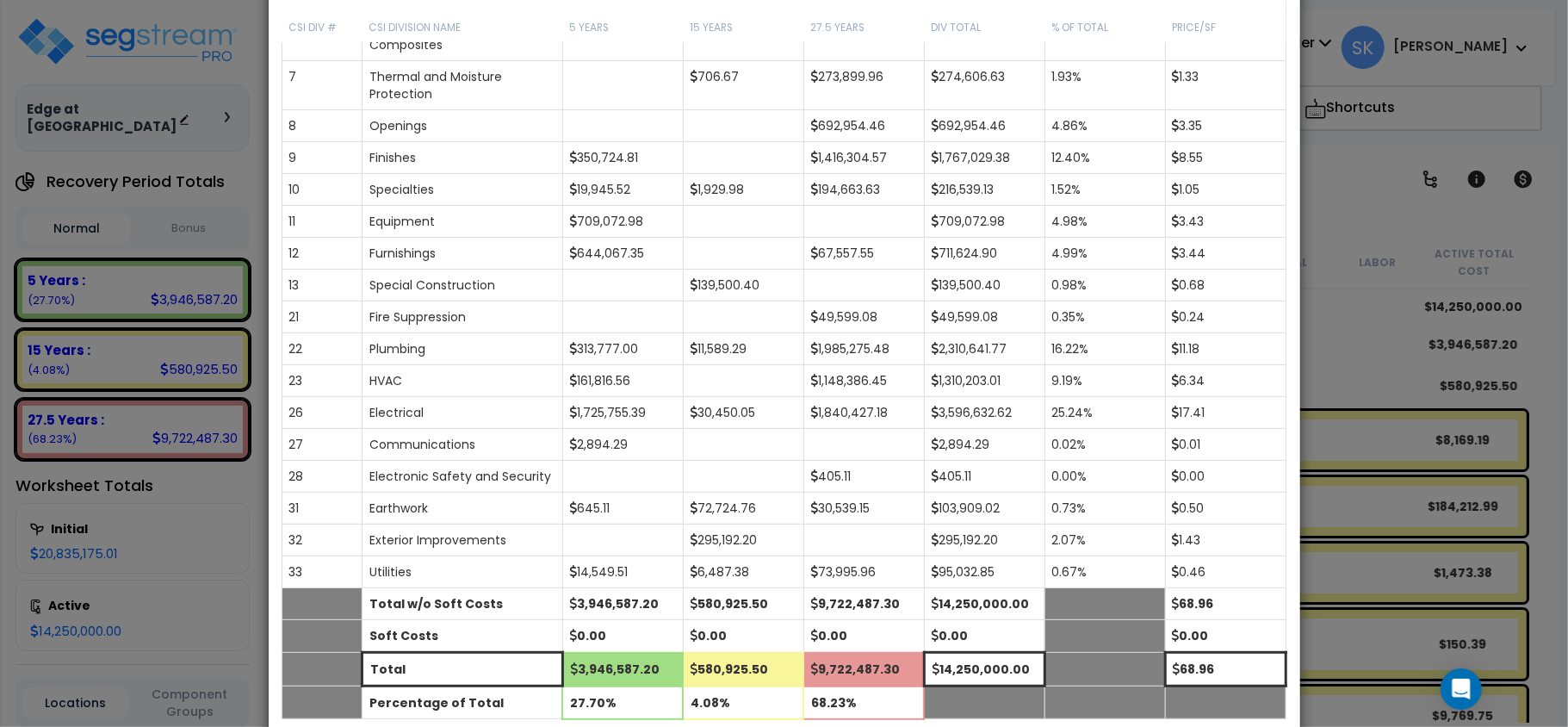 click on "×
Analysis Window
Construction Division
Location
Component Group
Uniformat/Assembly Group
Takeoff Costs
CSI Div #
CSI Division Name
5 Years
15 Years 27.5 Years Div Total
% of Total
Price/SF" at bounding box center (784, 364) 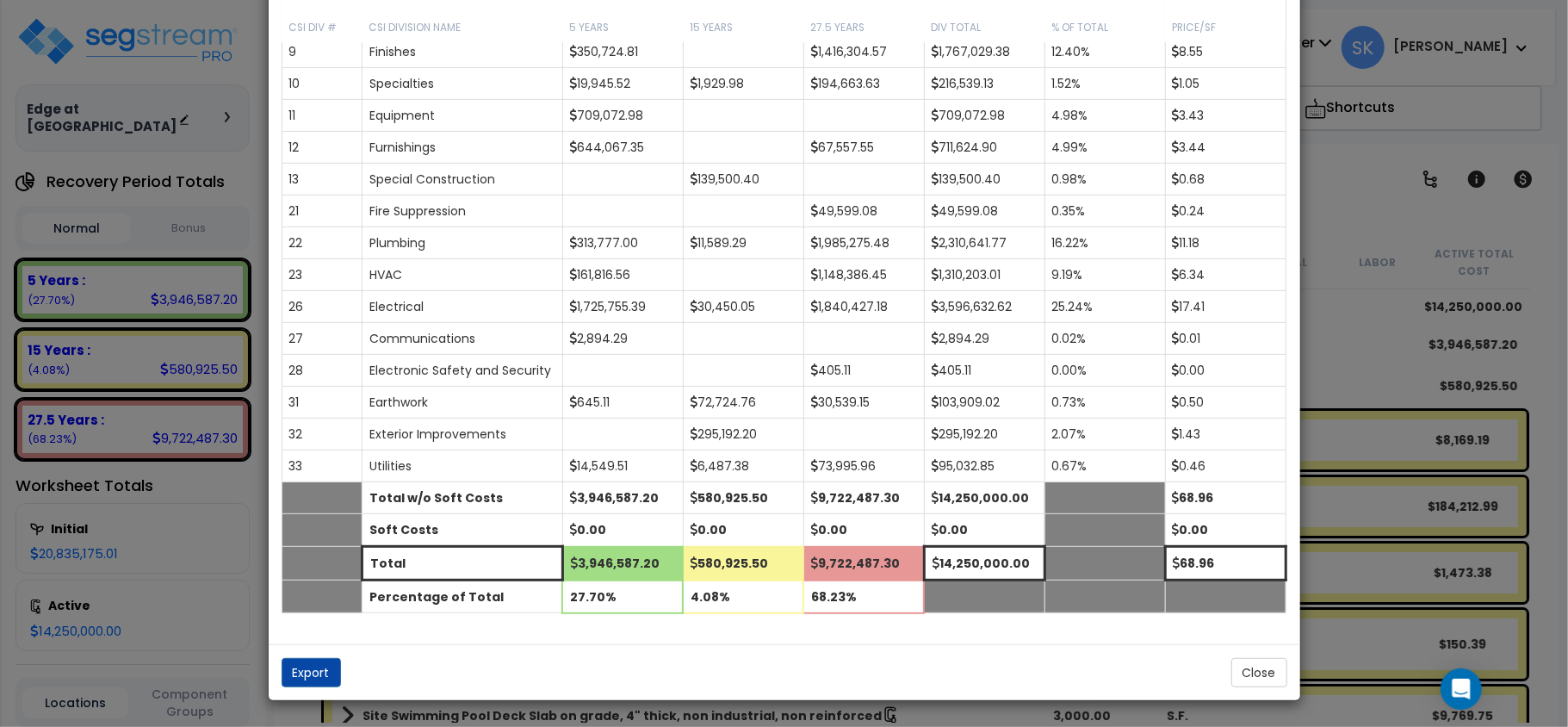 scroll, scrollTop: 401, scrollLeft: 0, axis: vertical 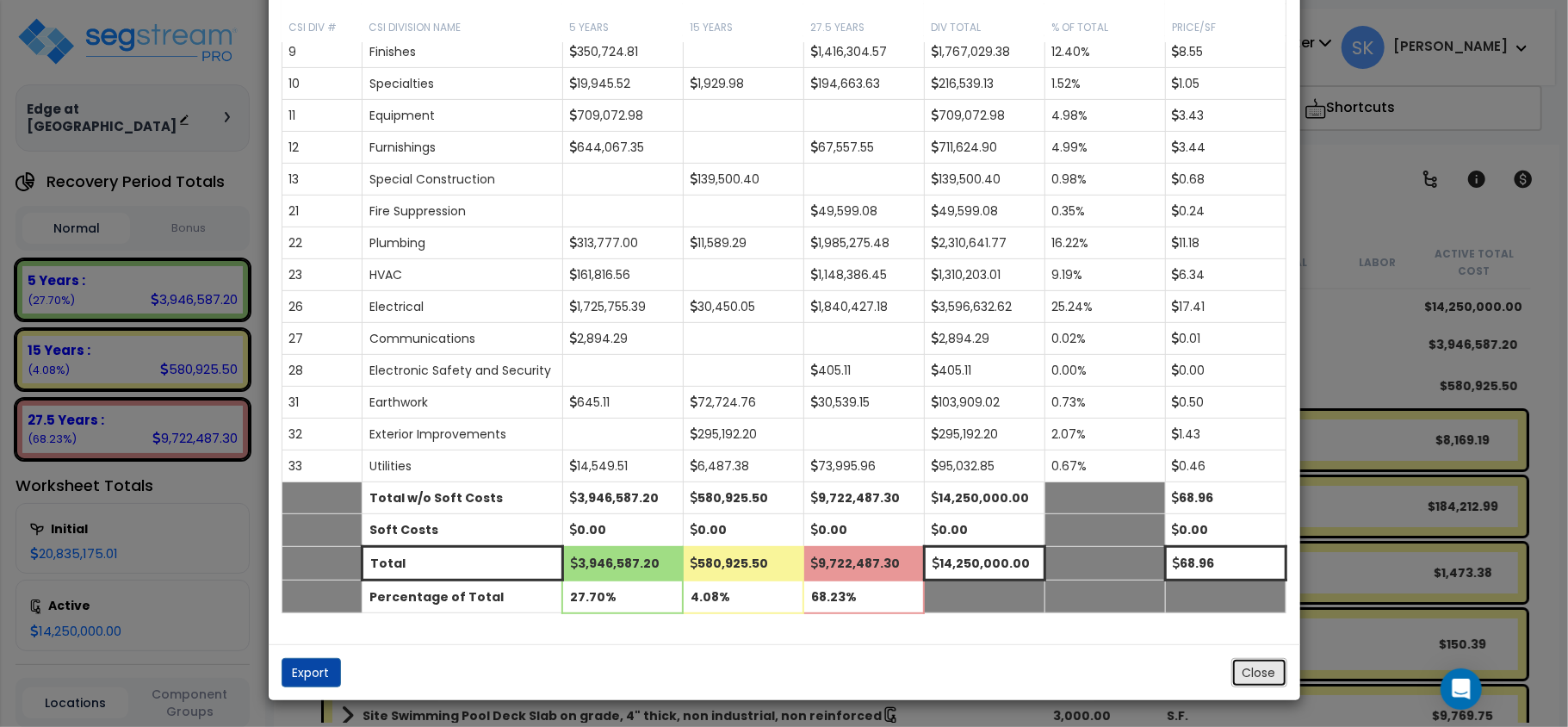click on "Close" at bounding box center [1259, 673] 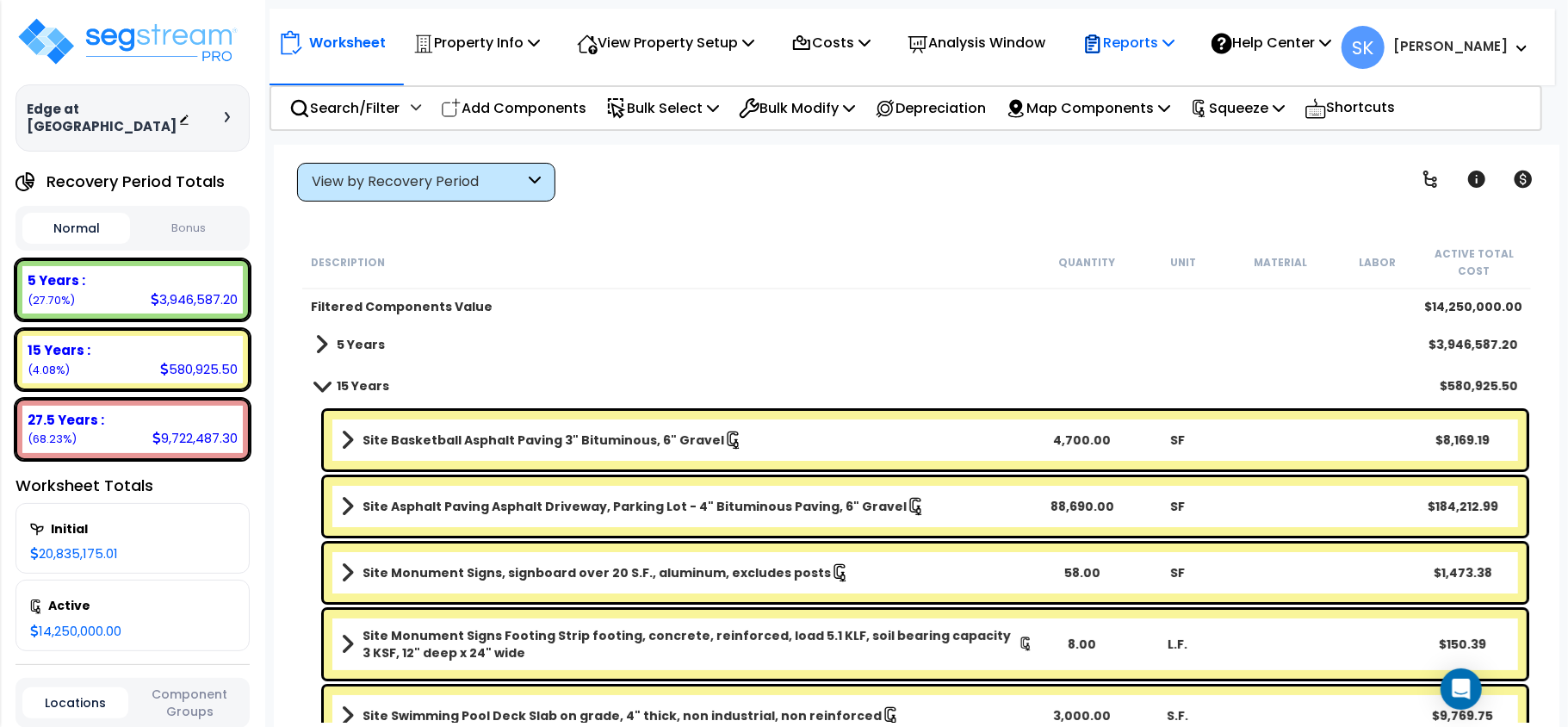 click on "Reports" at bounding box center [1128, 42] 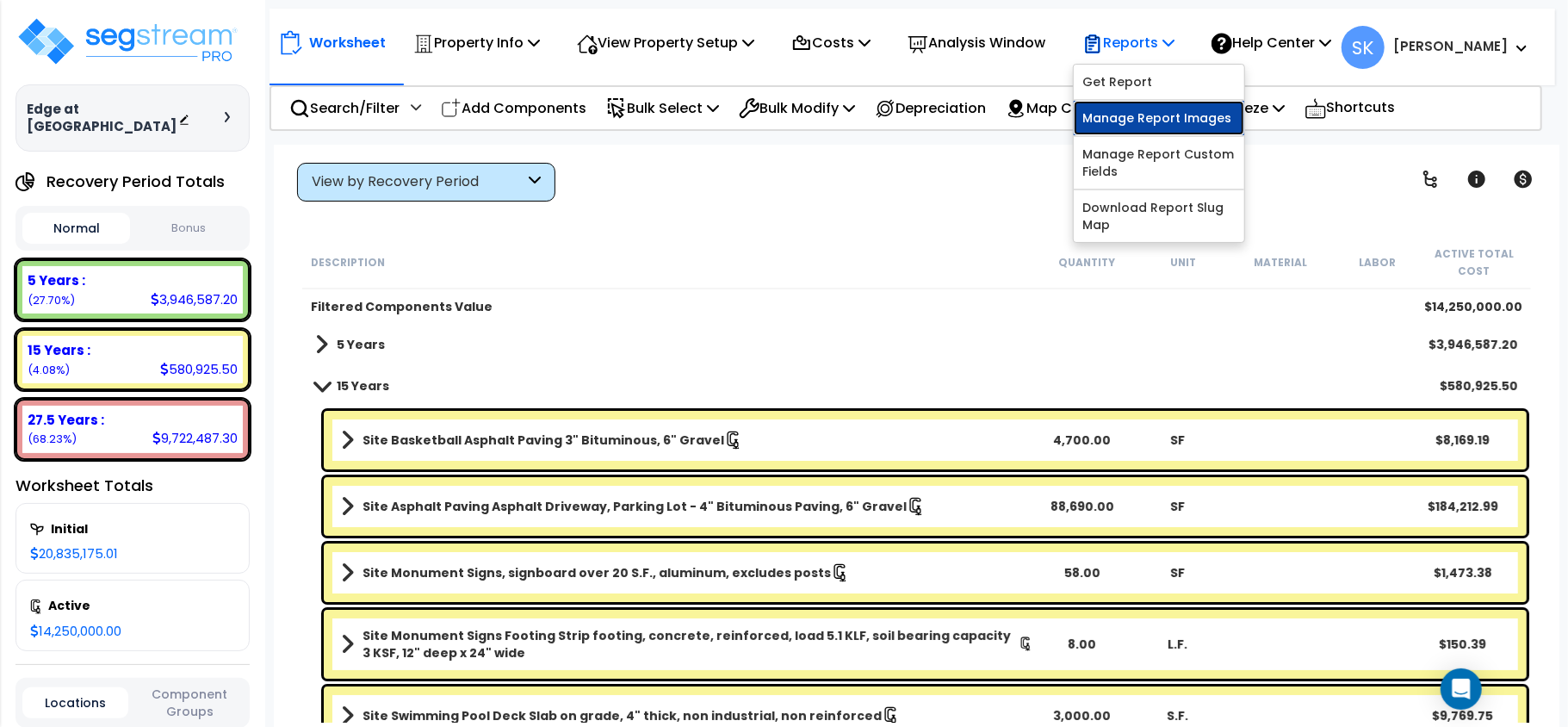 click on "Manage Report Images" at bounding box center [1159, 118] 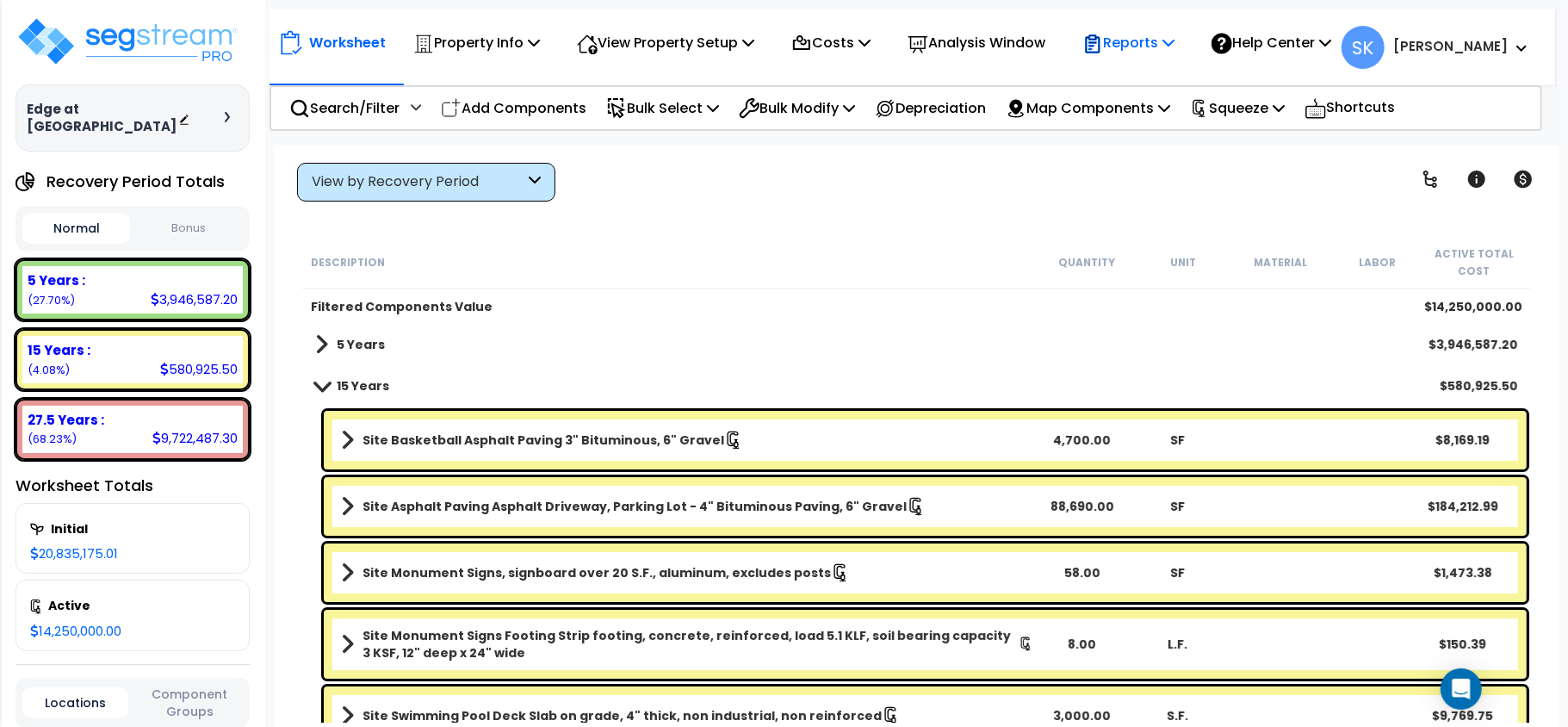 click on "Reports" at bounding box center (1128, 42) 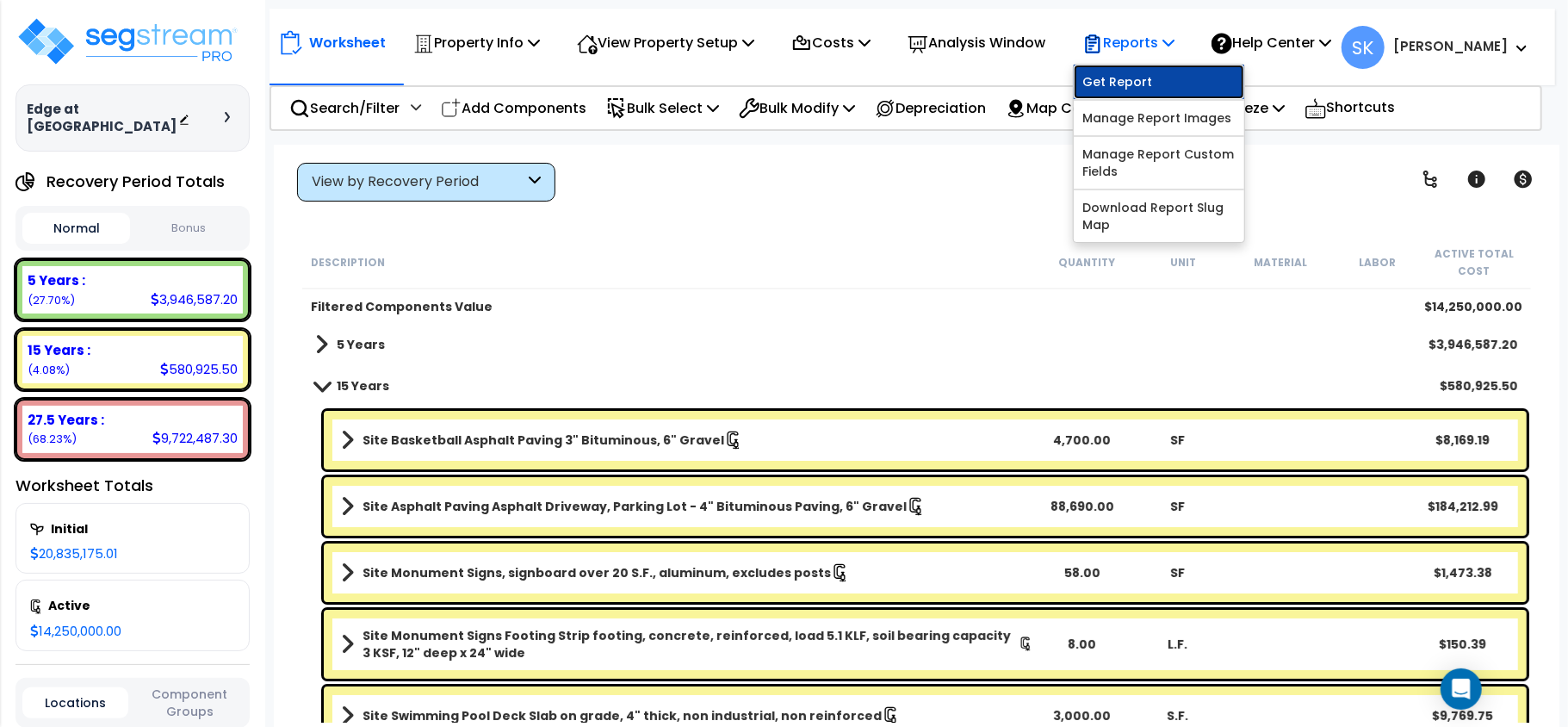 click on "Get Report" at bounding box center [1159, 82] 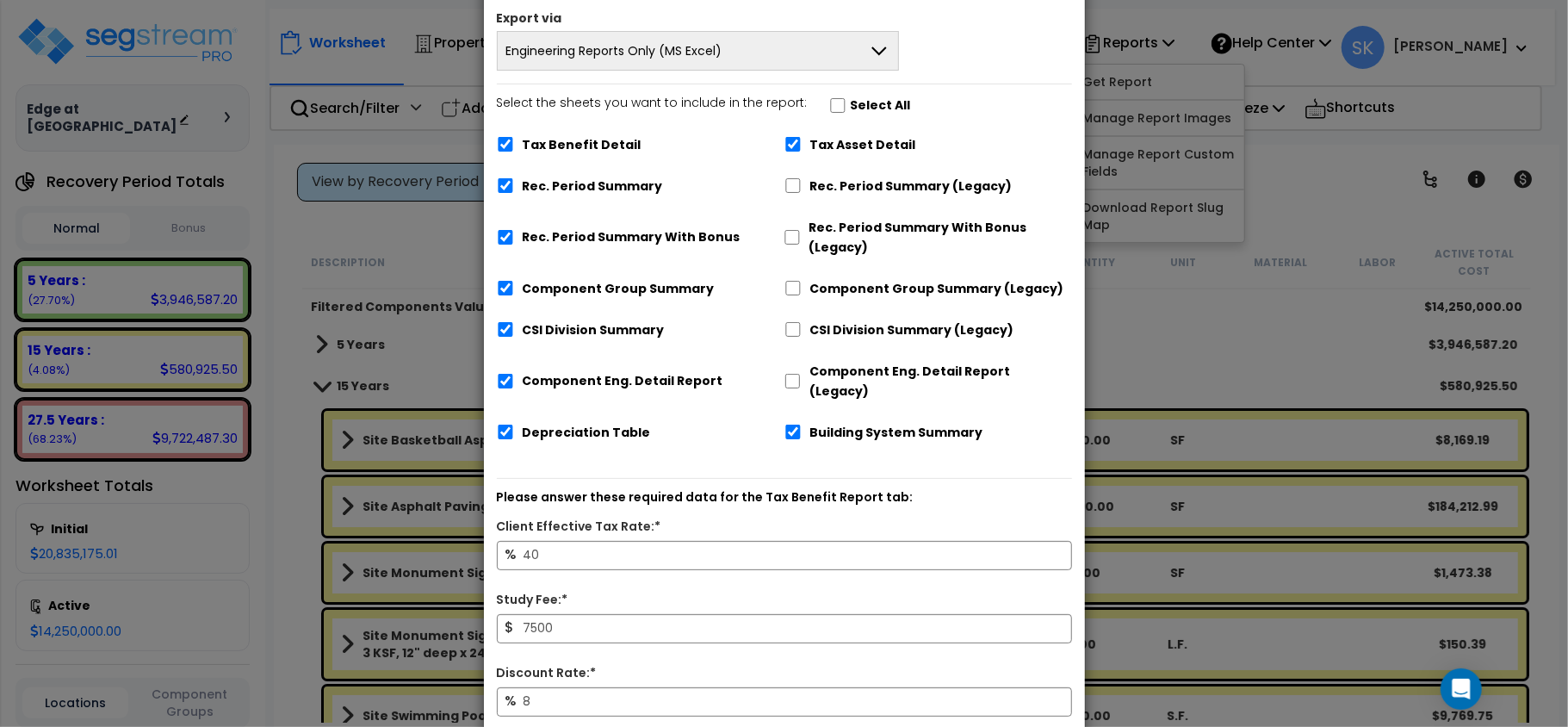 scroll, scrollTop: 162, scrollLeft: 0, axis: vertical 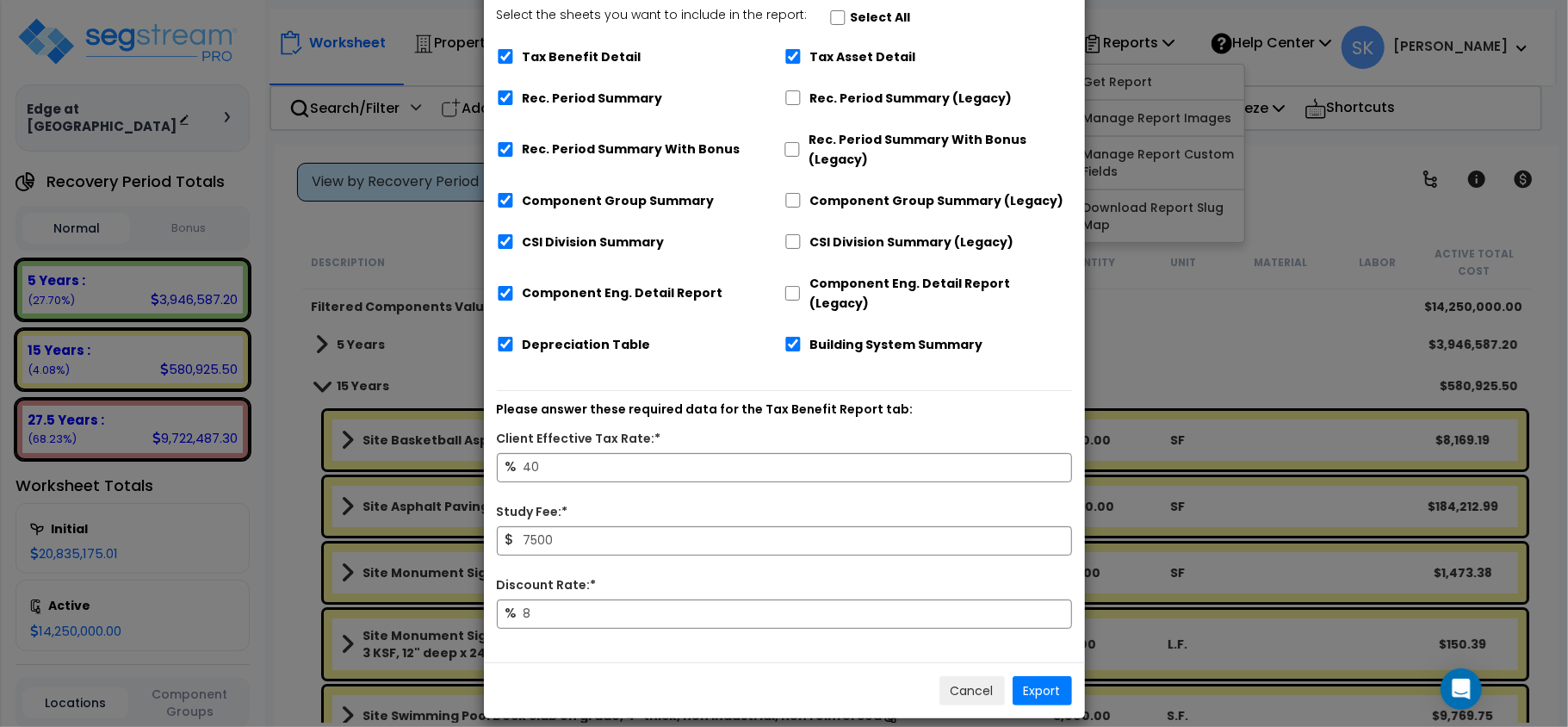 click on "Rec. Period Summary (Legacy)" at bounding box center [911, 98] 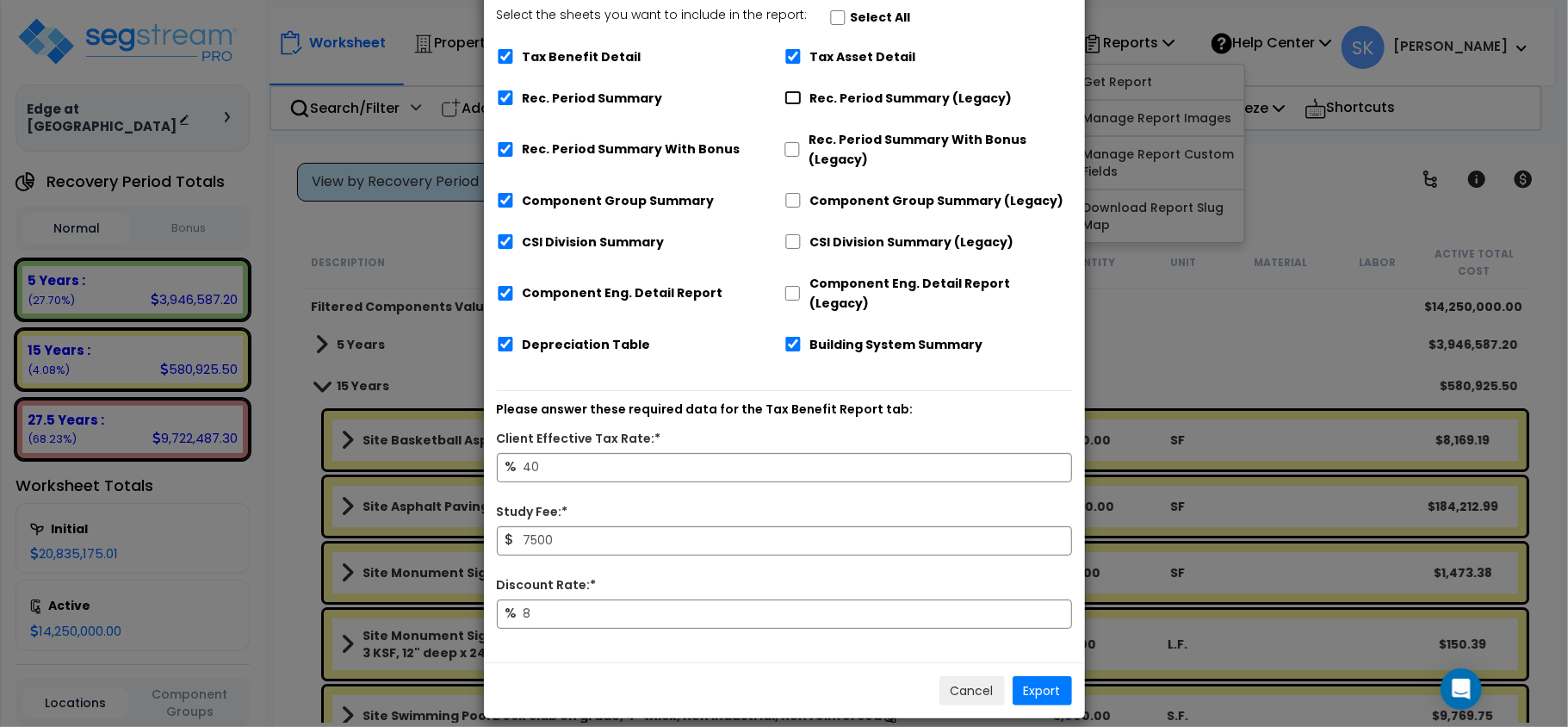click on "Rec. Period Summary (Legacy)" at bounding box center [793, 97] 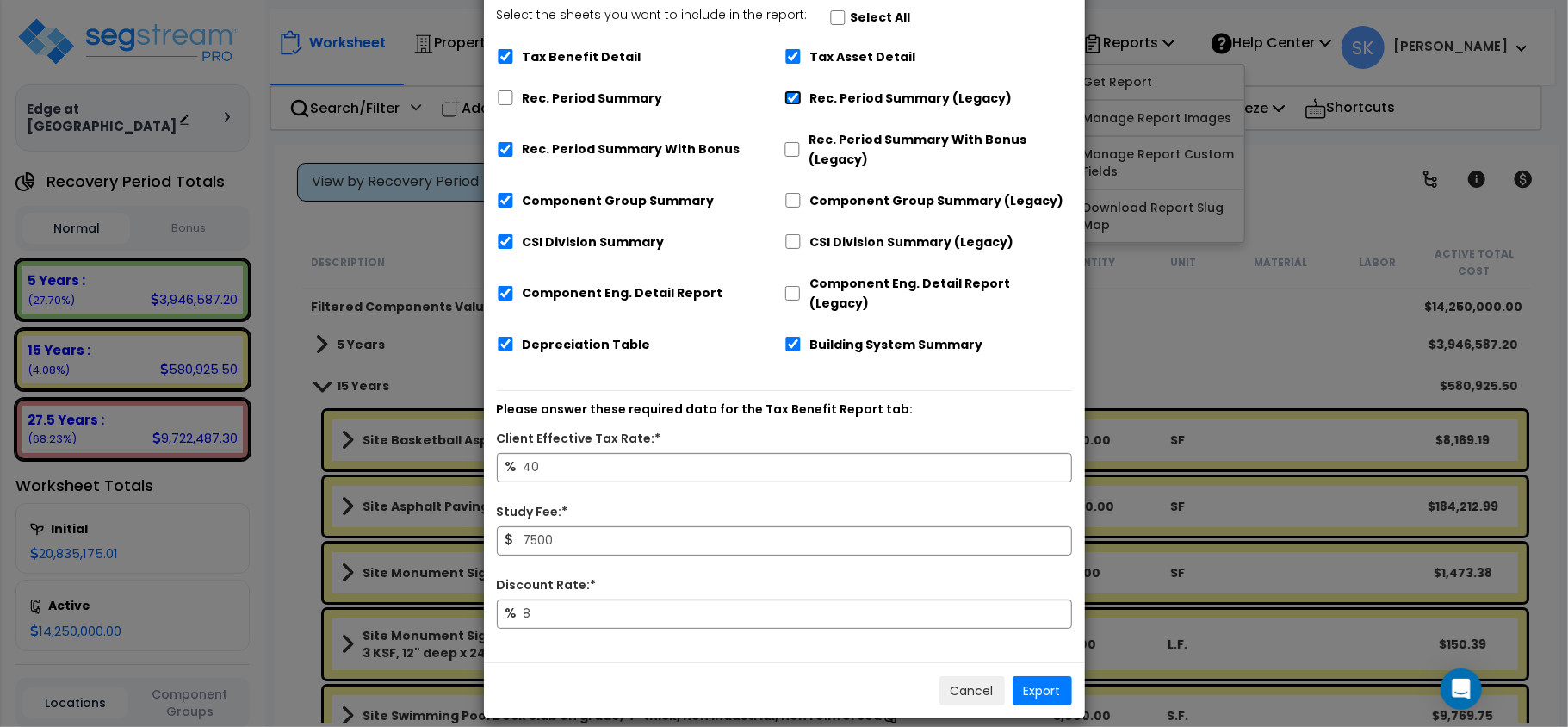 checkbox on "false" 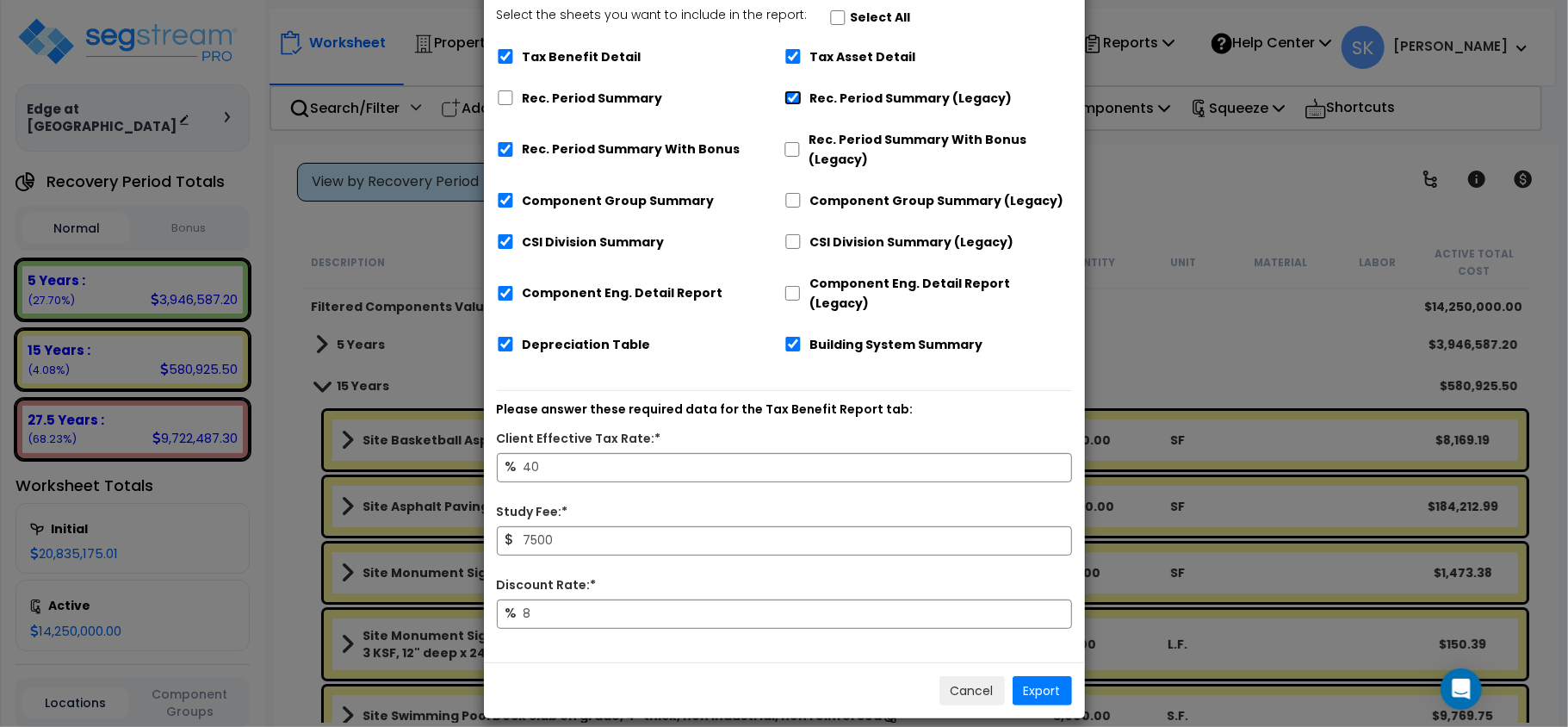 click on "Rec. Period Summary (Legacy)" at bounding box center (793, 97) 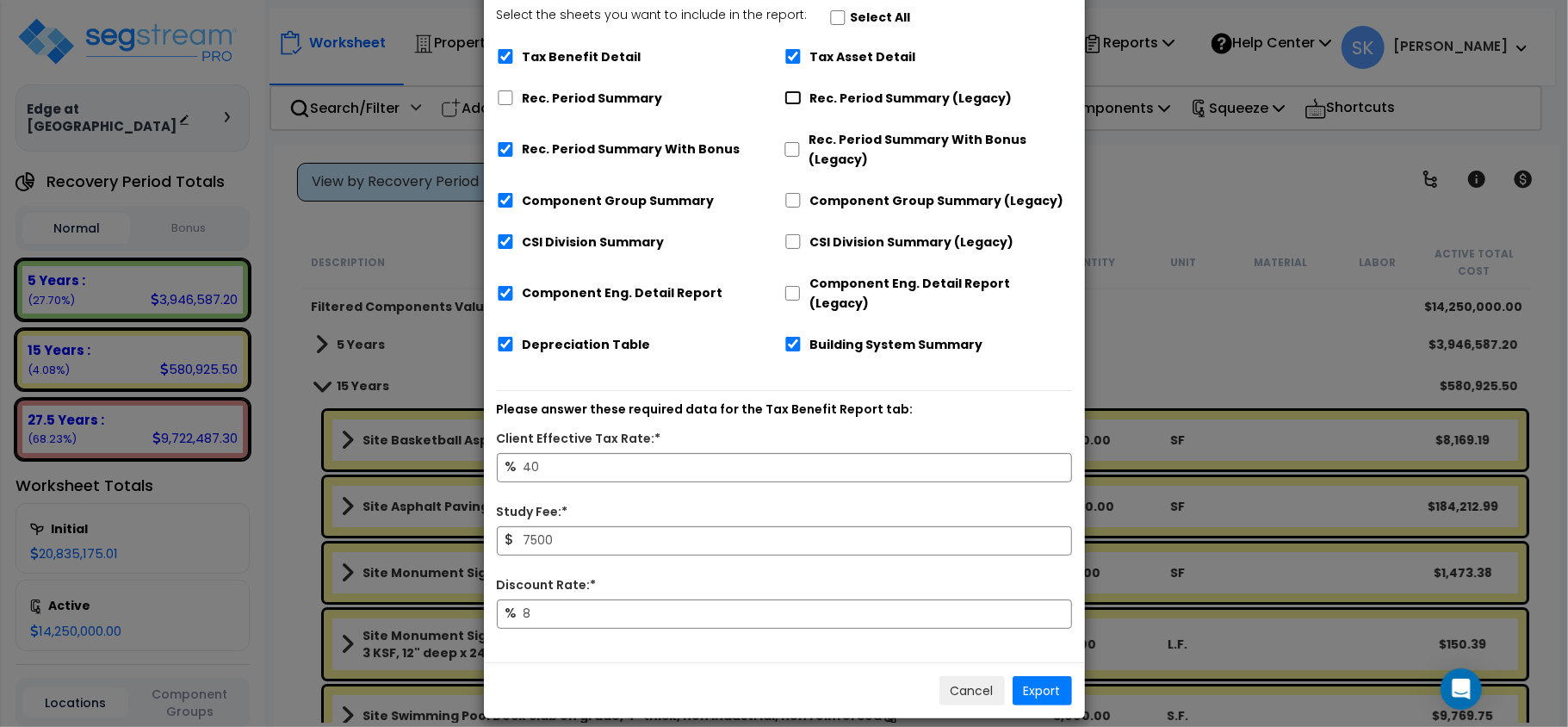 click on "Rec. Period Summary (Legacy)" at bounding box center [793, 97] 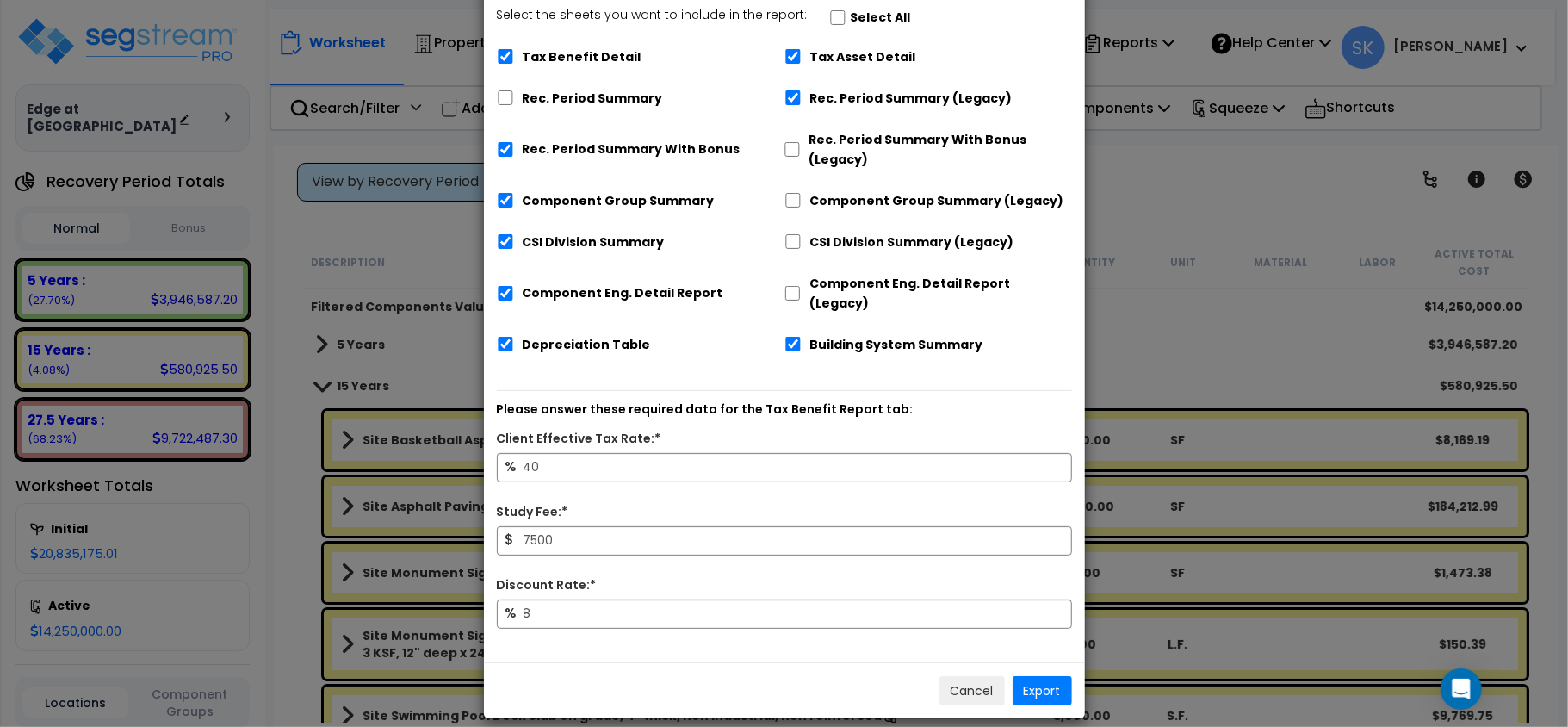 click on "Rec. Period Summary" at bounding box center (592, 98) 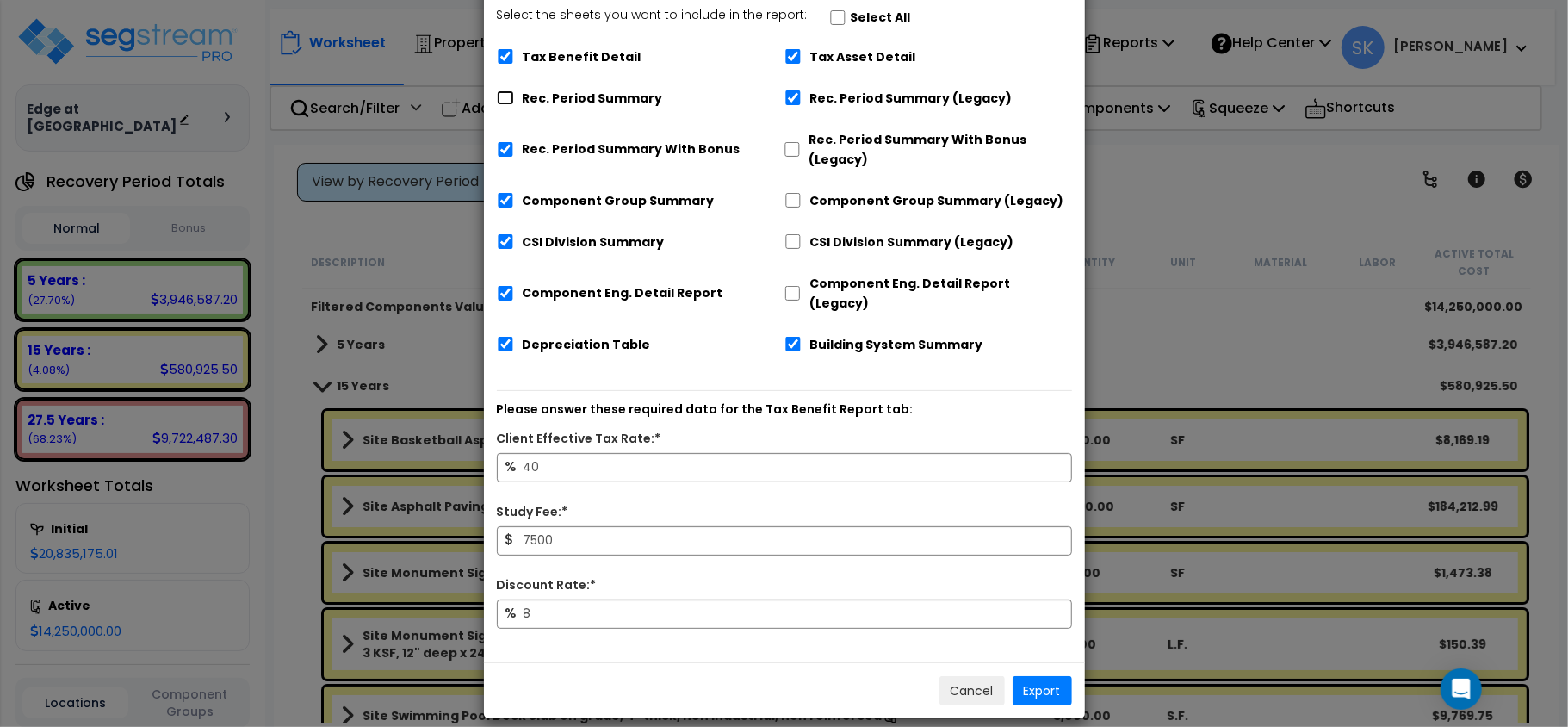 click on "Rec. Period Summary" at bounding box center (505, 97) 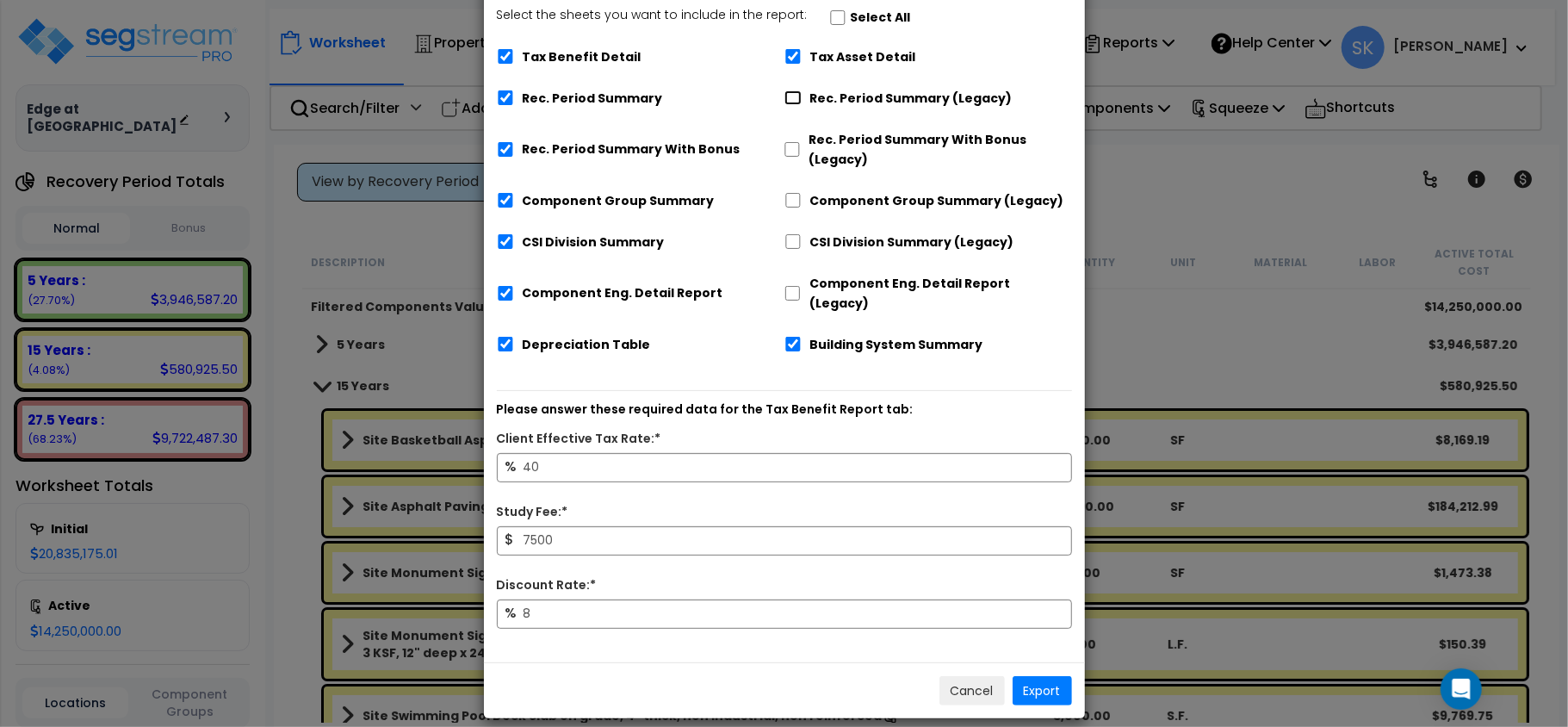click on "Rec. Period Summary (Legacy)" at bounding box center [793, 97] 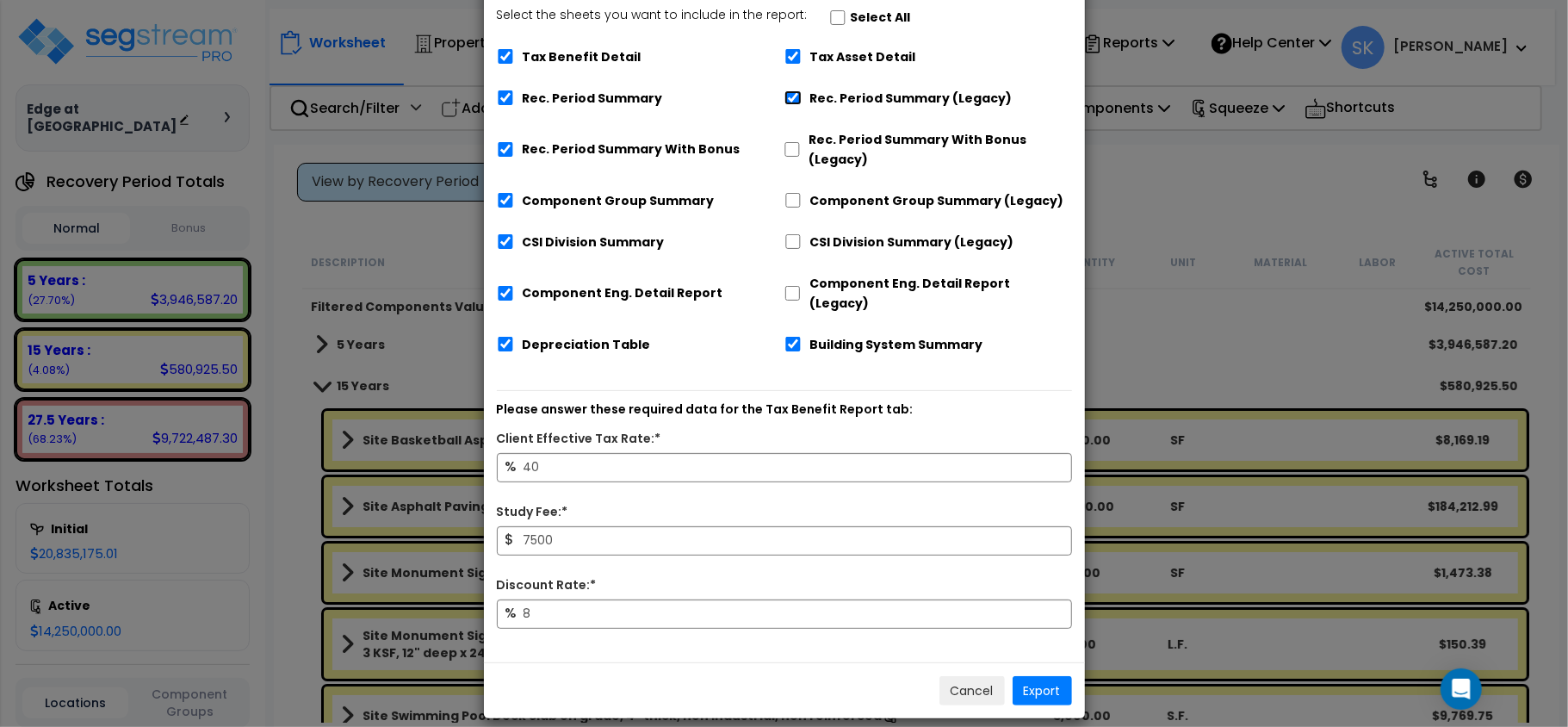 checkbox on "false" 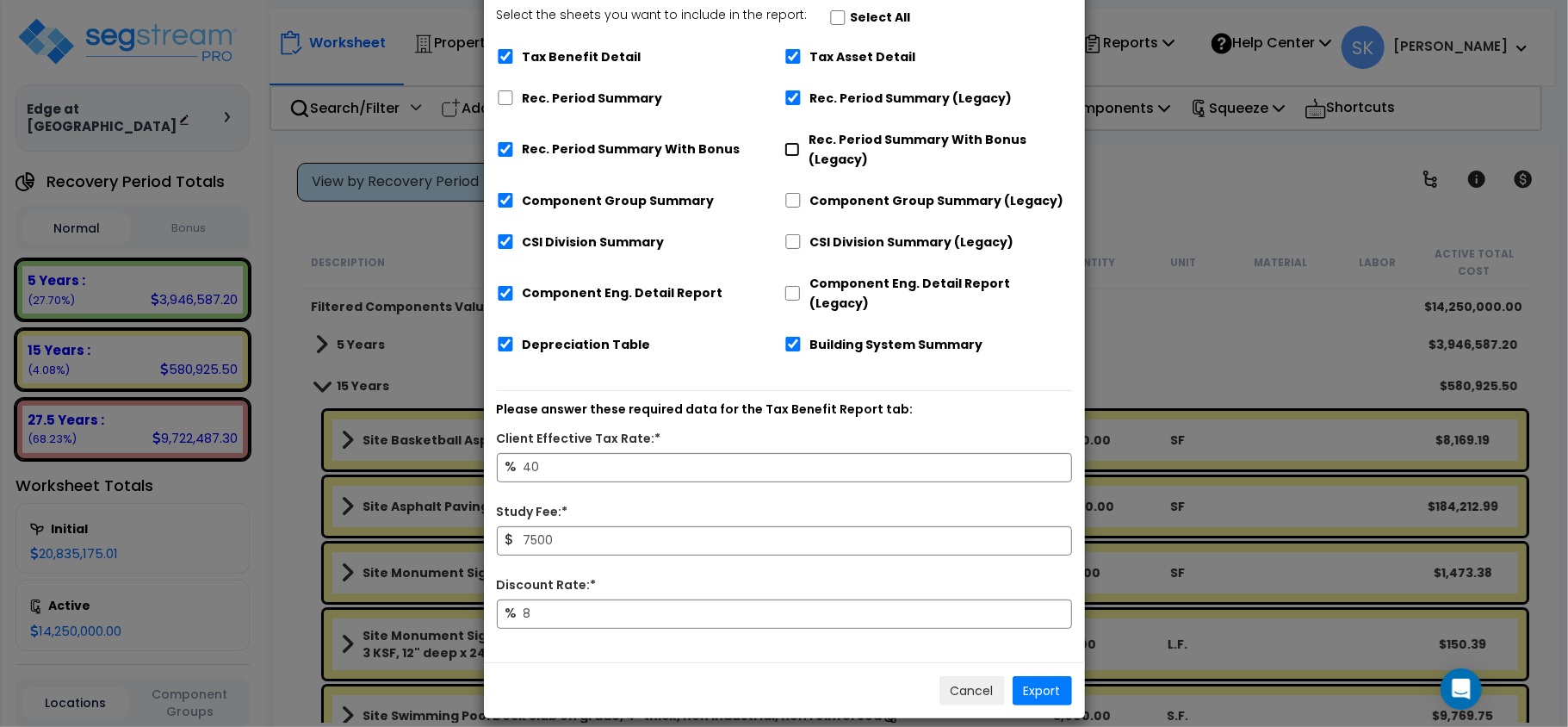 click on "Rec. Period Summary With Bonus (Legacy)" at bounding box center (792, 149) 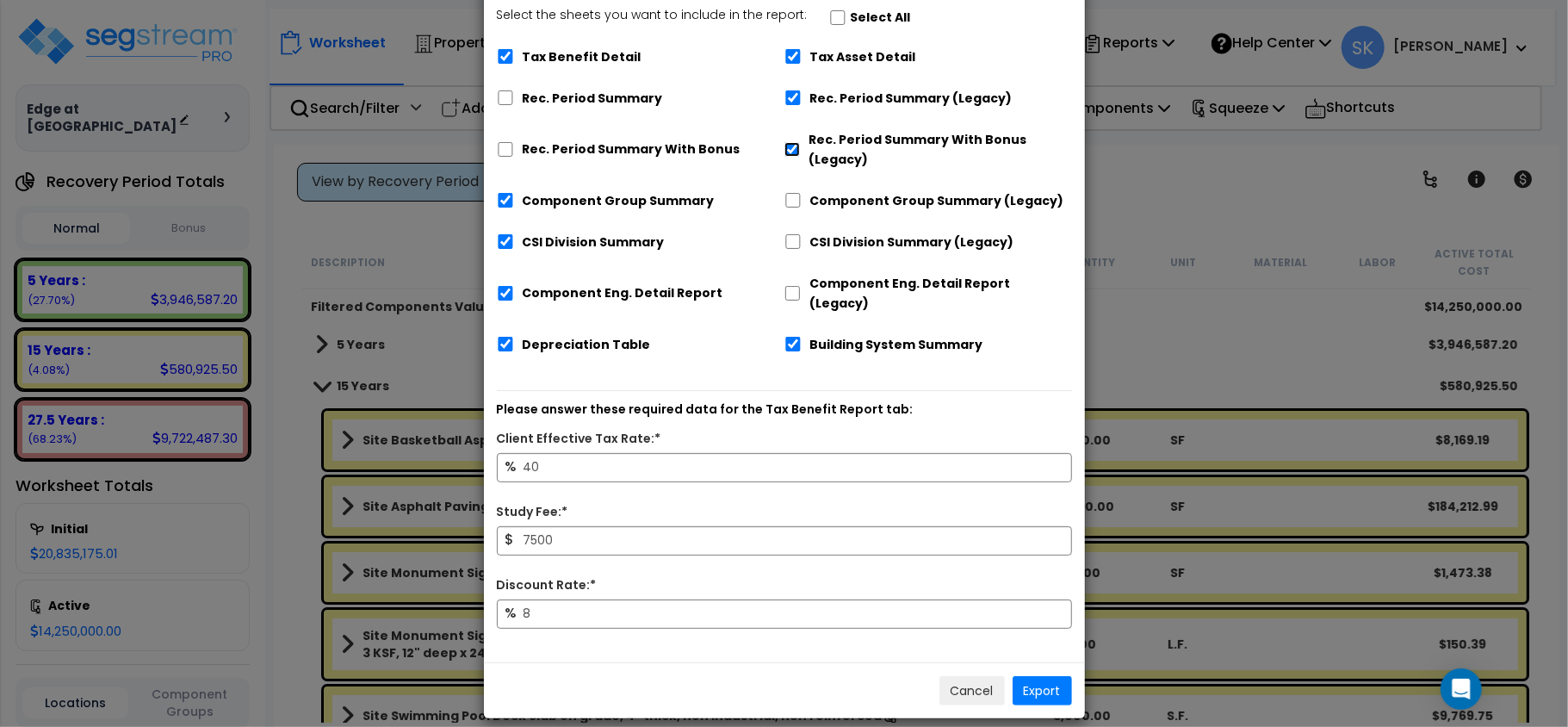checkbox on "false" 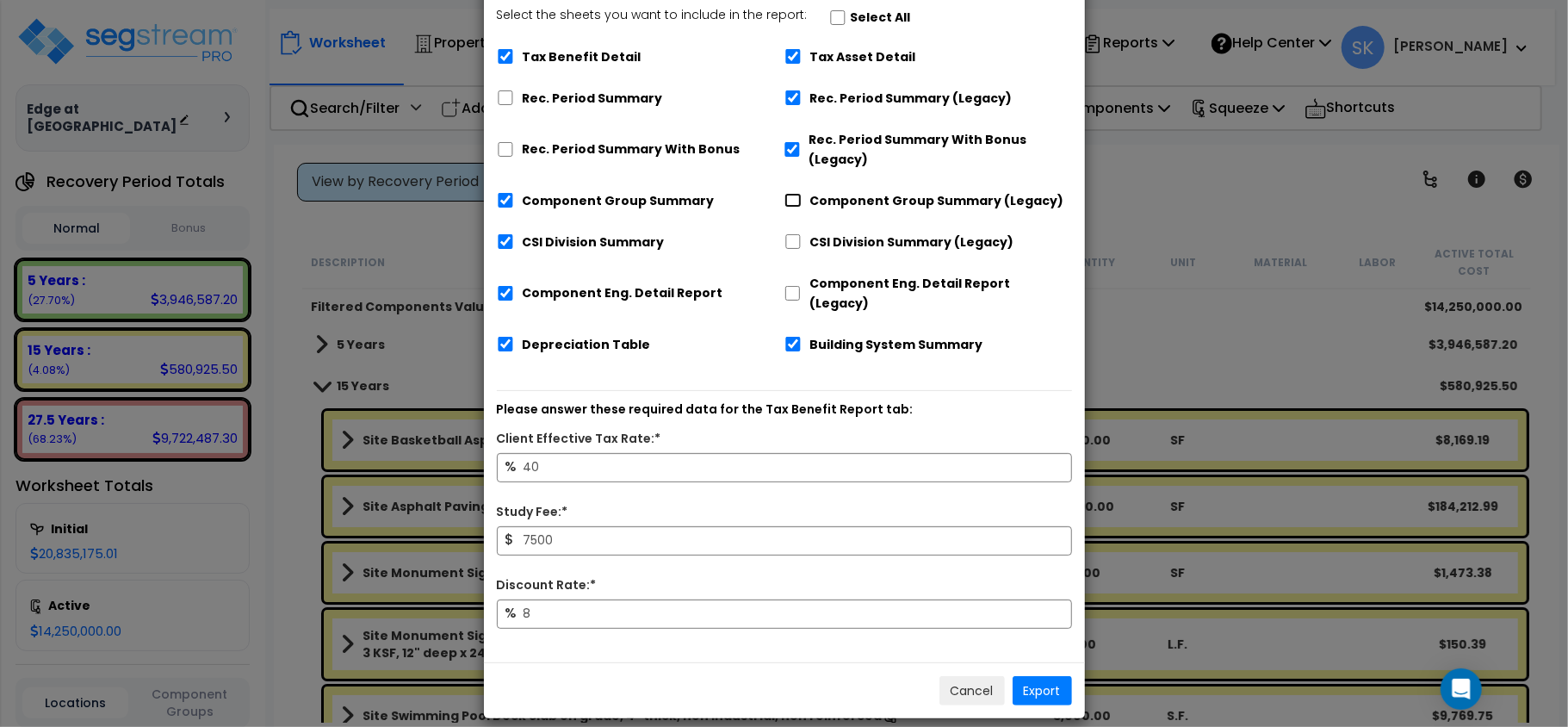 click on "Component Group Summary (Legacy)" at bounding box center (793, 200) 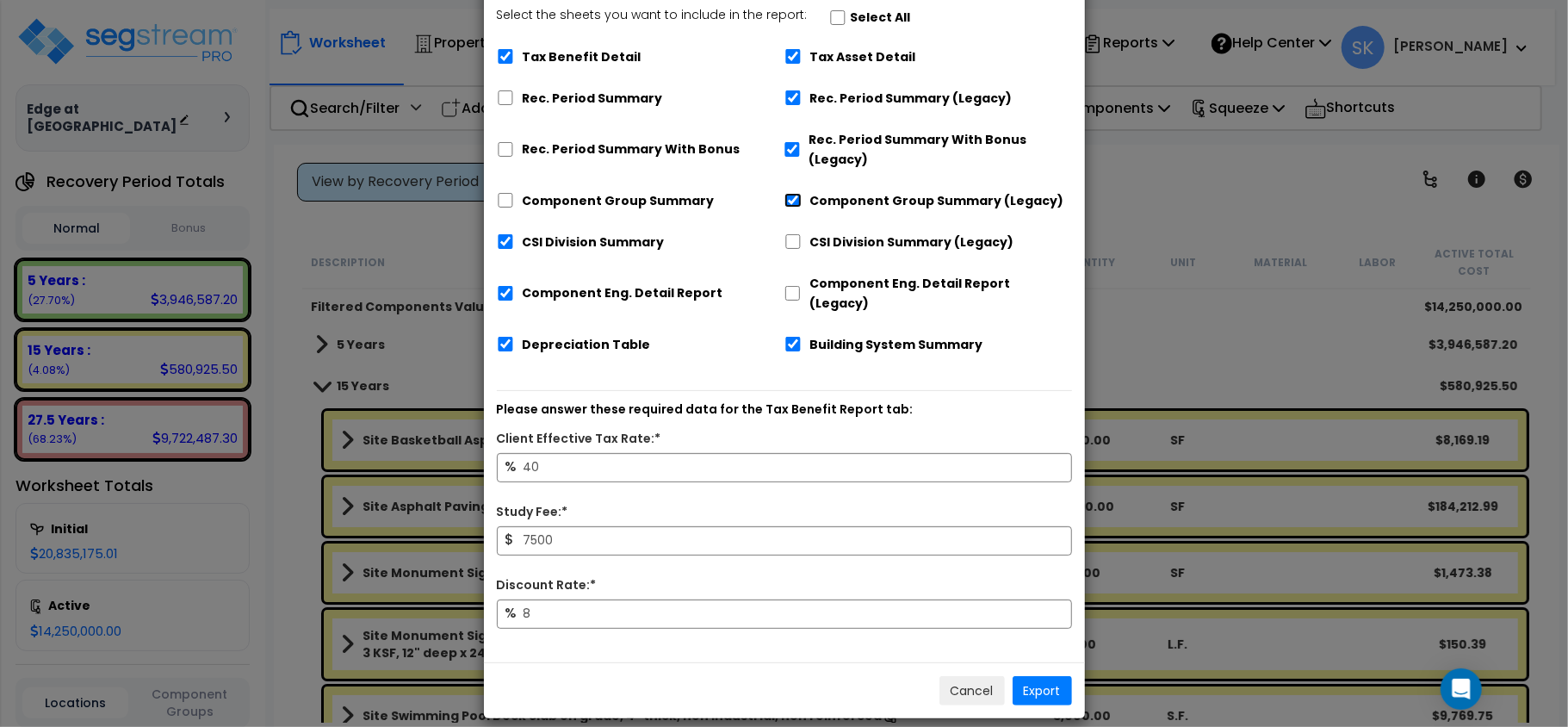 checkbox on "false" 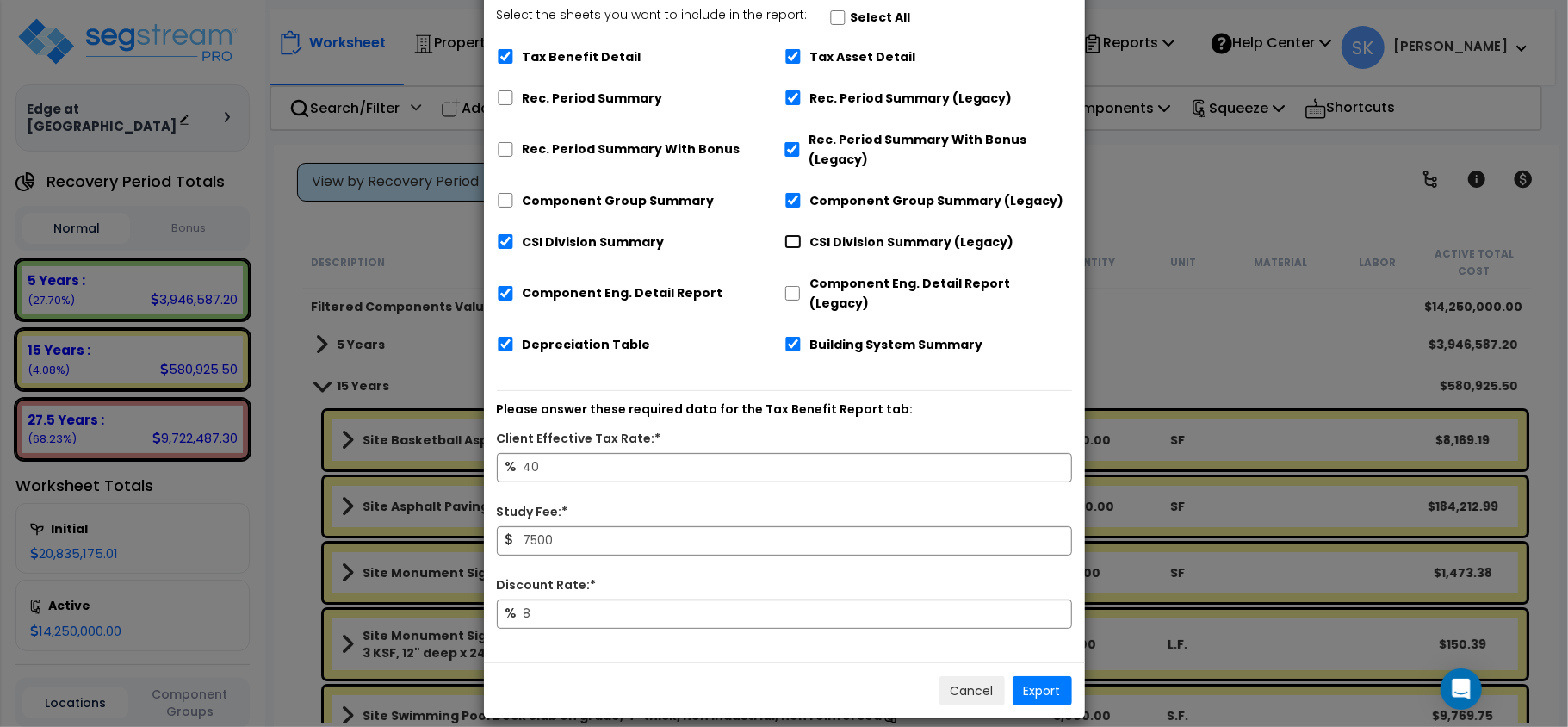 click on "CSI Division Summary (Legacy)" at bounding box center (793, 241) 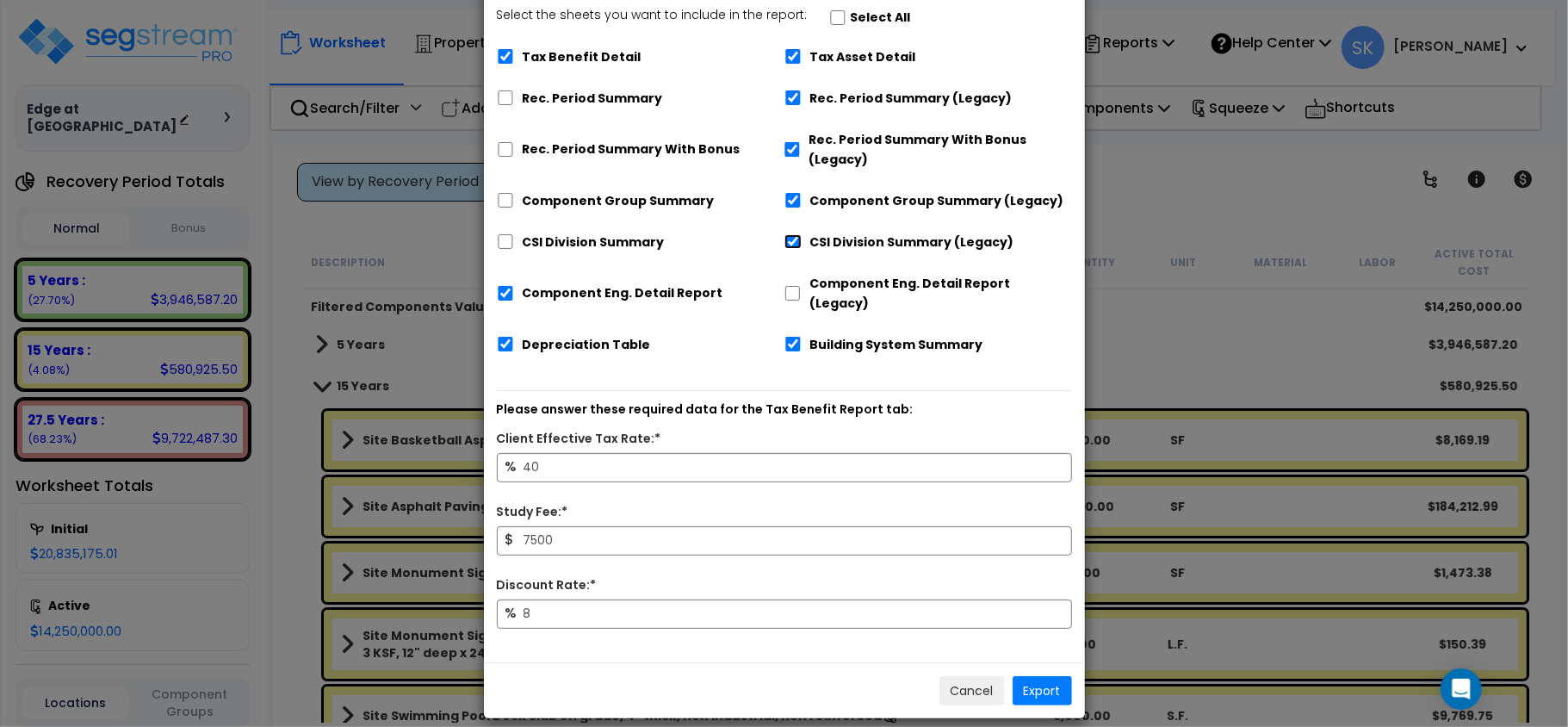 checkbox on "false" 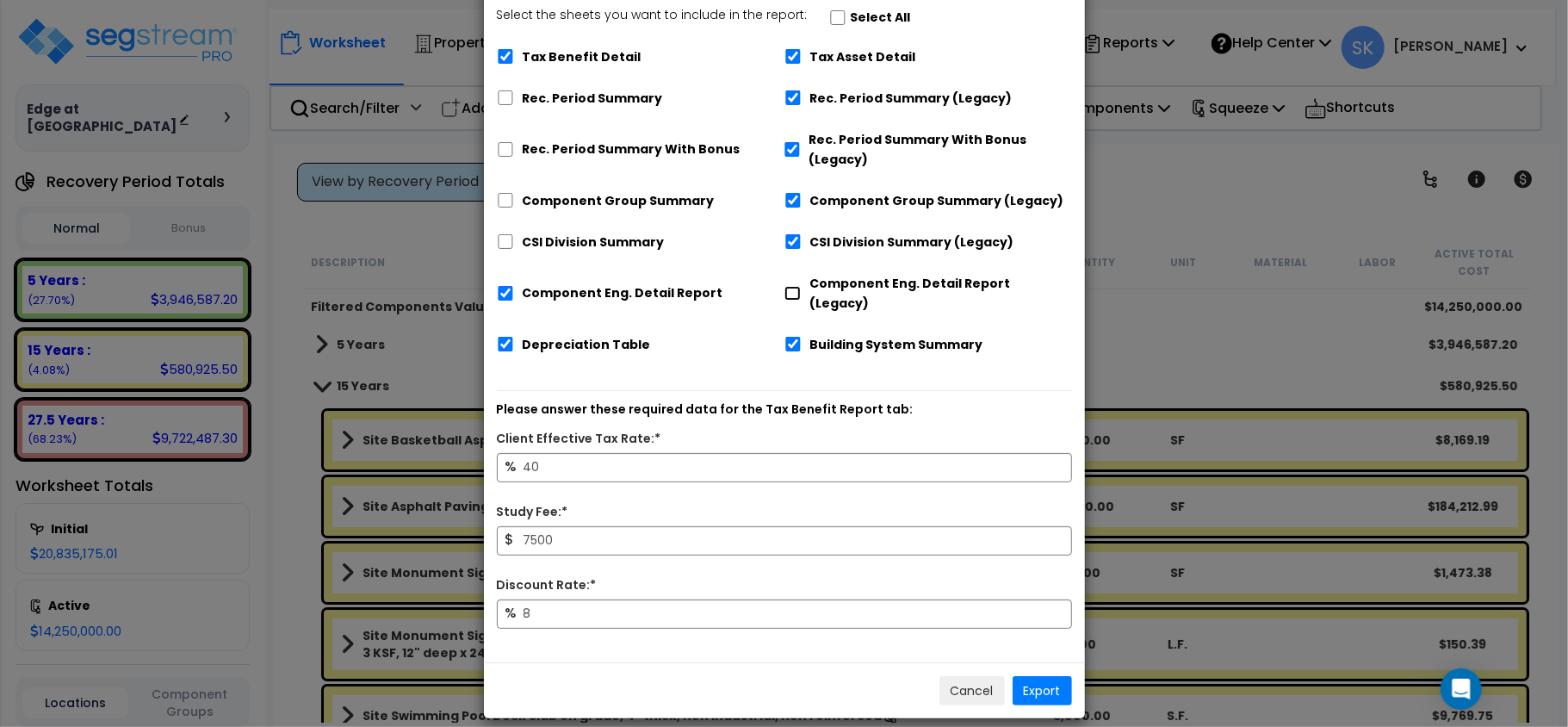 click on "Component Eng. Detail Report (Legacy)" at bounding box center [793, 293] 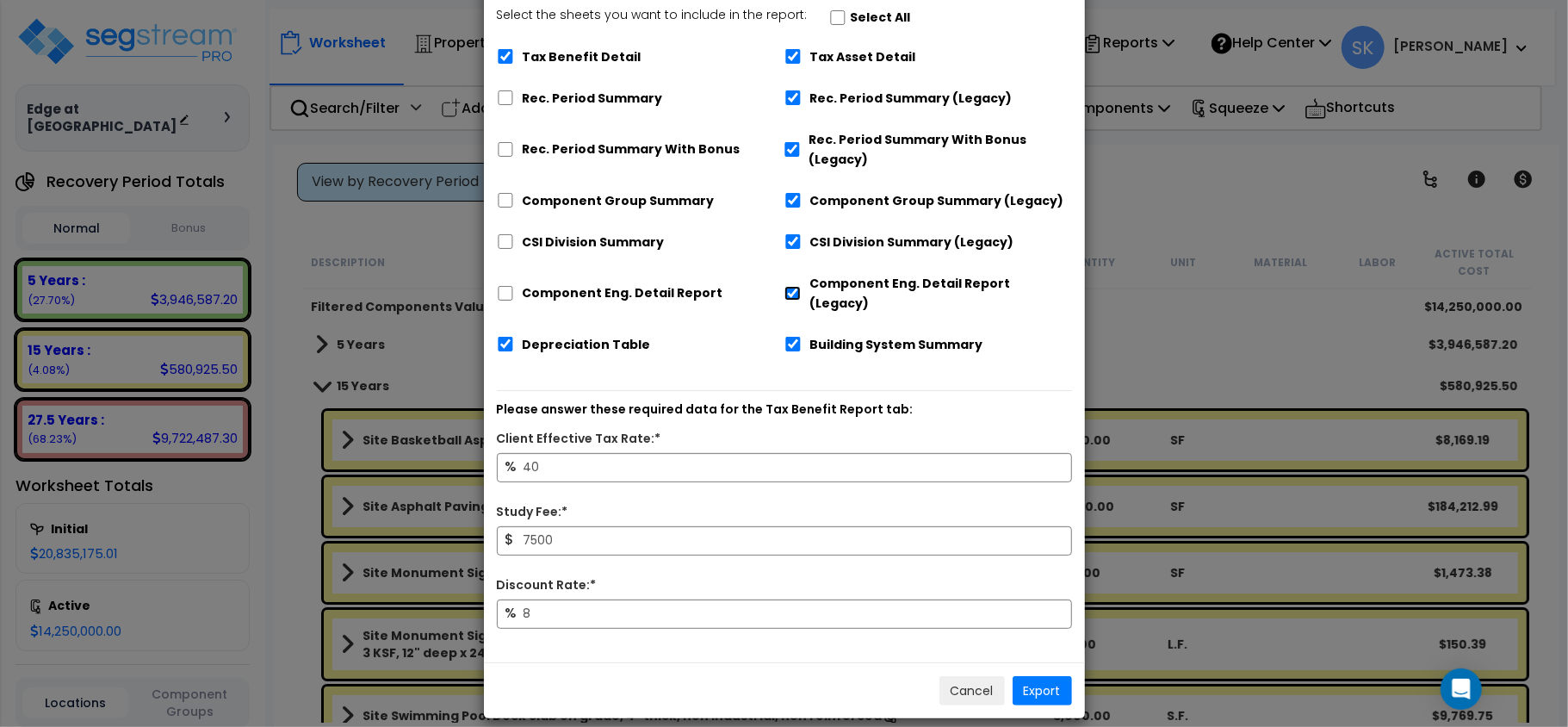 checkbox on "false" 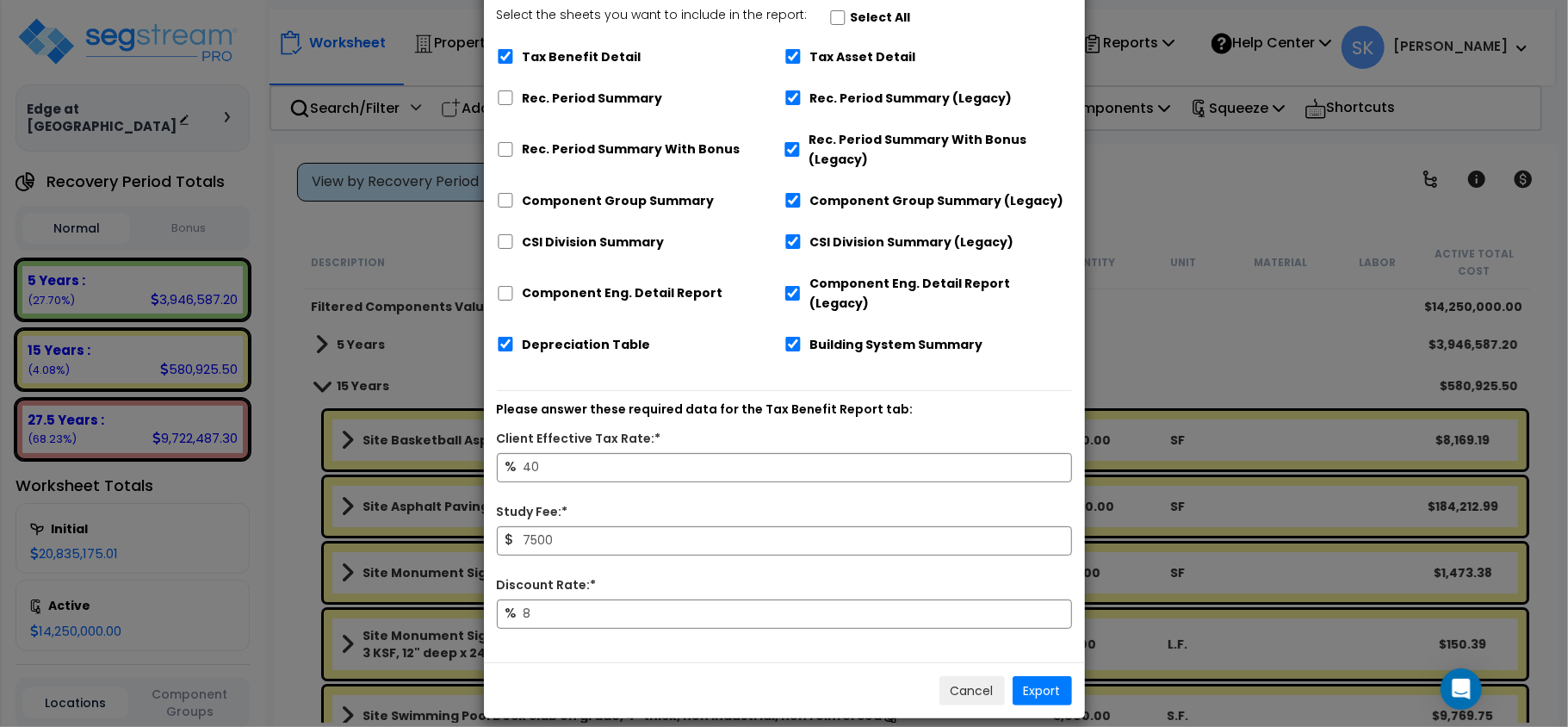 click on "Select the sheets you want to include in the report: Select All" at bounding box center (703, 20) 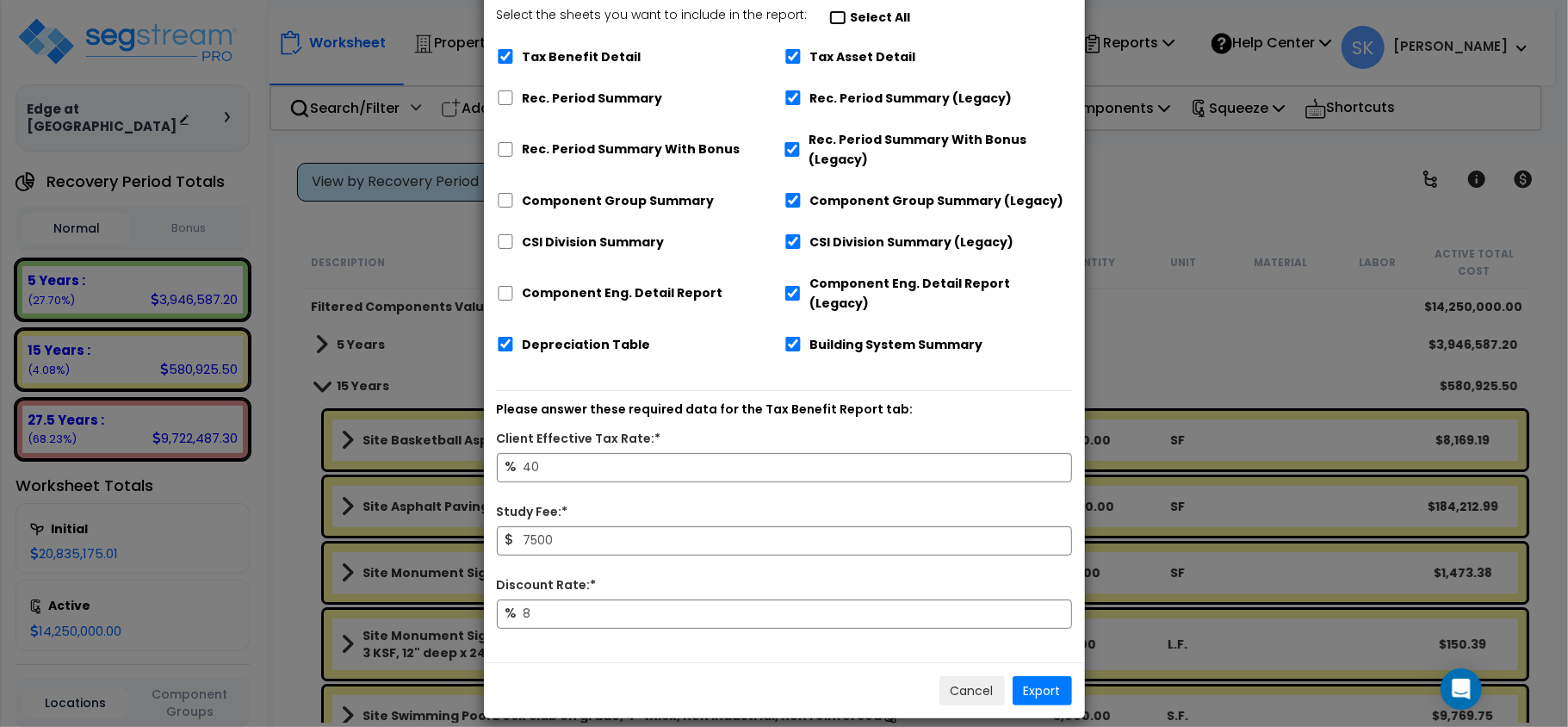 click on "Select the sheets you want to include in the report: Select All" at bounding box center (838, 17) 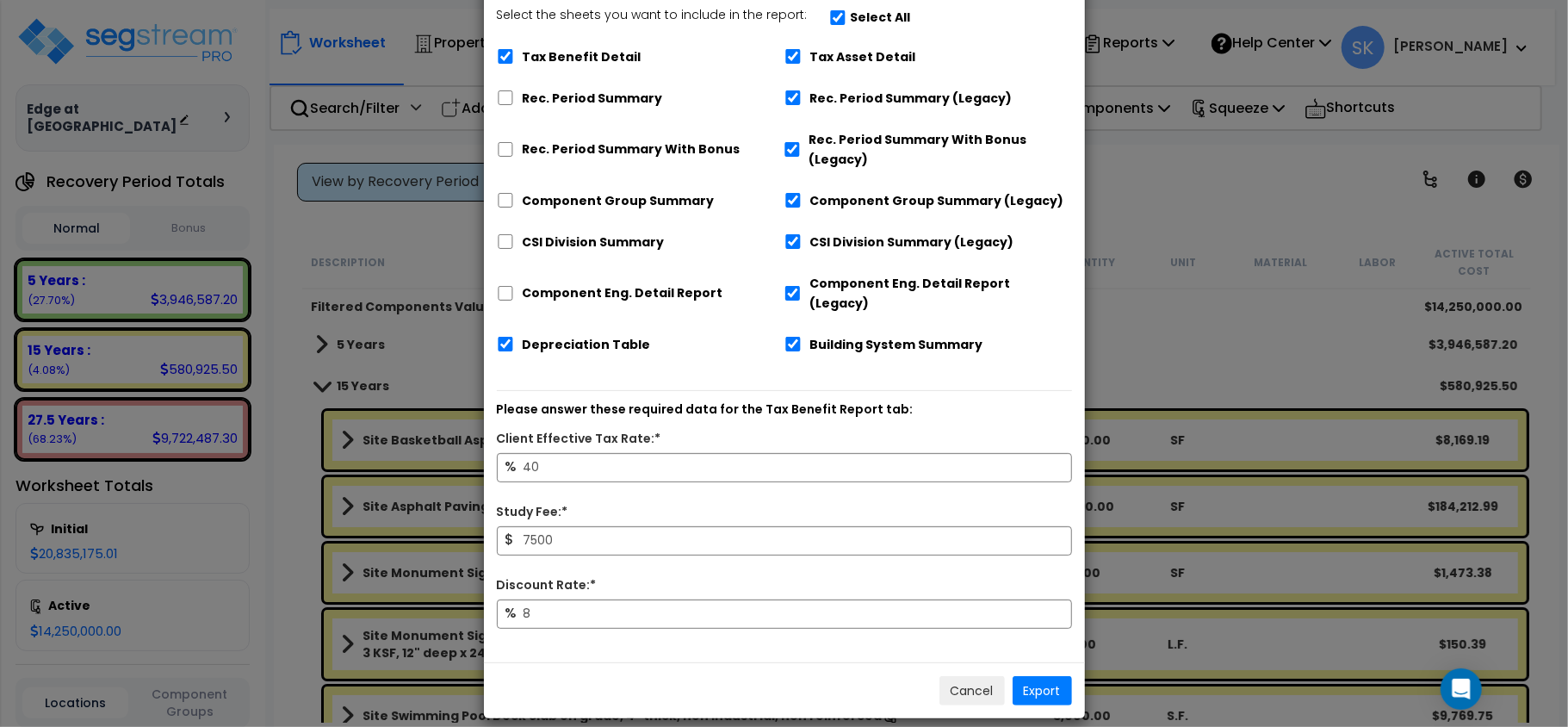 click on "Select the sheets you want to include in the report: Select All" at bounding box center [703, 20] 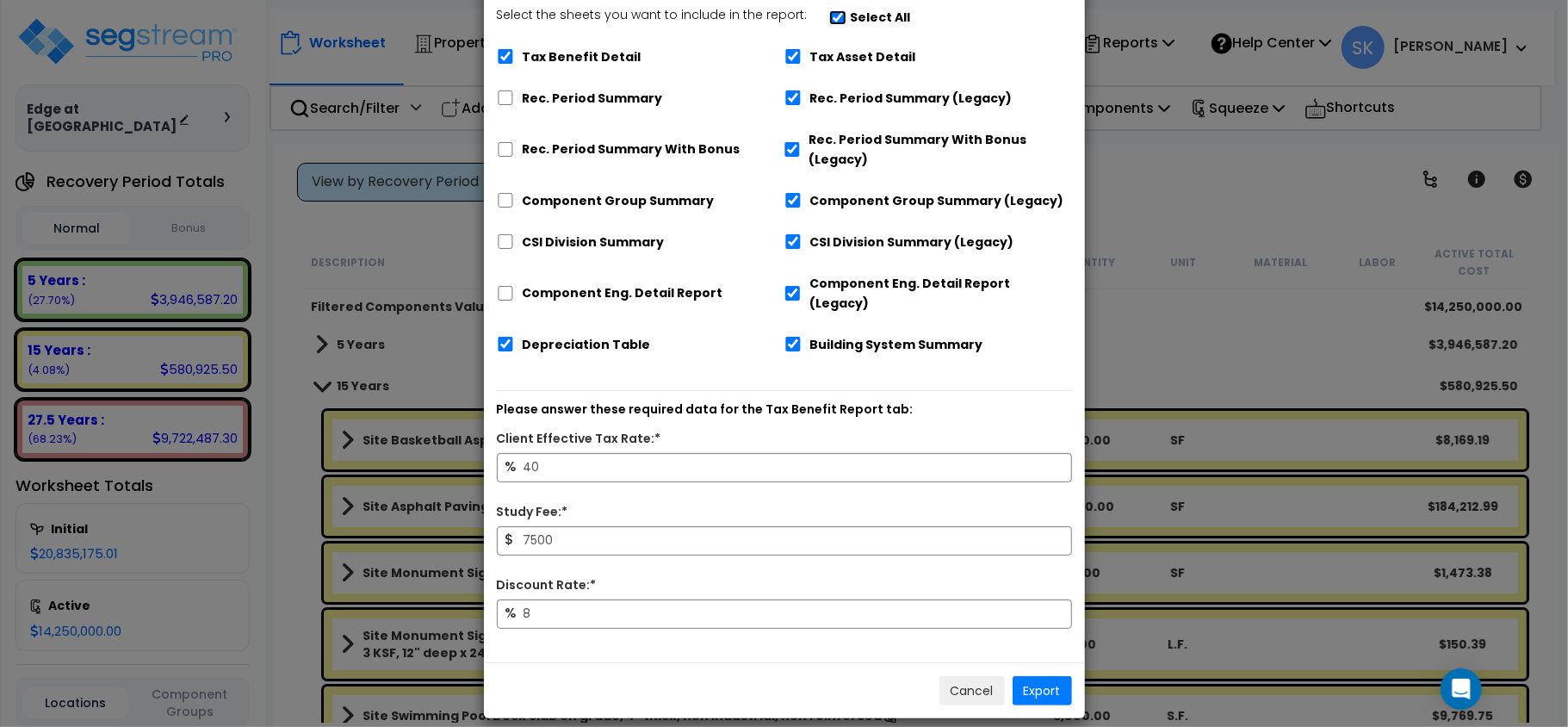 click on "Select the sheets you want to include in the report: Select All" at bounding box center [838, 17] 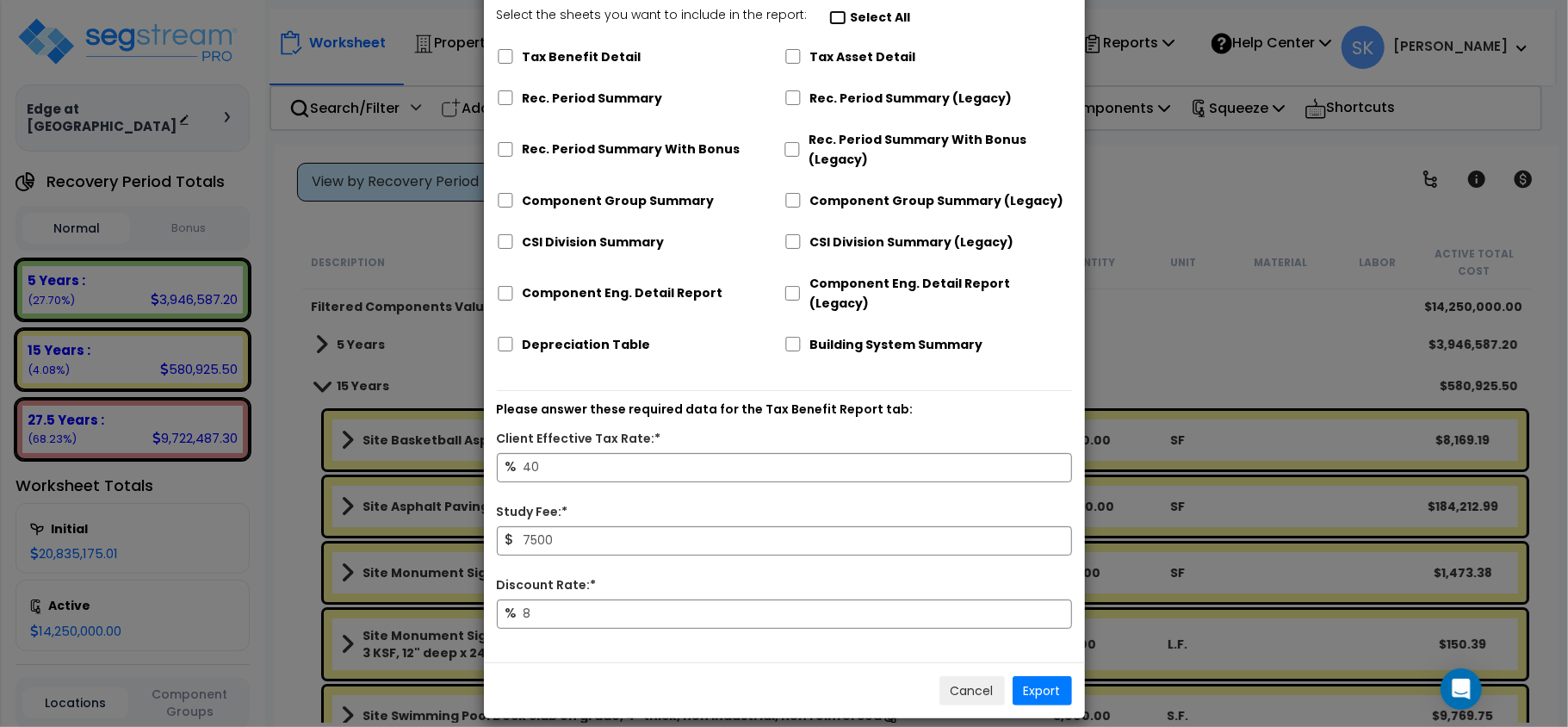 checkbox on "false" 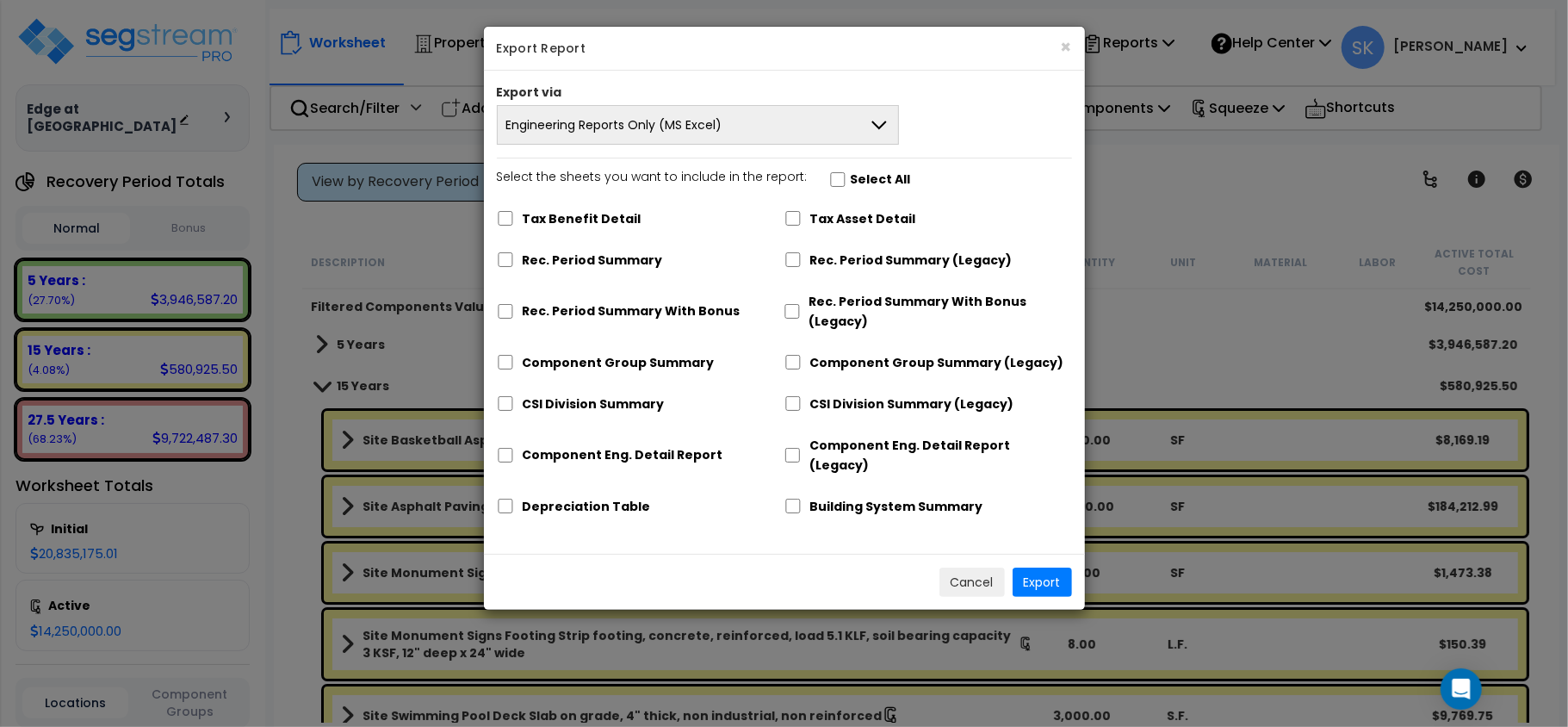 click on "Engineering Reports Only (MS Excel)" at bounding box center [698, 125] 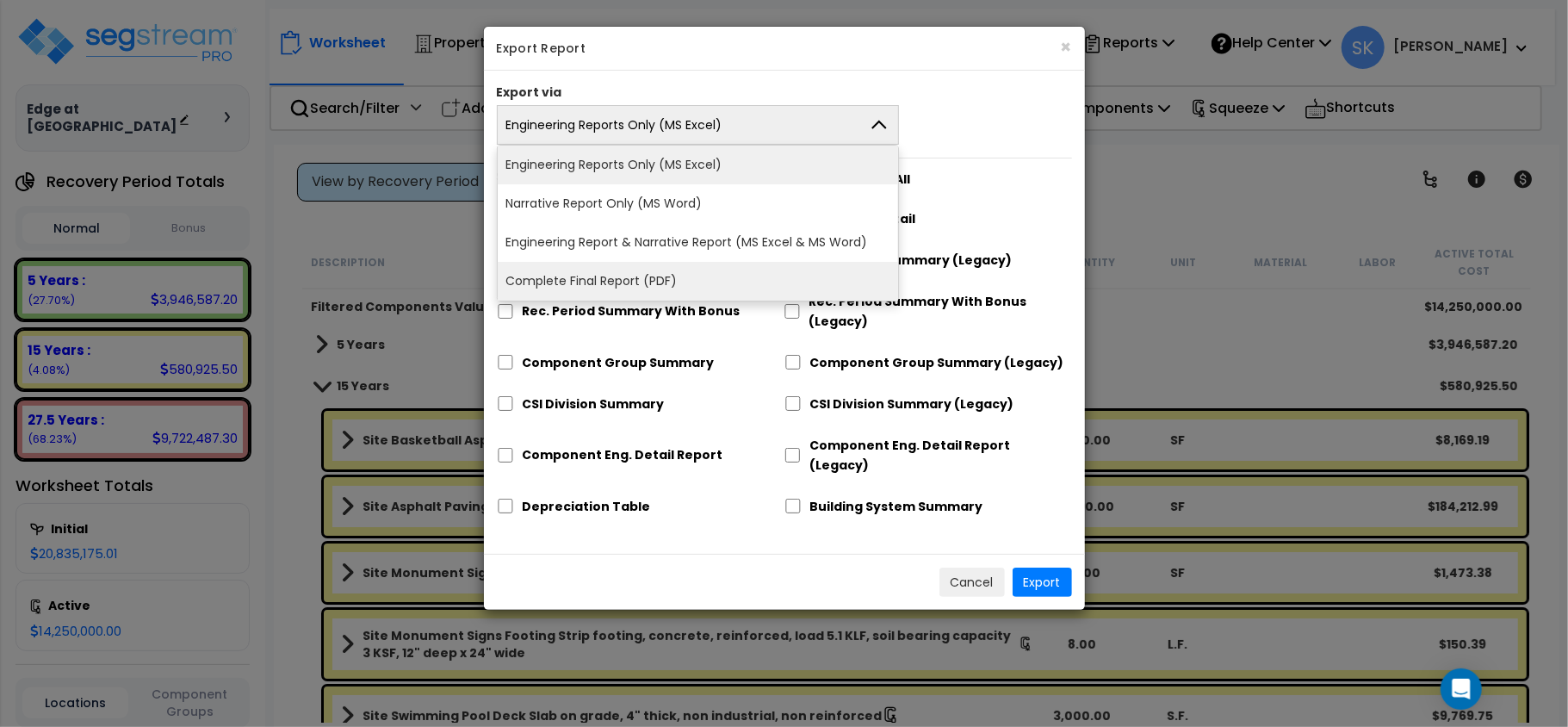 click on "Complete Final Report (PDF)" at bounding box center [698, 281] 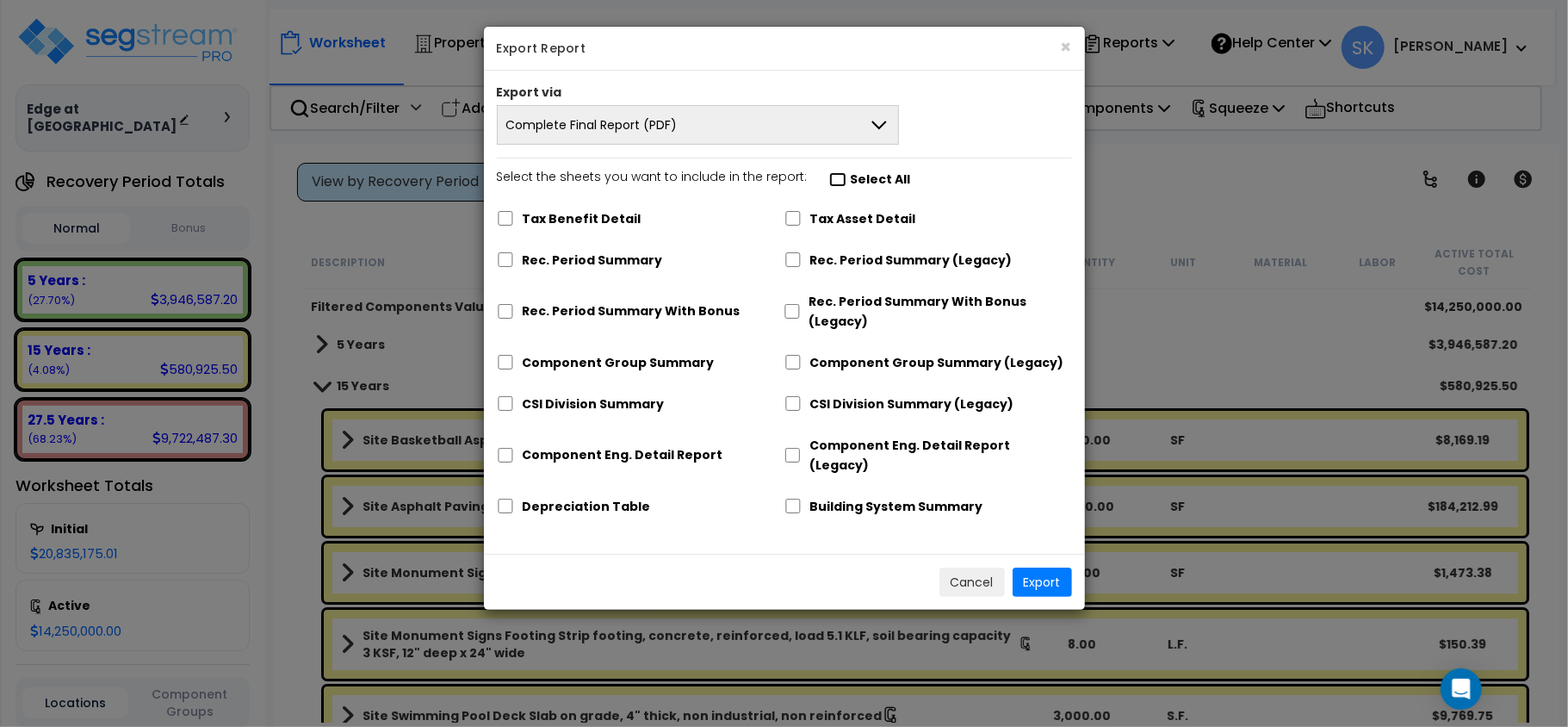 click on "Select the sheets you want to include in the report: Select All" at bounding box center (838, 179) 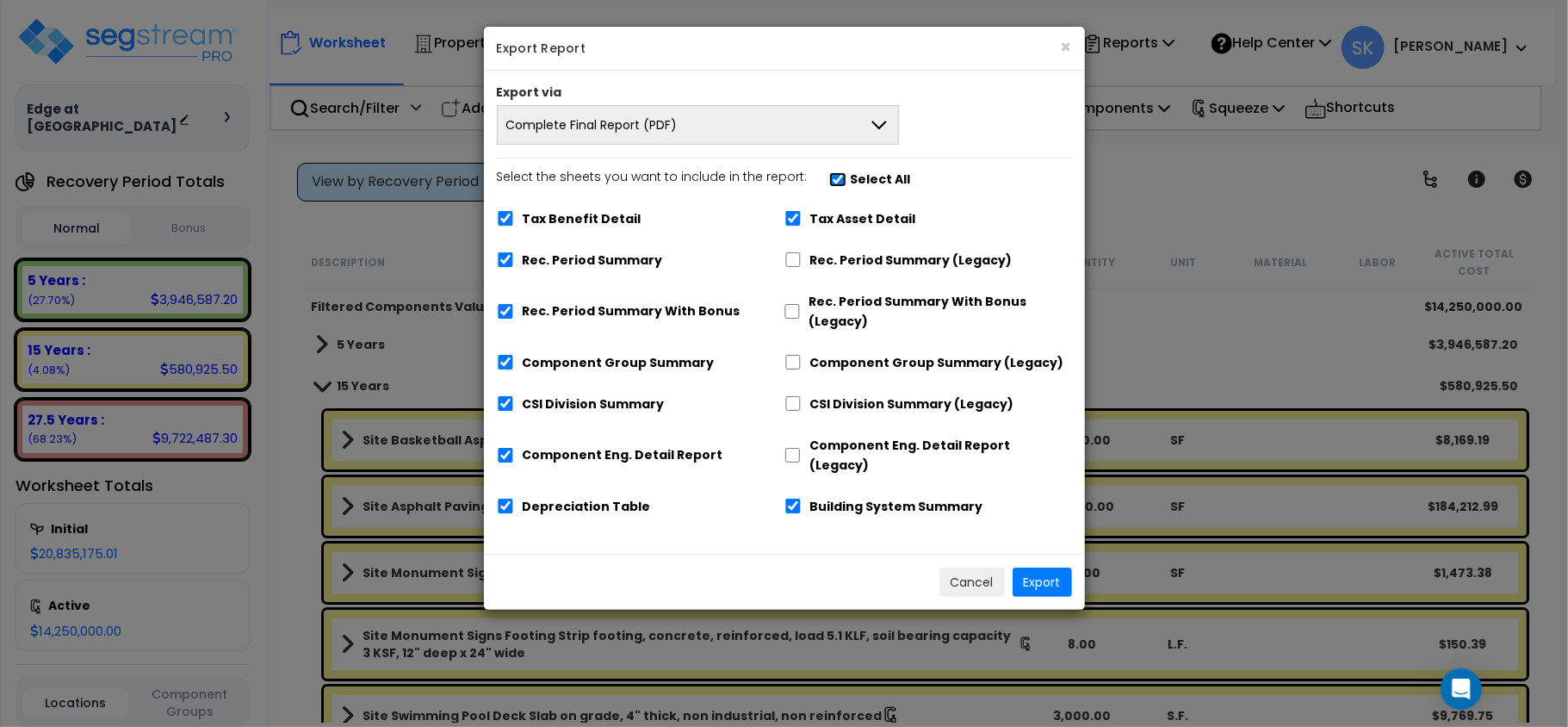 checkbox on "true" 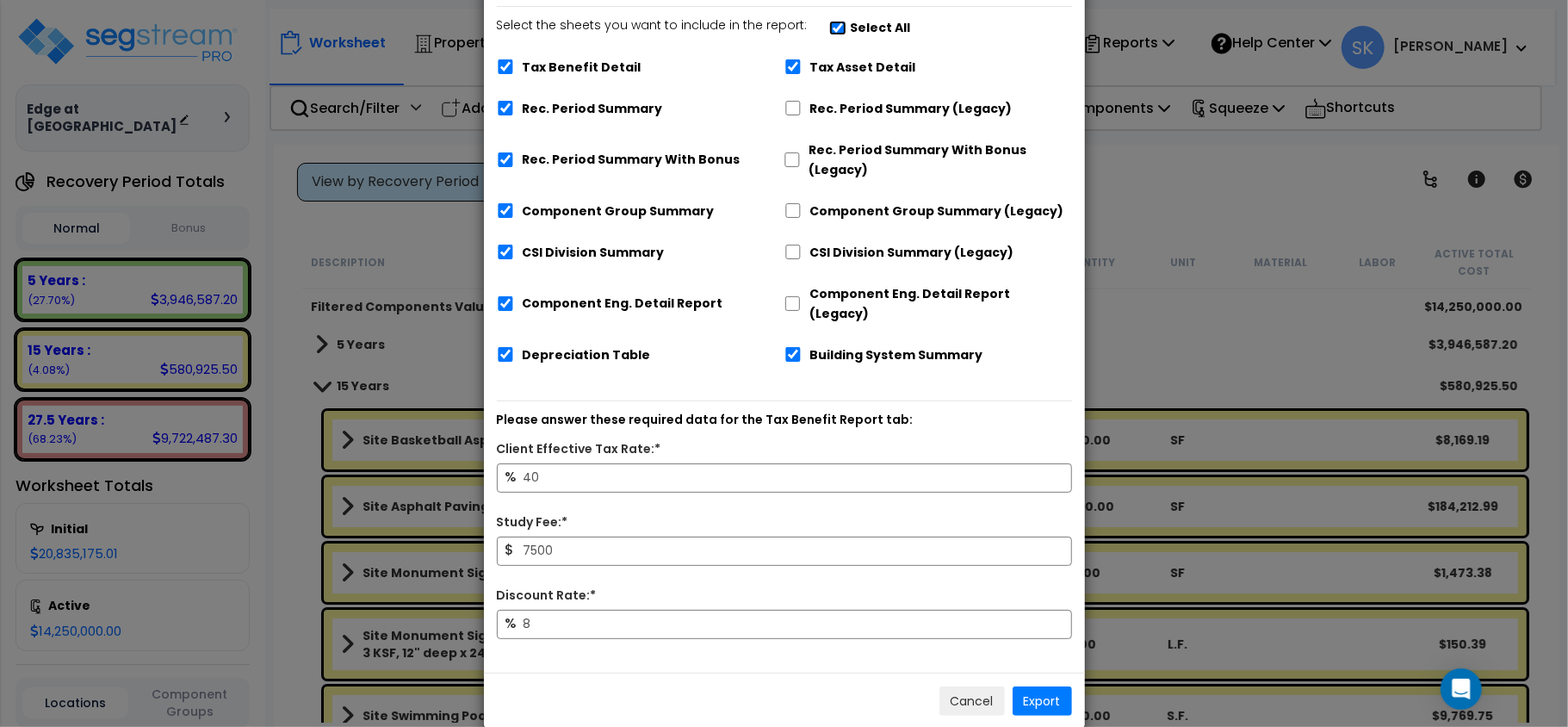 scroll, scrollTop: 162, scrollLeft: 0, axis: vertical 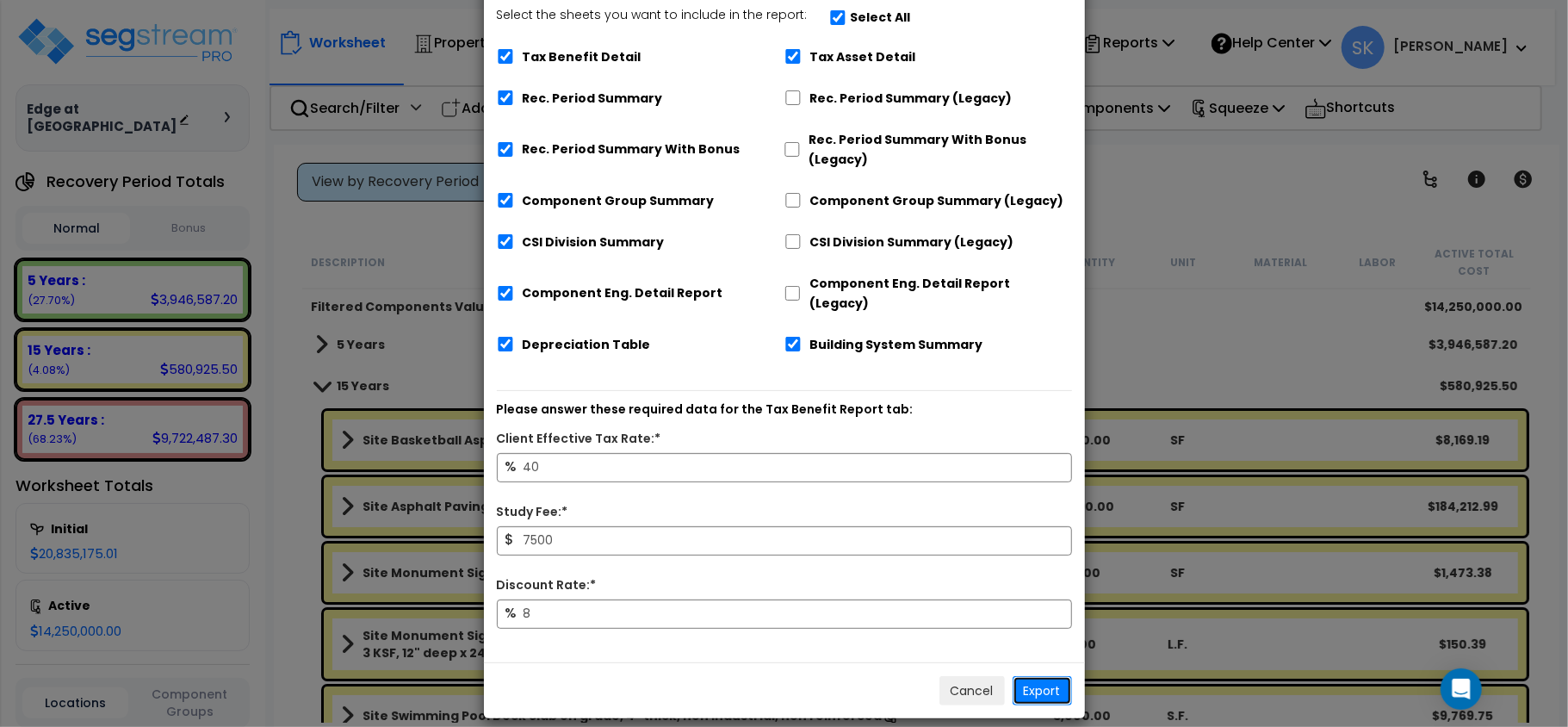 click on "Export" at bounding box center (1042, 691) 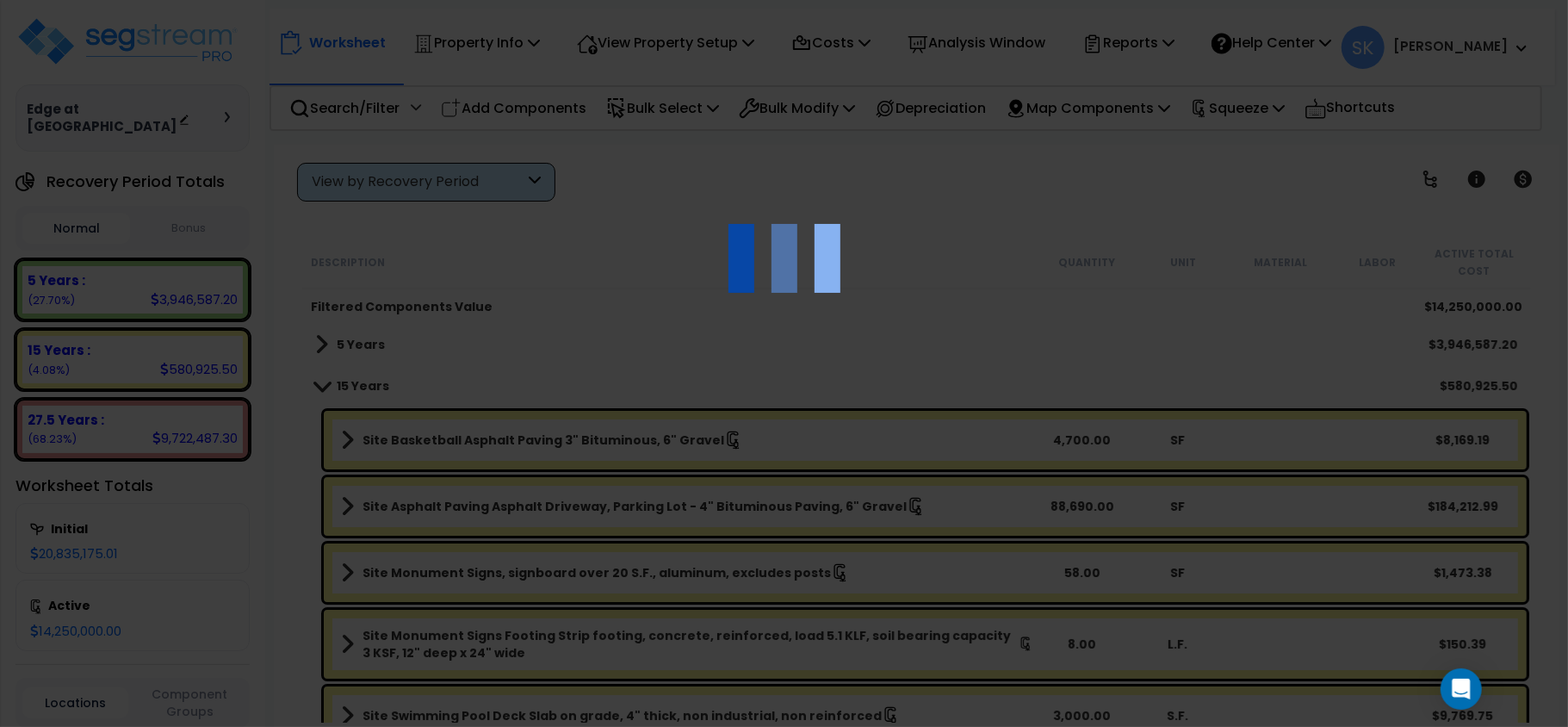 scroll, scrollTop: 0, scrollLeft: 0, axis: both 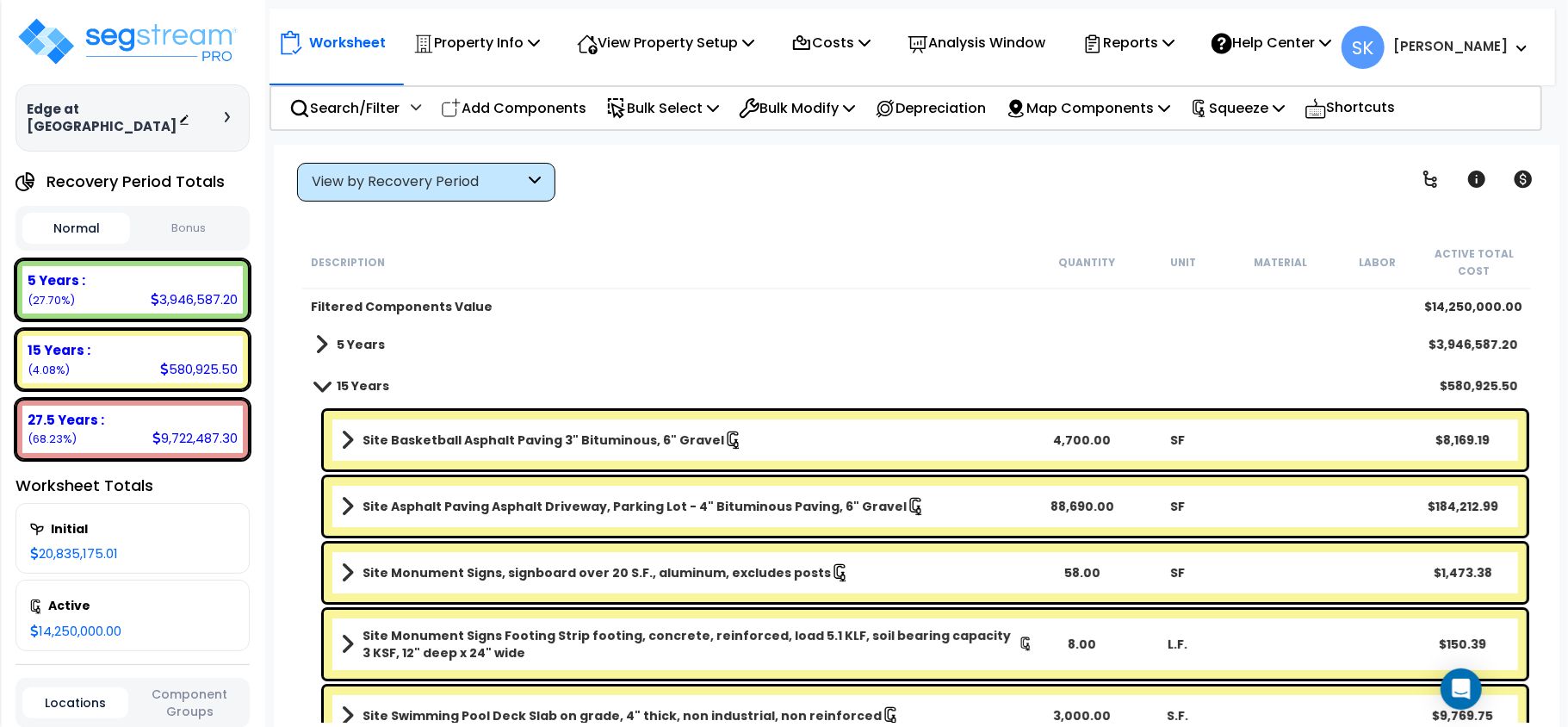 click on "[PERSON_NAME]" at bounding box center [1450, 46] 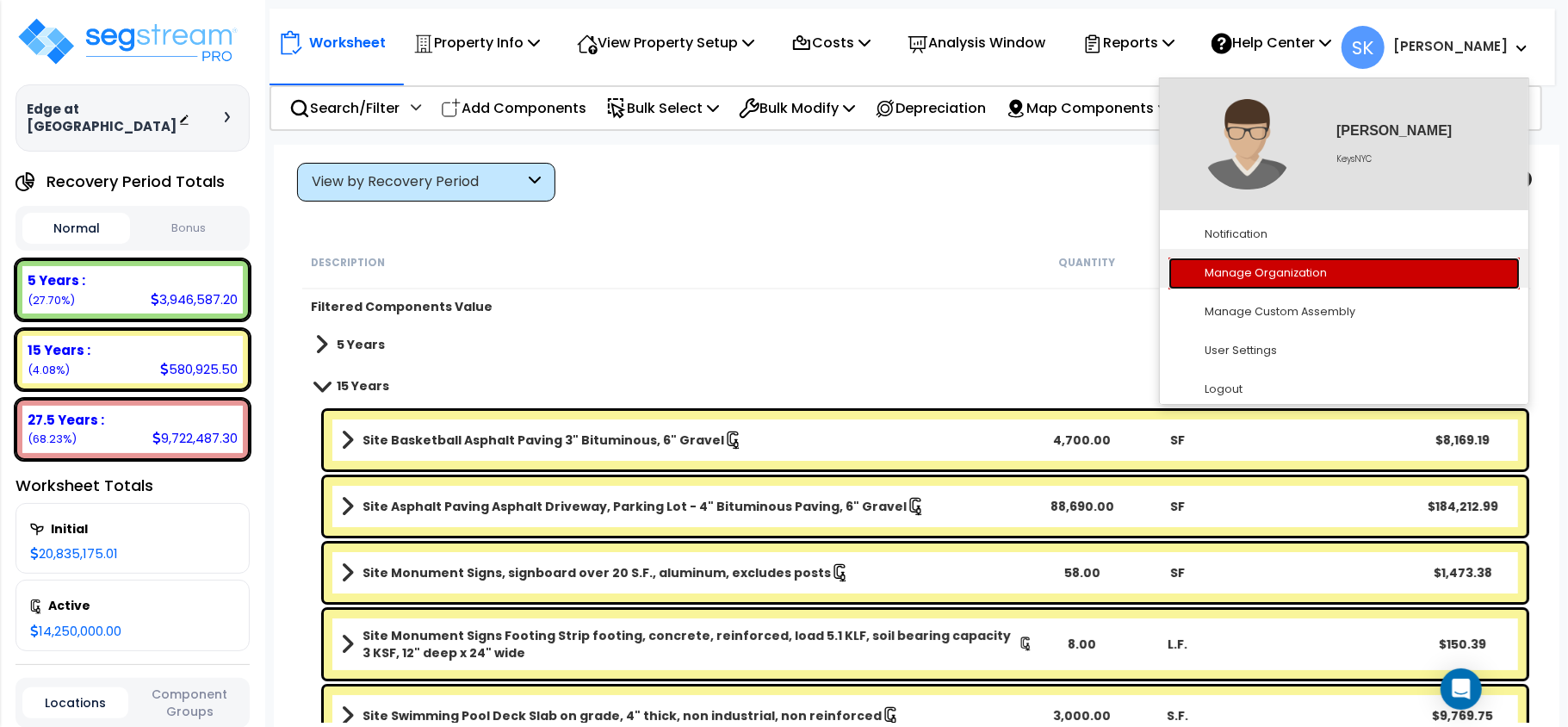 click on "Manage Organization" at bounding box center [1344, 273] 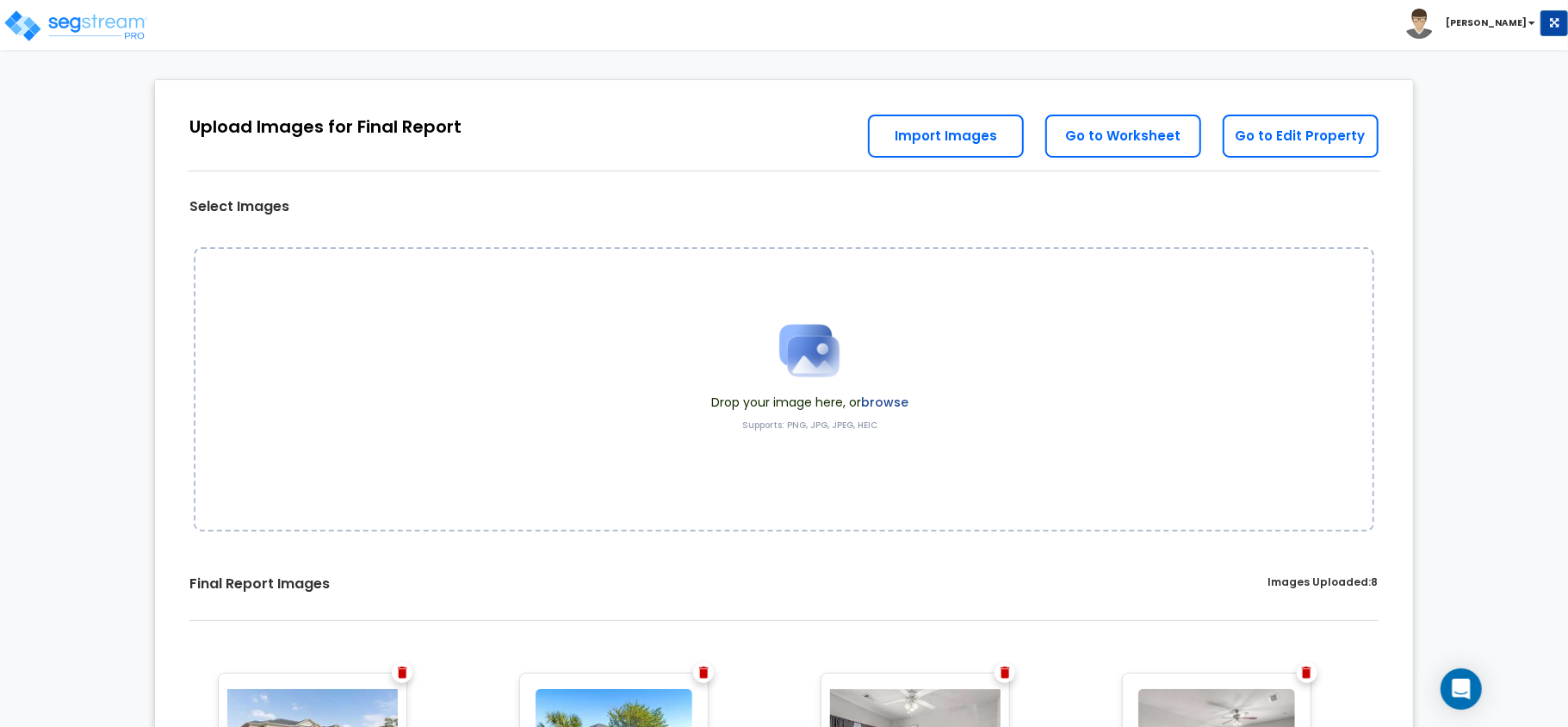 scroll, scrollTop: 0, scrollLeft: 0, axis: both 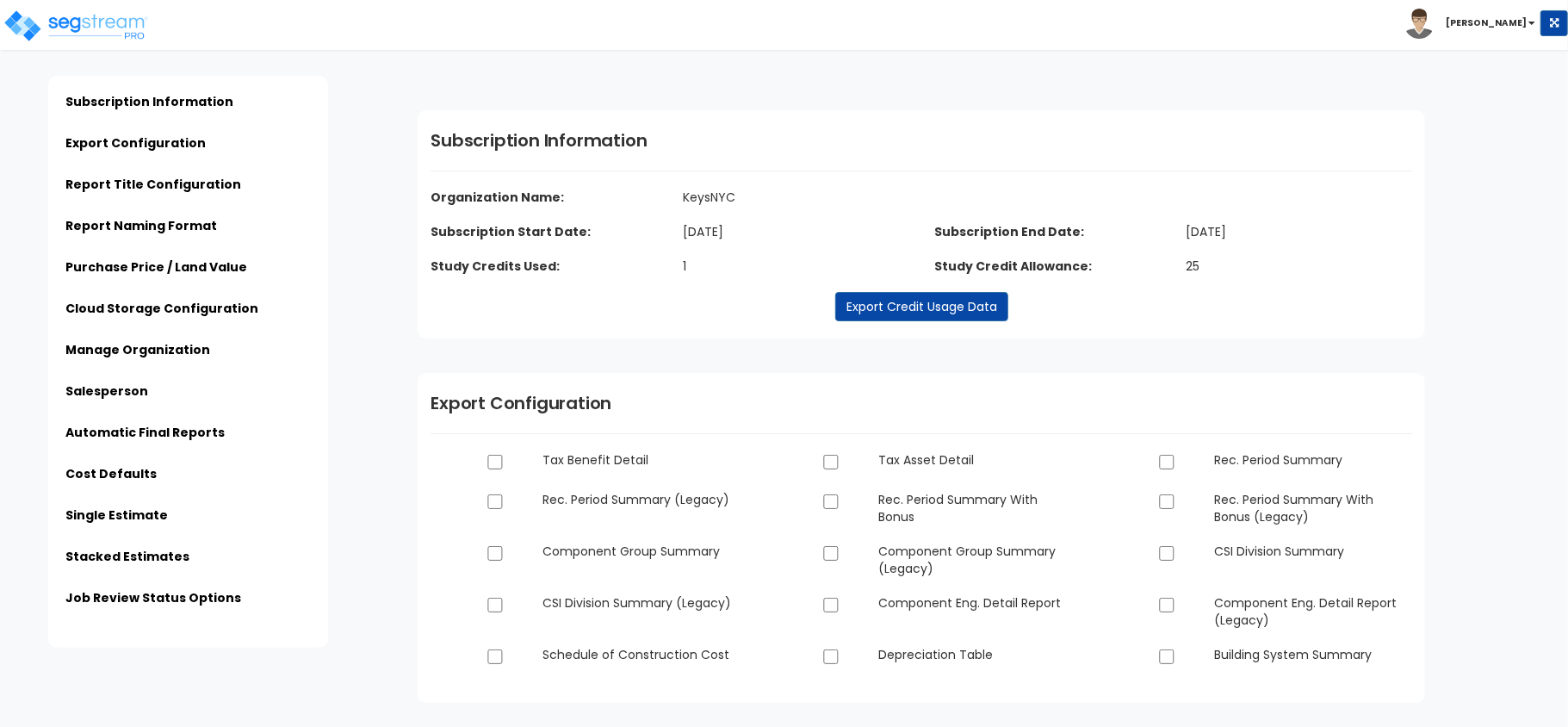 type on "KeysNYC" 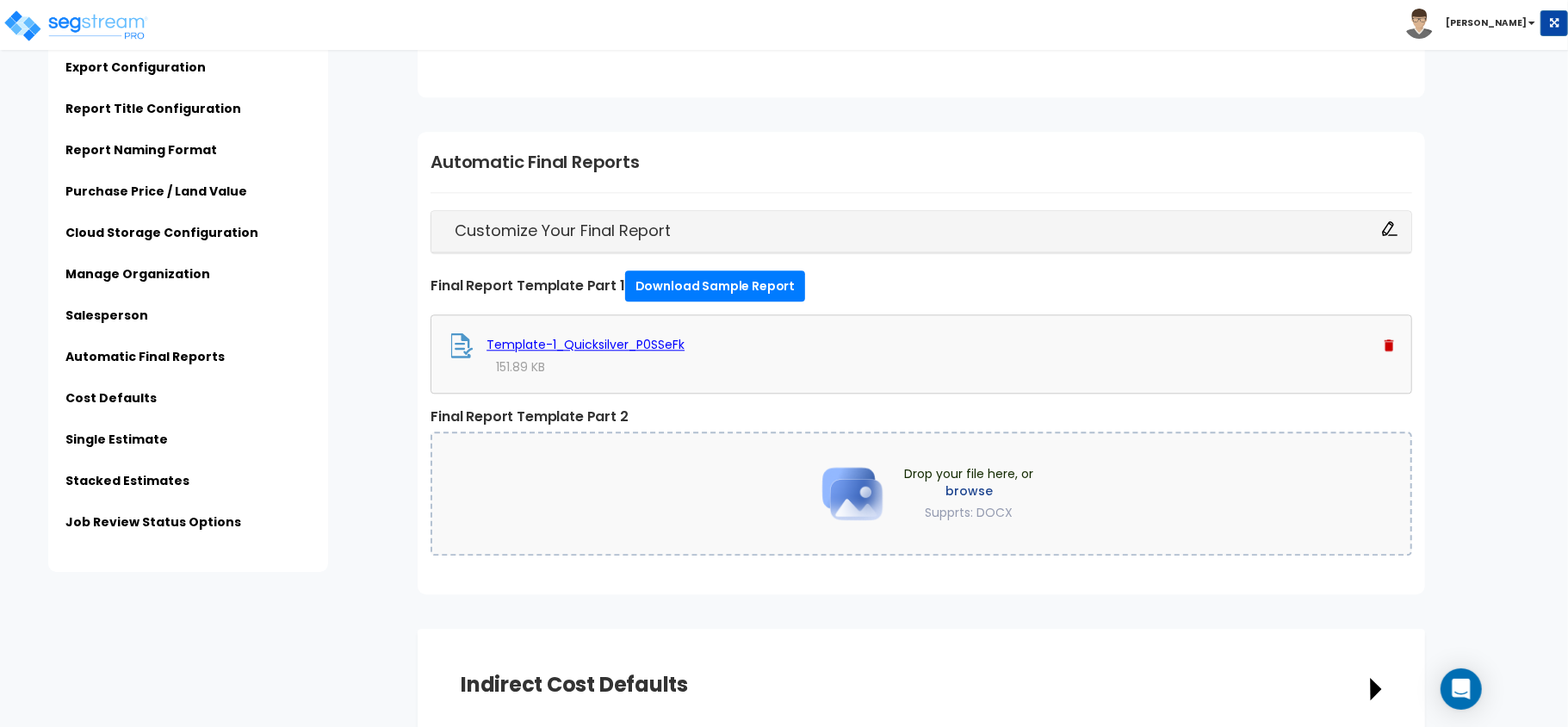 scroll, scrollTop: 2871, scrollLeft: 0, axis: vertical 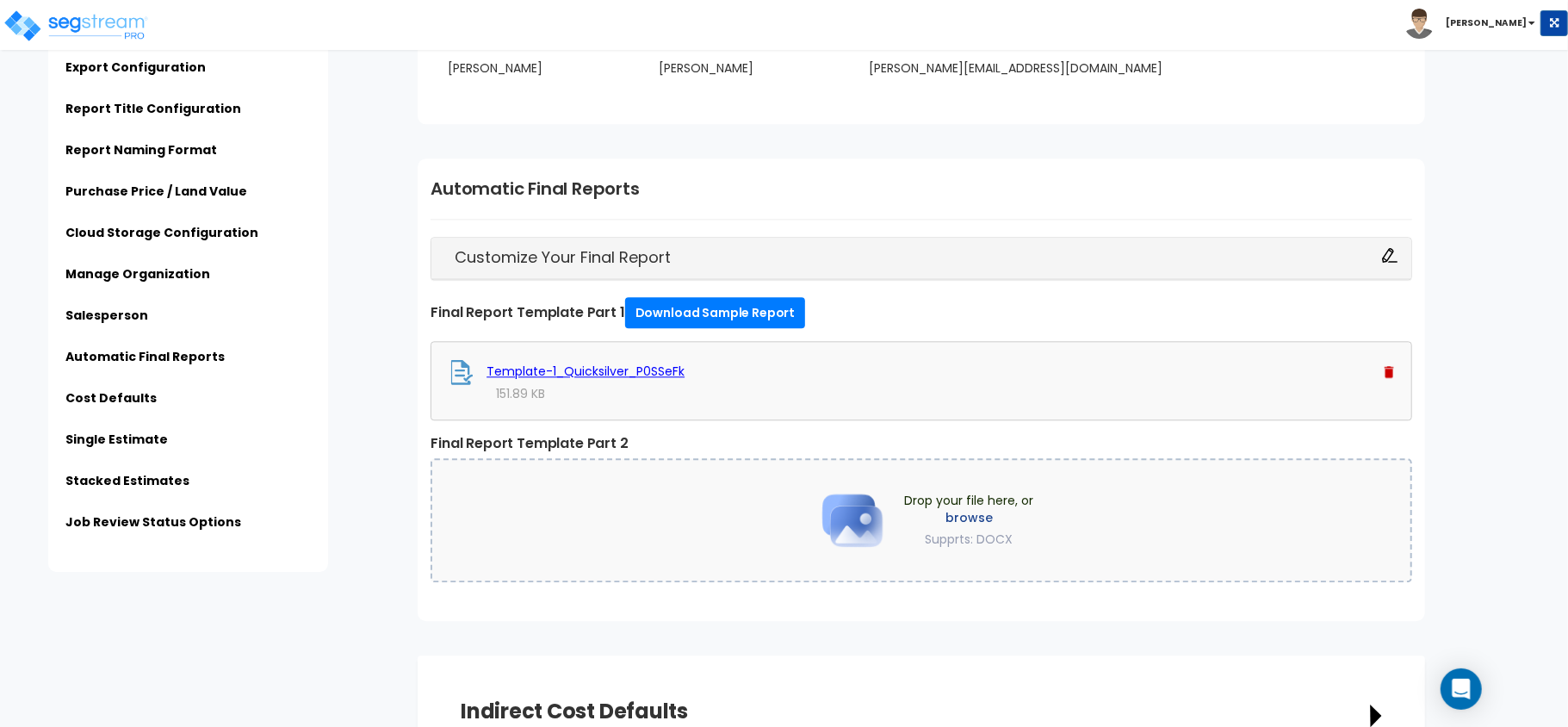 click at bounding box center [1389, 372] 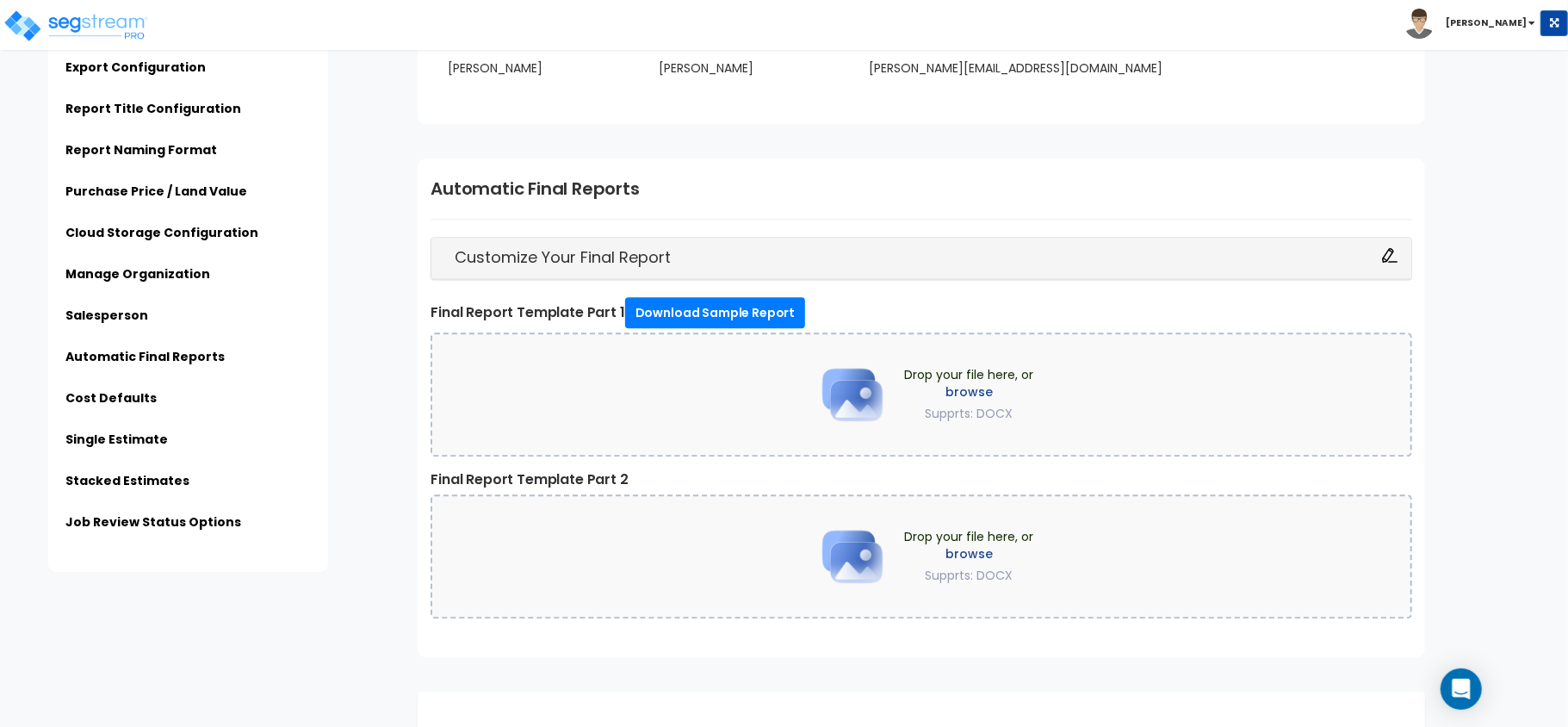 click on "browse" at bounding box center [969, 392] 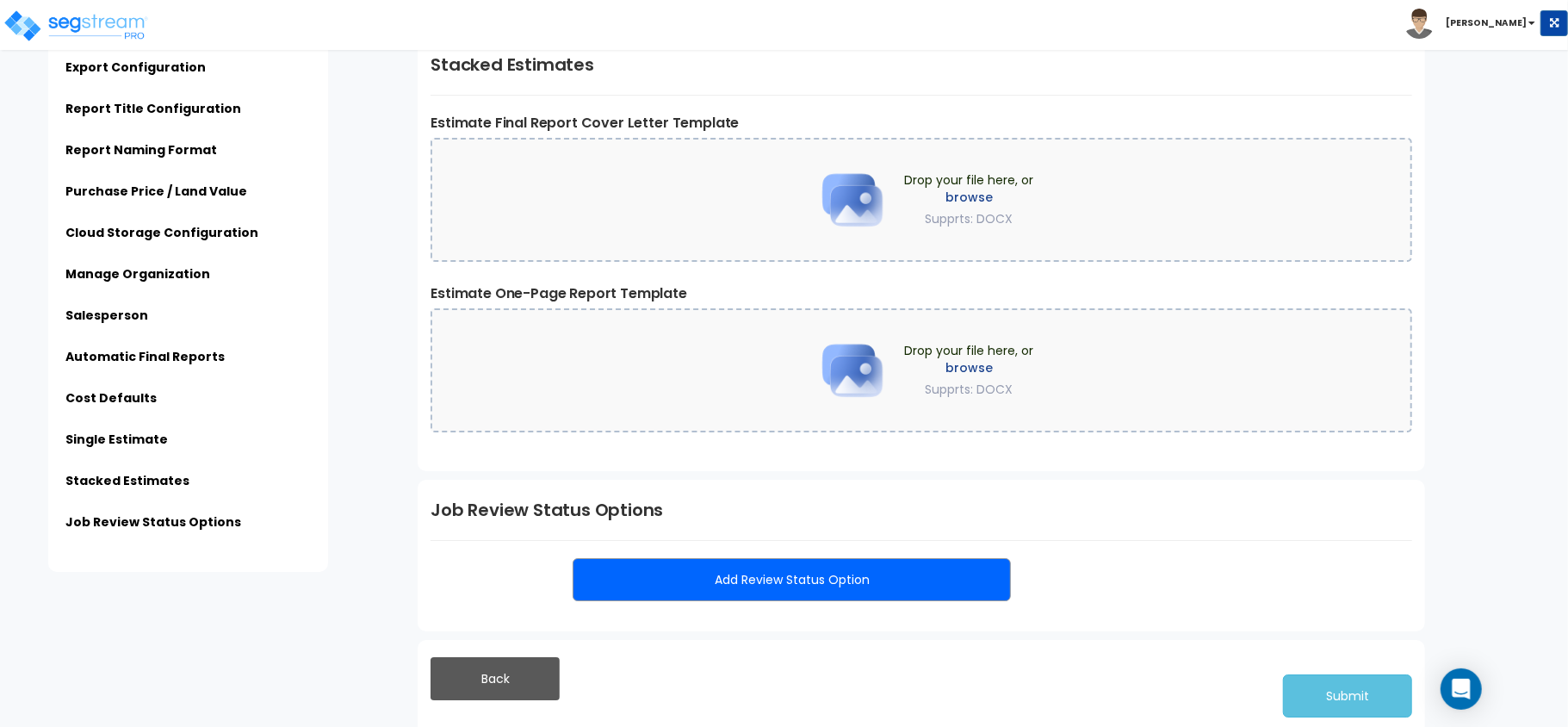 scroll, scrollTop: 4097, scrollLeft: 0, axis: vertical 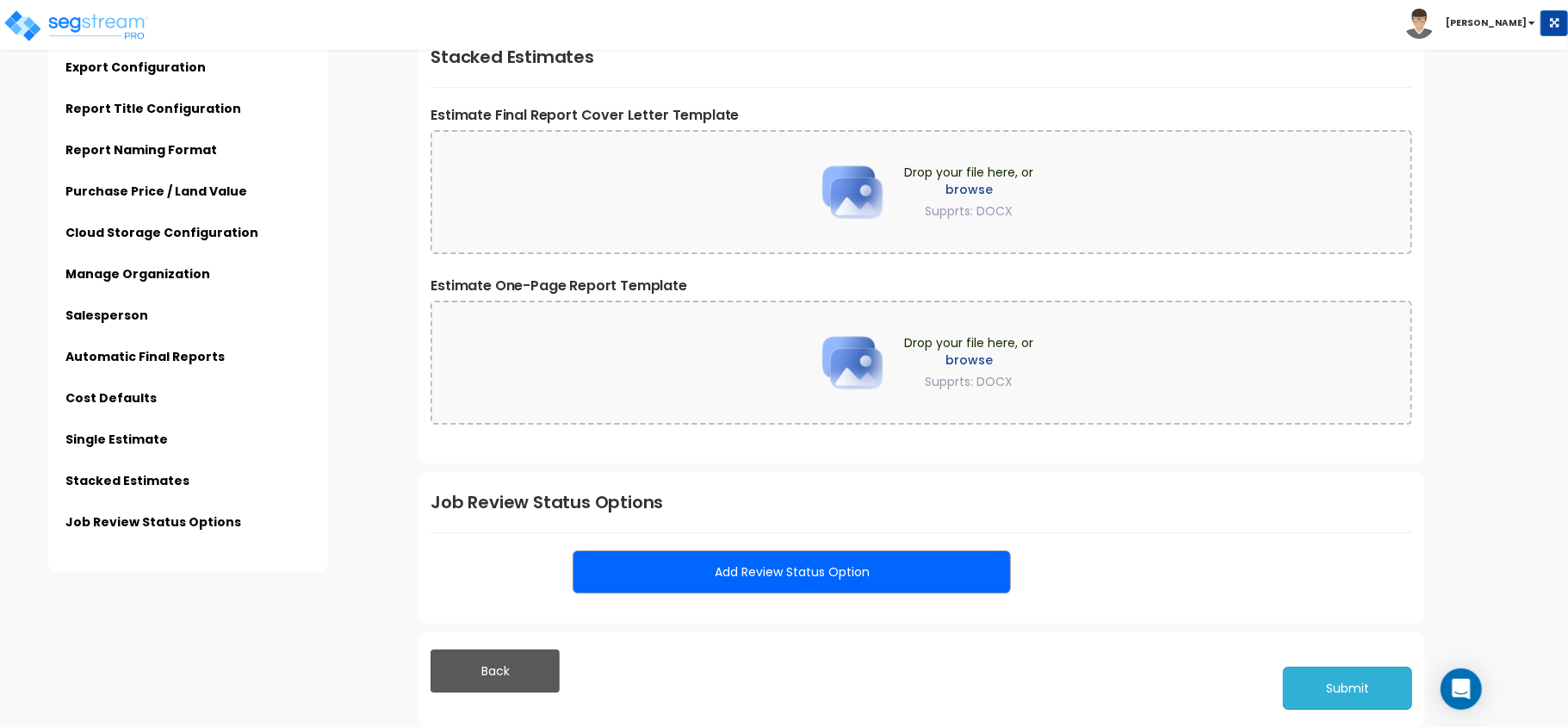 click on "Submit" at bounding box center (1348, 688) 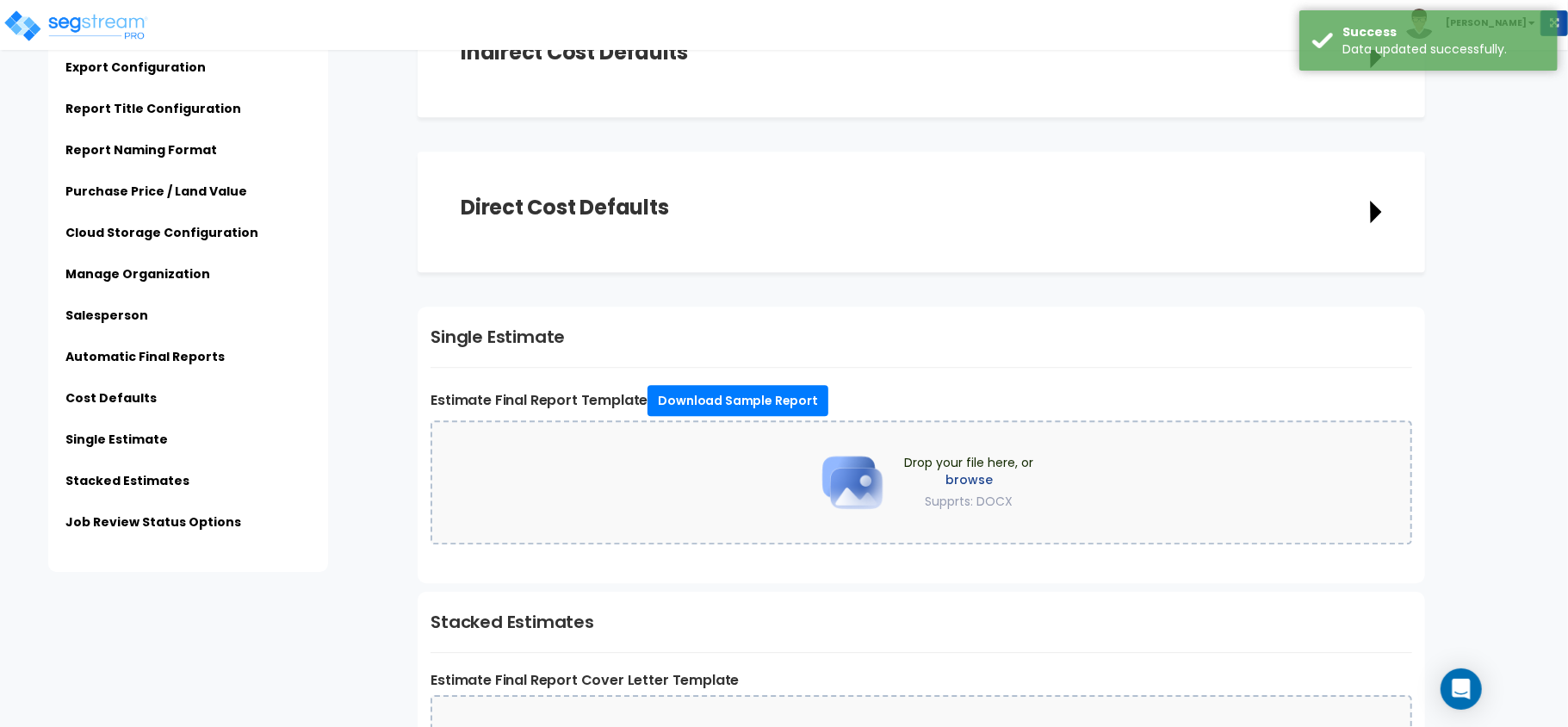 scroll, scrollTop: 3522, scrollLeft: 0, axis: vertical 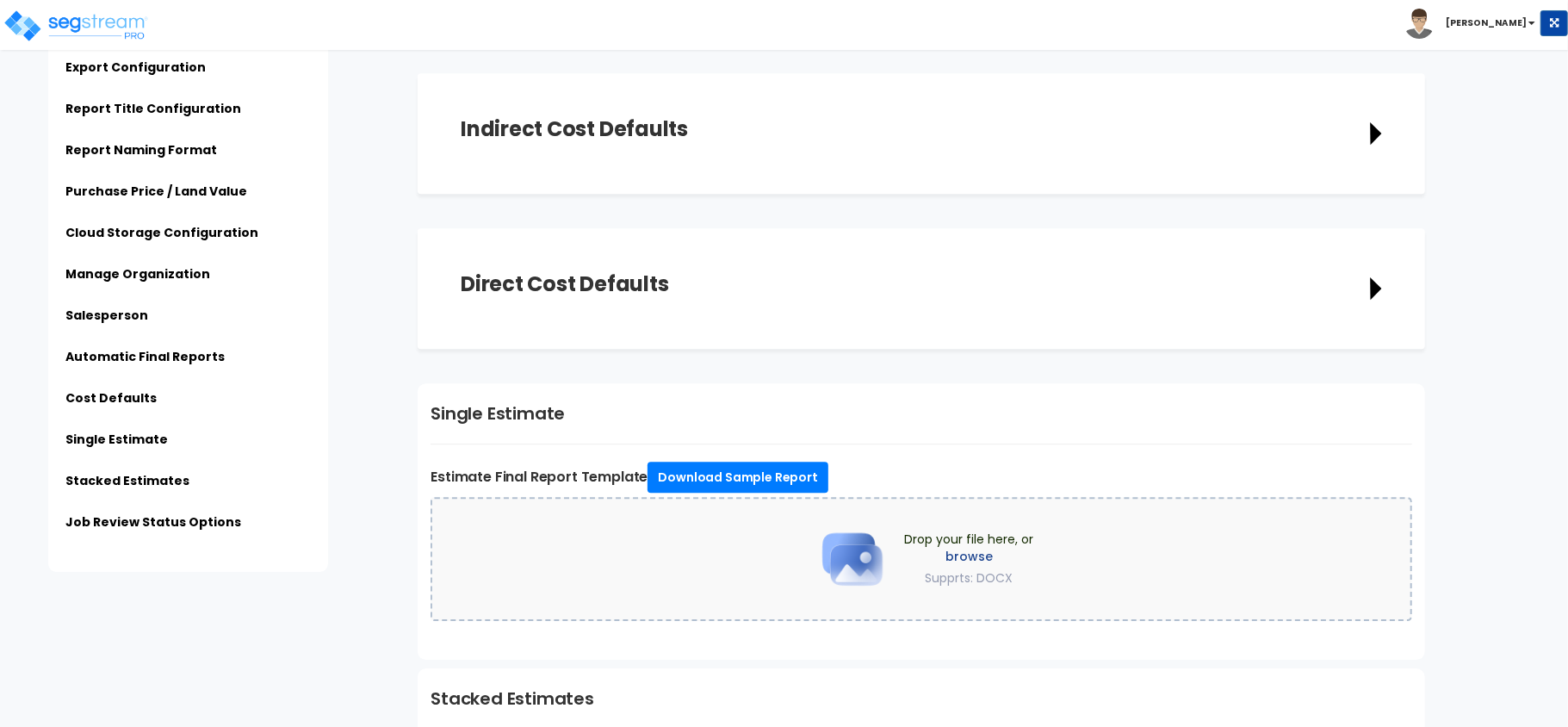 type on "KeysNYC" 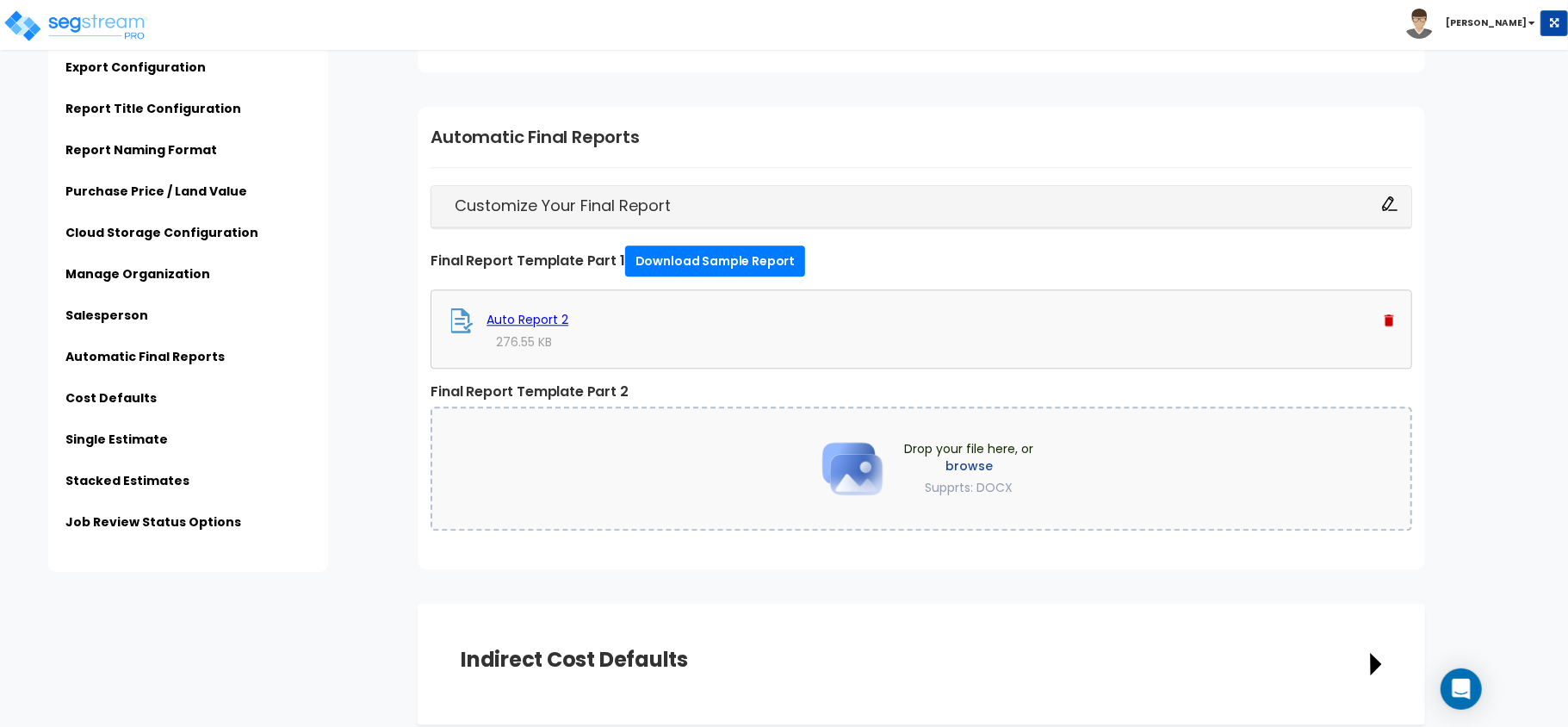 scroll, scrollTop: 2882, scrollLeft: 0, axis: vertical 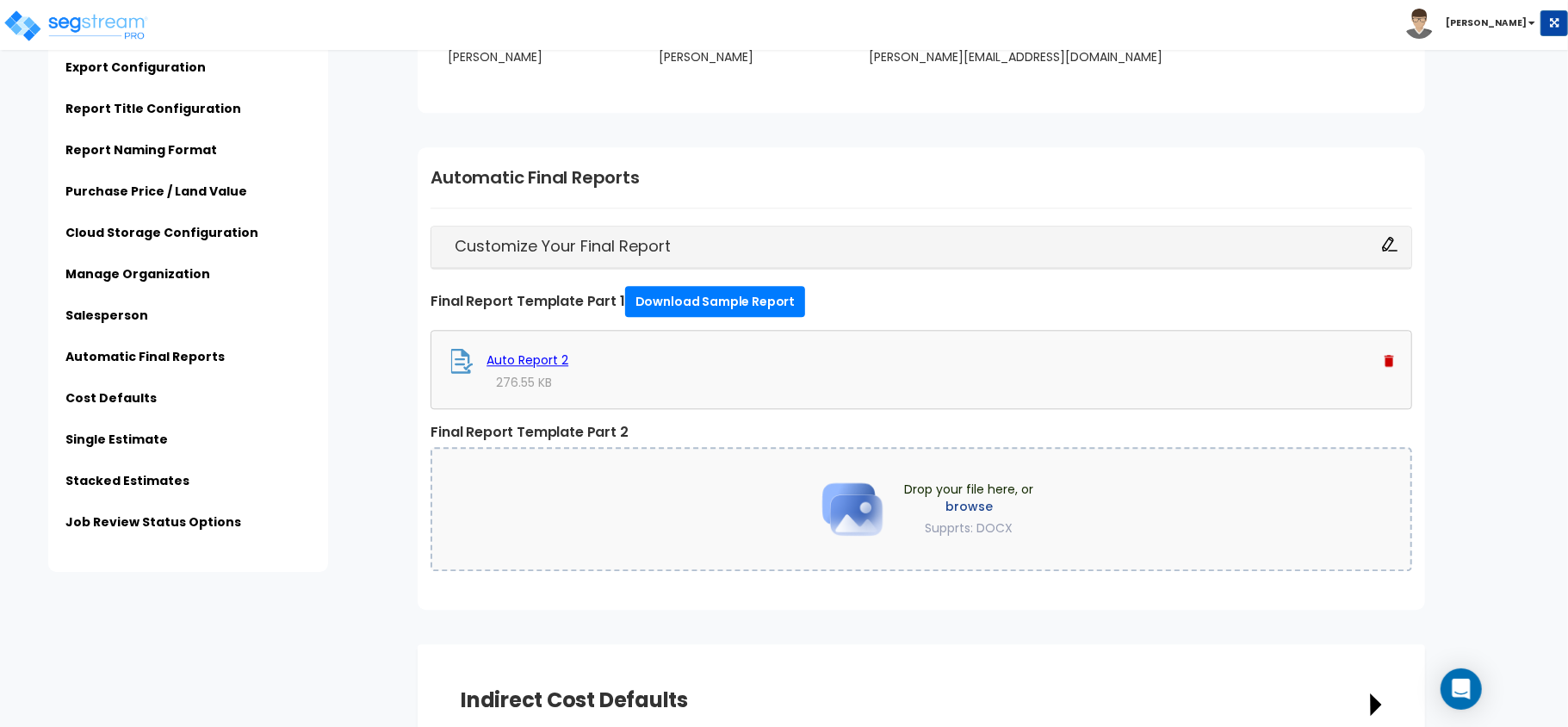 click on "Customize Your Final Report" at bounding box center (921, 247) 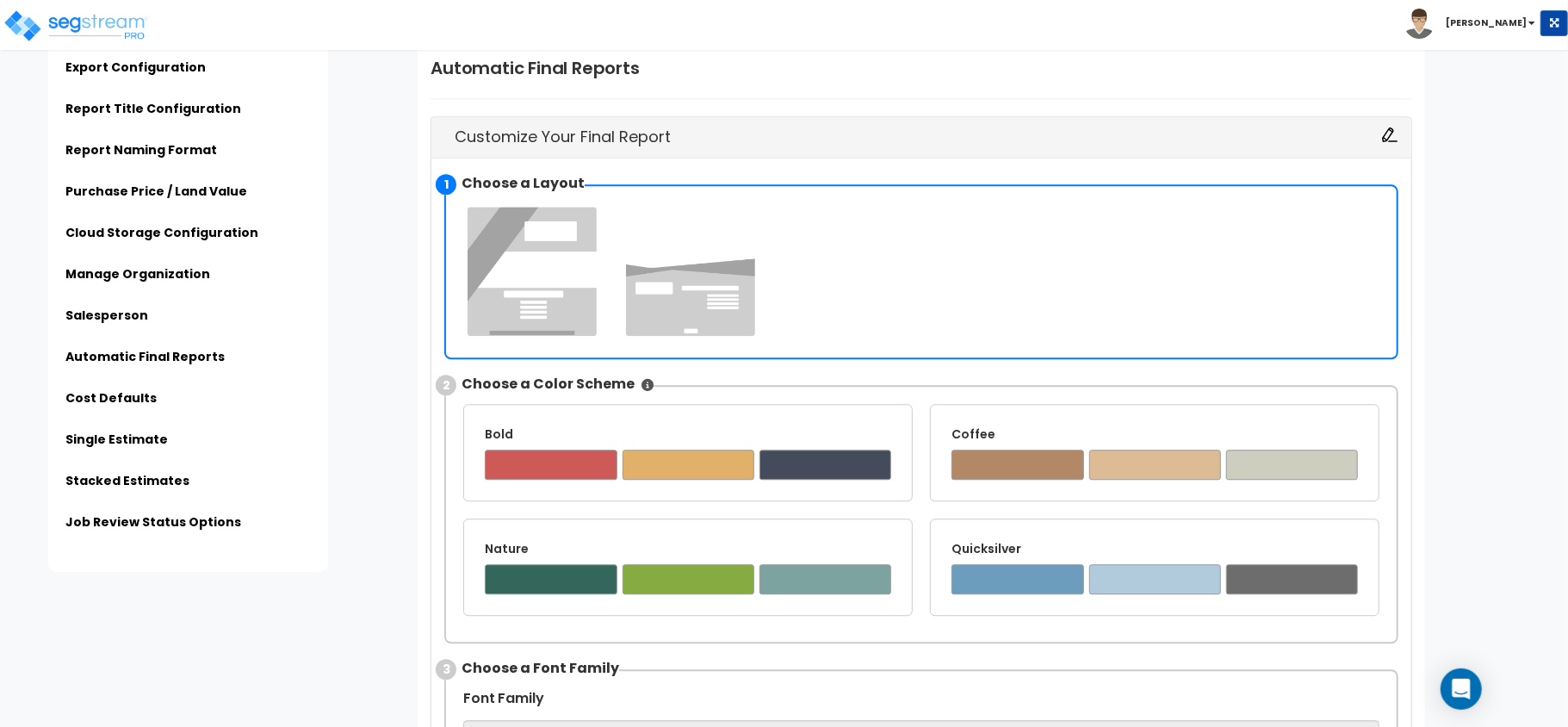 scroll, scrollTop: 2998, scrollLeft: 0, axis: vertical 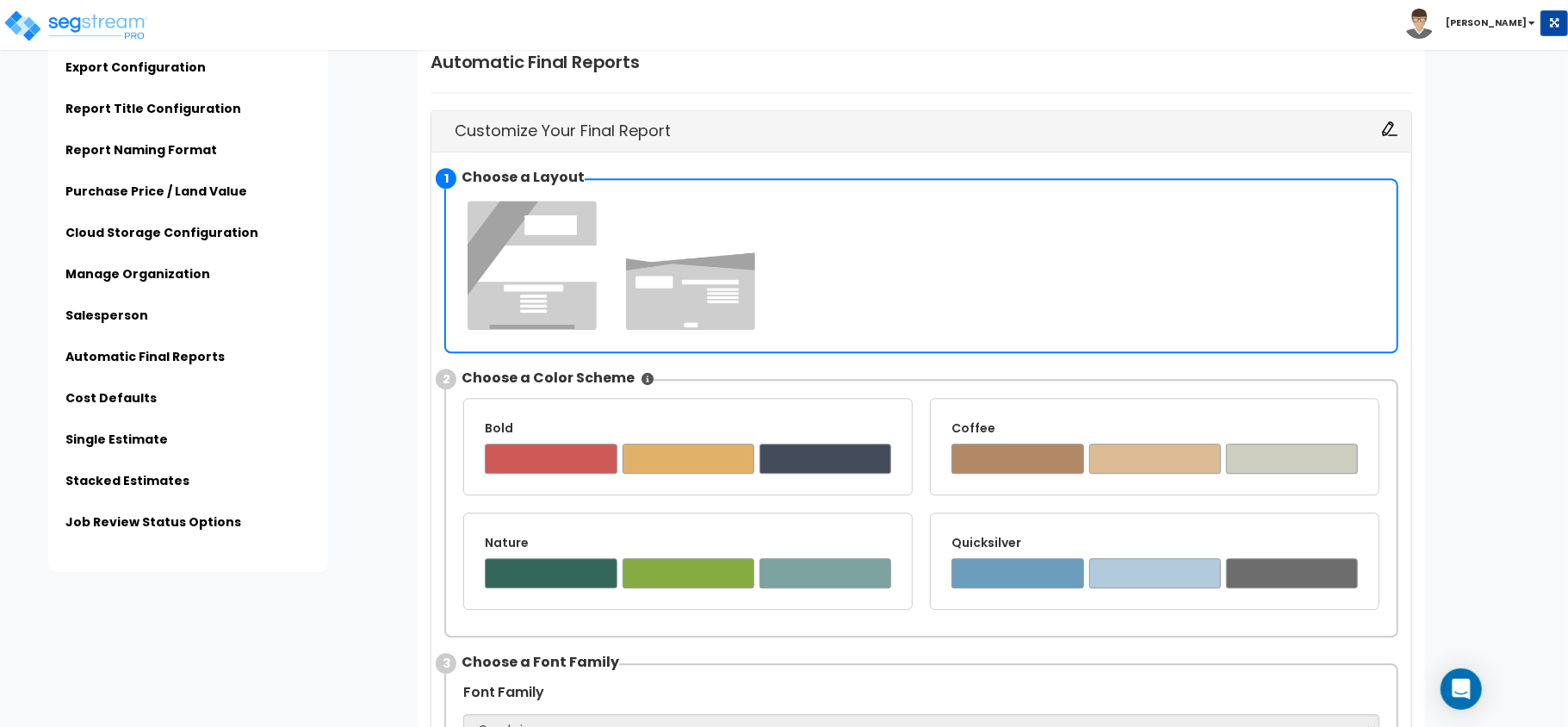 click on "✔
✔" at bounding box center (921, 265) 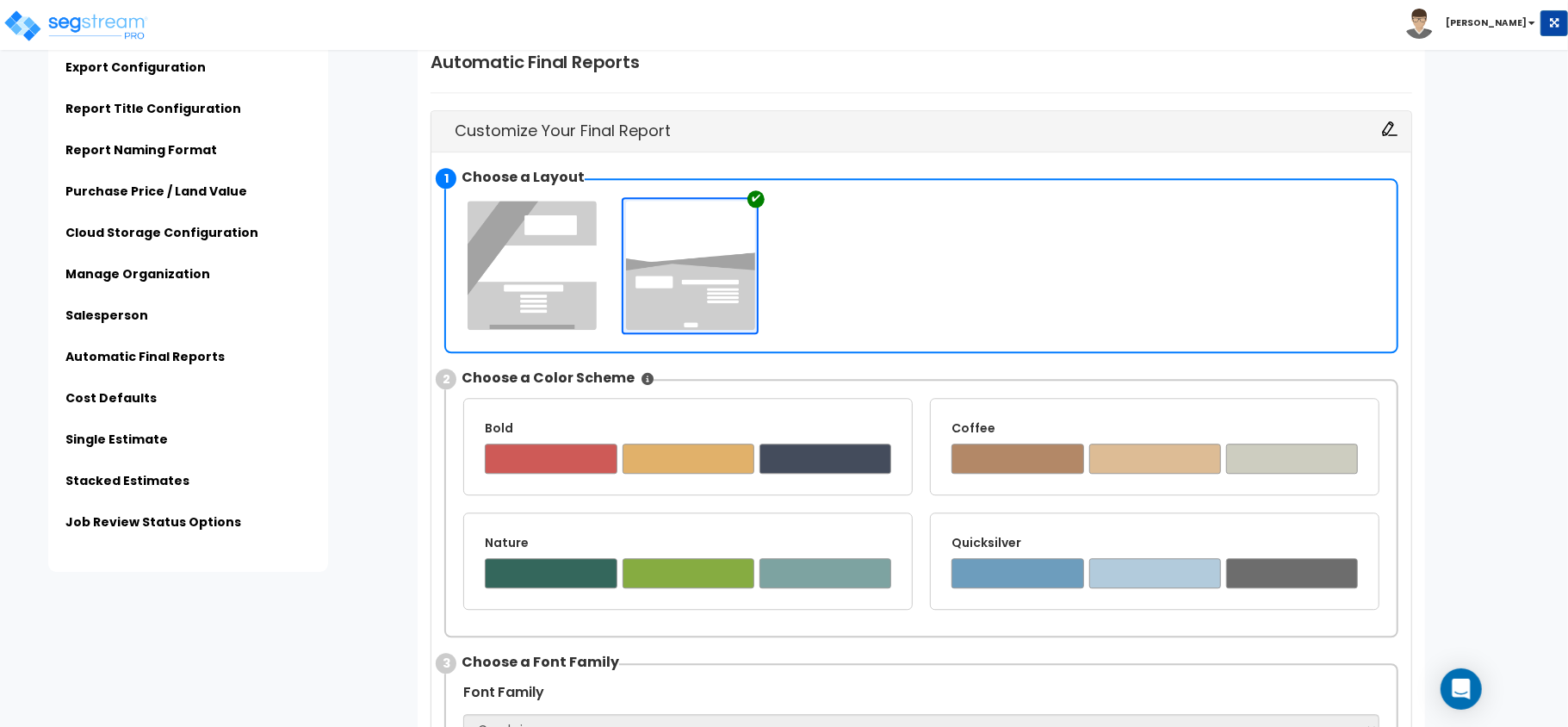 click at bounding box center (532, 265) 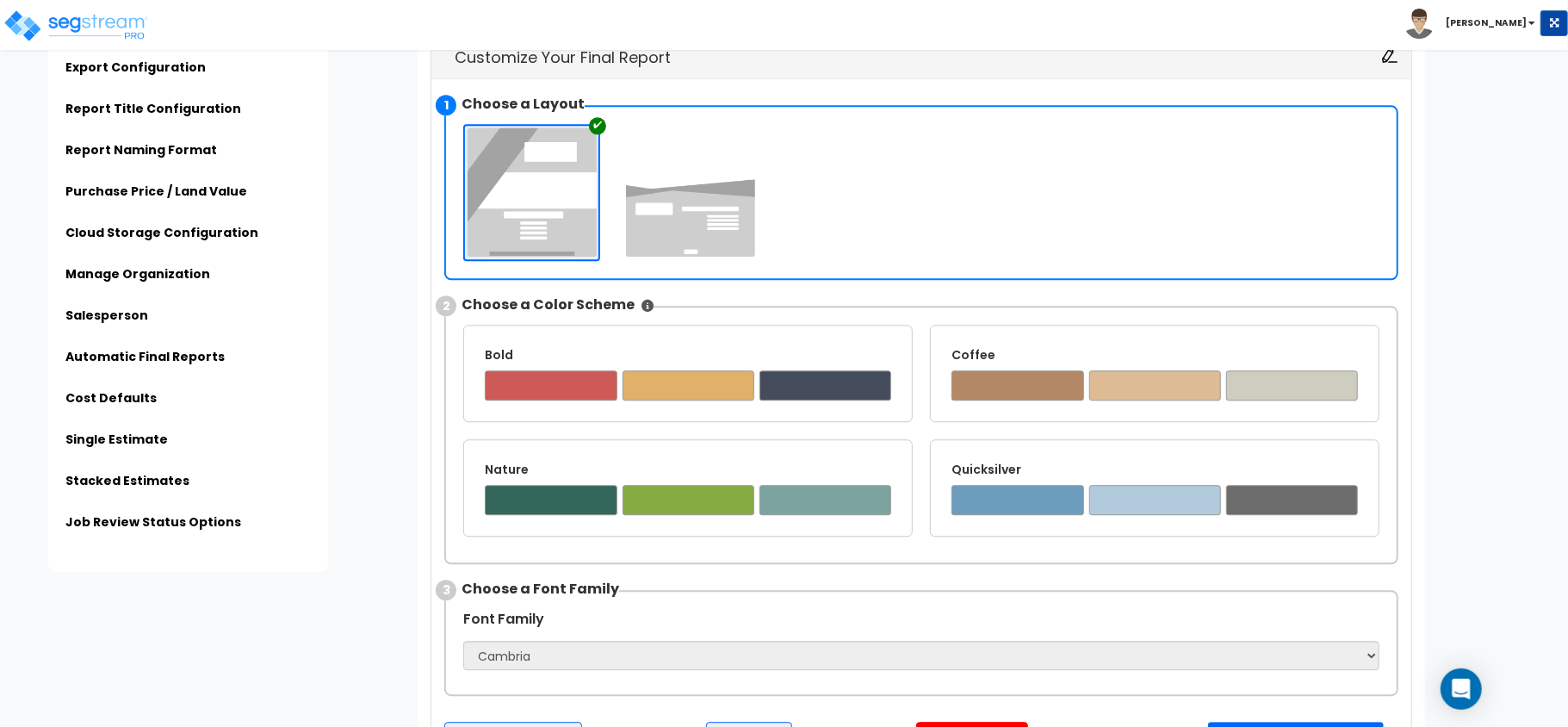 scroll, scrollTop: 3112, scrollLeft: 0, axis: vertical 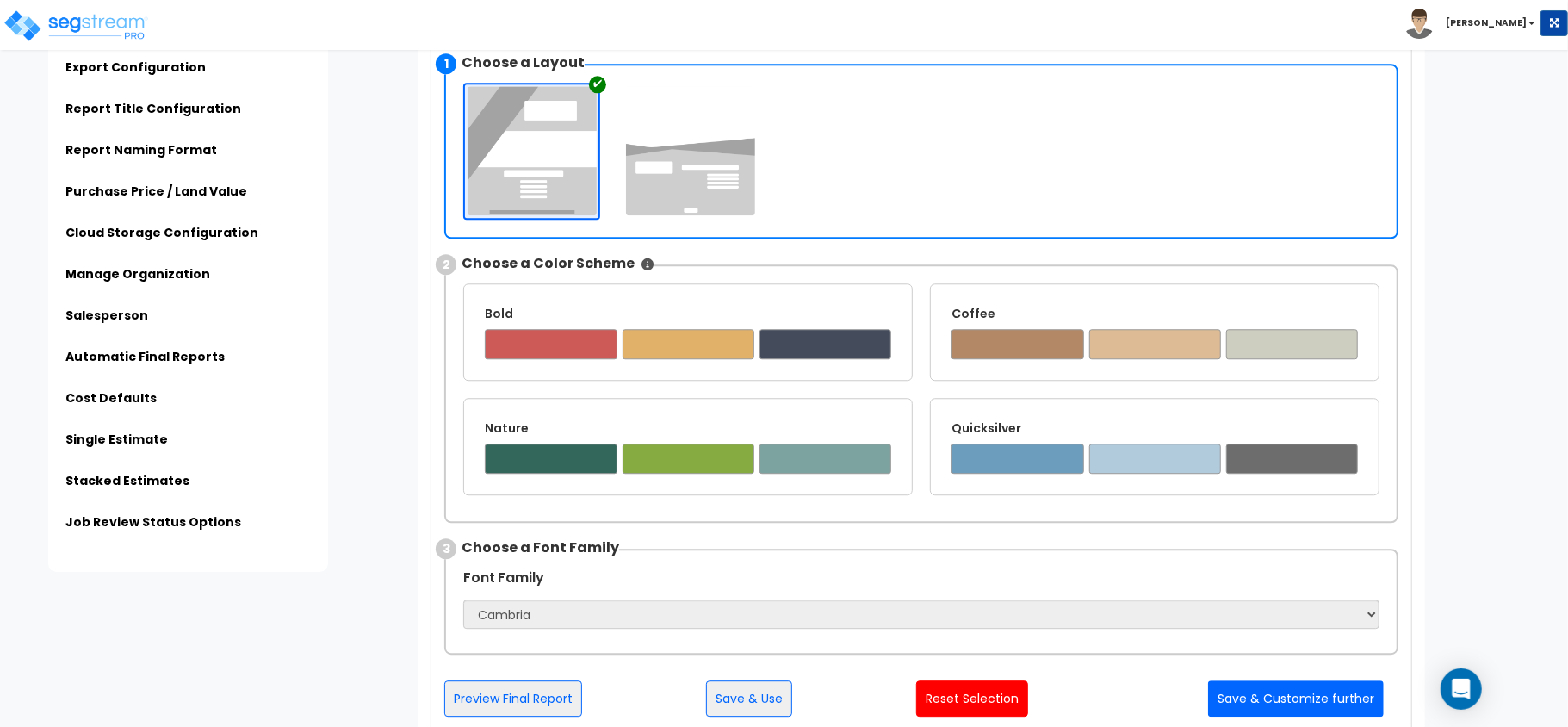 click at bounding box center (691, 151) 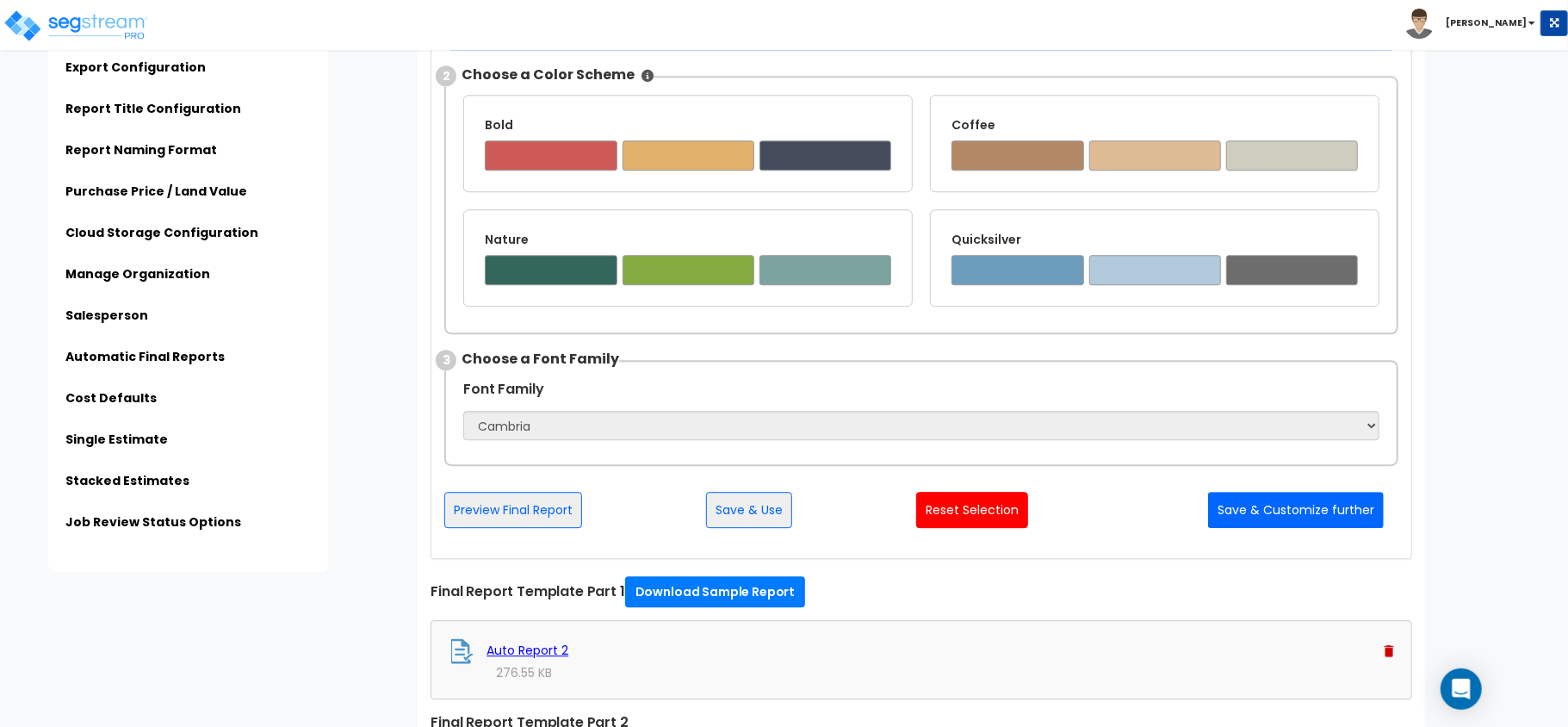 scroll, scrollTop: 3342, scrollLeft: 0, axis: vertical 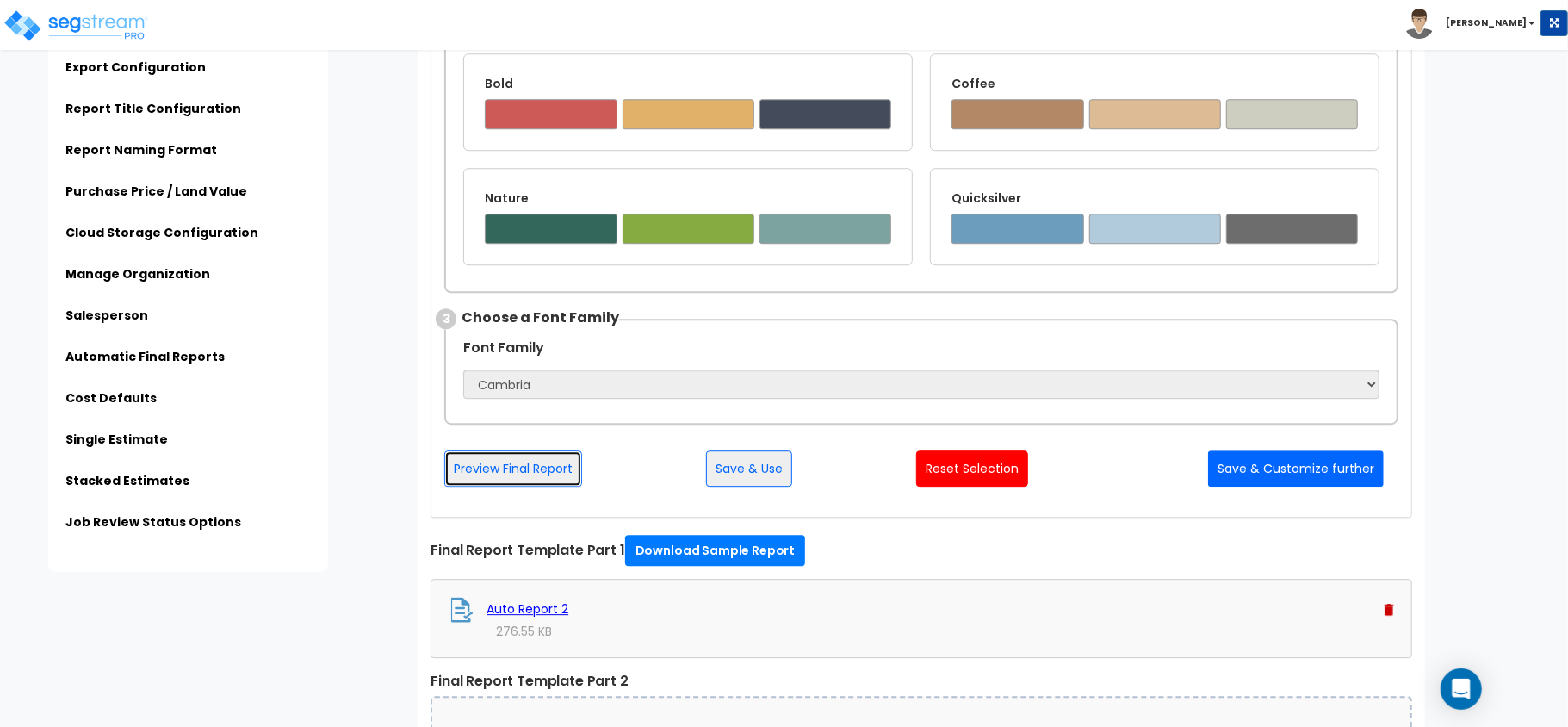 click on "Preview Final Report" at bounding box center (513, 469) 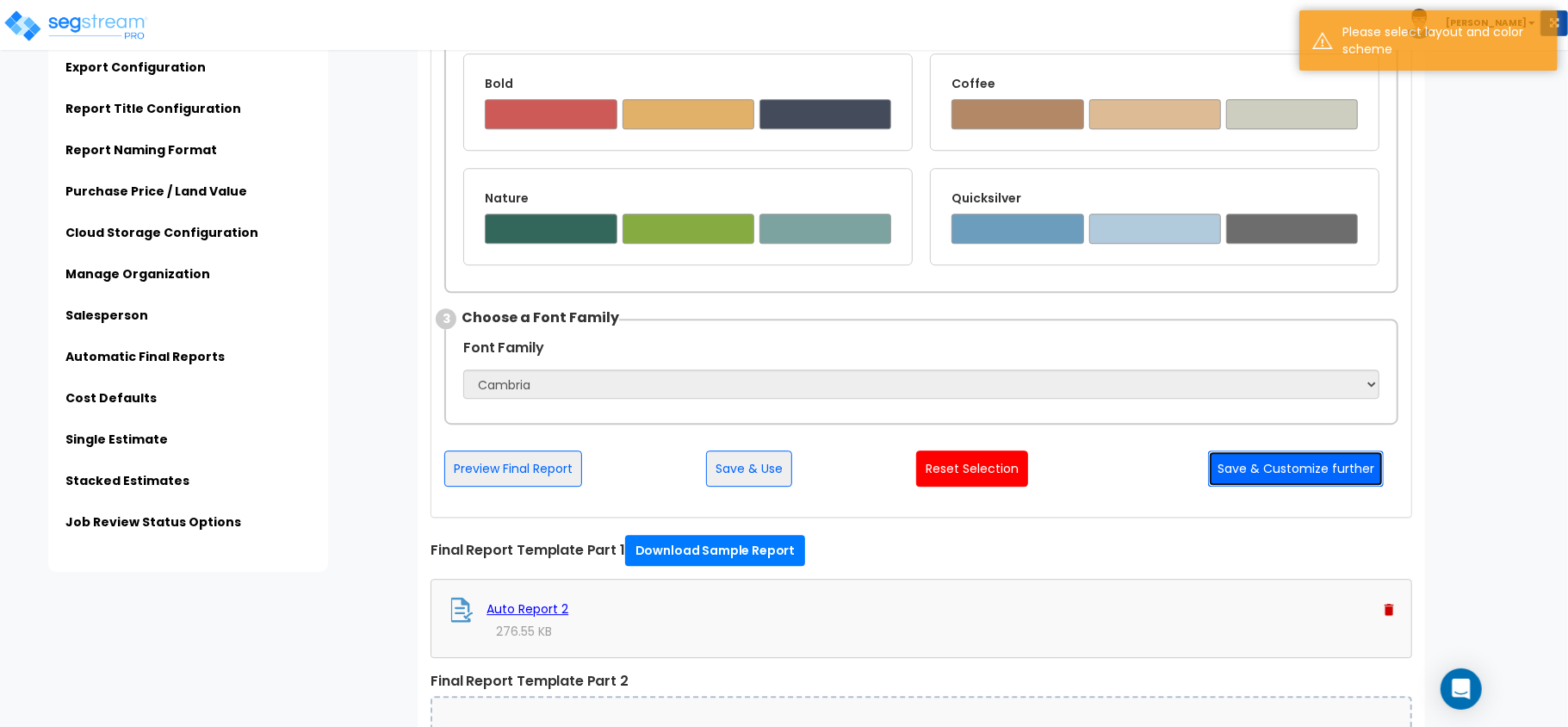 click on "Save & Customize further" at bounding box center (1296, 469) 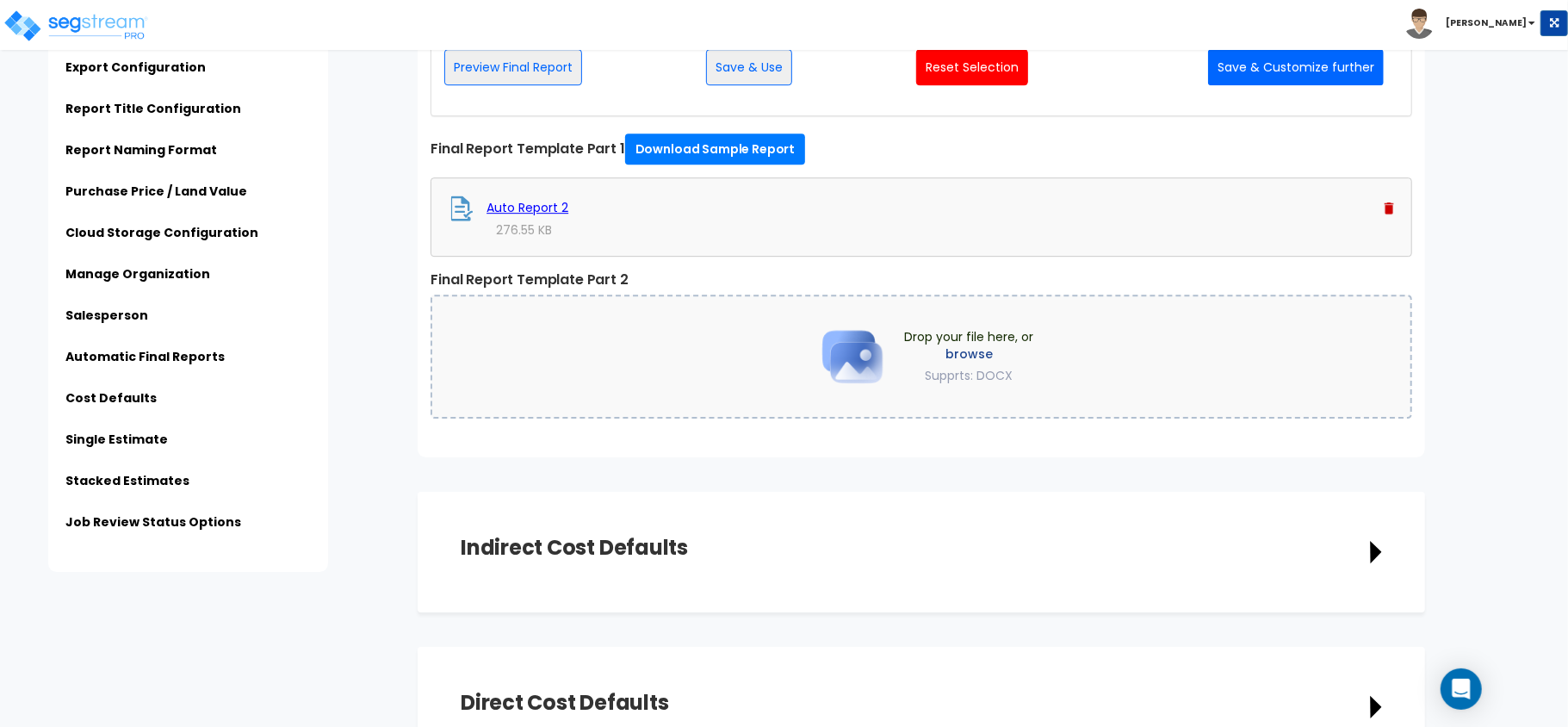 scroll, scrollTop: 3457, scrollLeft: 0, axis: vertical 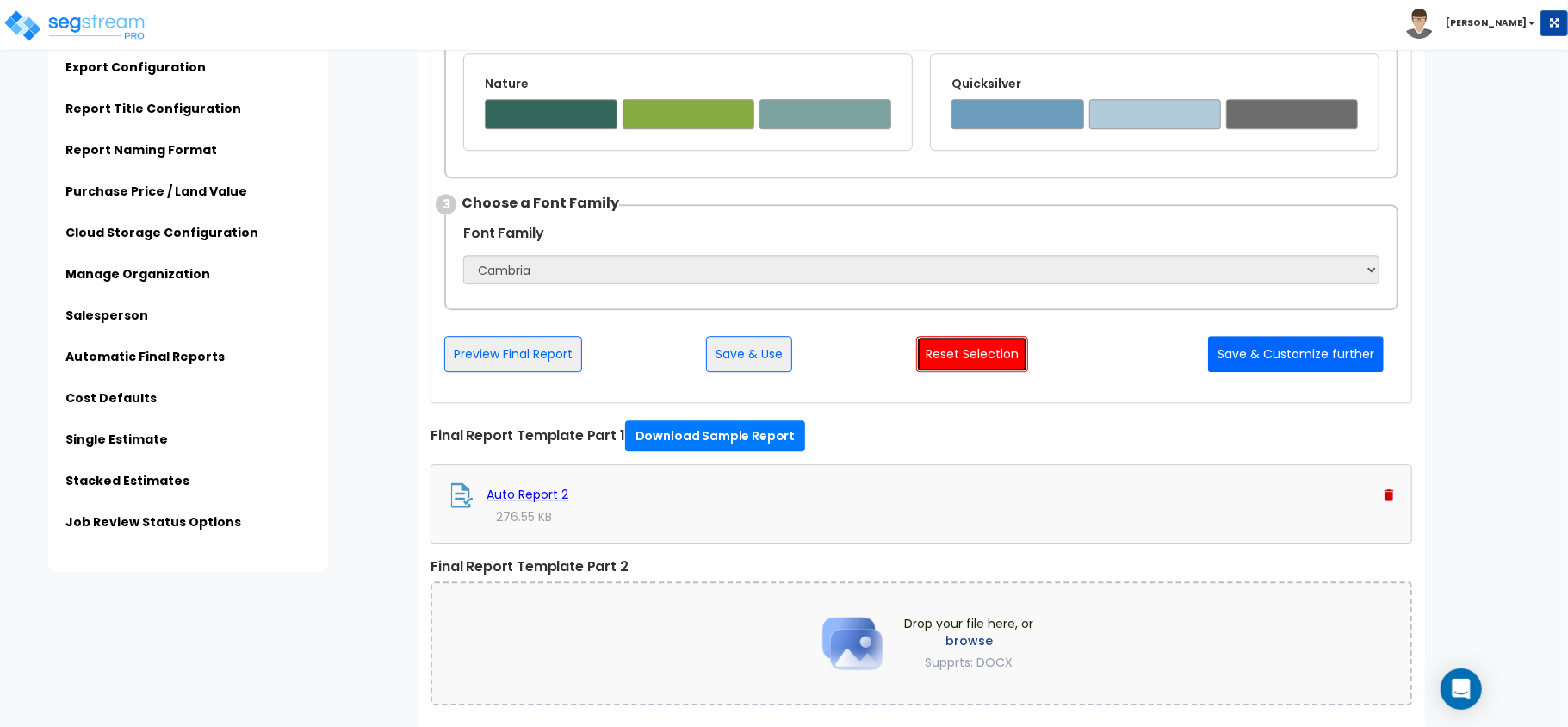 click on "Reset Selection" at bounding box center [972, 354] 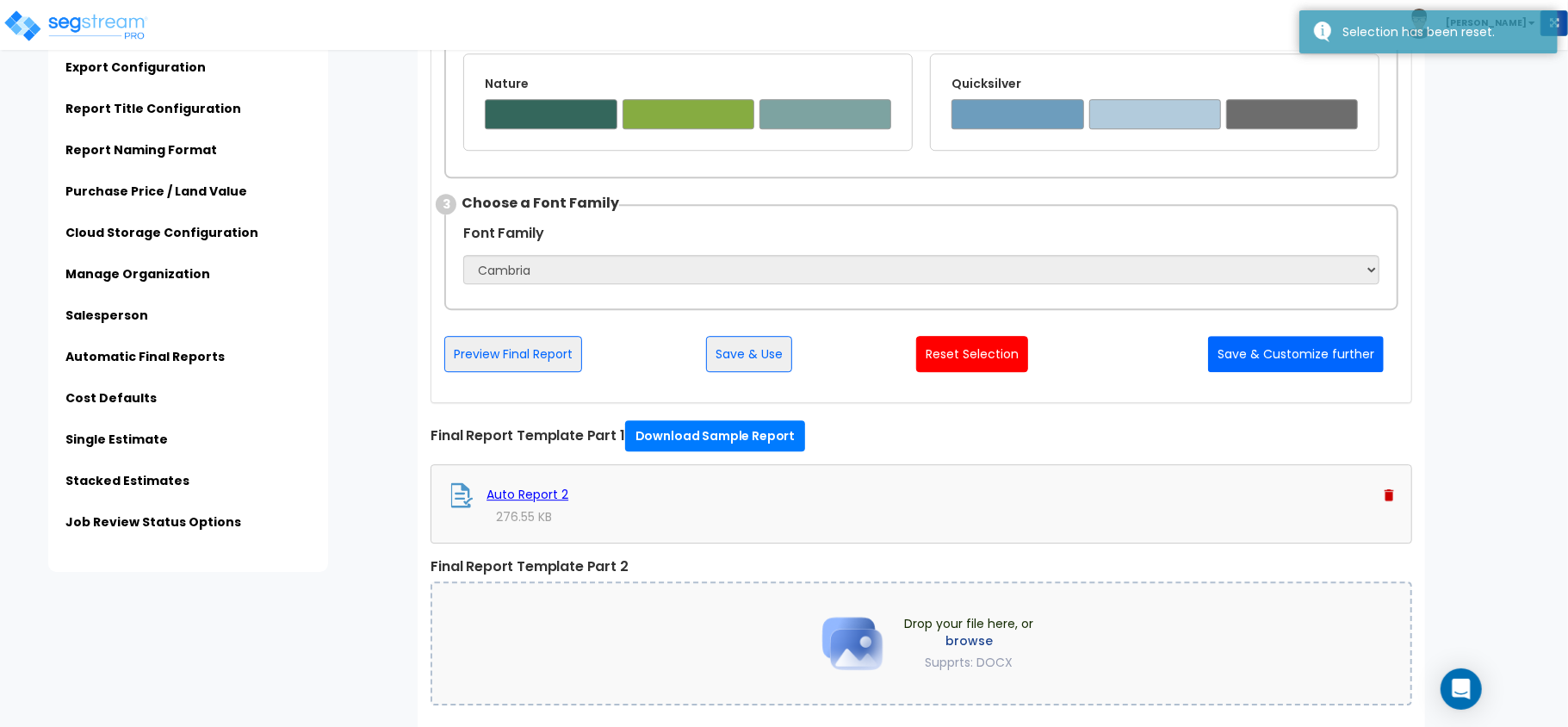 click on "276.55 KB" at bounding box center (921, 517) 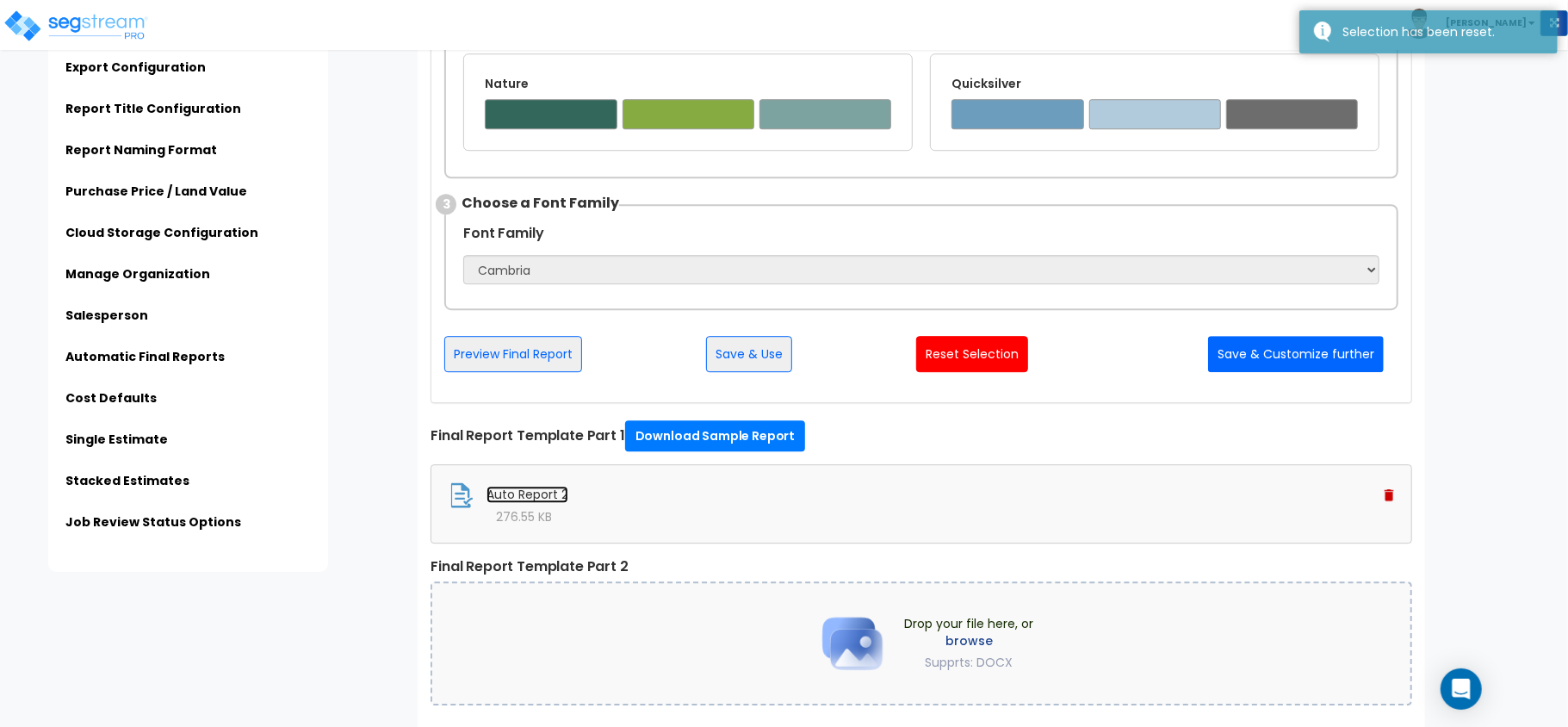 click on "Auto Report 2" at bounding box center [527, 494] 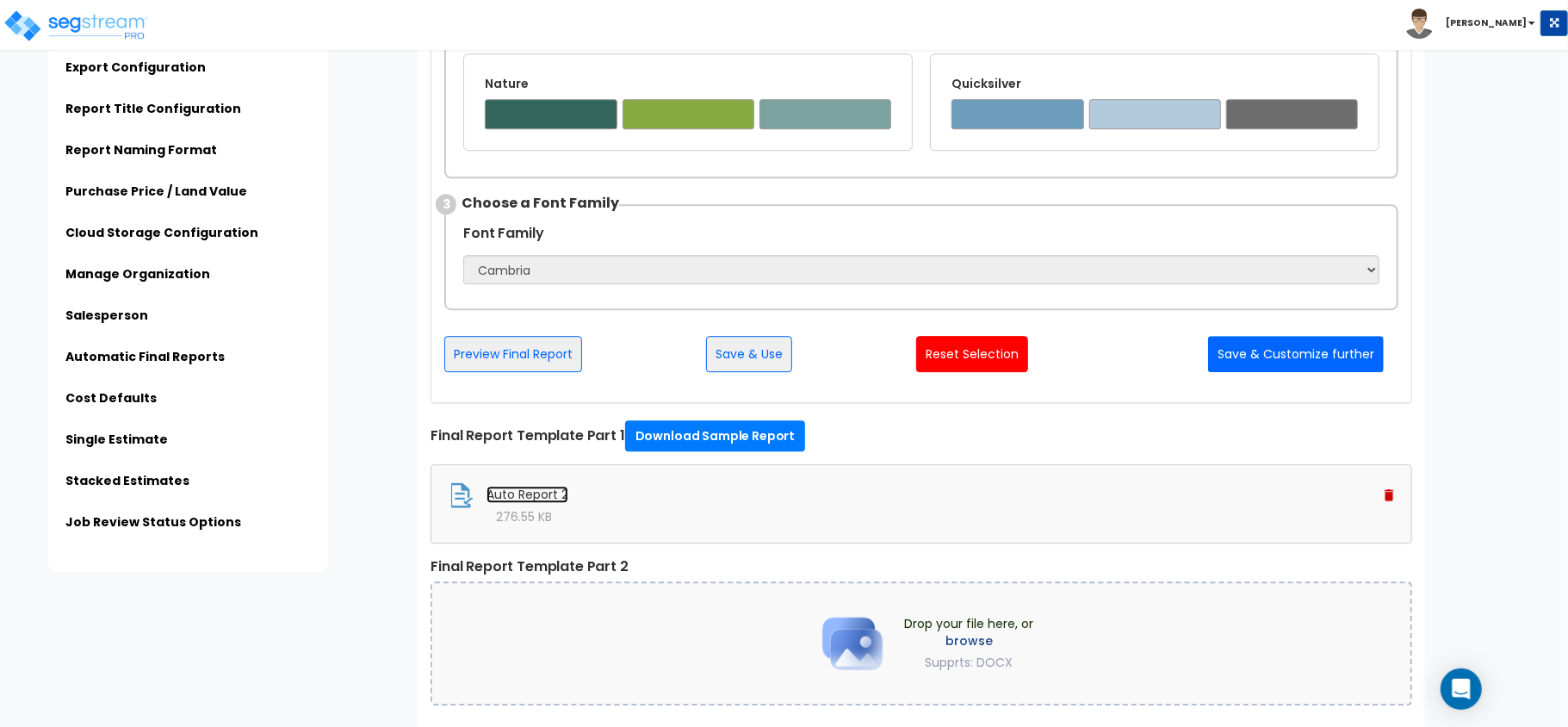 click on "Auto Report 2" at bounding box center [527, 494] 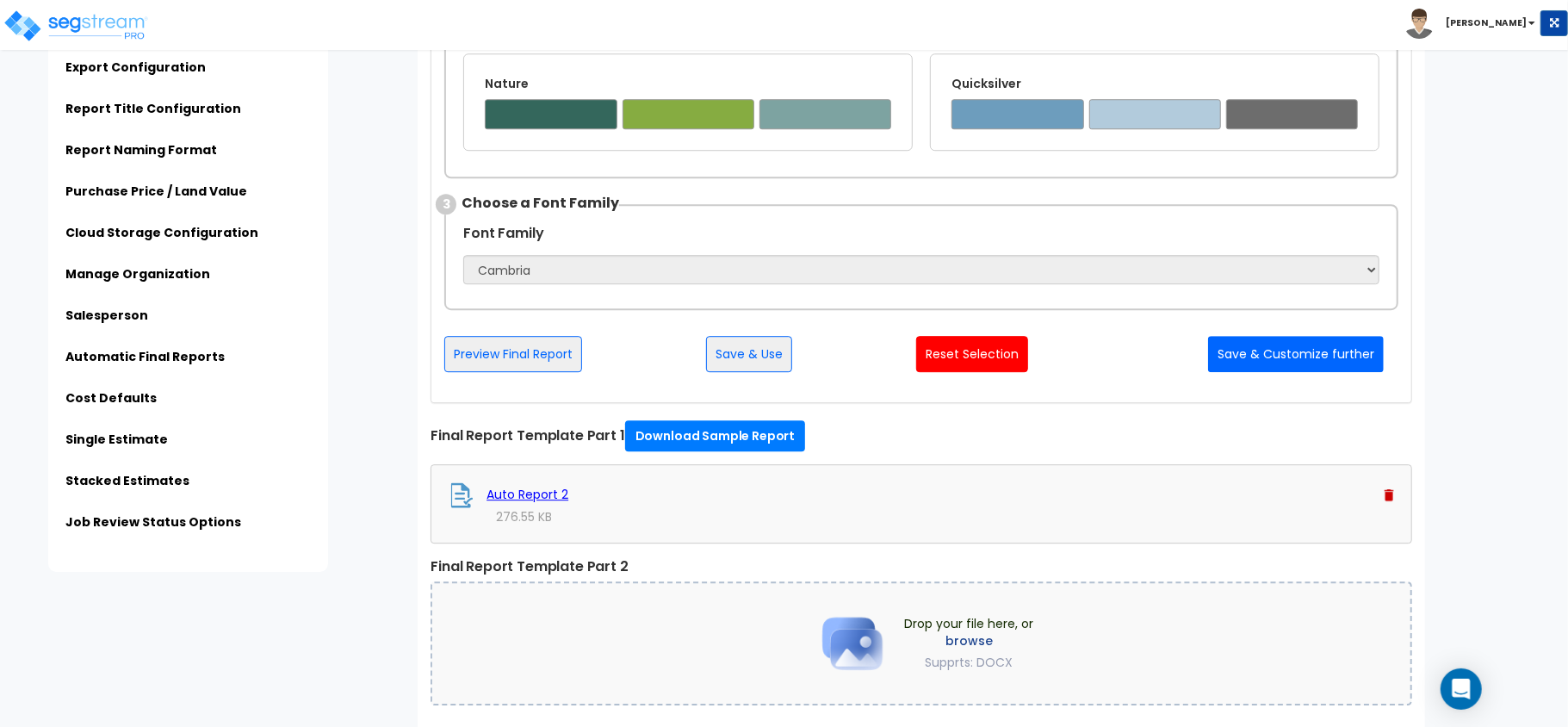 click on "276.55 KB" at bounding box center [921, 517] 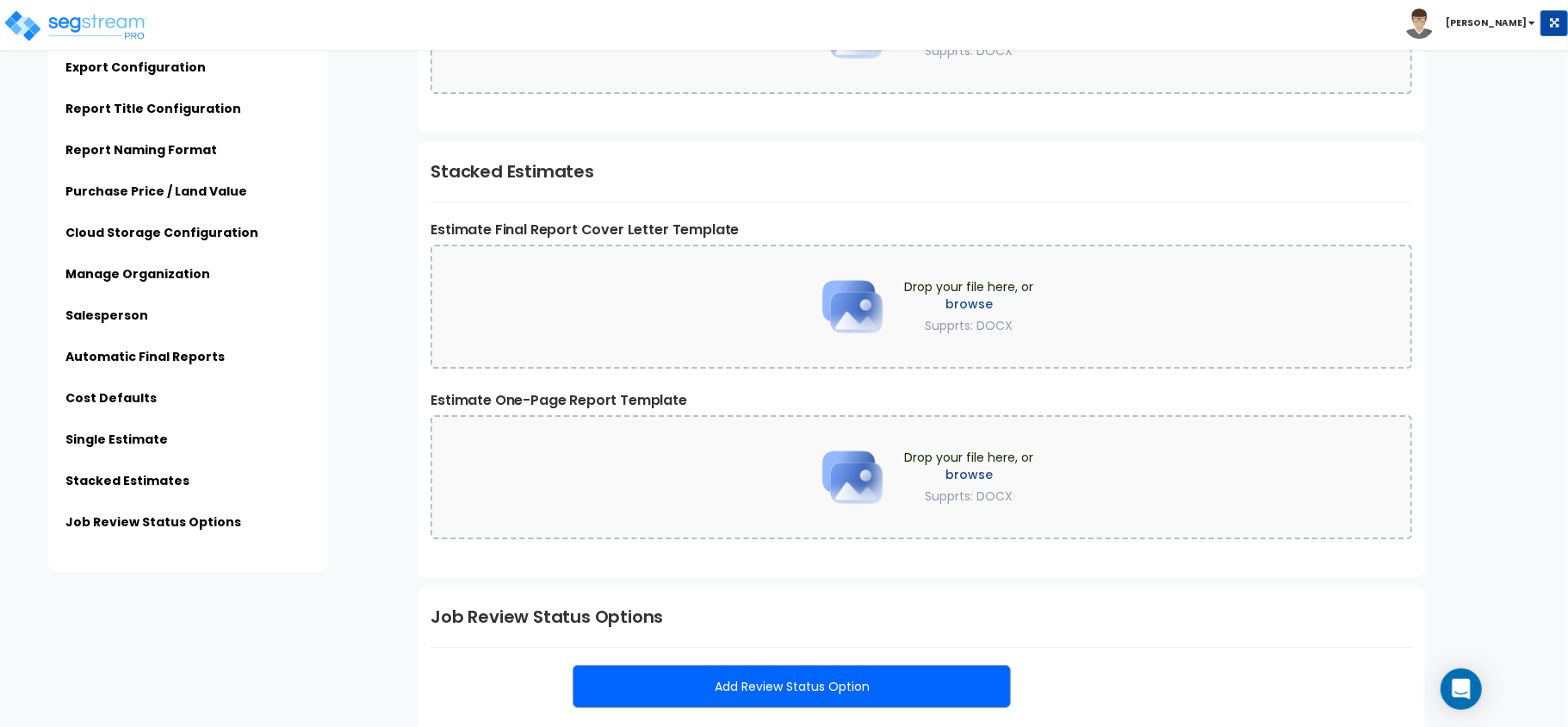 scroll, scrollTop: 4801, scrollLeft: 0, axis: vertical 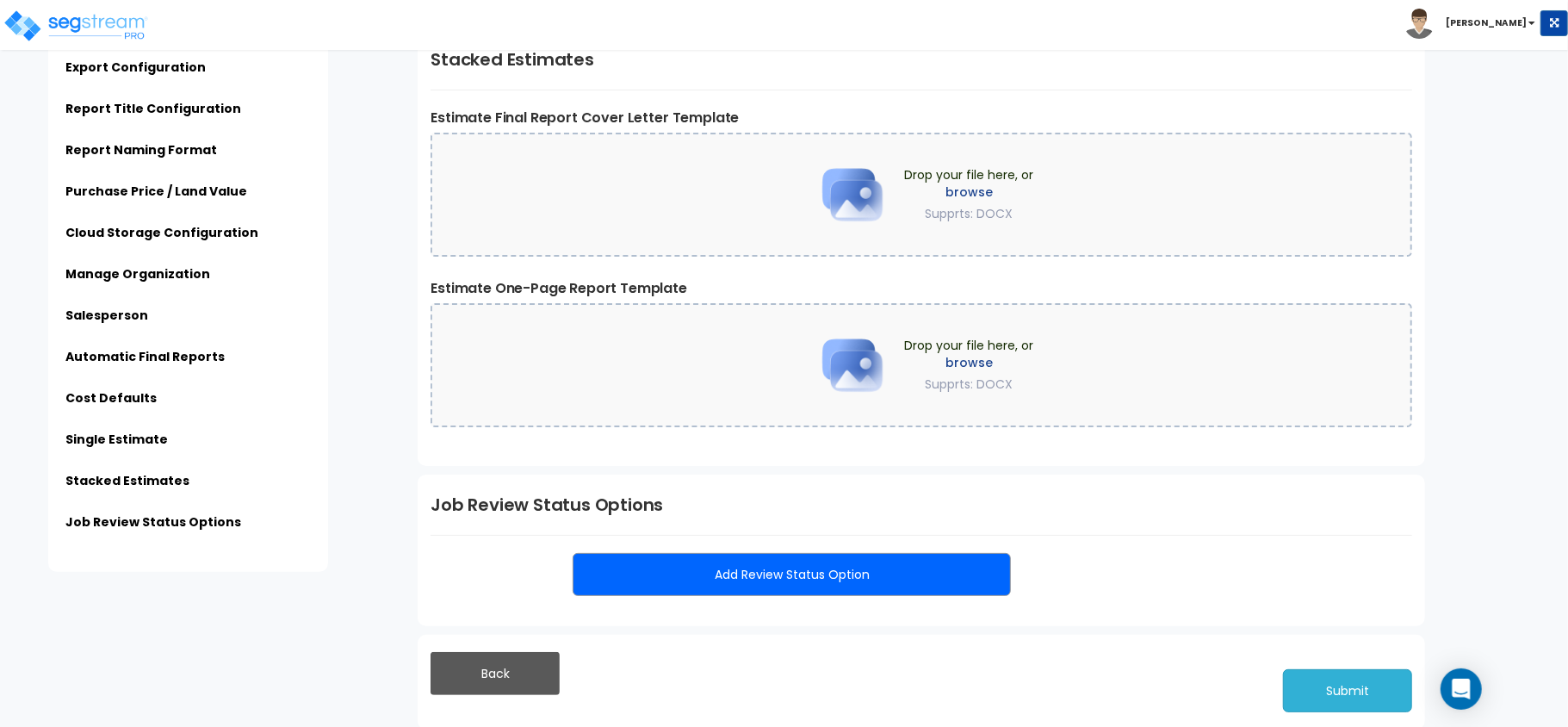 click on "Submit" at bounding box center [1348, 691] 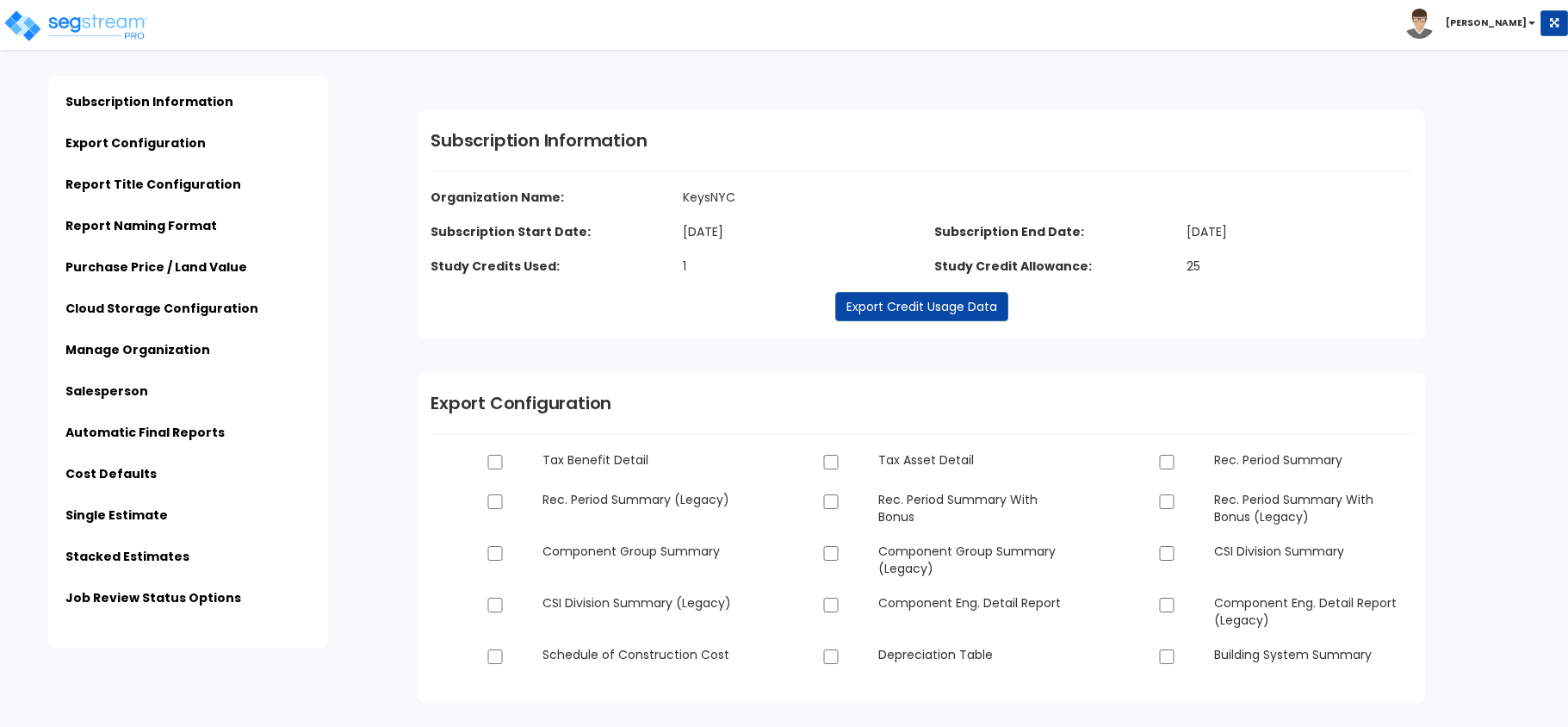 scroll, scrollTop: 0, scrollLeft: 0, axis: both 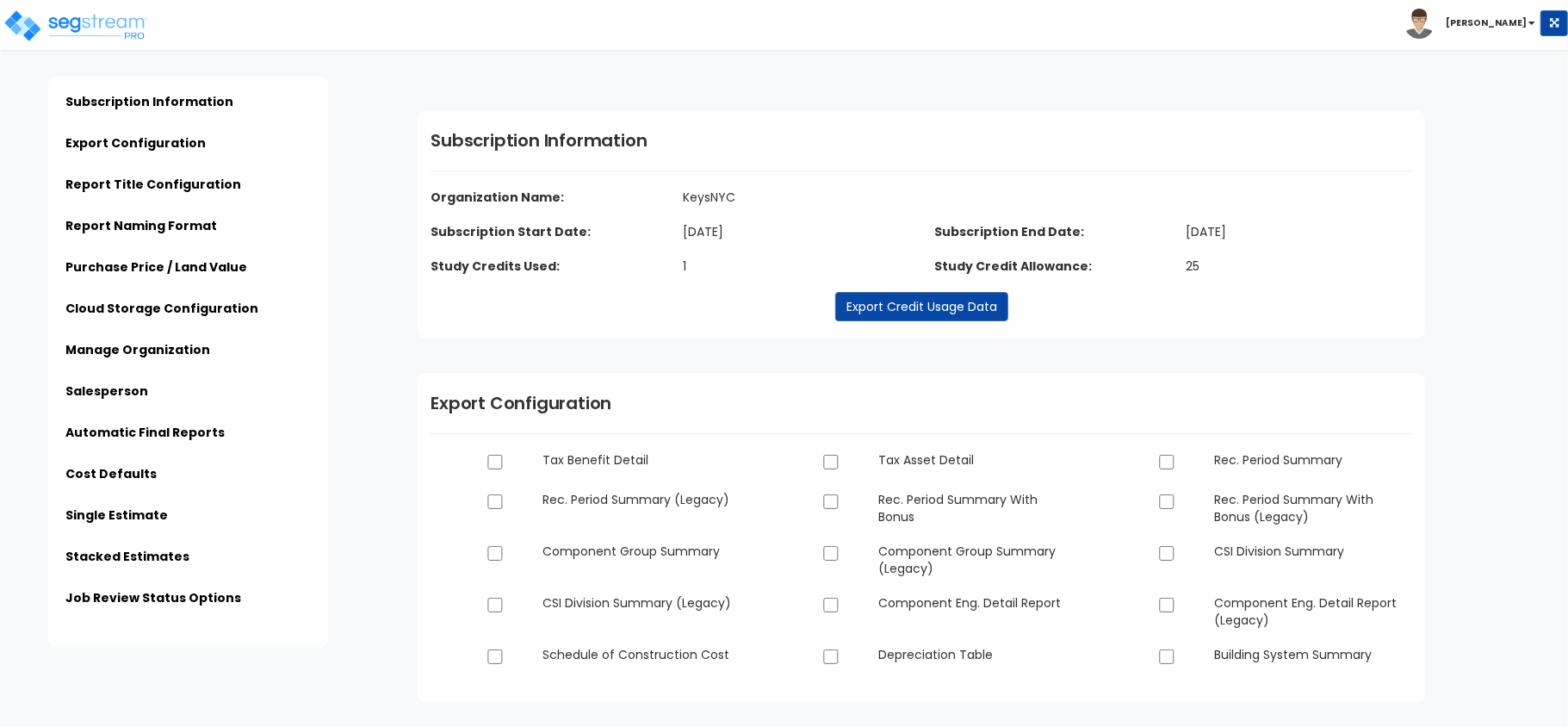 type on "KeysNYC" 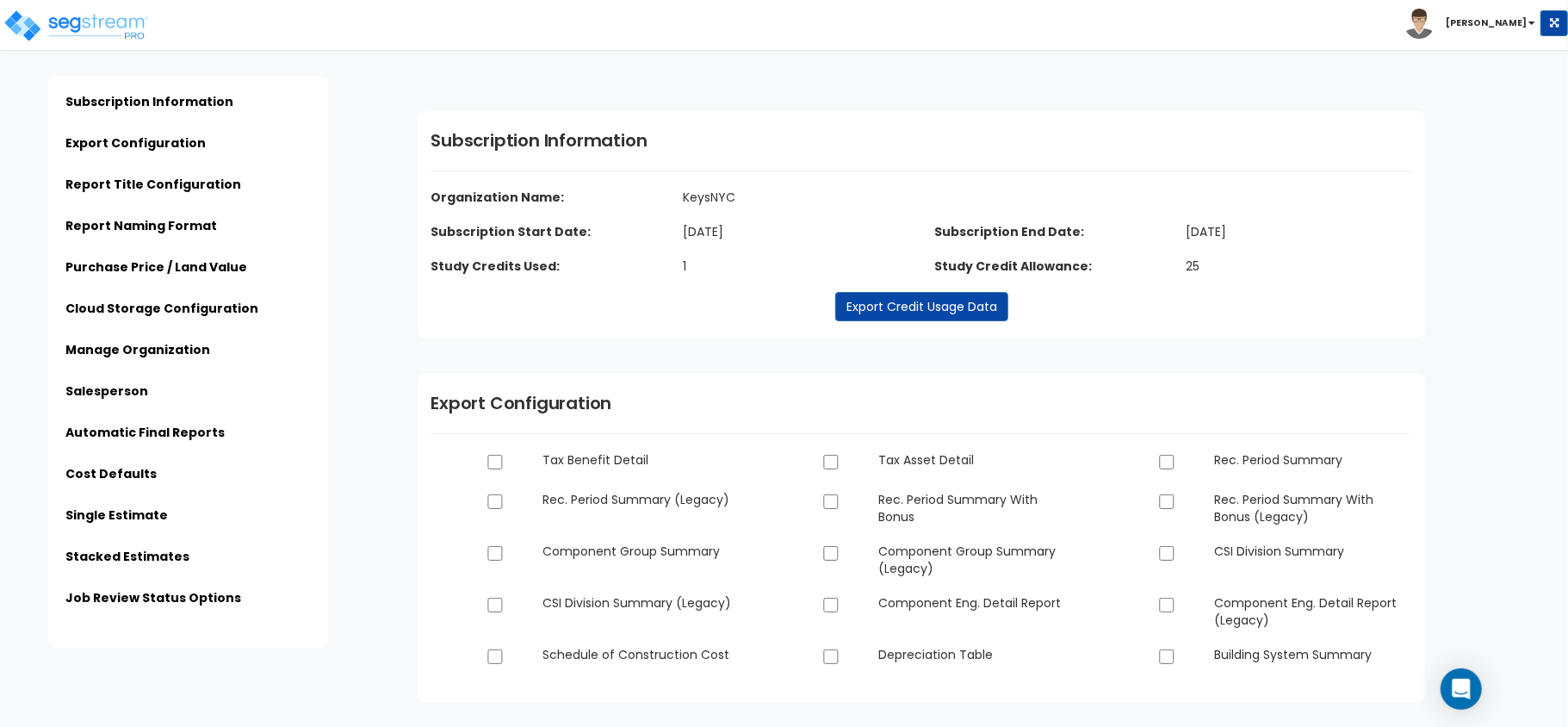 click on "Toggle navigation
[PERSON_NAME]
x" at bounding box center [784, 2411] 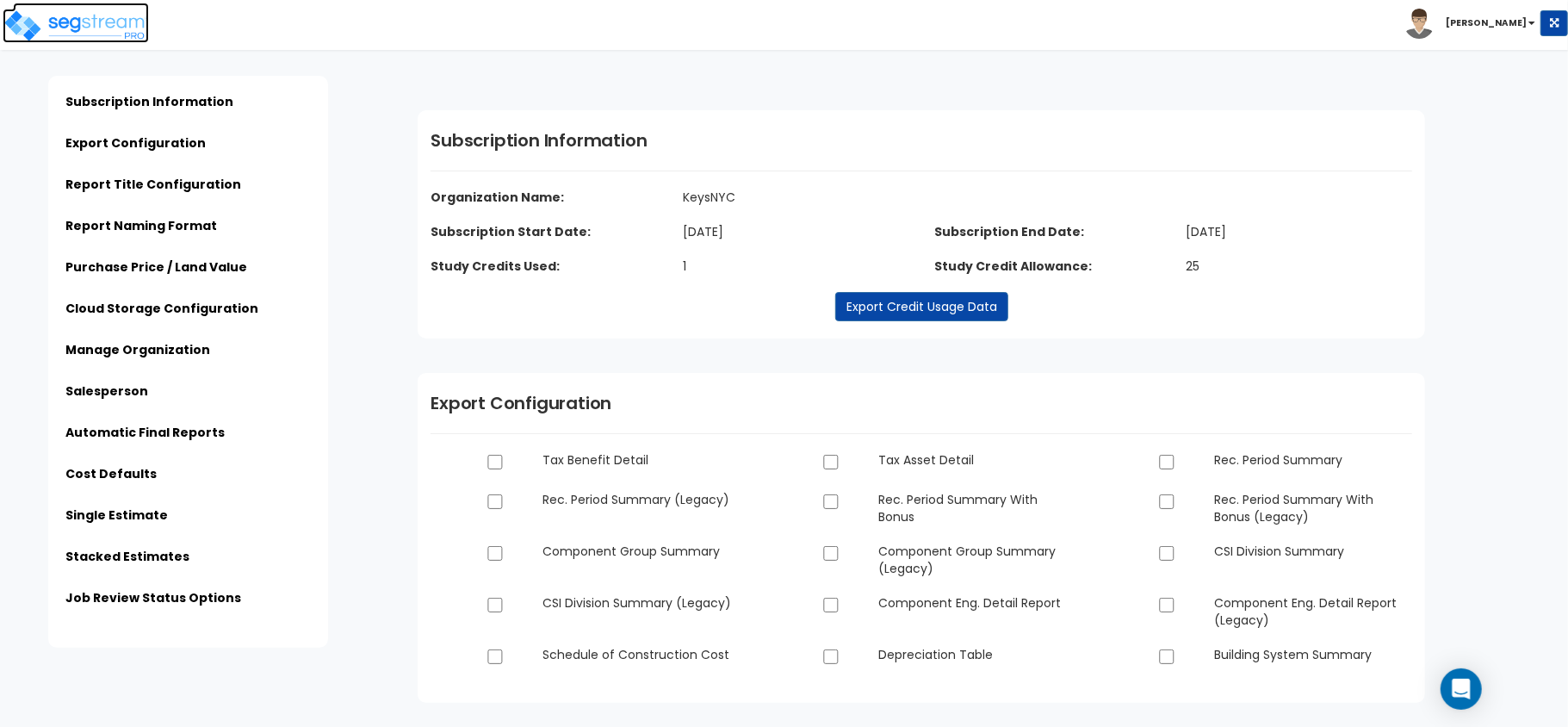 click at bounding box center [76, 26] 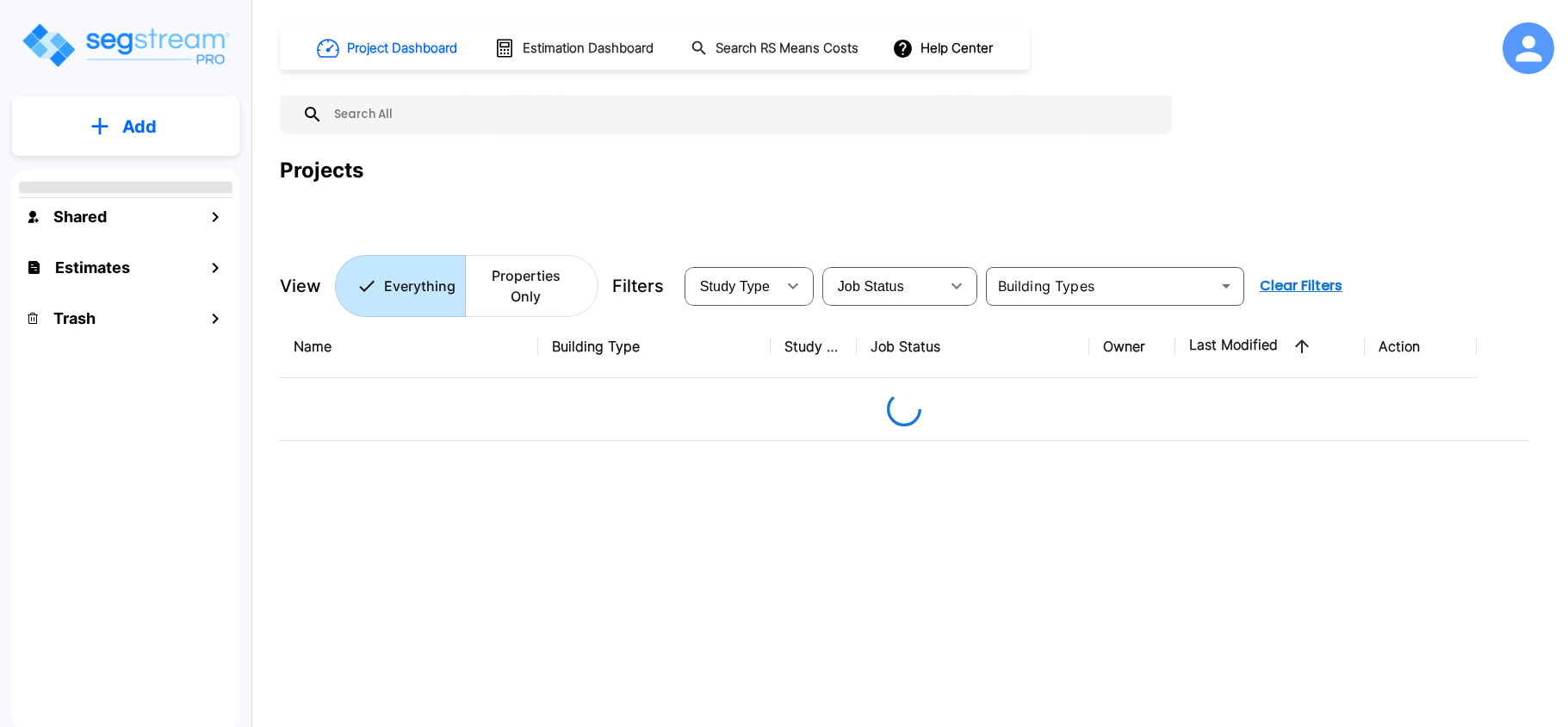 scroll, scrollTop: 0, scrollLeft: 0, axis: both 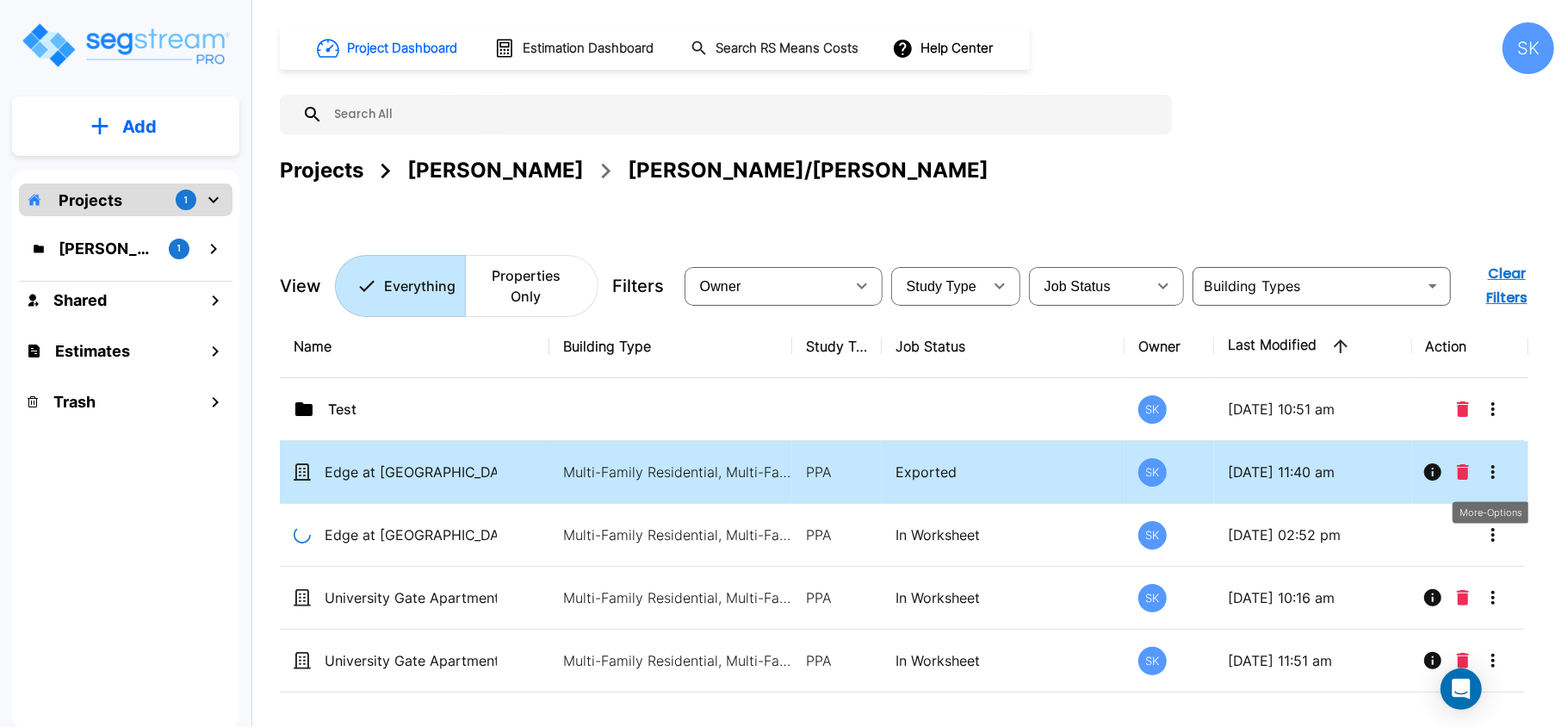 click 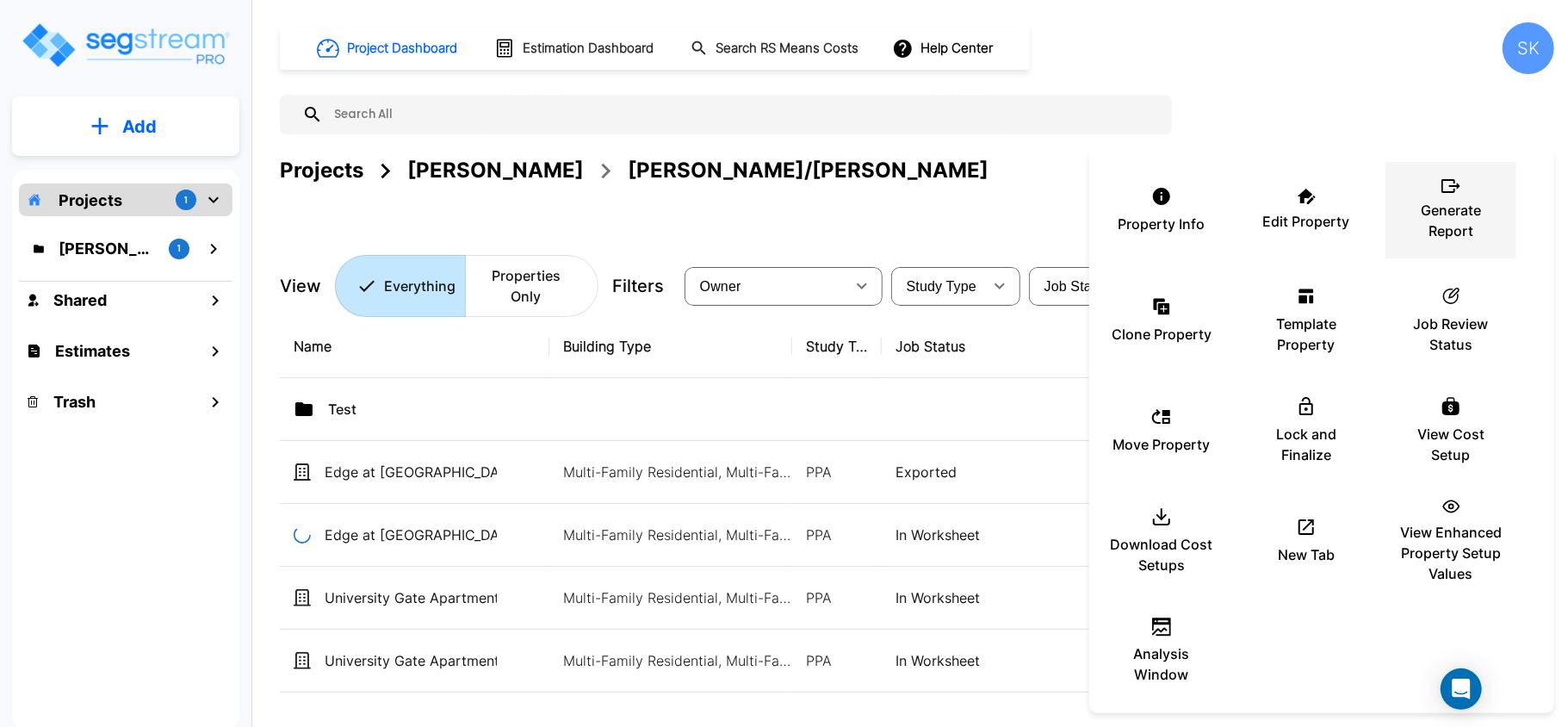 click on "Generate Report" at bounding box center [1451, 221] 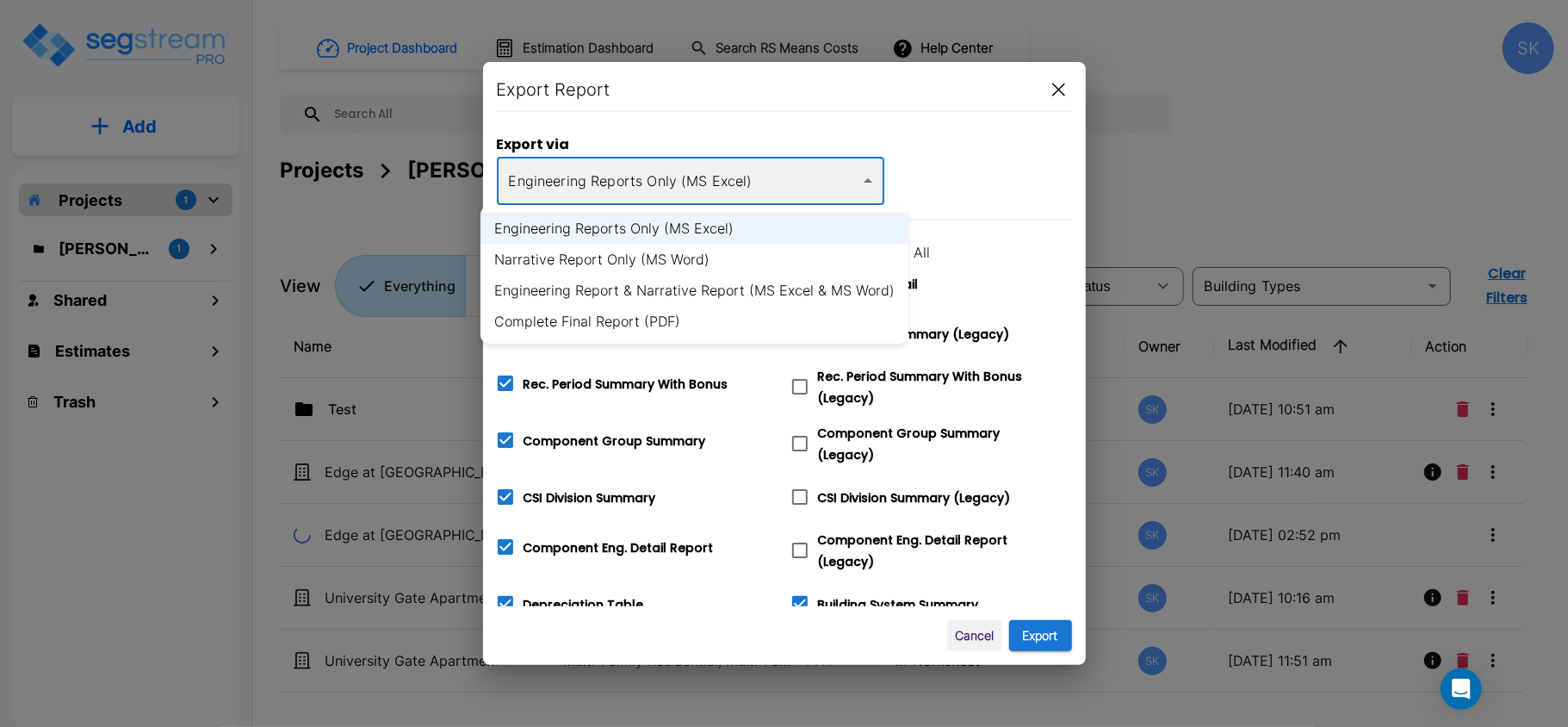 click on "×
Your report is being generated. Be patient!
×
We're working on your Modification, we will begin displaying your Worksheet as soon as we're done processing it...
Add Projects 1 [PERSON_NAME] 1 Shared Estimates Trash Project Dashboard Estimation Dashboard Search RS Means Costs Help Center SK Projects [PERSON_NAME]/[PERSON_NAME] View Everything Properties Only Filters Owner ​ Study Type ​ Job Status ​ ​ Clear Filters Name Building Type Study Type Job Status Owner Last Modified Action Test SK [DATE] 10:51 am Edge at [GEOGRAPHIC_DATA] Multi-Family Residential, Multi-Family Residential, Multi-Family Residential, Multi-Family Residential, Multi-Family Residential, Multi-Family Residential, Multi-family Residential Clubhouse, Multi-Family Residential Site PPA Exported SK [DATE] 11:40 am Edge at [GEOGRAPHIC_DATA] PPA In Worksheet SK [DATE] 02:52 pm University Gate Apartments_Updated_No 7Year 1" at bounding box center [784, 364] 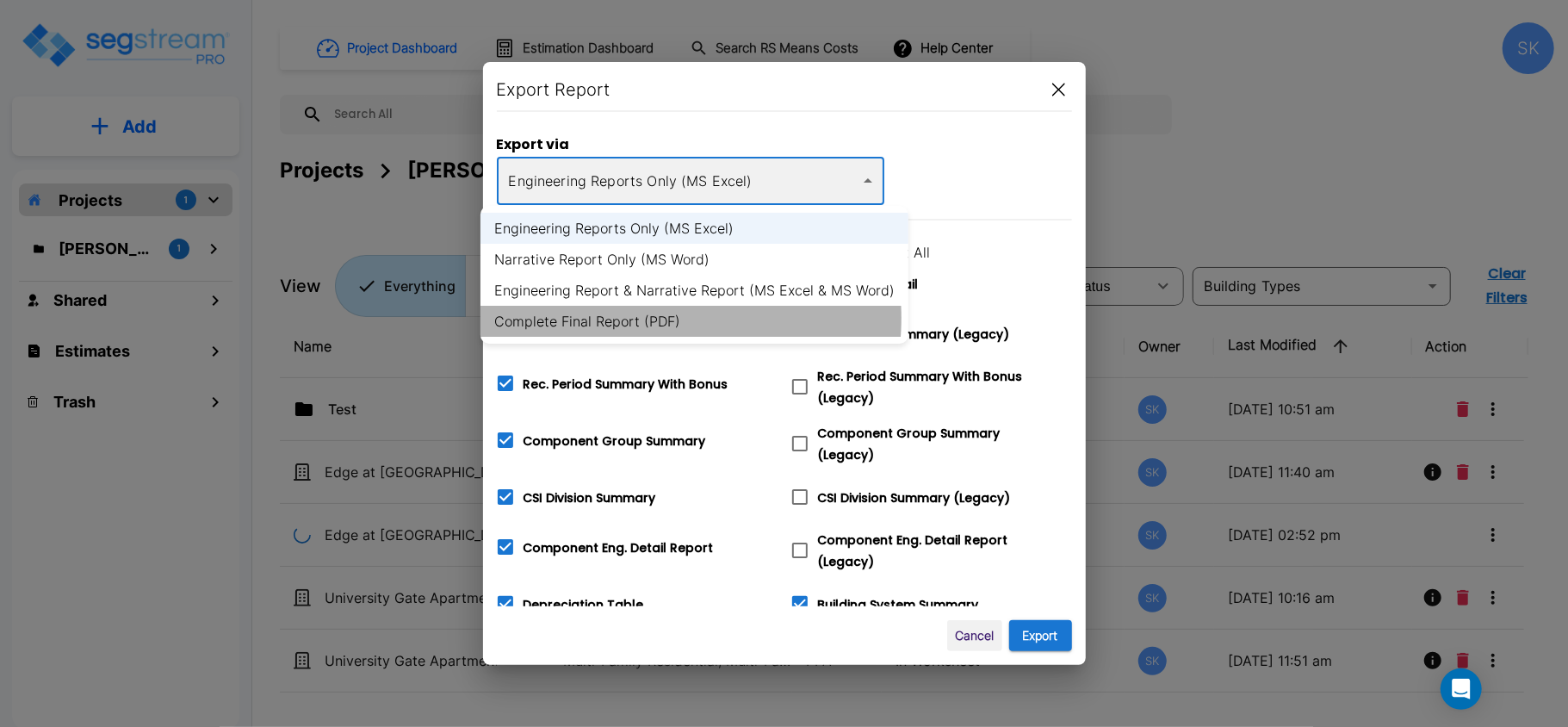 click on "Complete Final Report (PDF)" at bounding box center (694, 321) 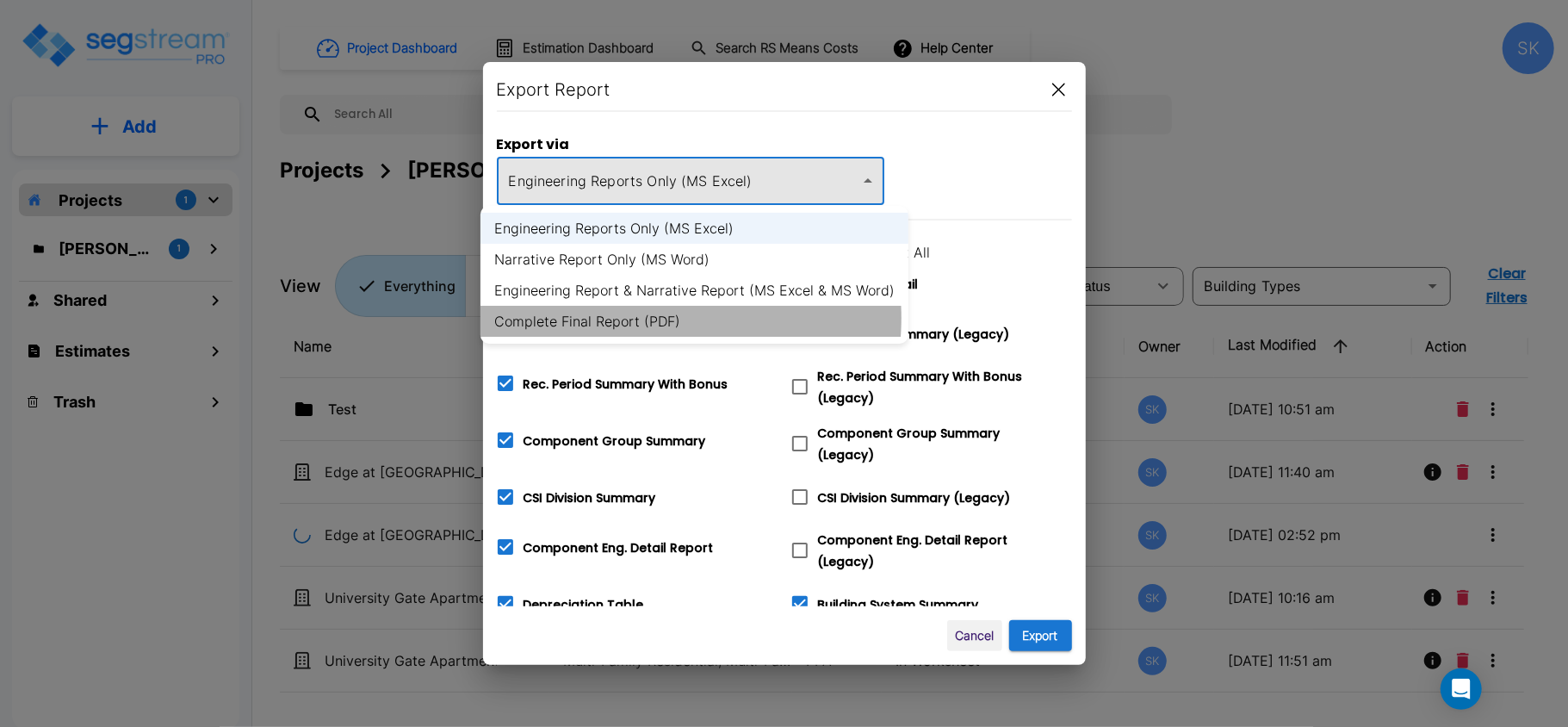 type on "pdf" 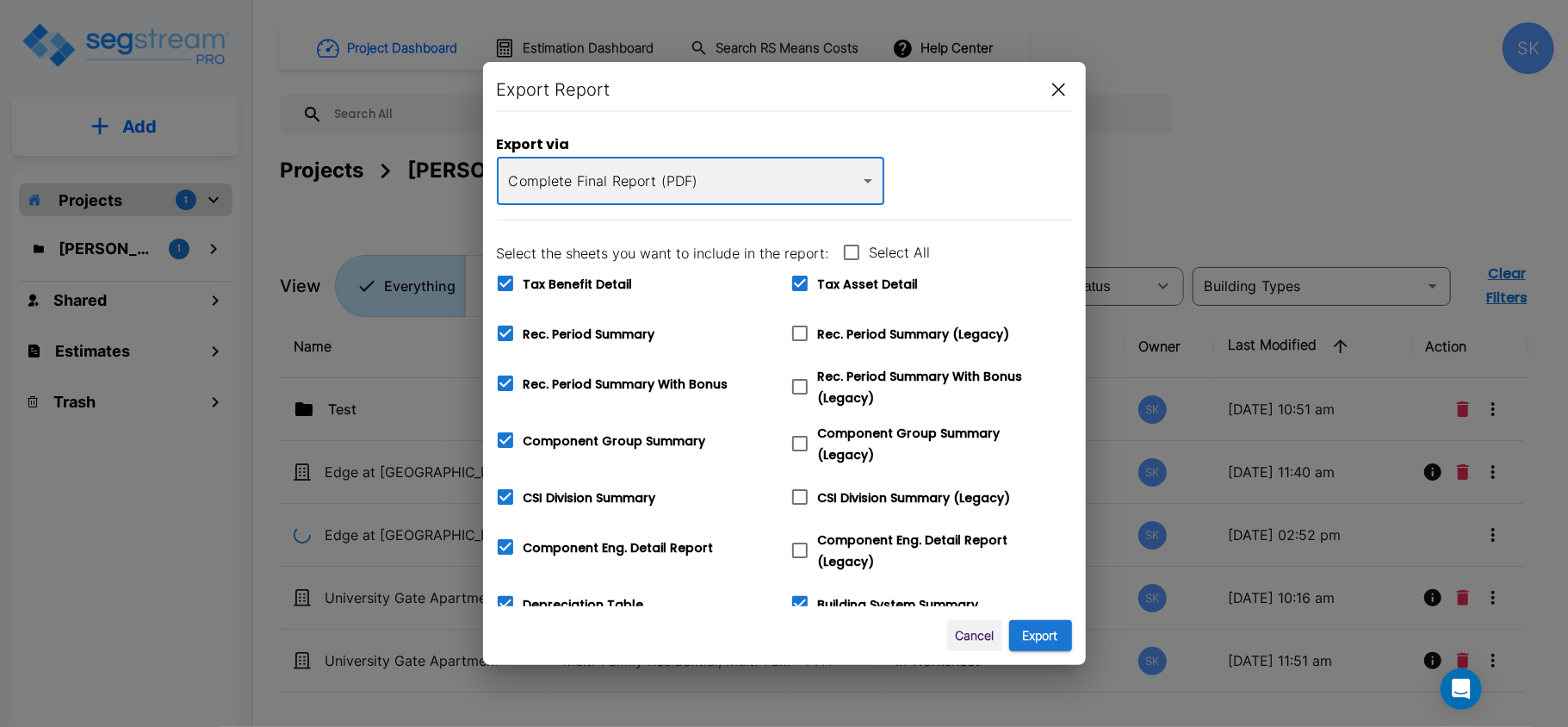 click on "Select All" at bounding box center [900, 252] 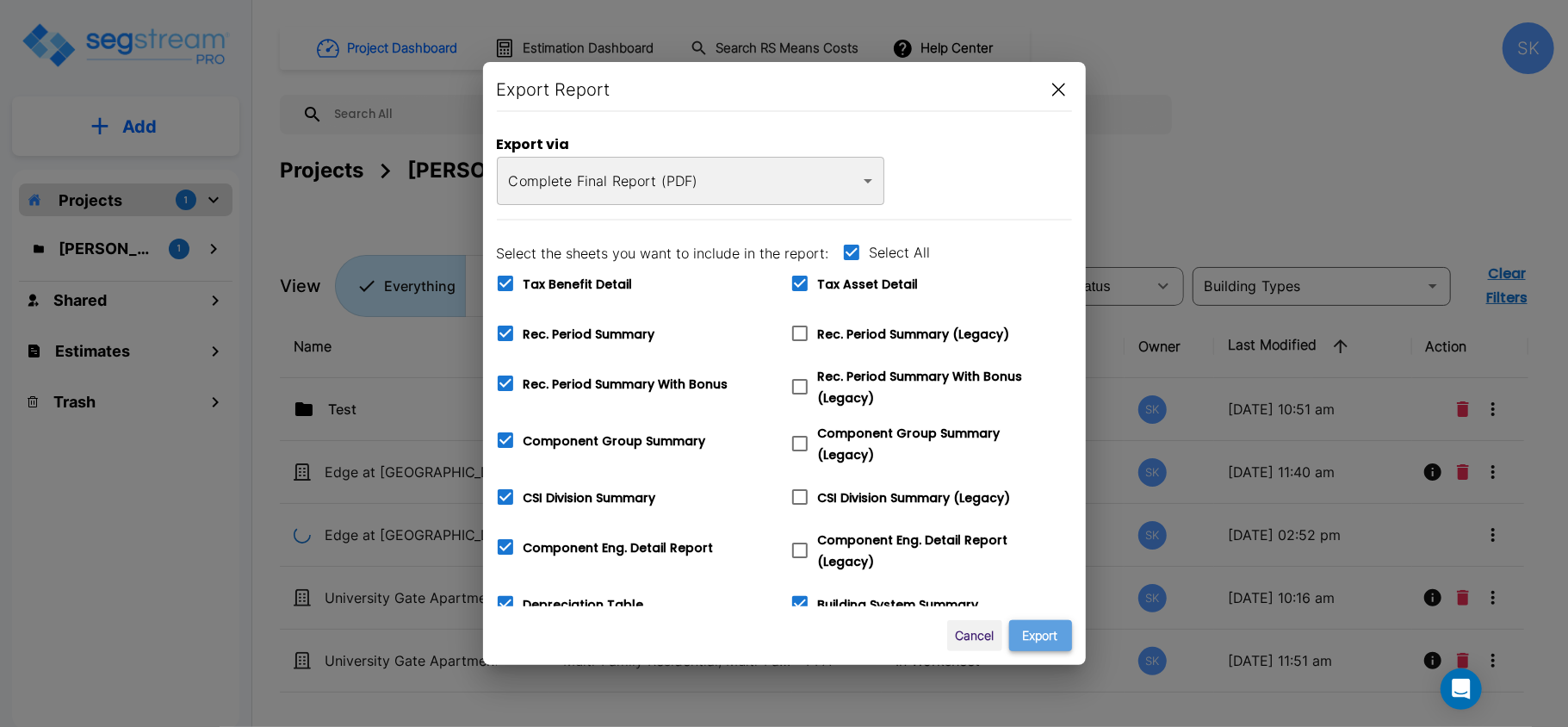 click on "Export" at bounding box center (1040, 636) 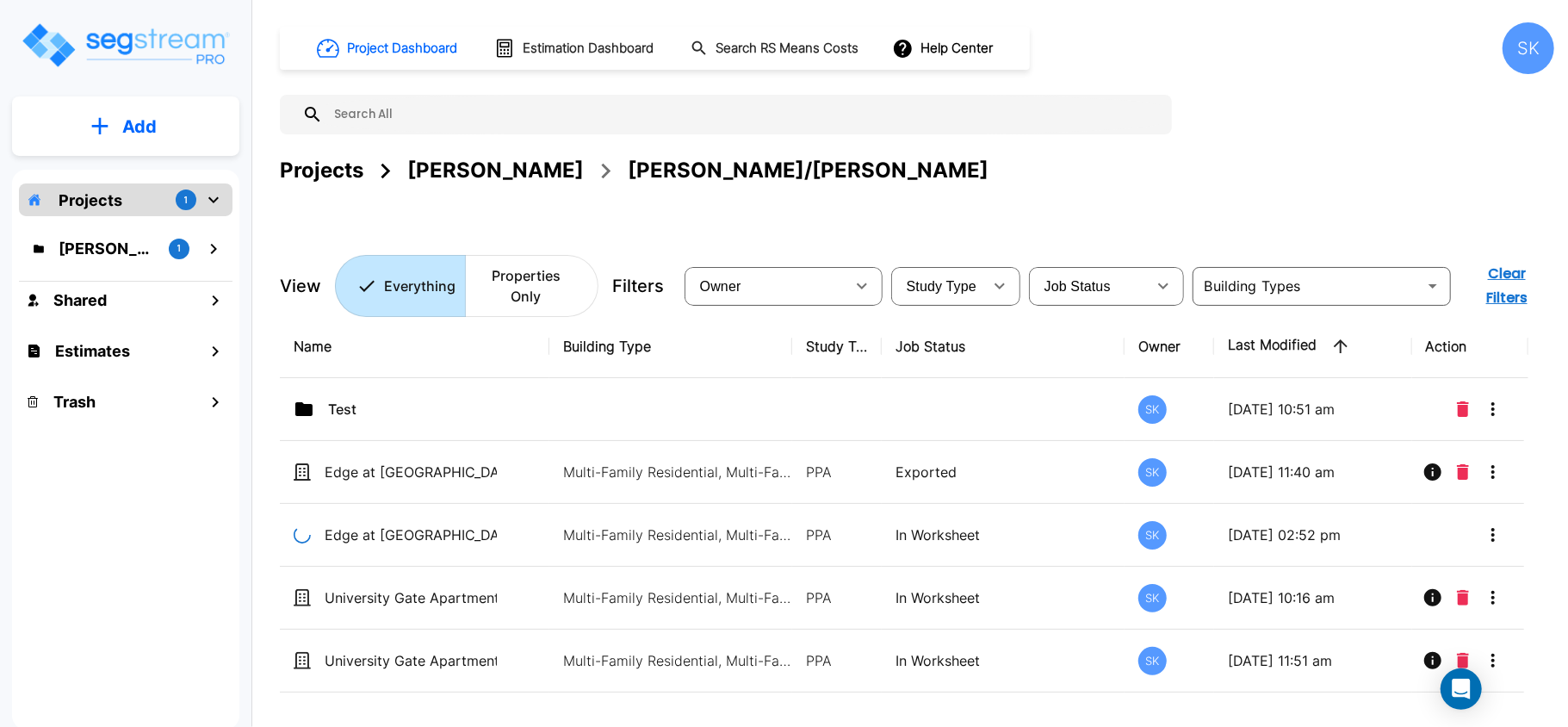 click on "Project Dashboard Estimation Dashboard Search RS Means Costs Help Center SK Projects [PERSON_NAME]/[PERSON_NAME] View Everything Properties Only Filters Owner ​ Study Type ​ Job Status ​ ​ Clear Filters" at bounding box center (917, 170) 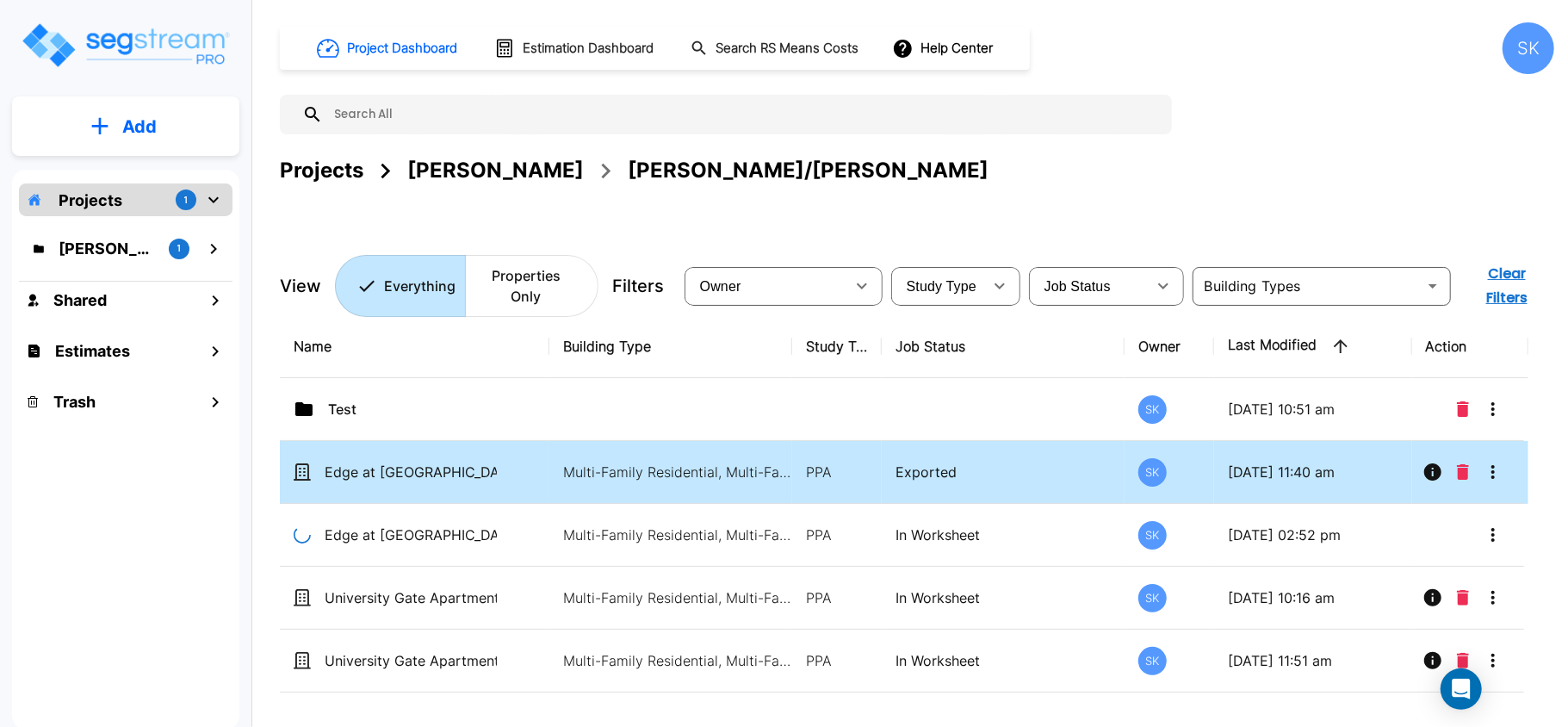 click on "Exported" at bounding box center [1003, 472] 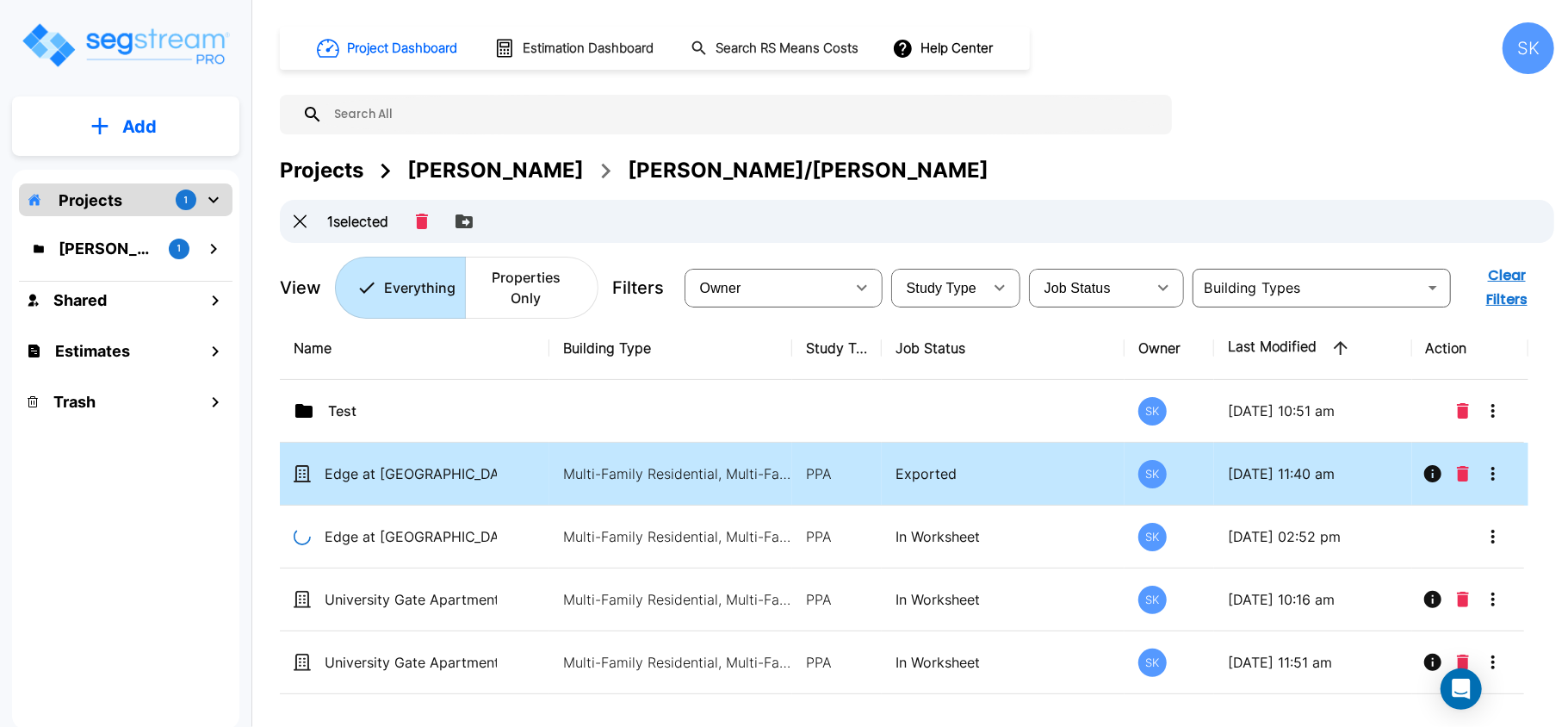 click on "Exported" at bounding box center (1003, 474) 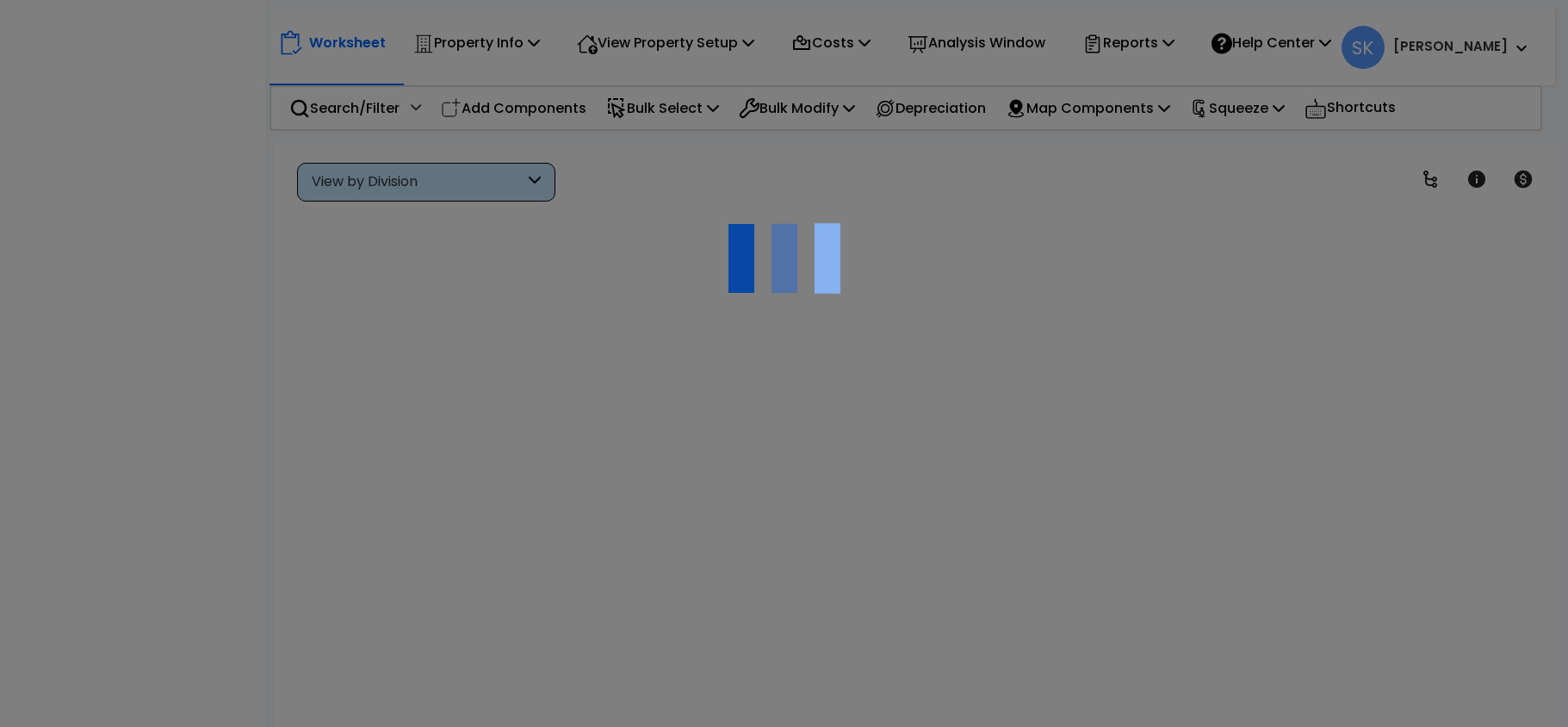 scroll, scrollTop: 0, scrollLeft: 0, axis: both 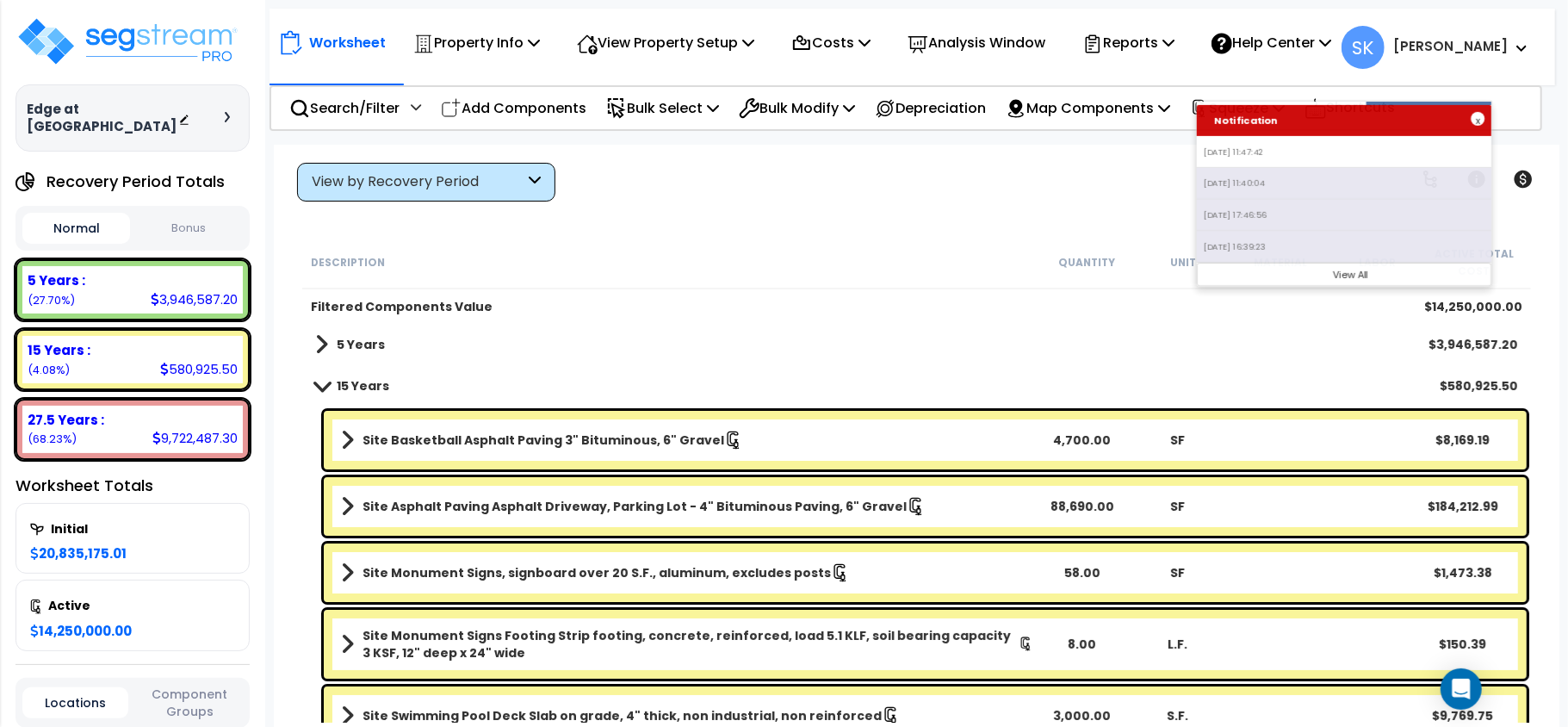 click on "[DATE] 11:47:42" at bounding box center (1344, 152) 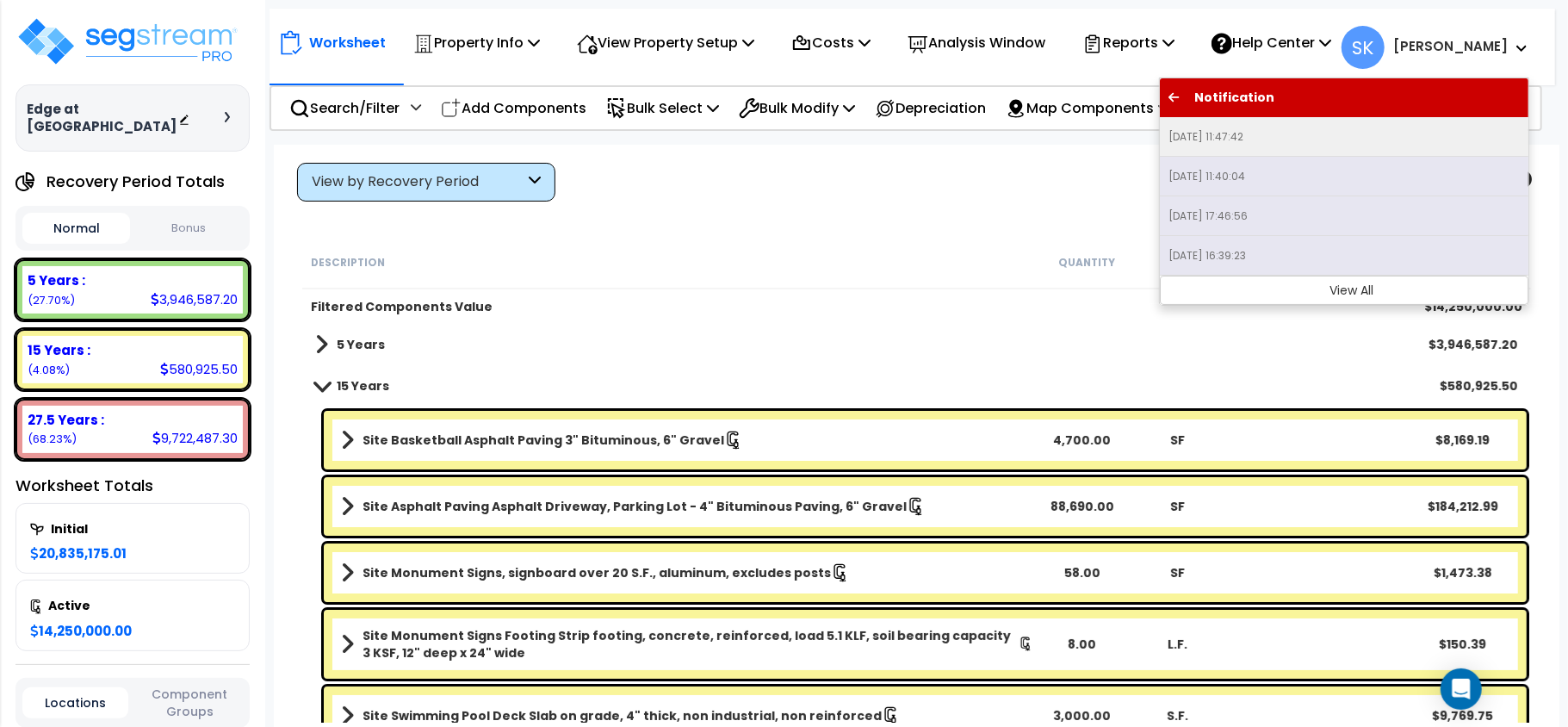 click on "[DATE] 11:47:42" at bounding box center [1344, 137] 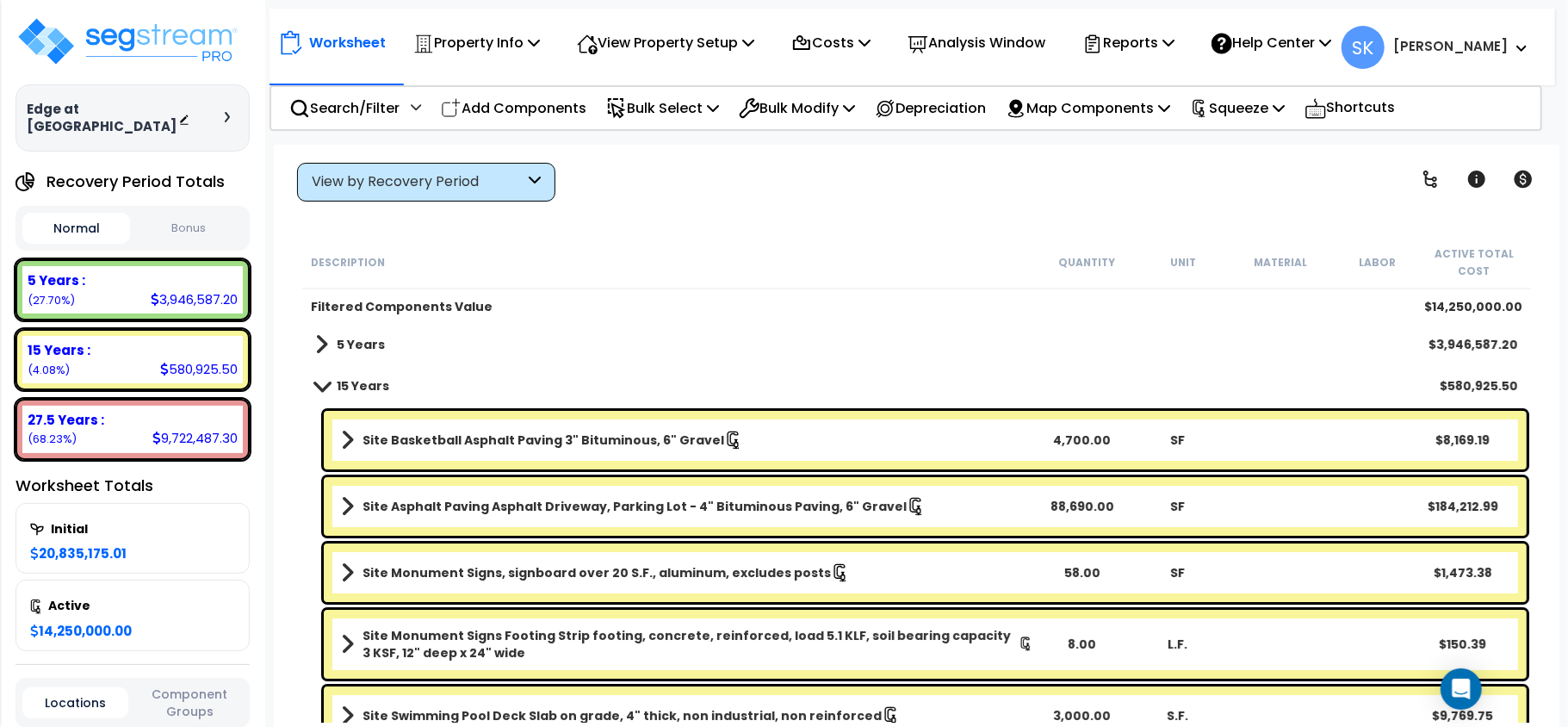 click on "Worksheet
Property Info
Property Setup
Add Property Unit
Template property
Clone property" at bounding box center (916, 508) 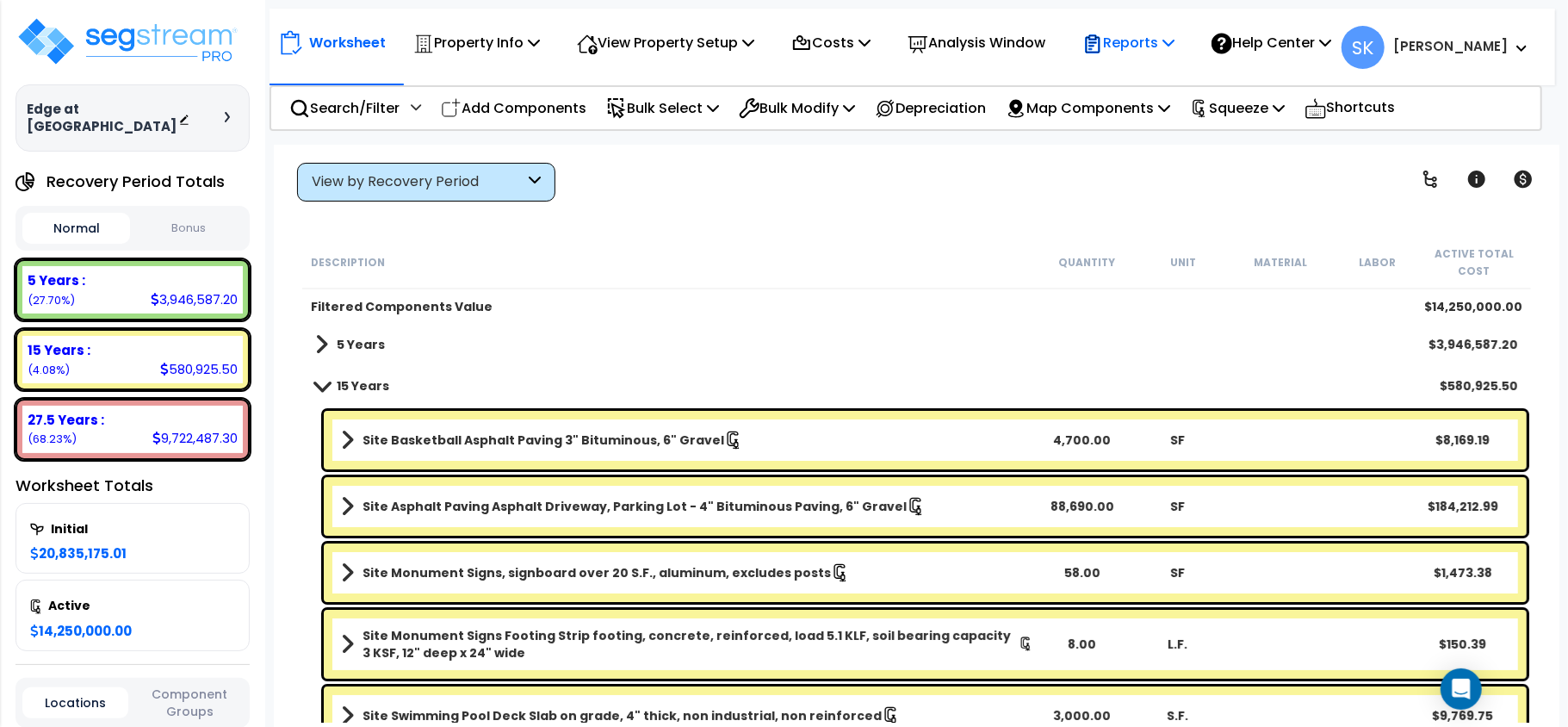 click on "Reports" at bounding box center [1128, 42] 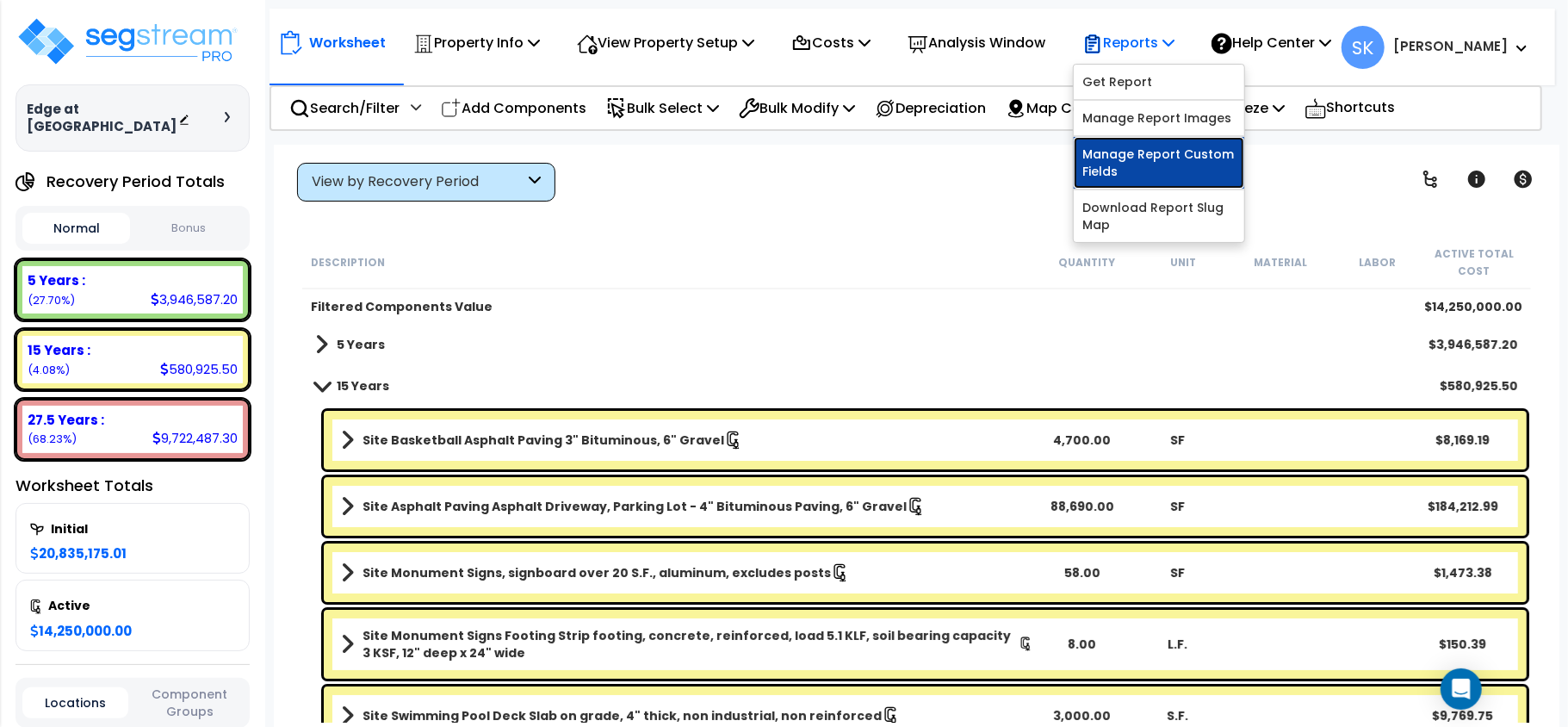 click on "Manage Report Custom Fields" at bounding box center [1159, 163] 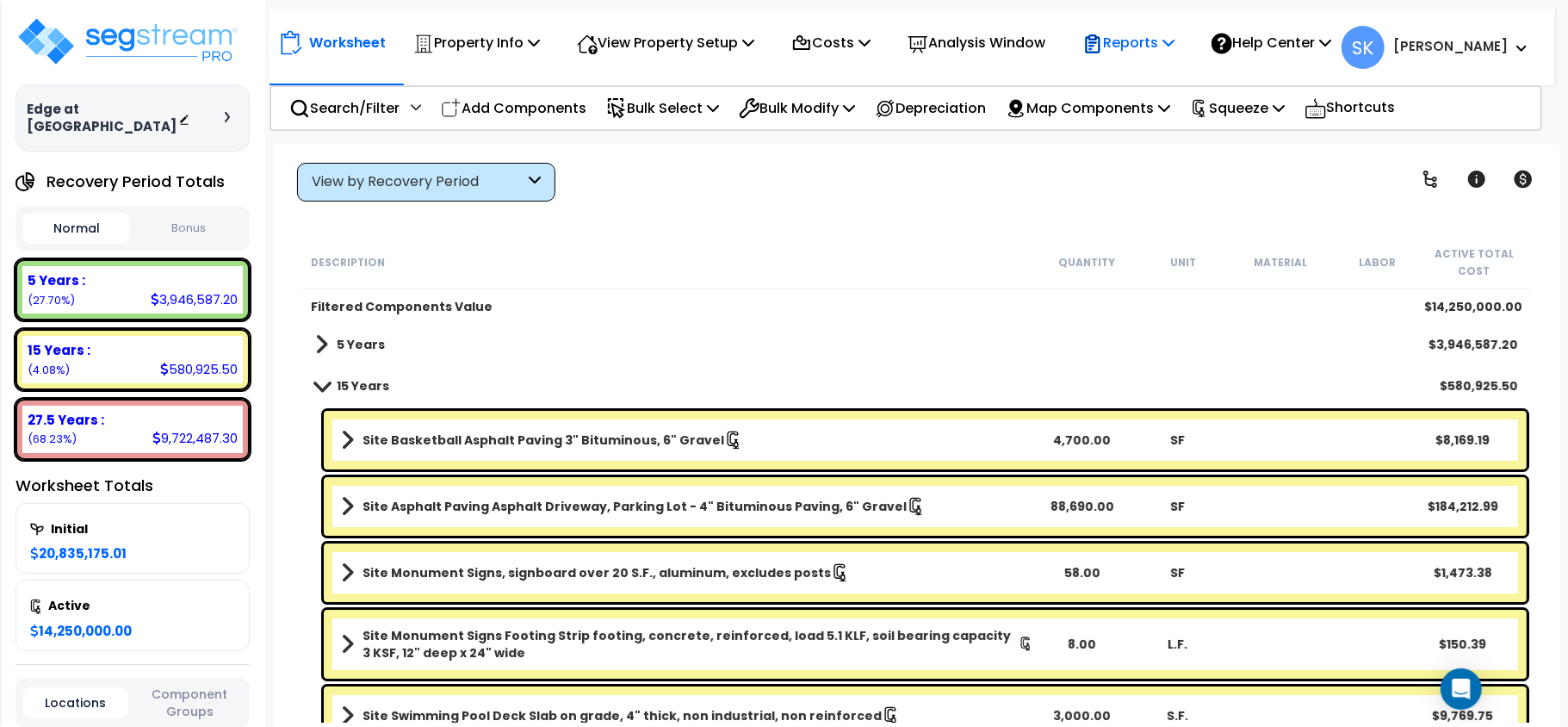 click on "Reports" at bounding box center (1128, 42) 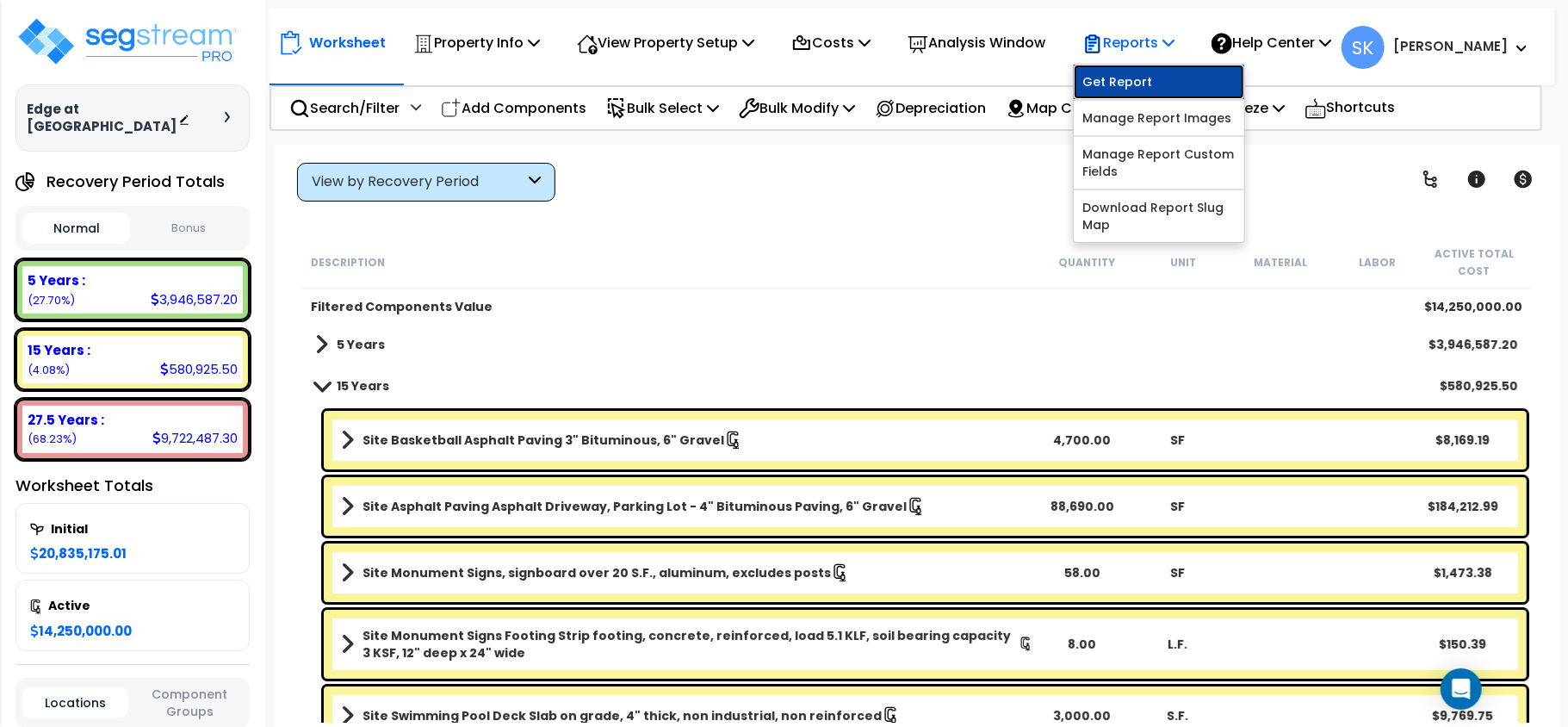 click on "Get Report" at bounding box center (1159, 82) 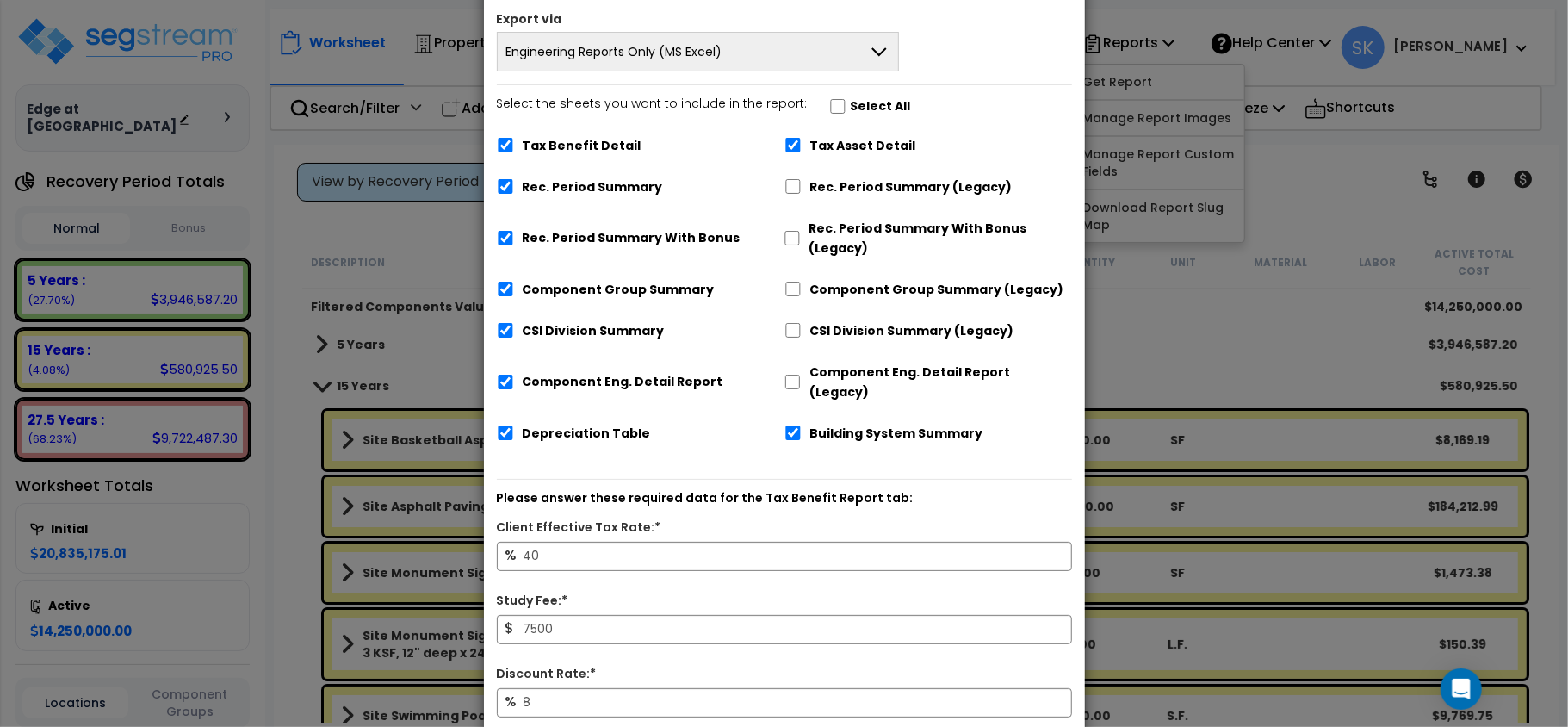 scroll, scrollTop: 162, scrollLeft: 0, axis: vertical 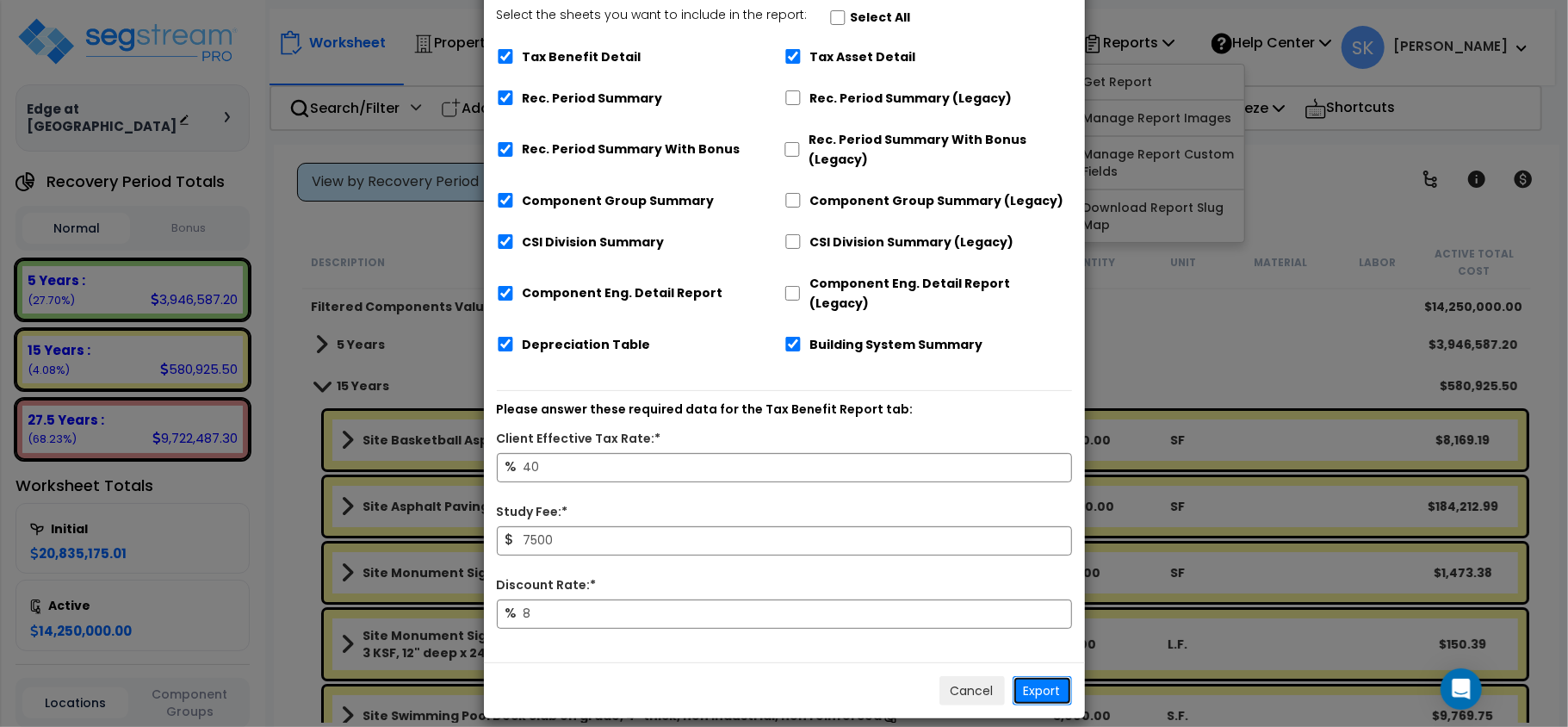 click on "Export" at bounding box center (1042, 691) 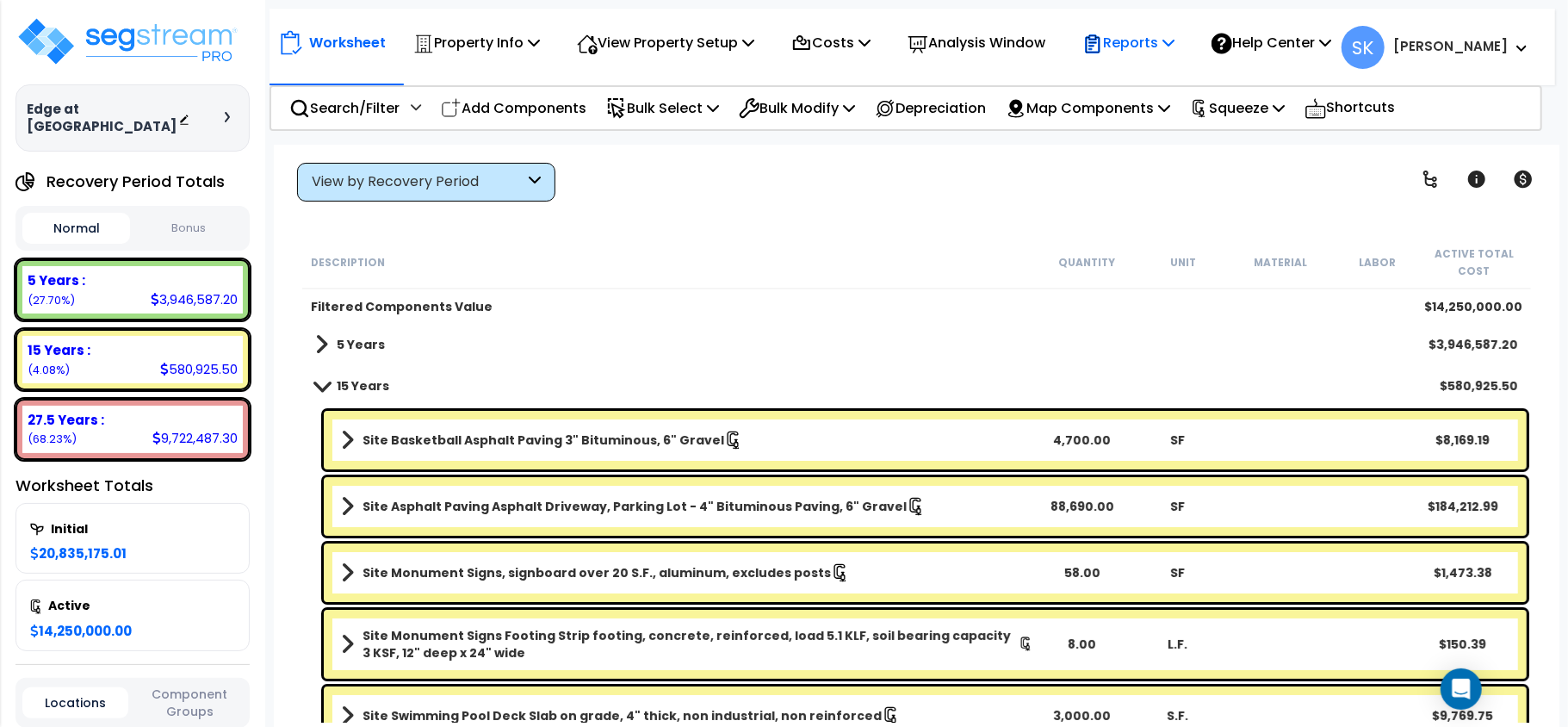 click on "Reports" at bounding box center (1128, 42) 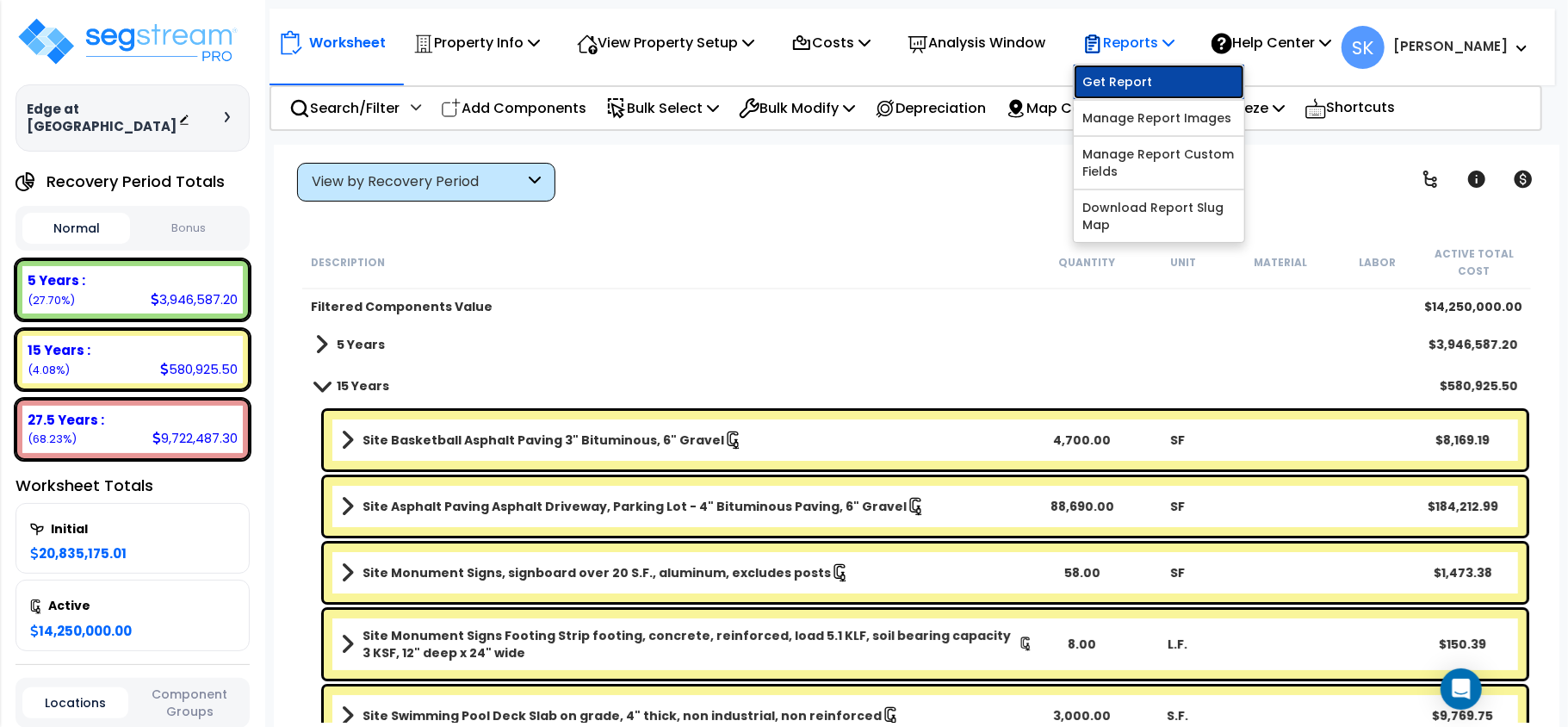 click on "Get Report" at bounding box center (1159, 82) 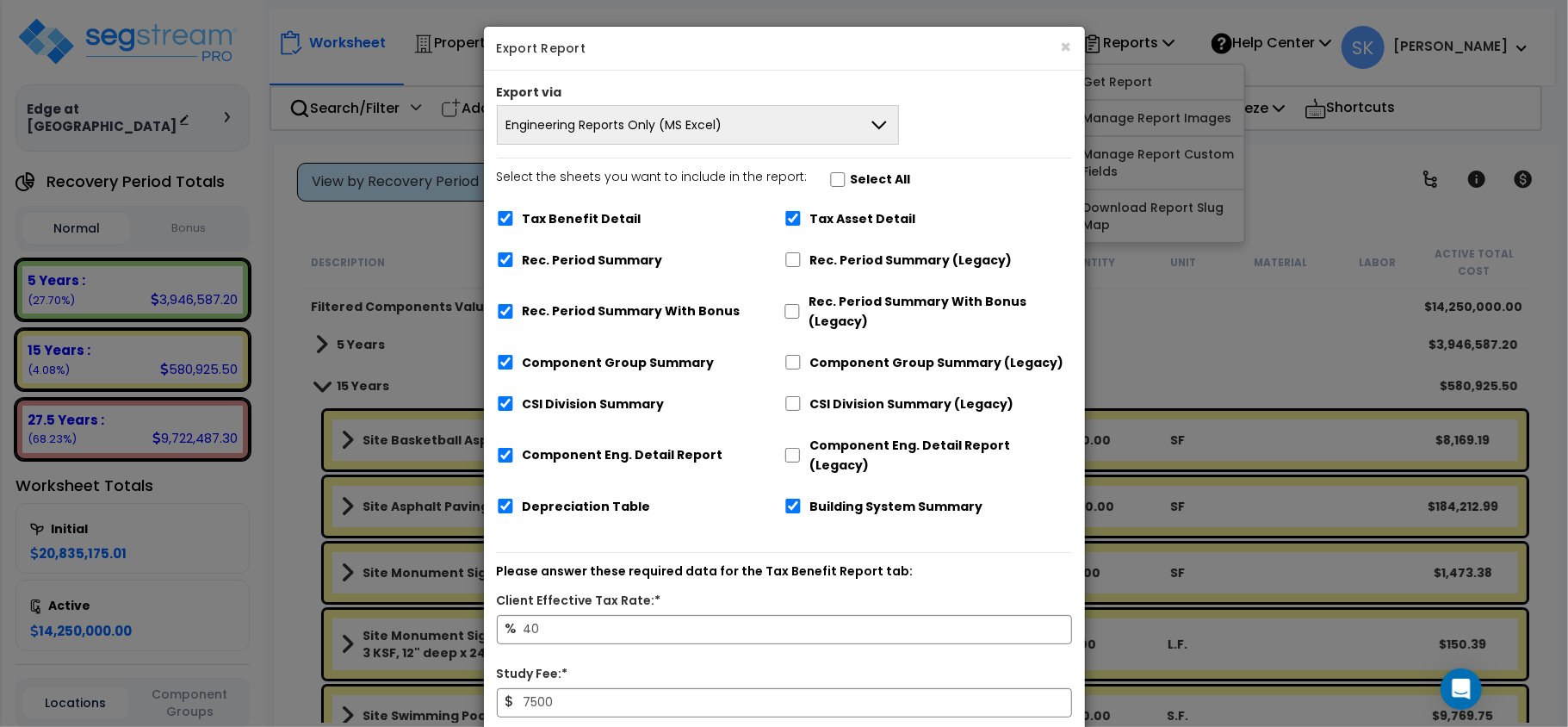 click on "Engineering Reports Only (MS Excel)" at bounding box center [698, 125] 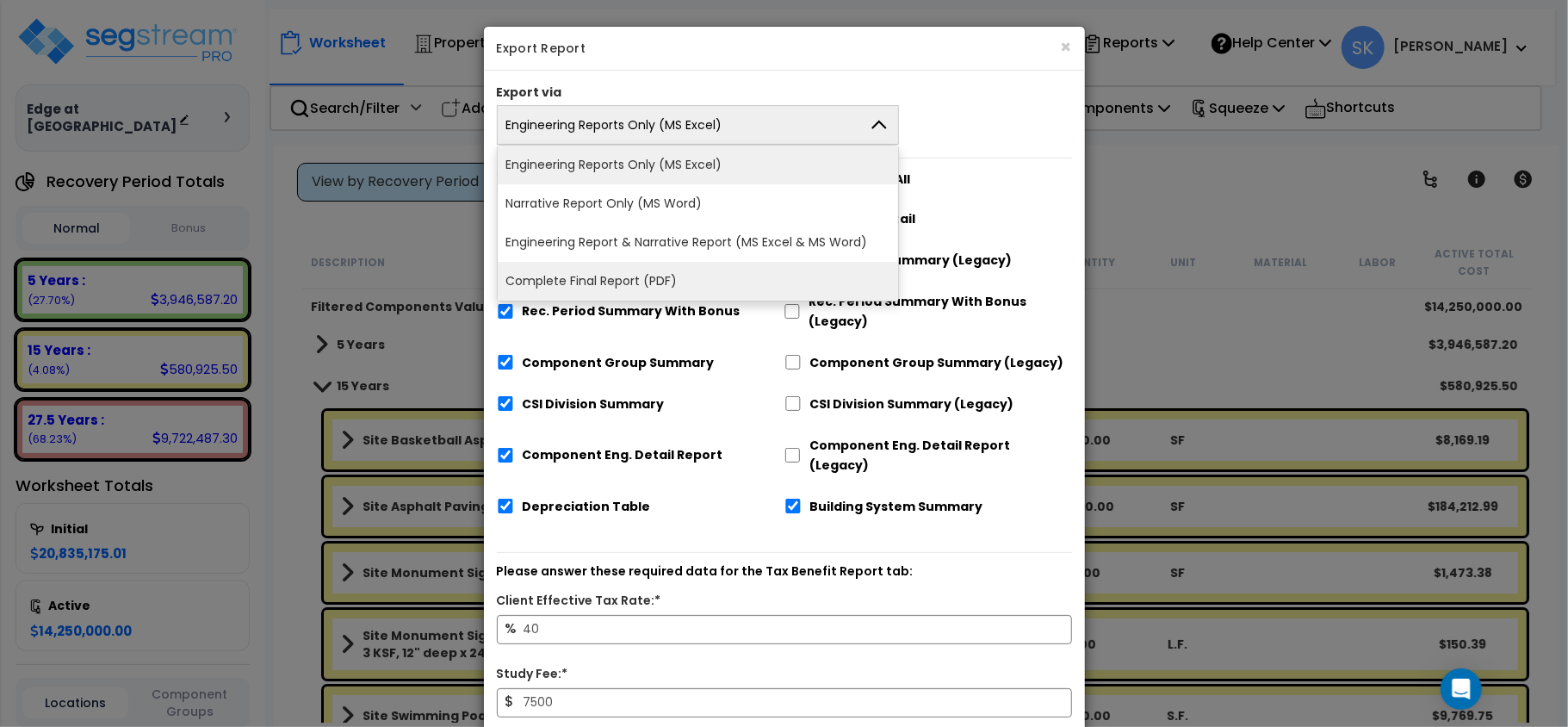 click on "Complete Final Report (PDF)" at bounding box center (698, 281) 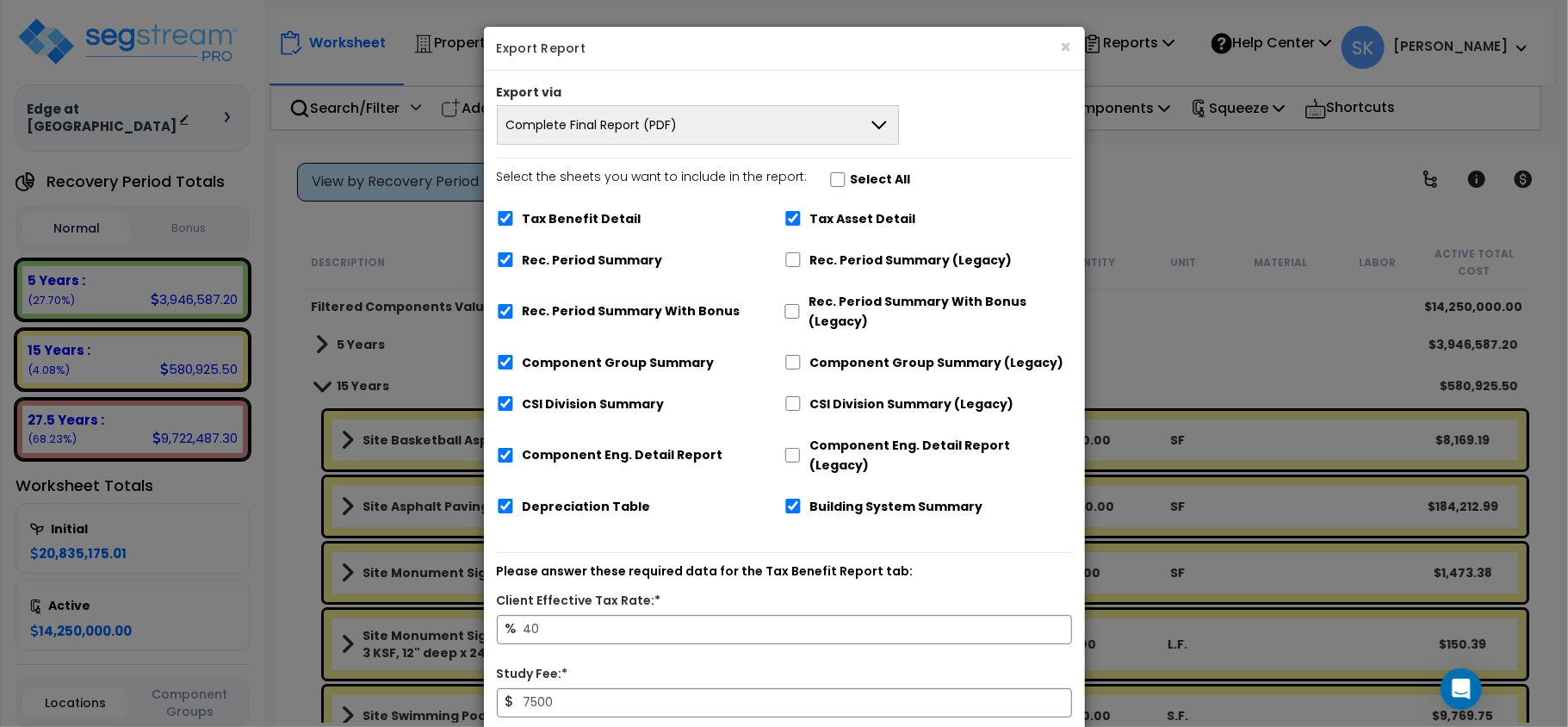 click on "Select the sheets you want to include in the report: Select All" at bounding box center [703, 182] 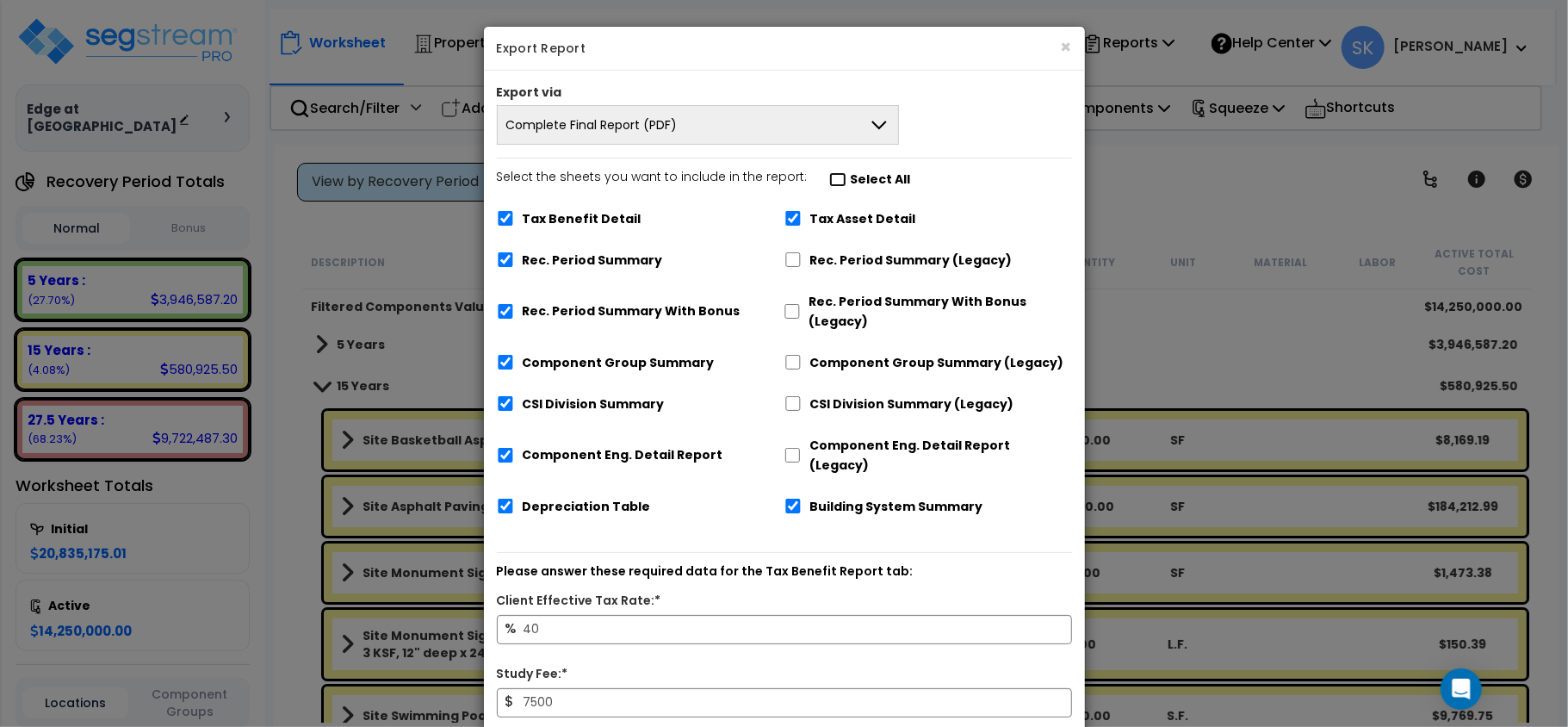 click on "Select the sheets you want to include in the report: Select All" at bounding box center [838, 179] 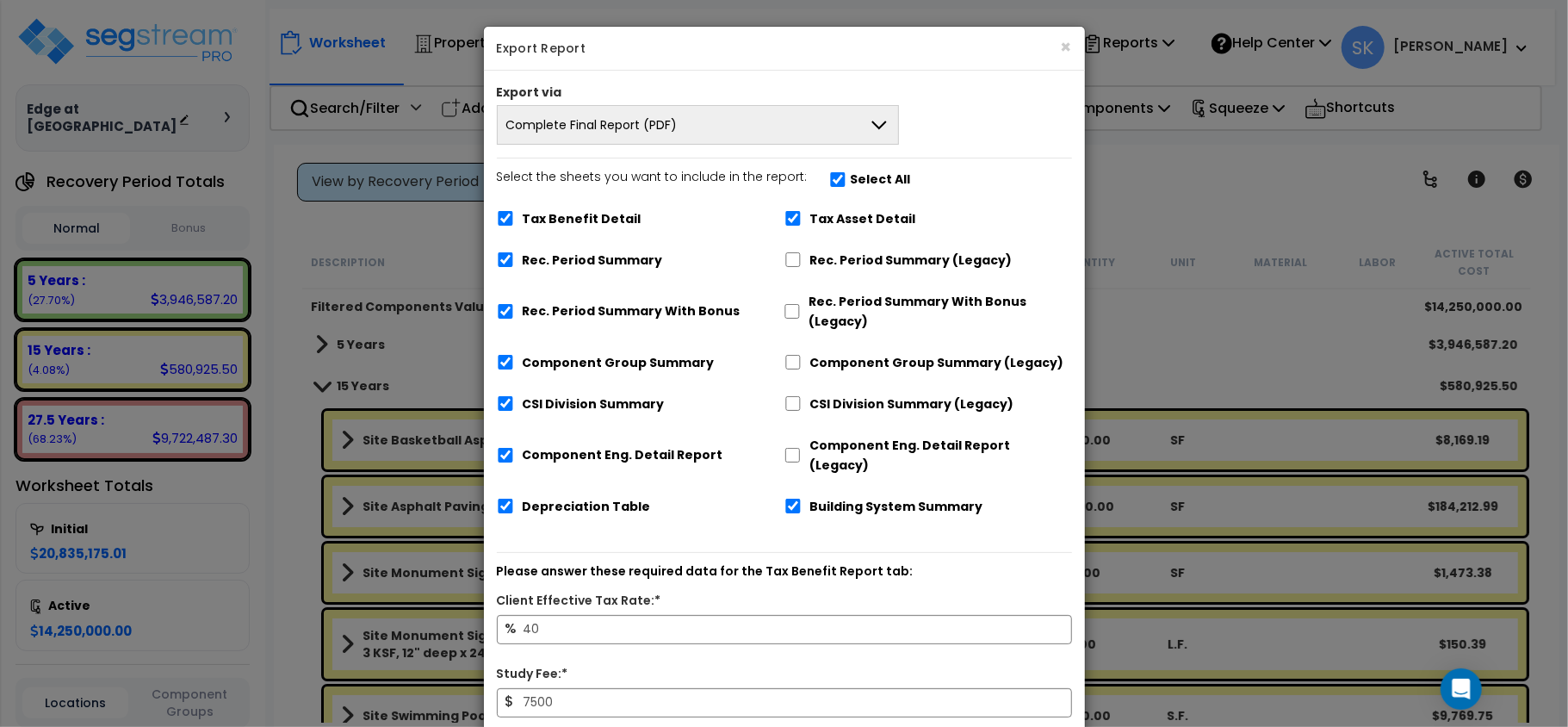 click on "Select the sheets you want to include in the report: Select All" at bounding box center (703, 182) 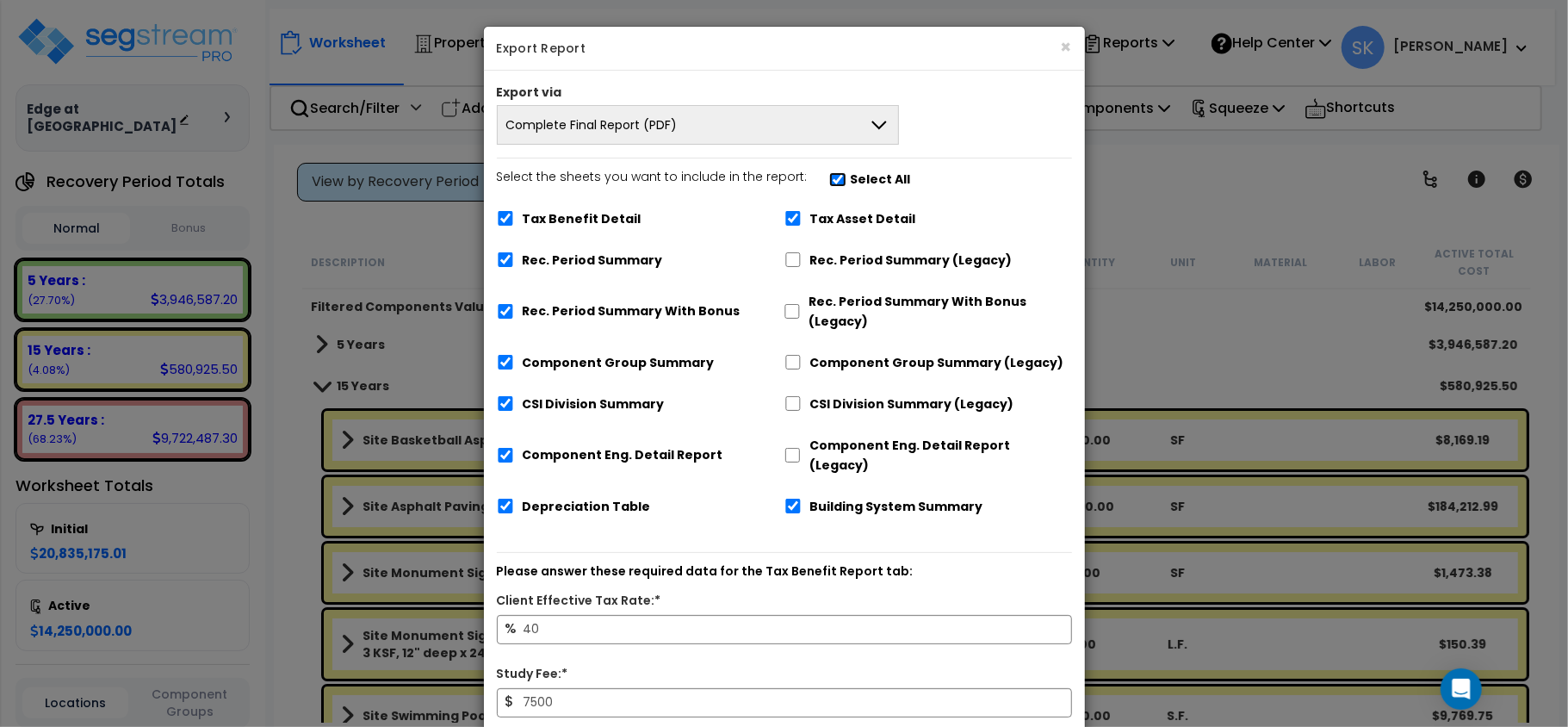 click on "Select the sheets you want to include in the report: Select All" at bounding box center [838, 179] 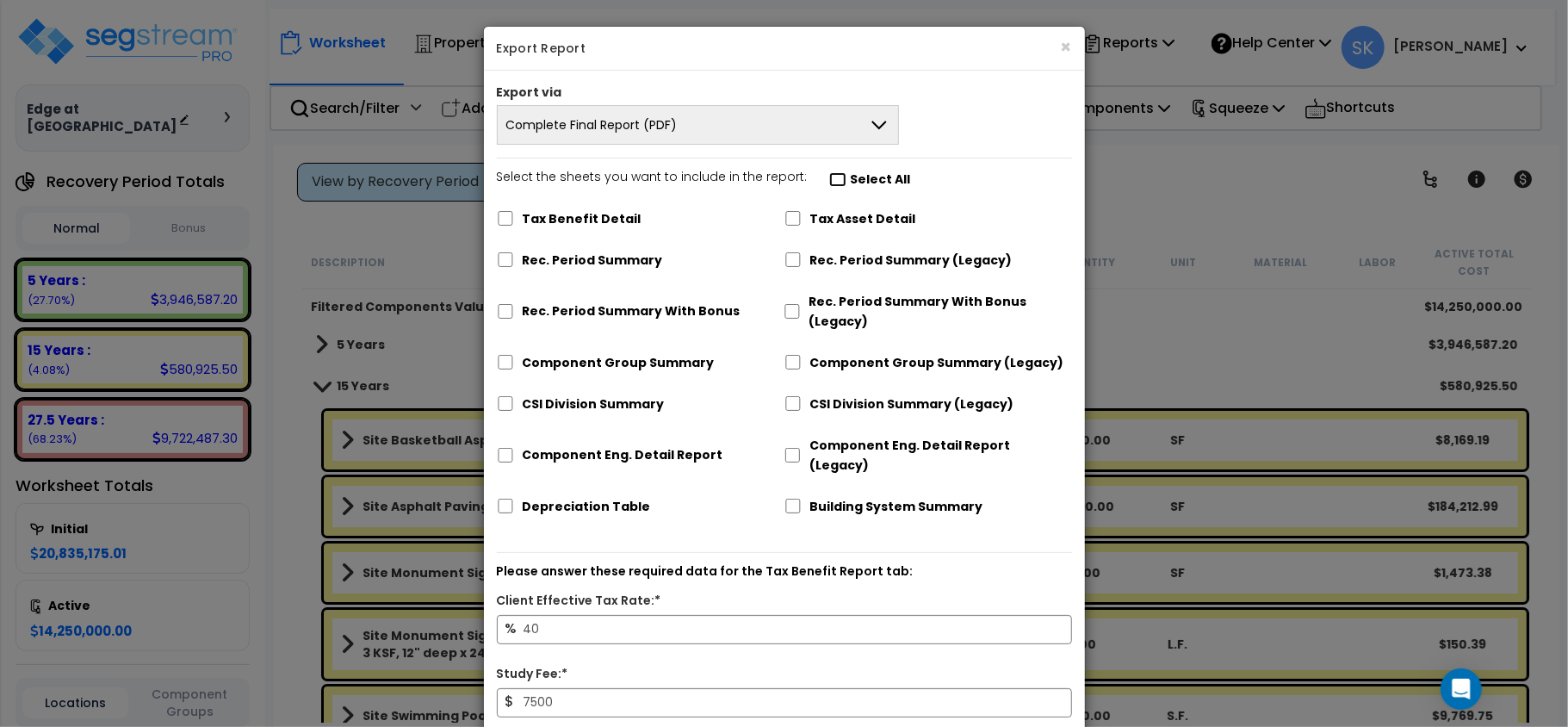 checkbox on "false" 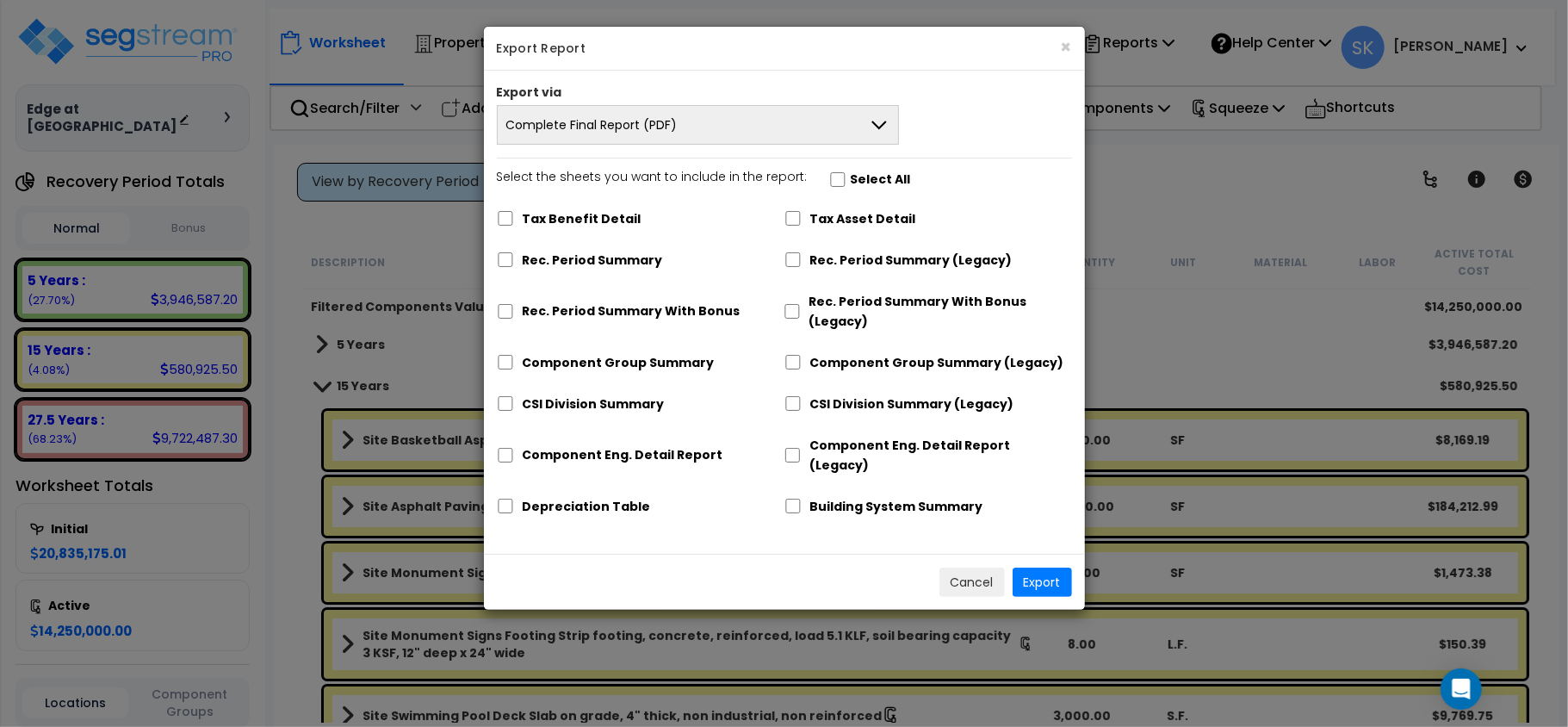 click on "Select the sheets you want to include in the report: Select All" at bounding box center (703, 182) 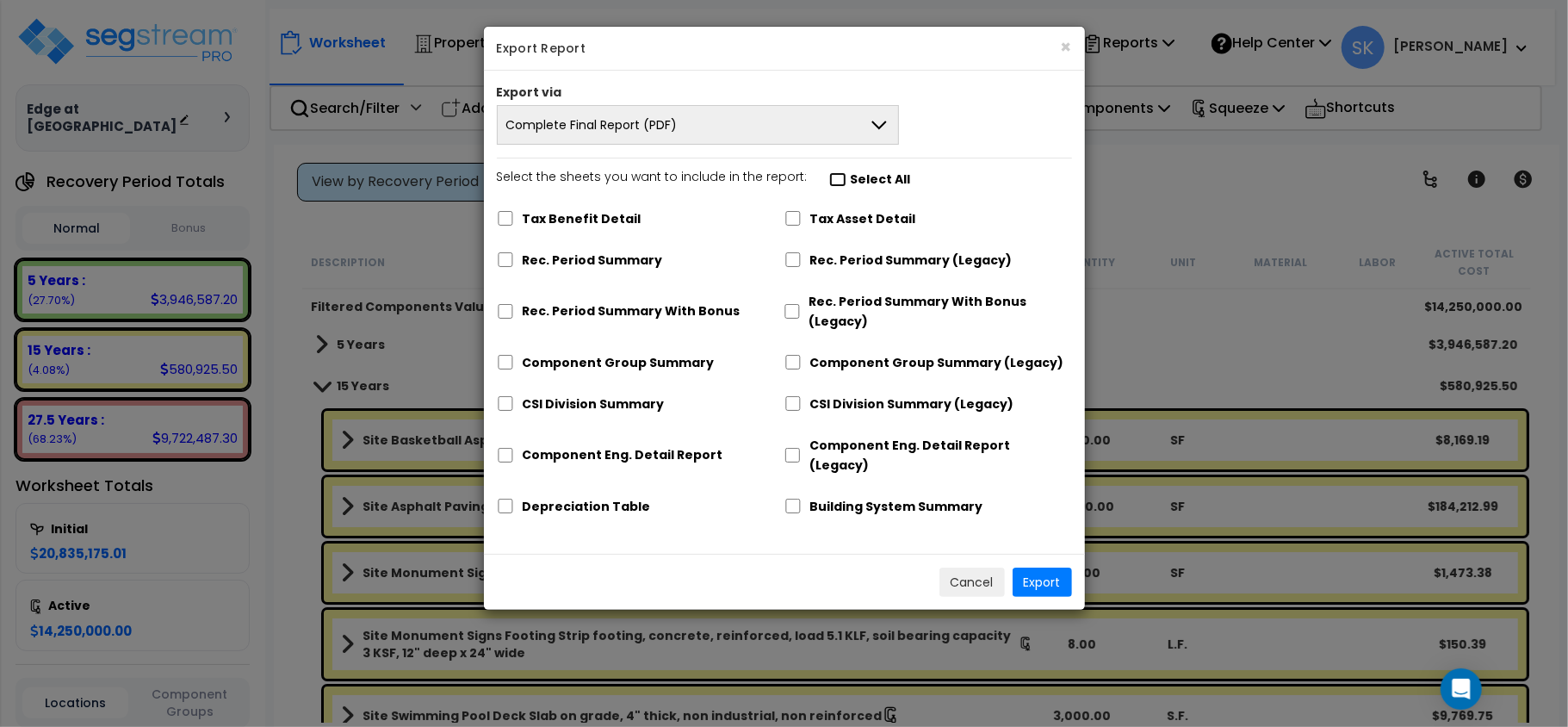 click on "Select the sheets you want to include in the report: Select All" at bounding box center (838, 179) 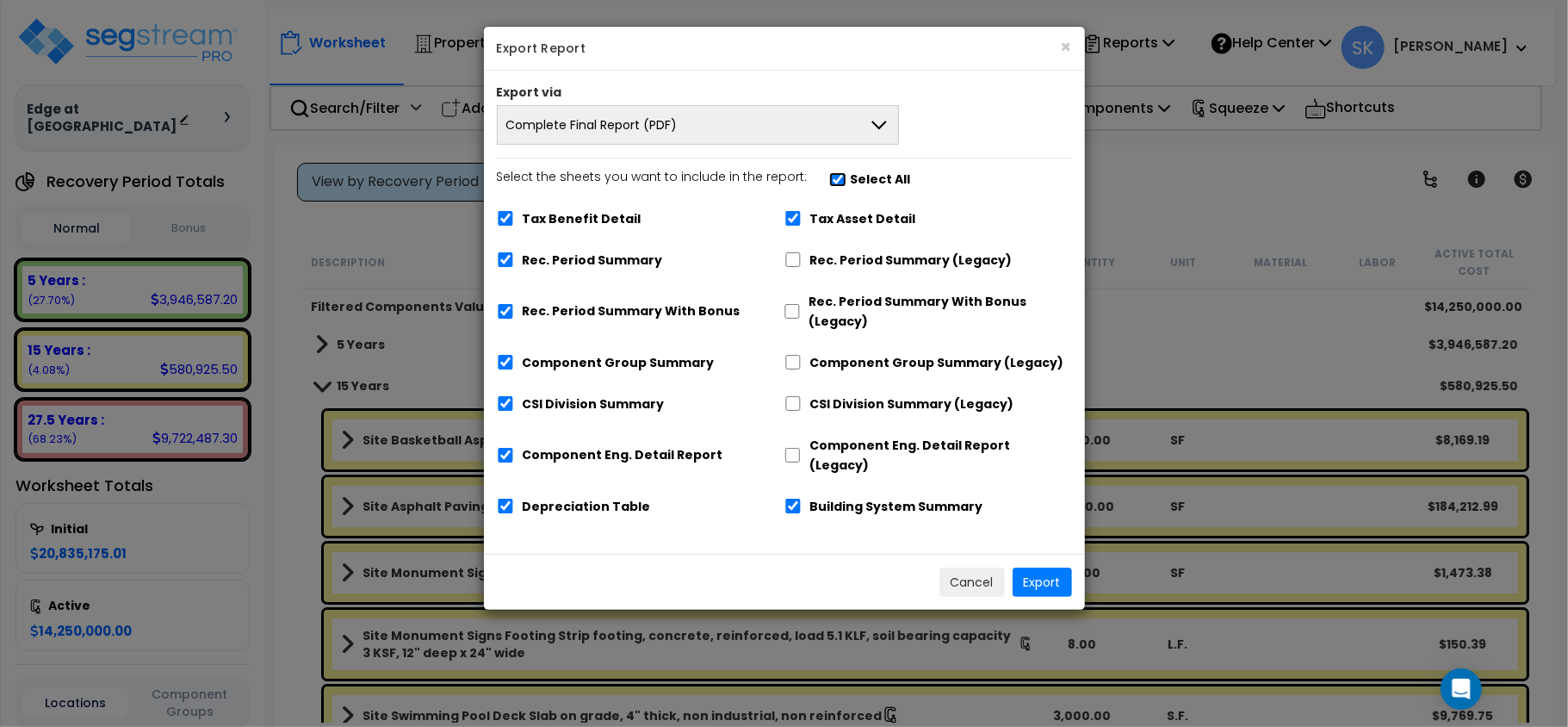 checkbox on "true" 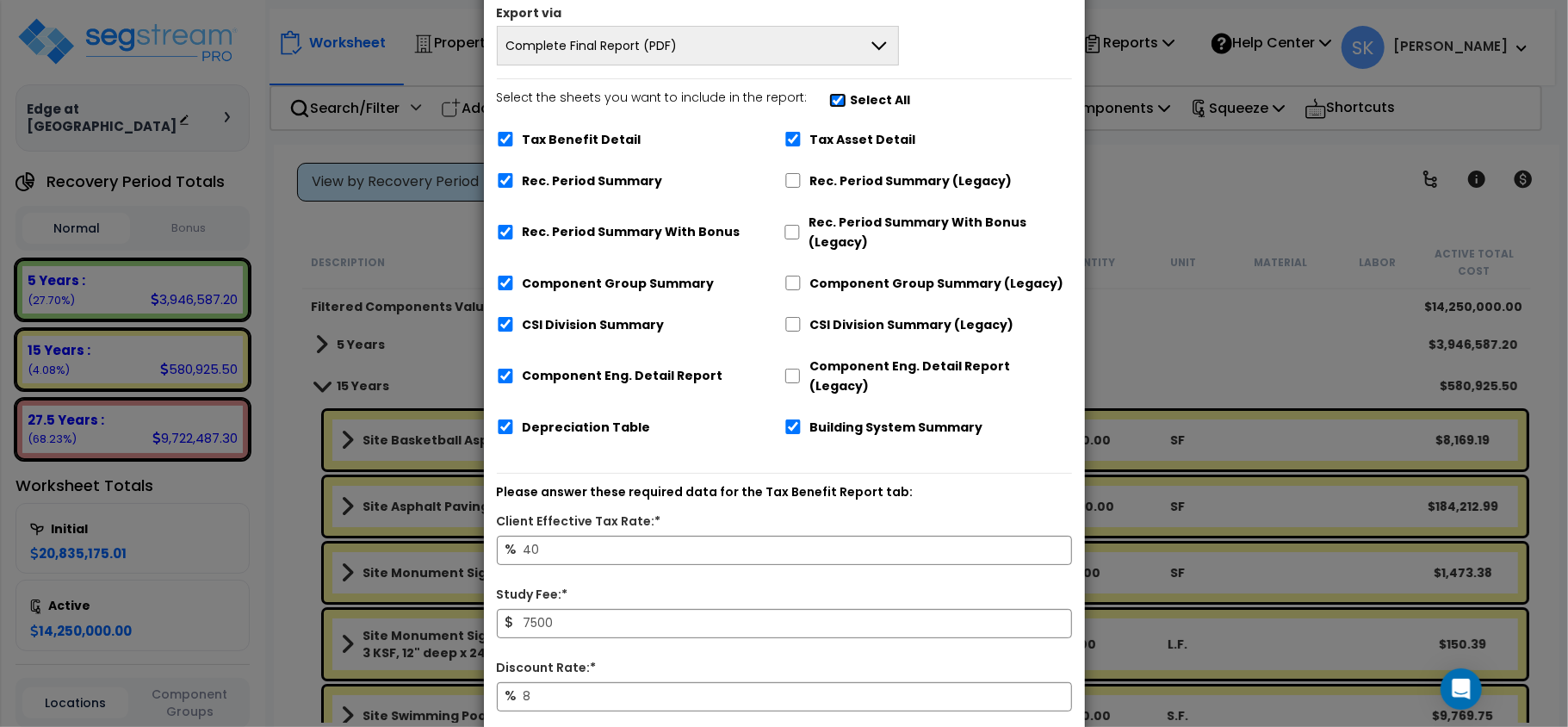scroll, scrollTop: 162, scrollLeft: 0, axis: vertical 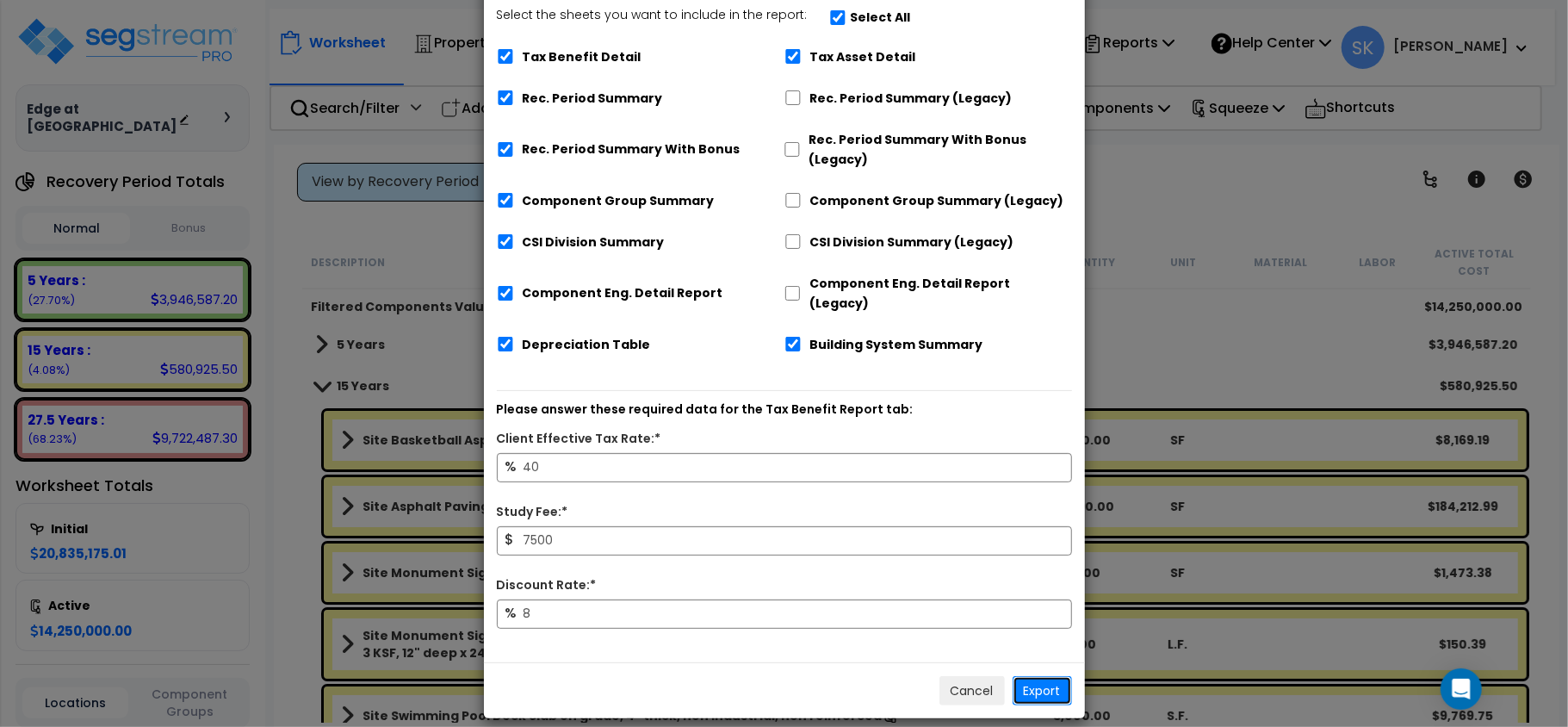 click on "Export" at bounding box center [1042, 691] 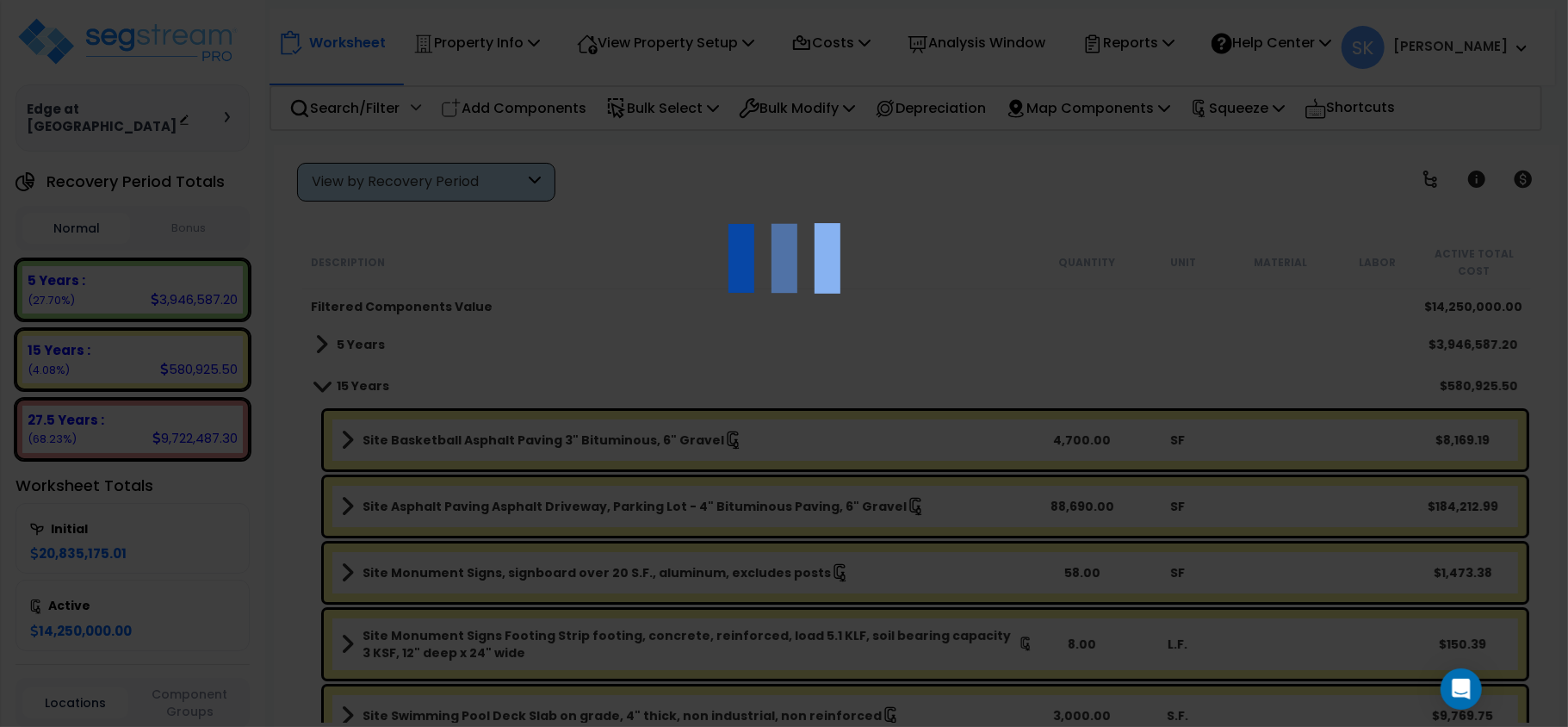scroll, scrollTop: 0, scrollLeft: 0, axis: both 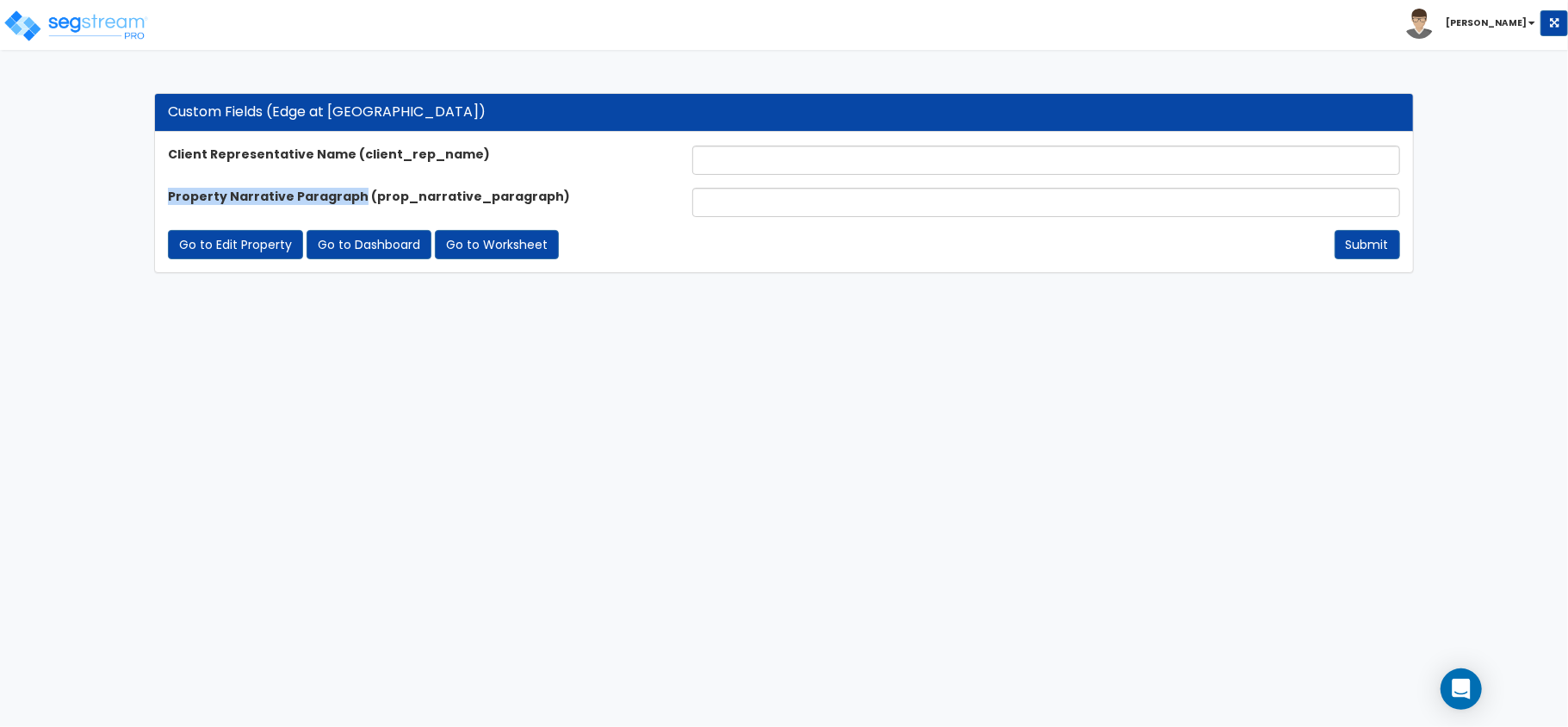 drag, startPoint x: 166, startPoint y: 197, endPoint x: 352, endPoint y: 204, distance: 186.1317 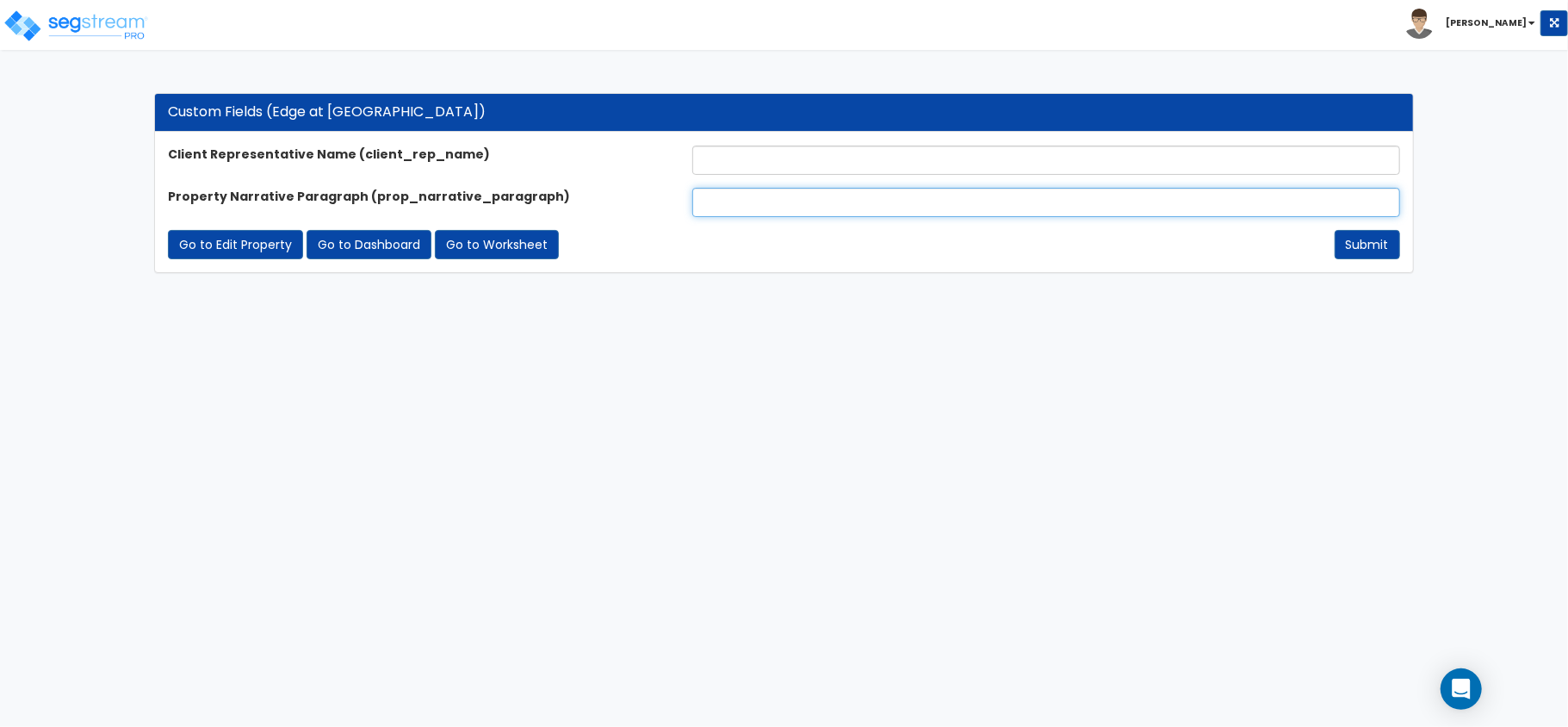 click at bounding box center [1046, 202] 